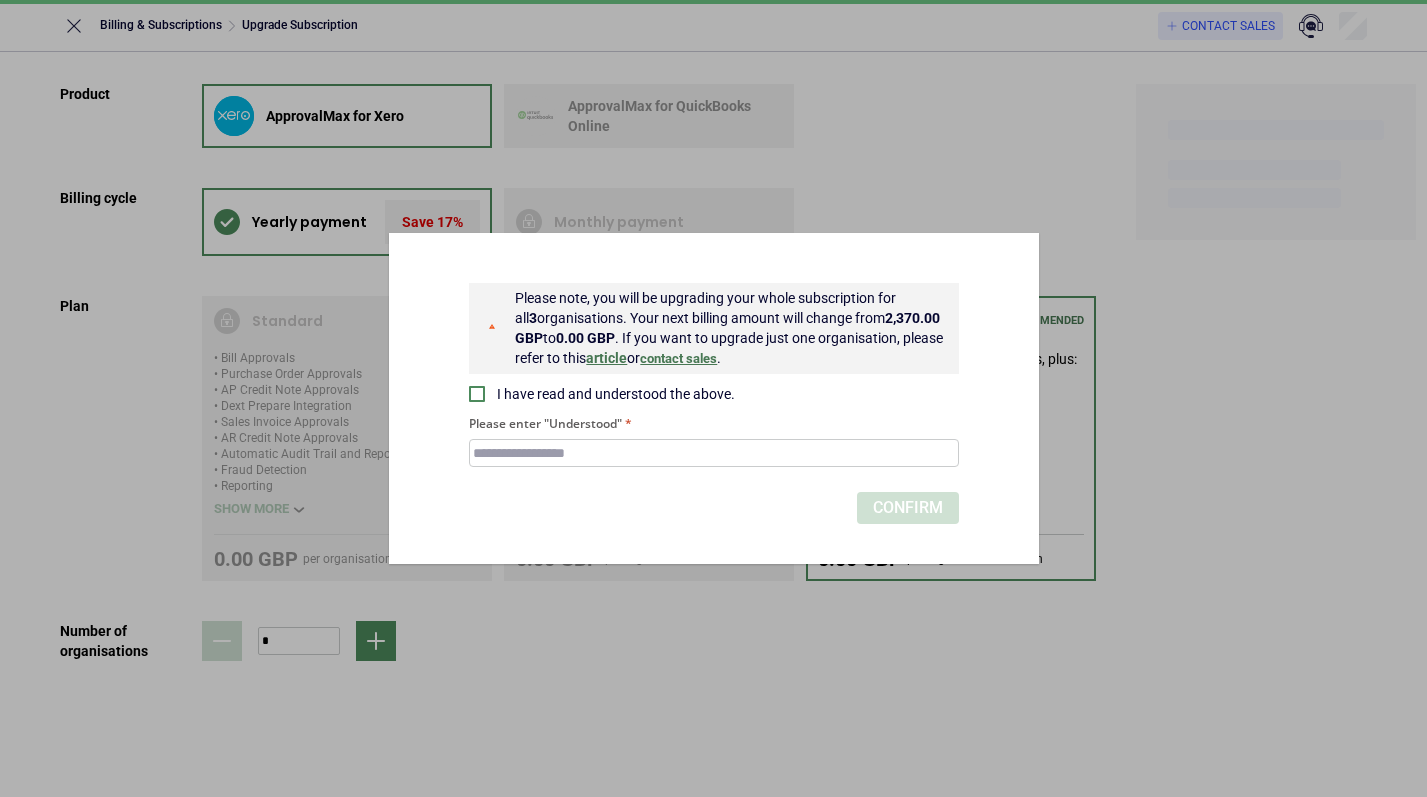 scroll, scrollTop: 0, scrollLeft: 0, axis: both 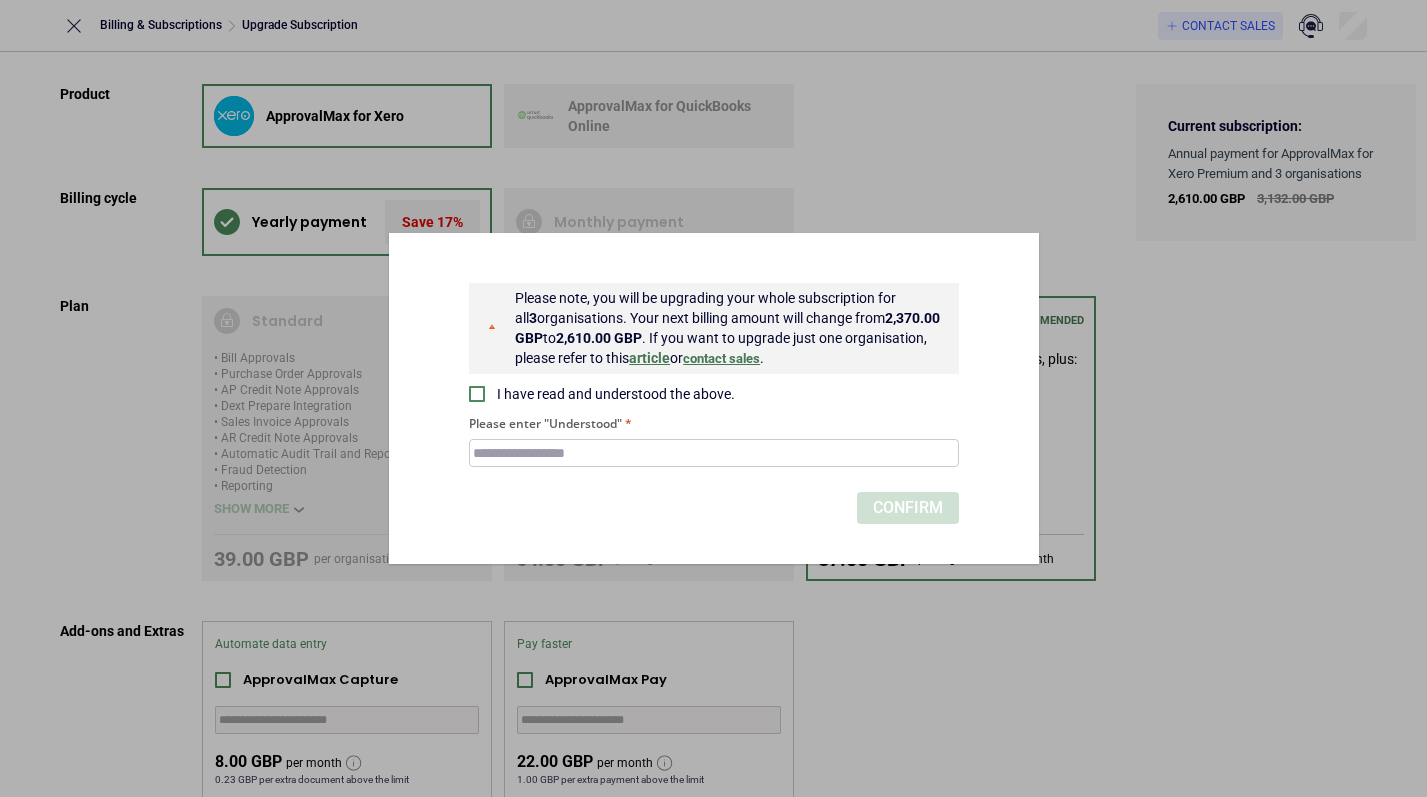 click on "Please note, you will be upgrading your whole subscription for all  3  organisations.
Your next billing amount will change from  2,370.00 GBP
to  2,610.00 GBP . If you want to upgrade just one organisation,
please refer to this  article  or  contact sales . I have read and understood the above. Please enter "Understood" CONFIRM" at bounding box center (713, 398) 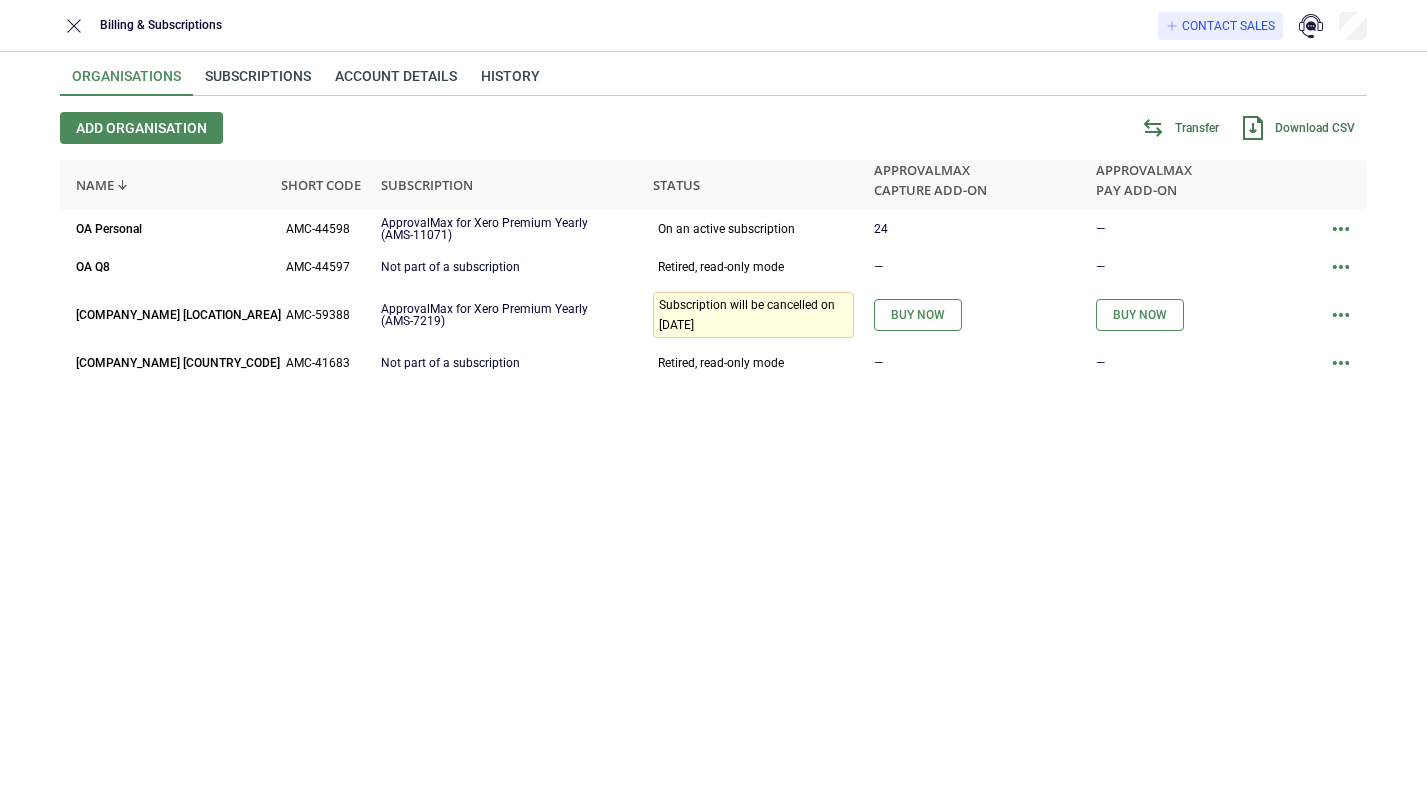 scroll, scrollTop: 0, scrollLeft: 0, axis: both 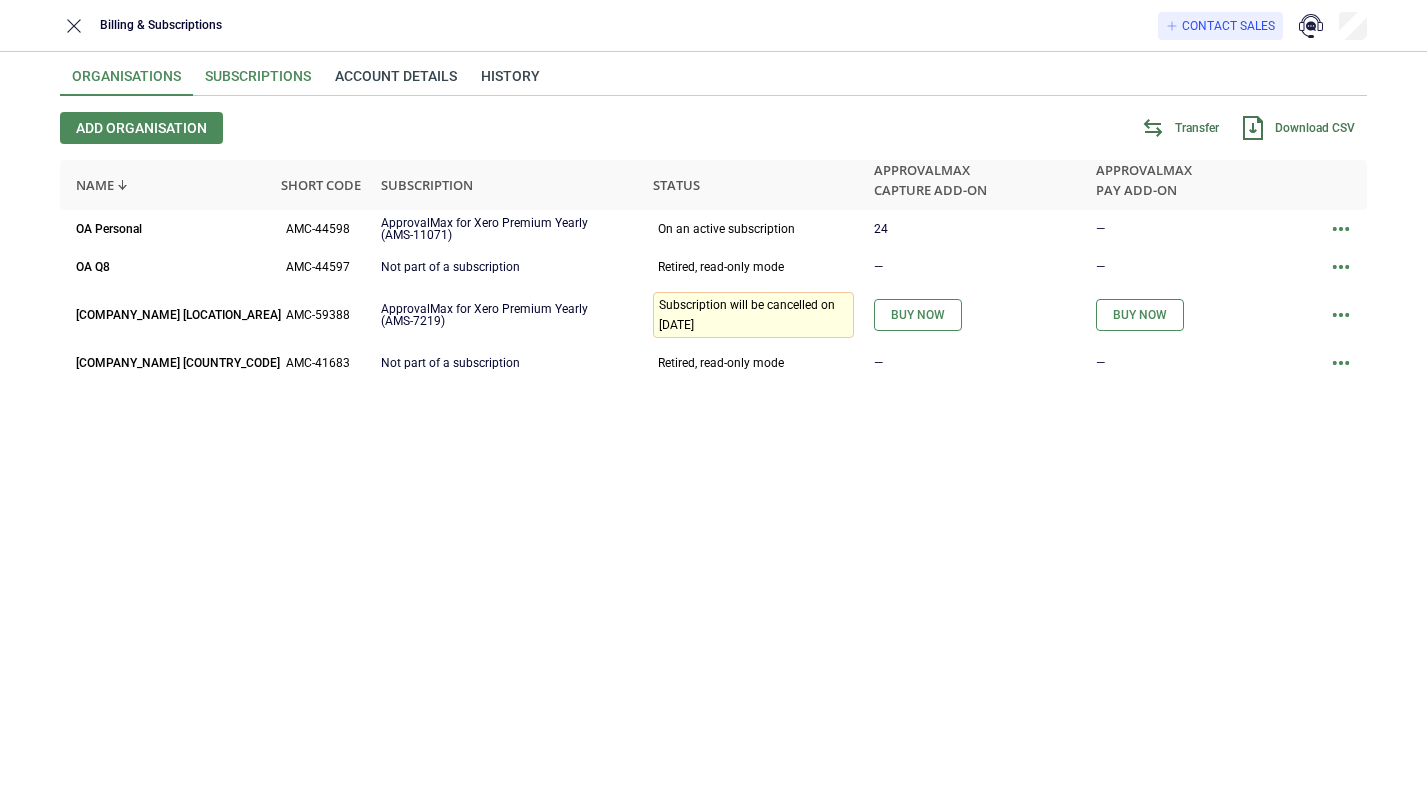 click on "Subscriptions" at bounding box center [258, 82] 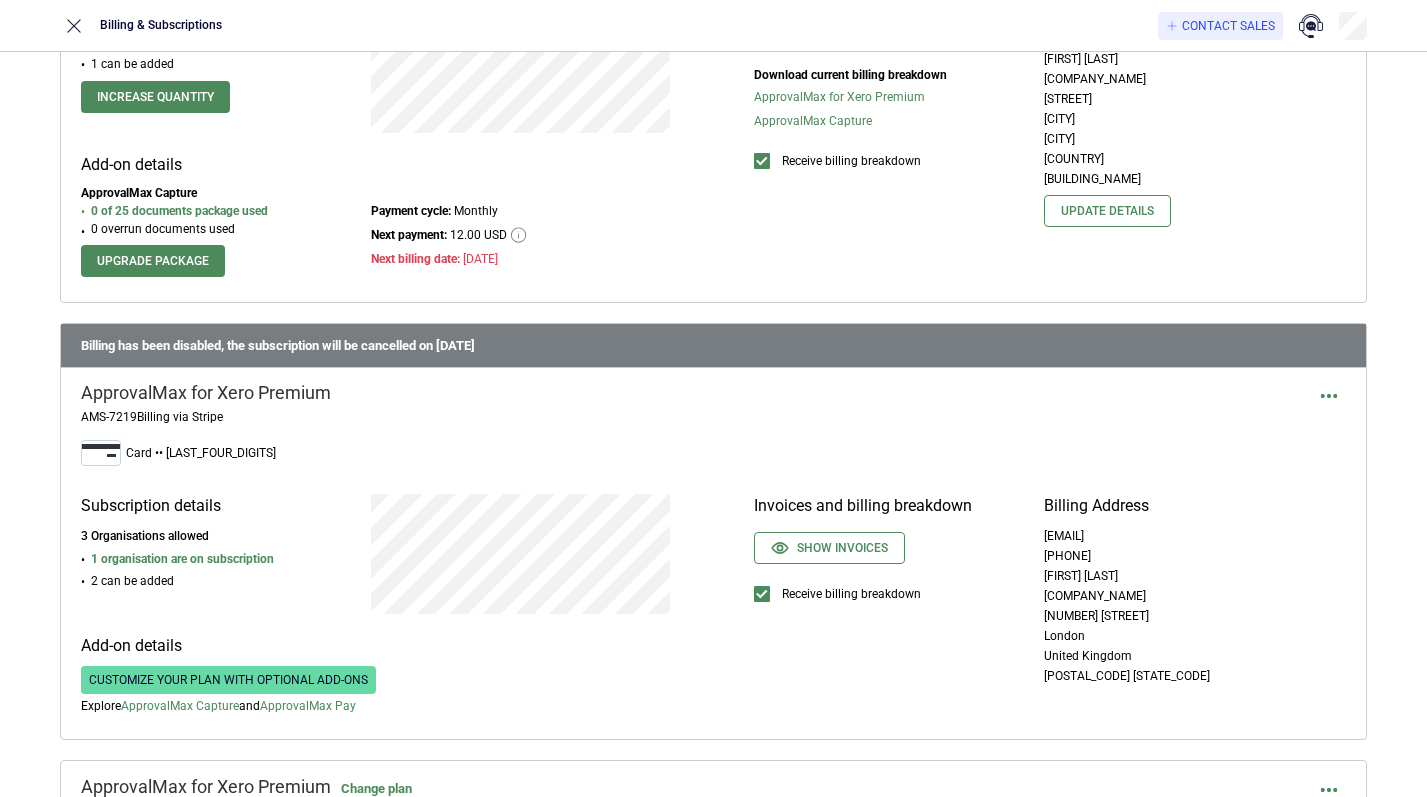 scroll, scrollTop: 270, scrollLeft: 0, axis: vertical 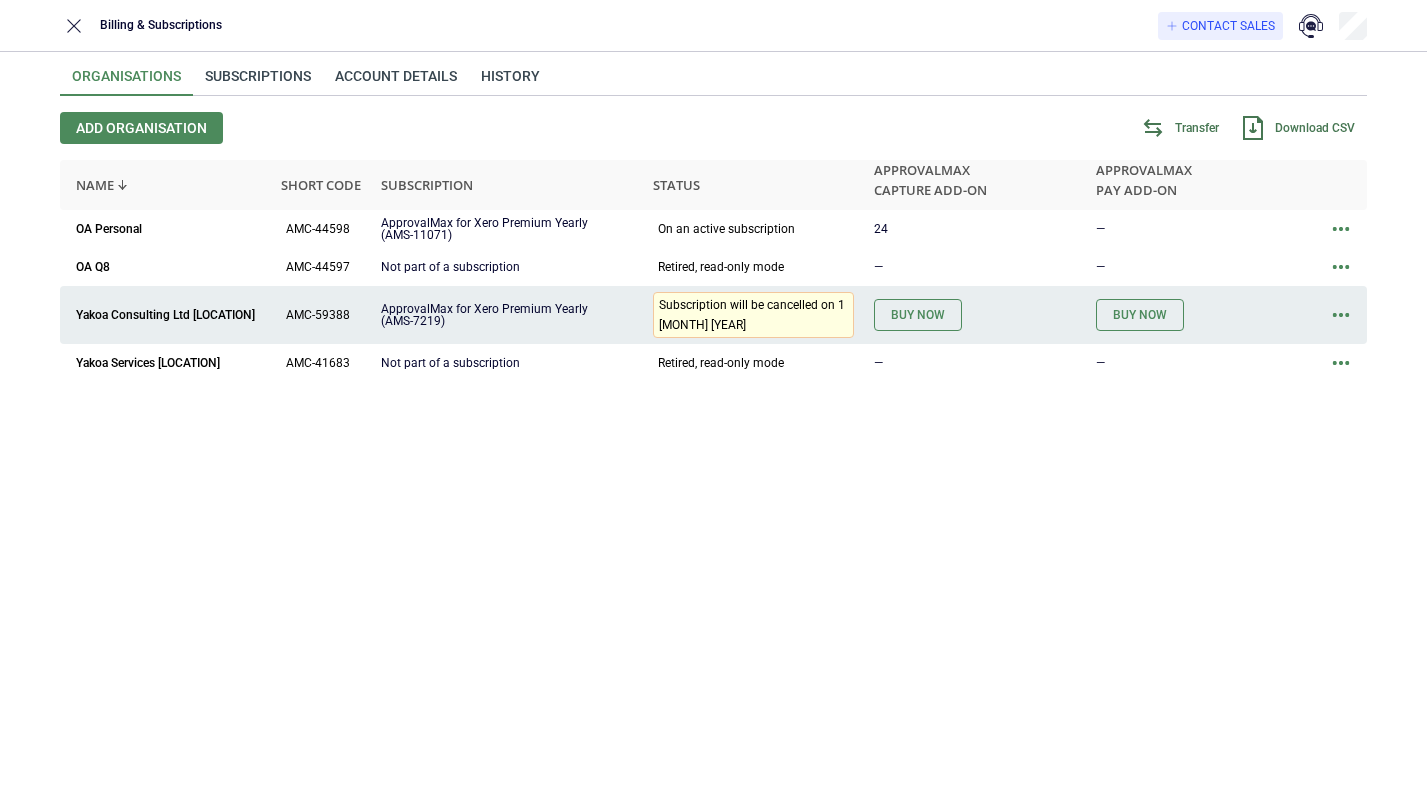 click at bounding box center [1341, 315] 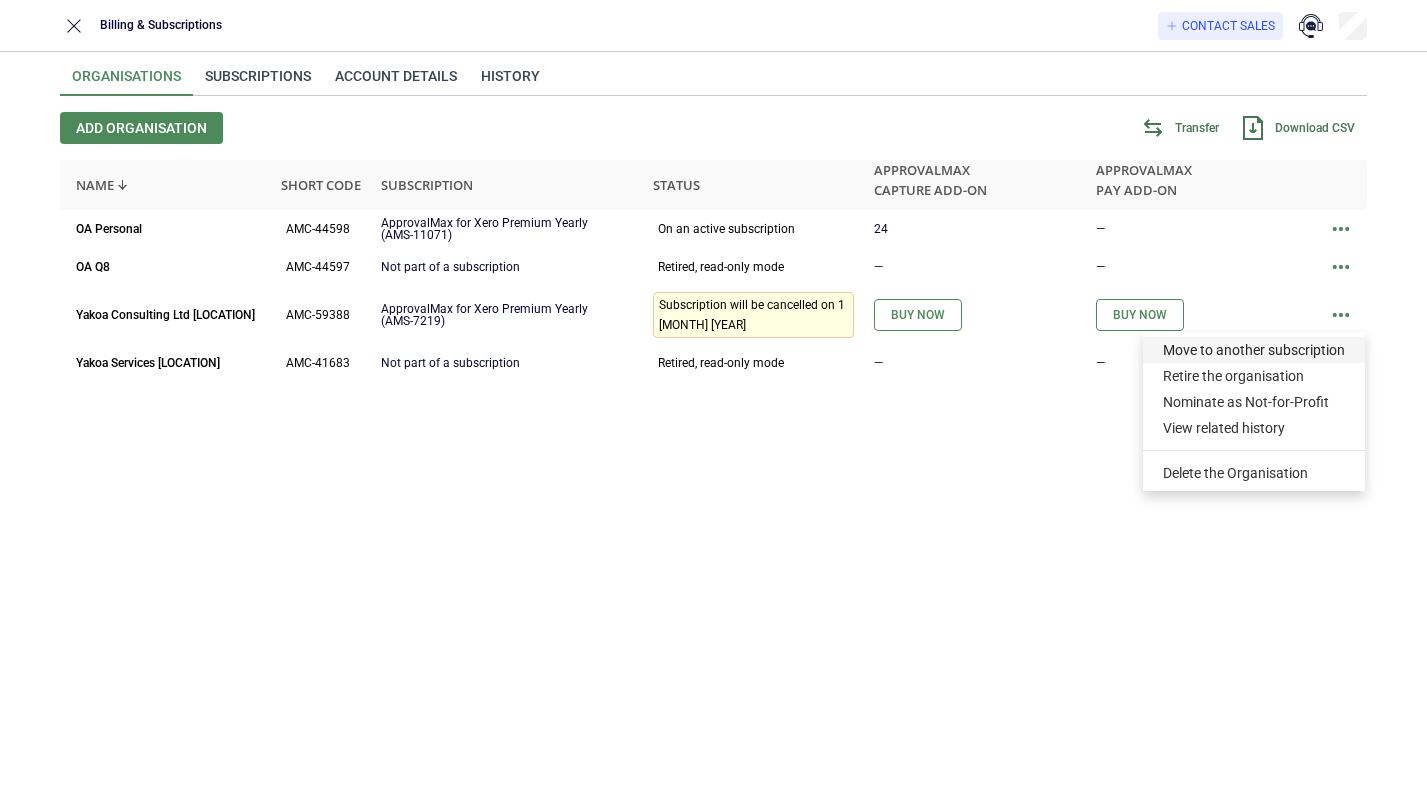 click on "Move to another subscription" at bounding box center [1254, 350] 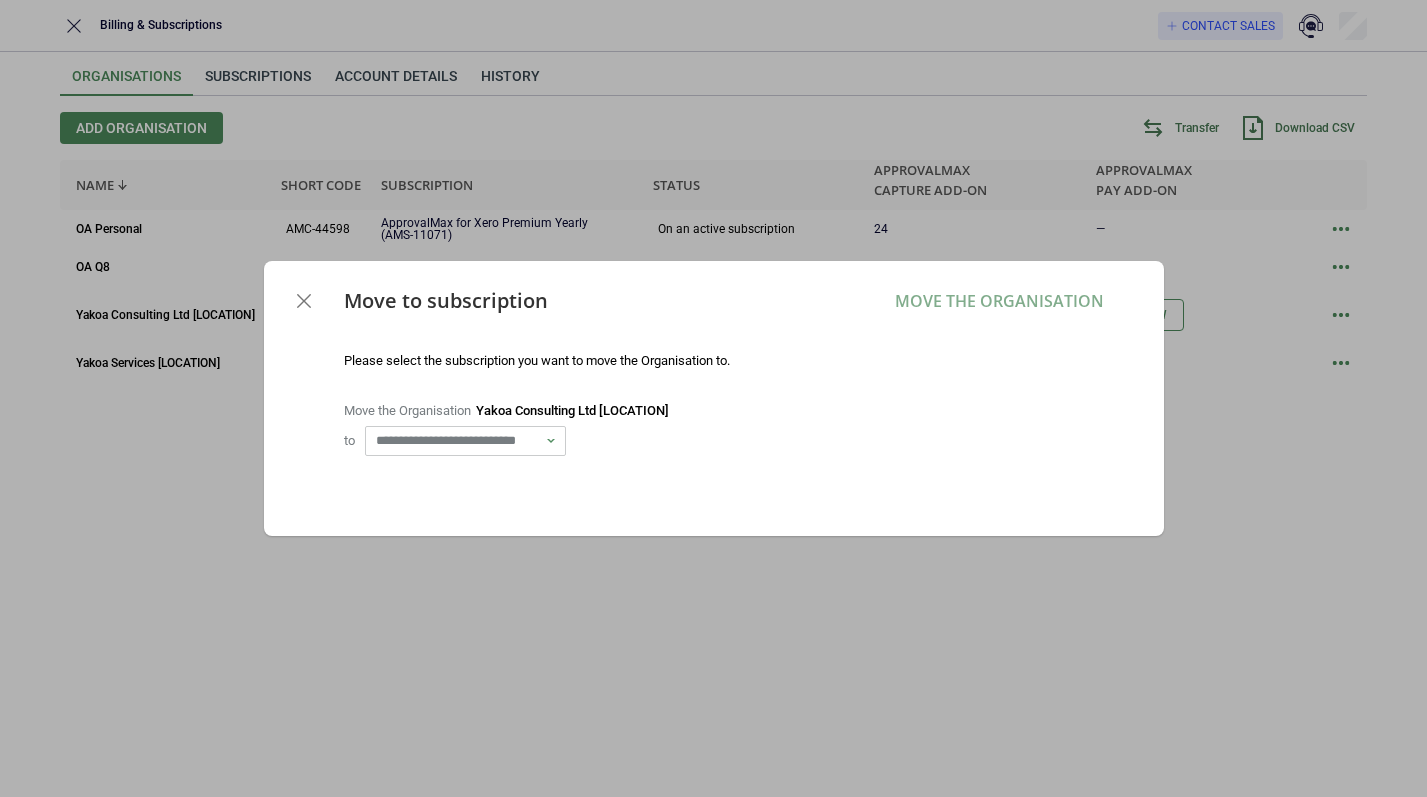 click on "**********" at bounding box center [466, 441] 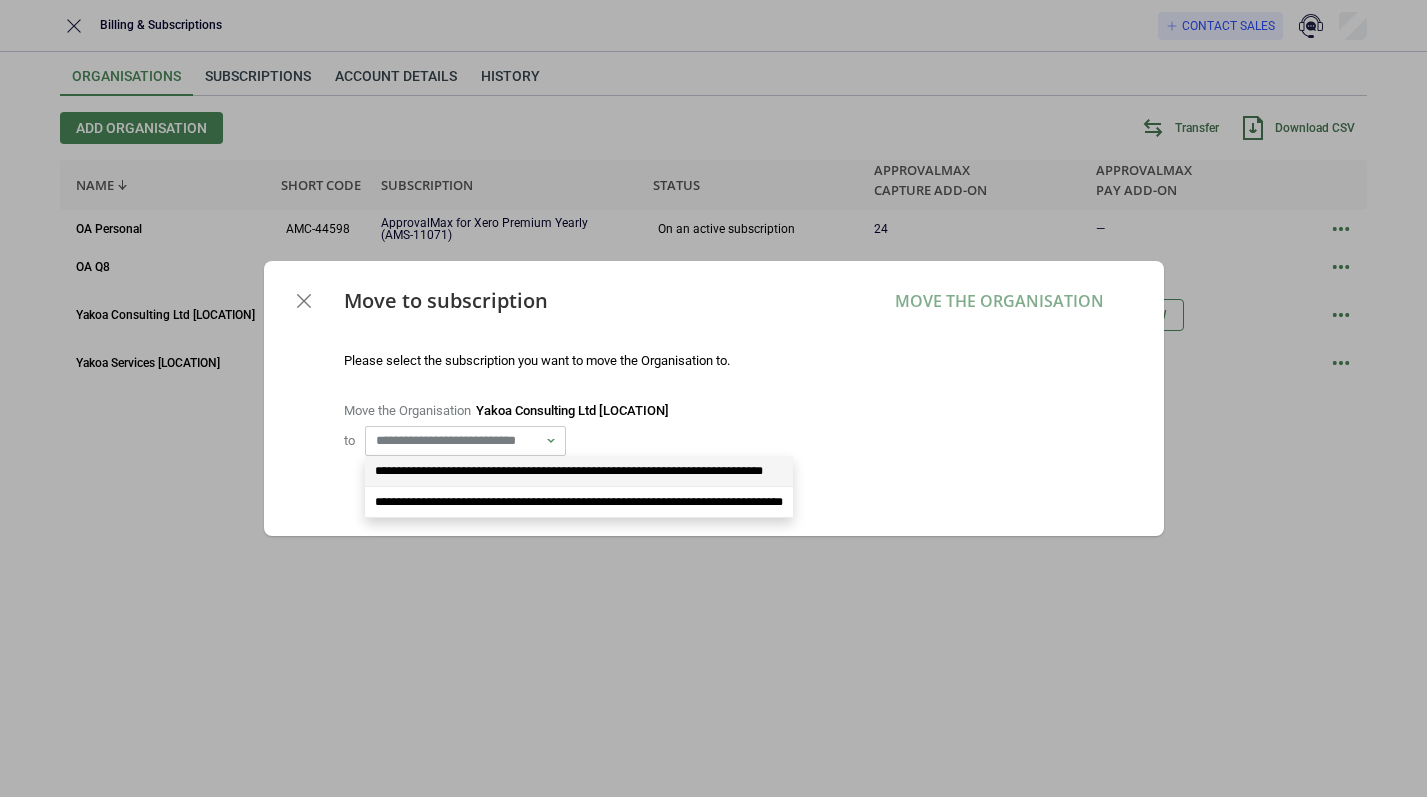 click on "**********" at bounding box center (569, 471) 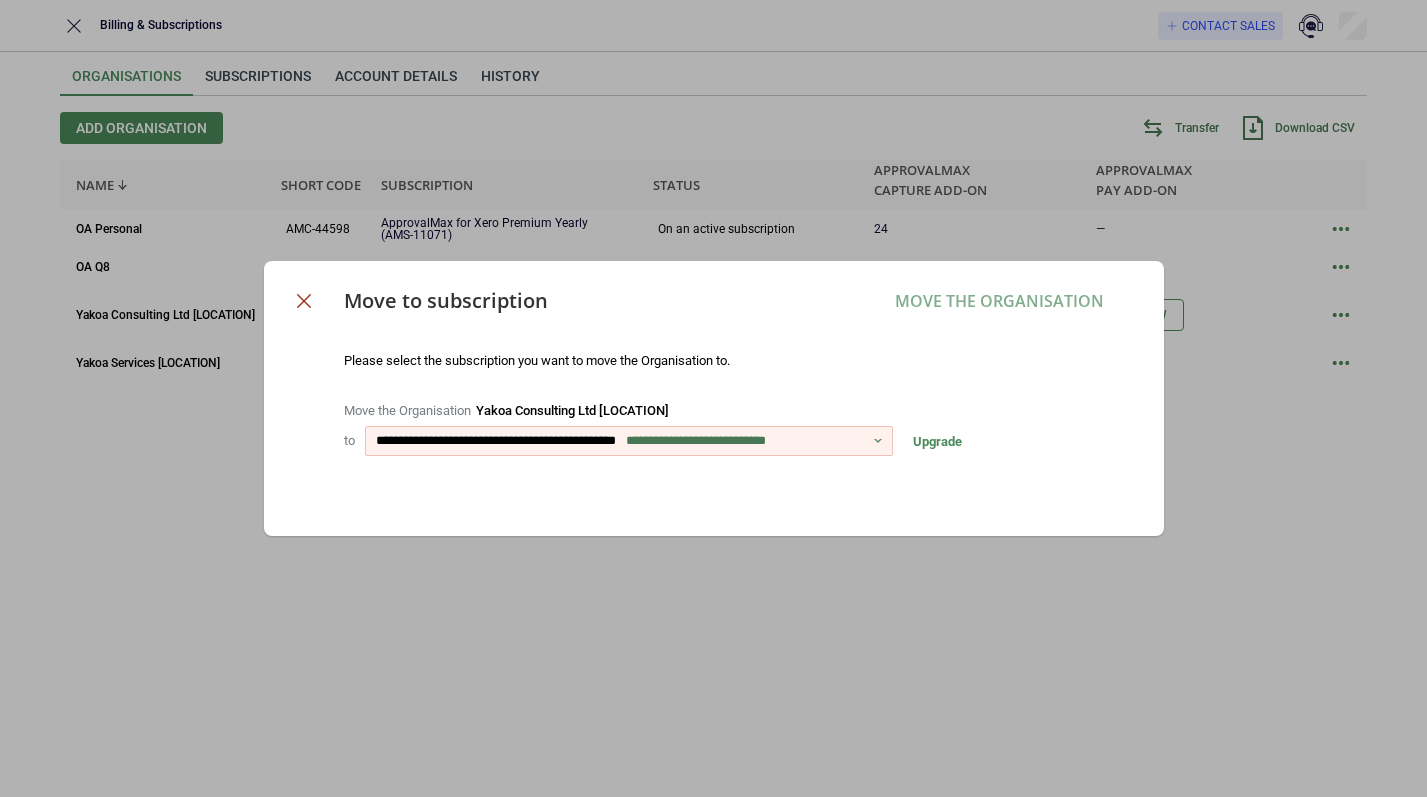 click 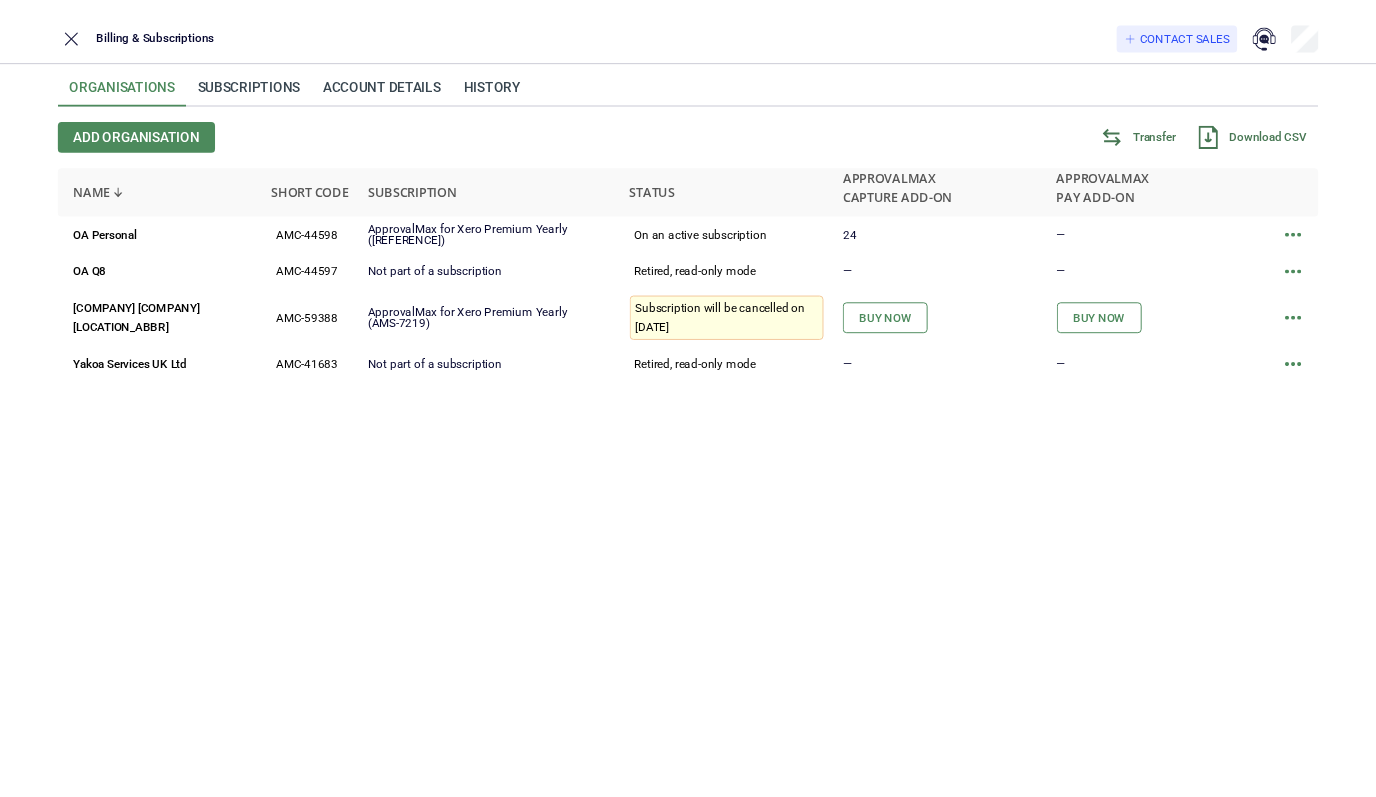 scroll, scrollTop: 0, scrollLeft: 0, axis: both 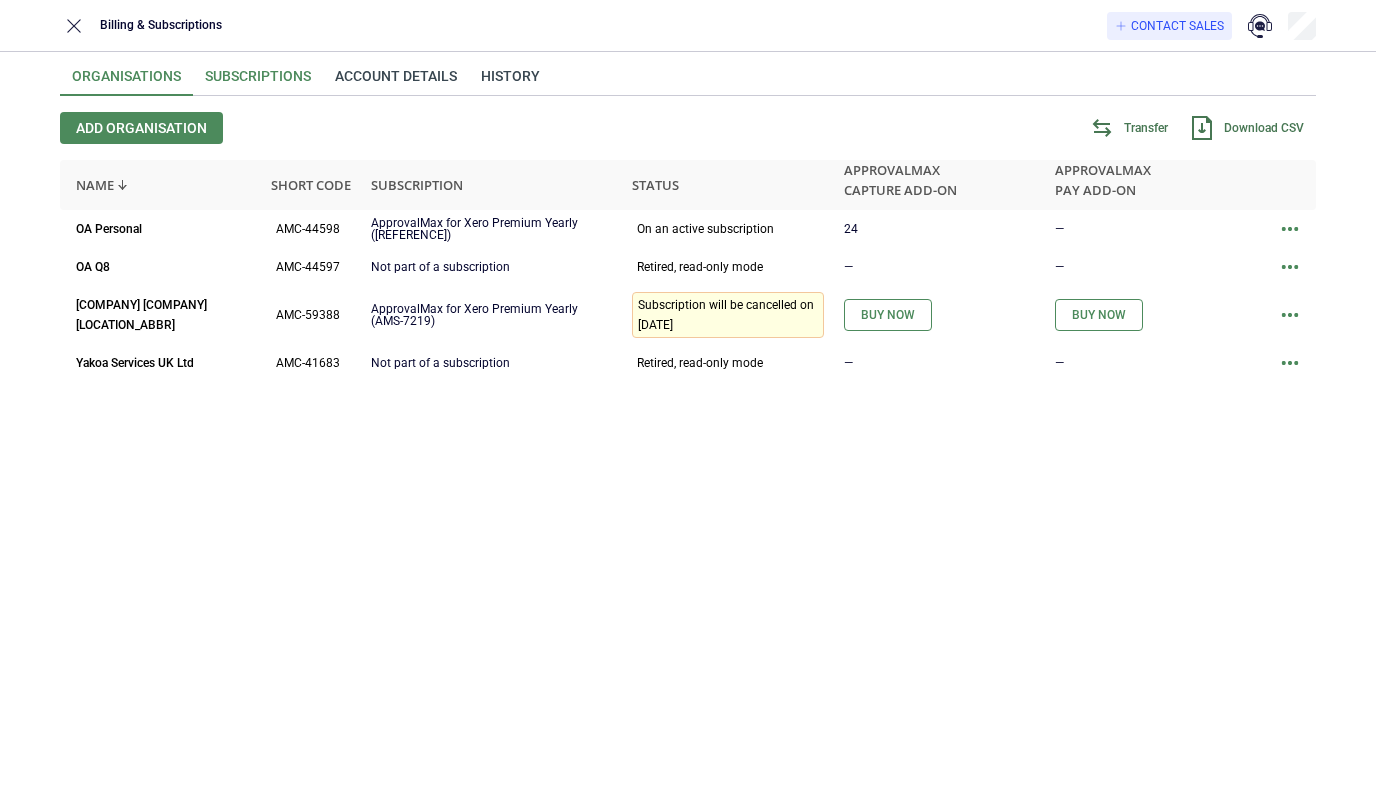 click on "Subscriptions" at bounding box center [258, 82] 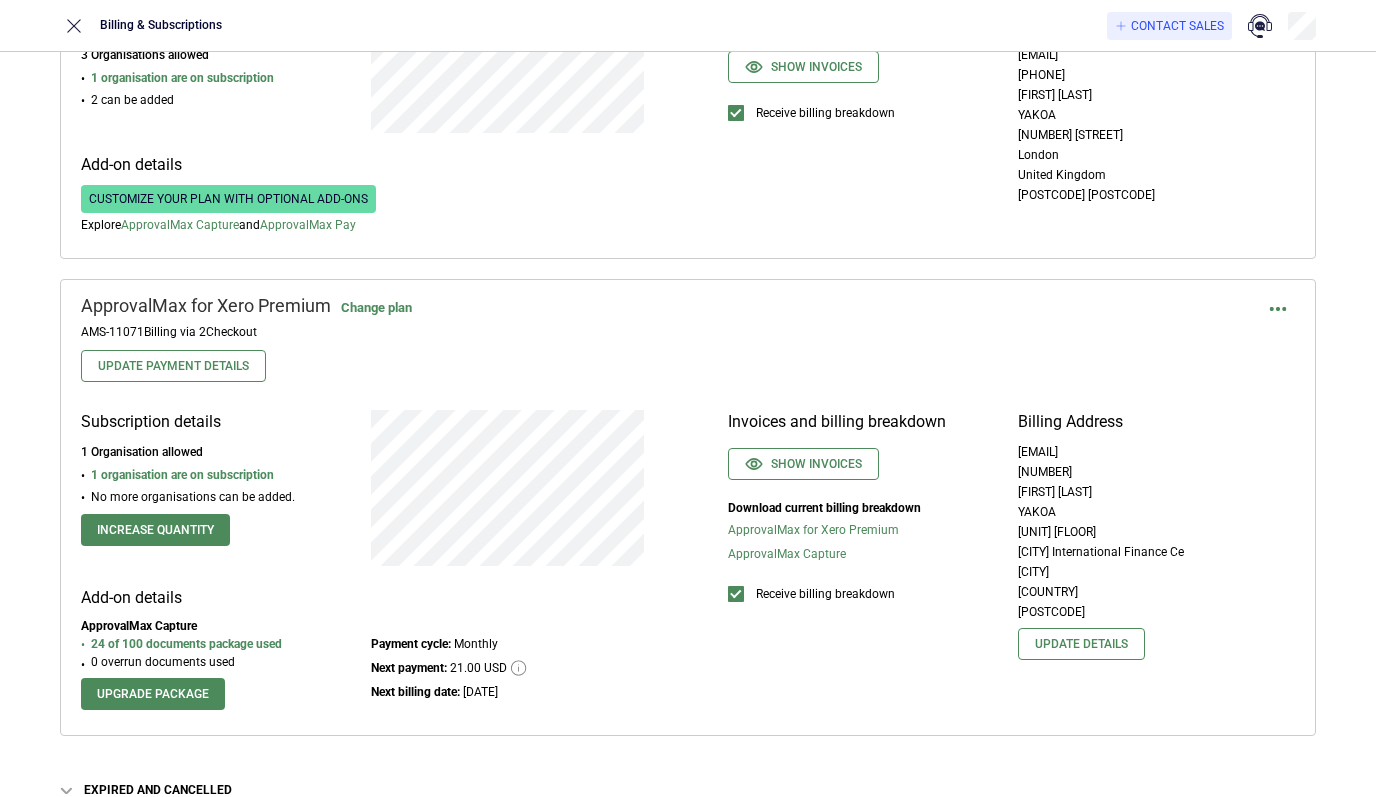 scroll, scrollTop: 879, scrollLeft: 0, axis: vertical 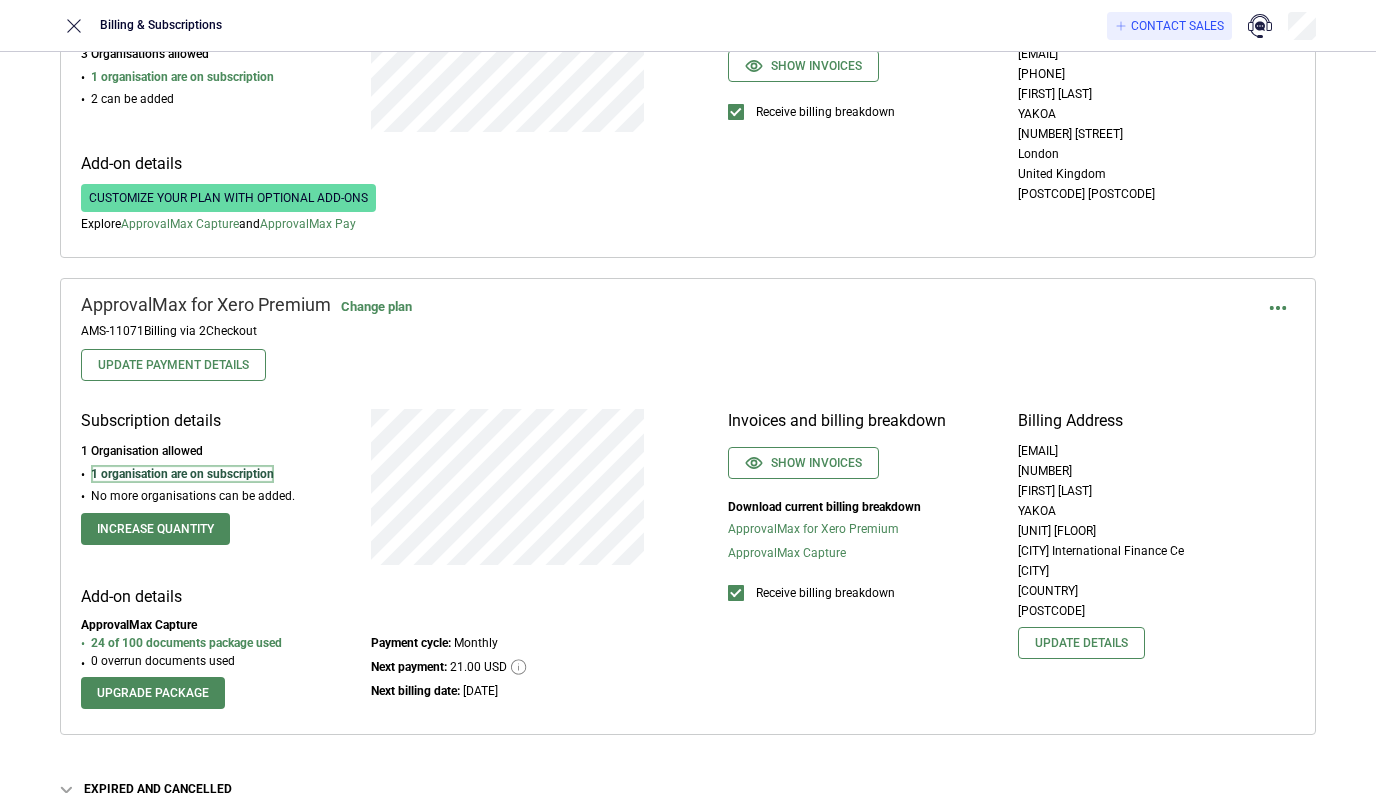 click on "1 organisation are on subscription" at bounding box center [182, 474] 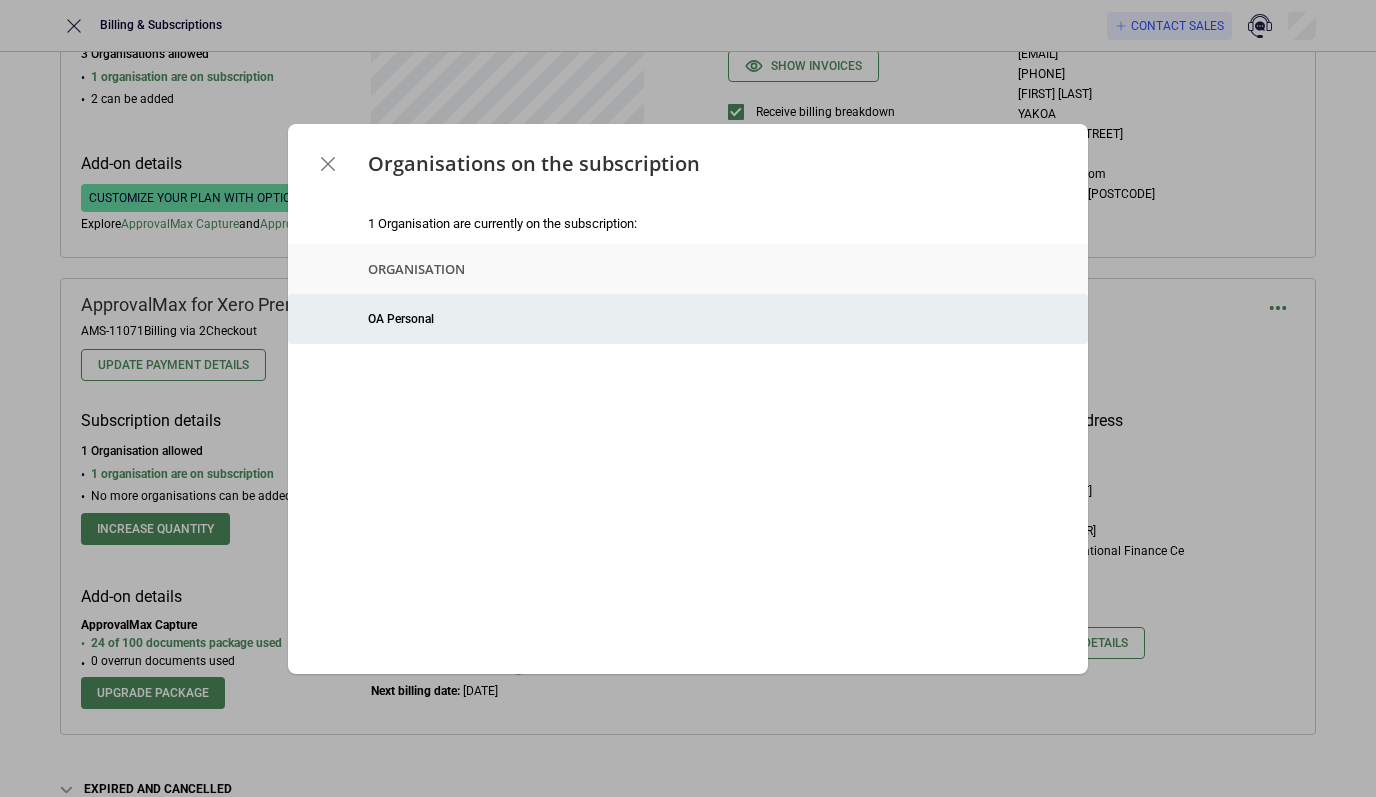 click on "OA Personal" at bounding box center (401, 319) 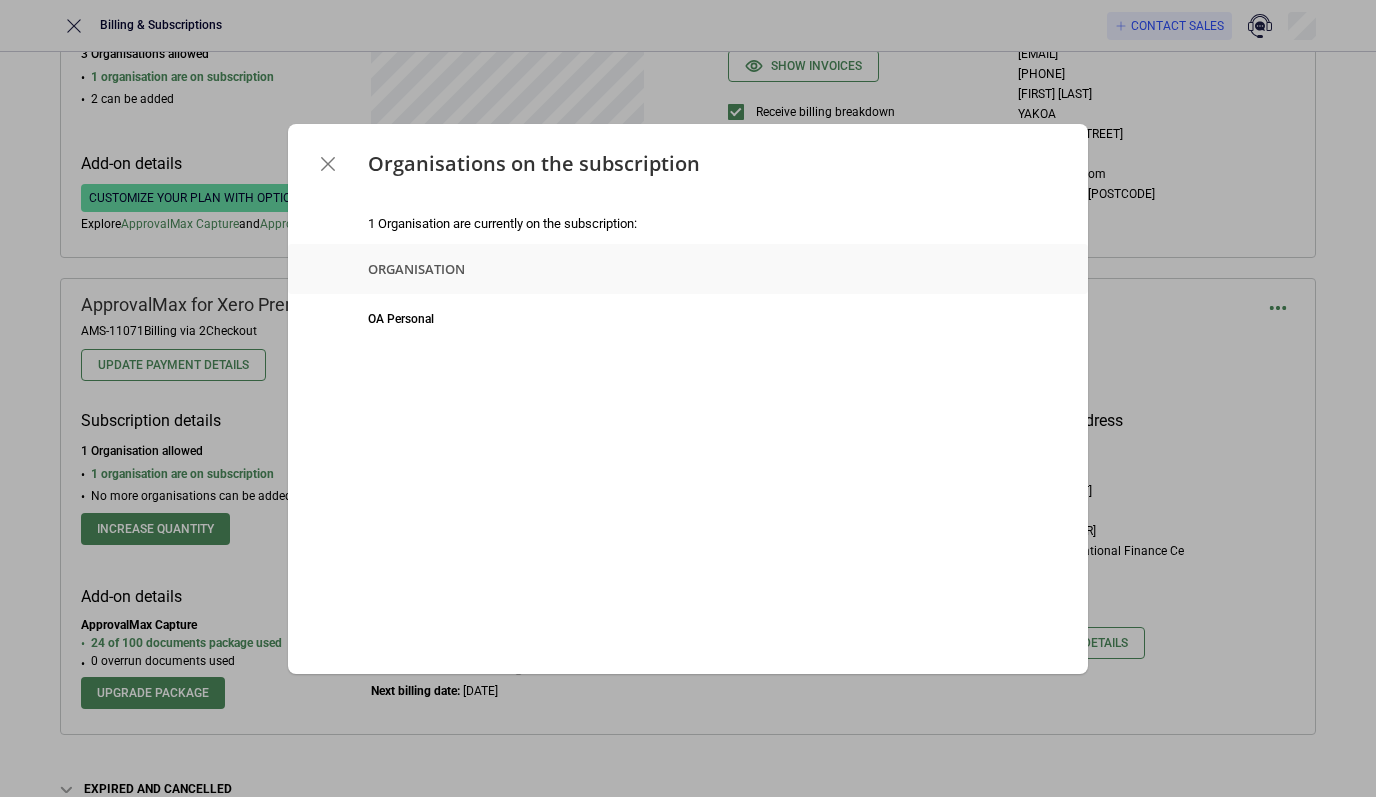 click at bounding box center [328, 164] 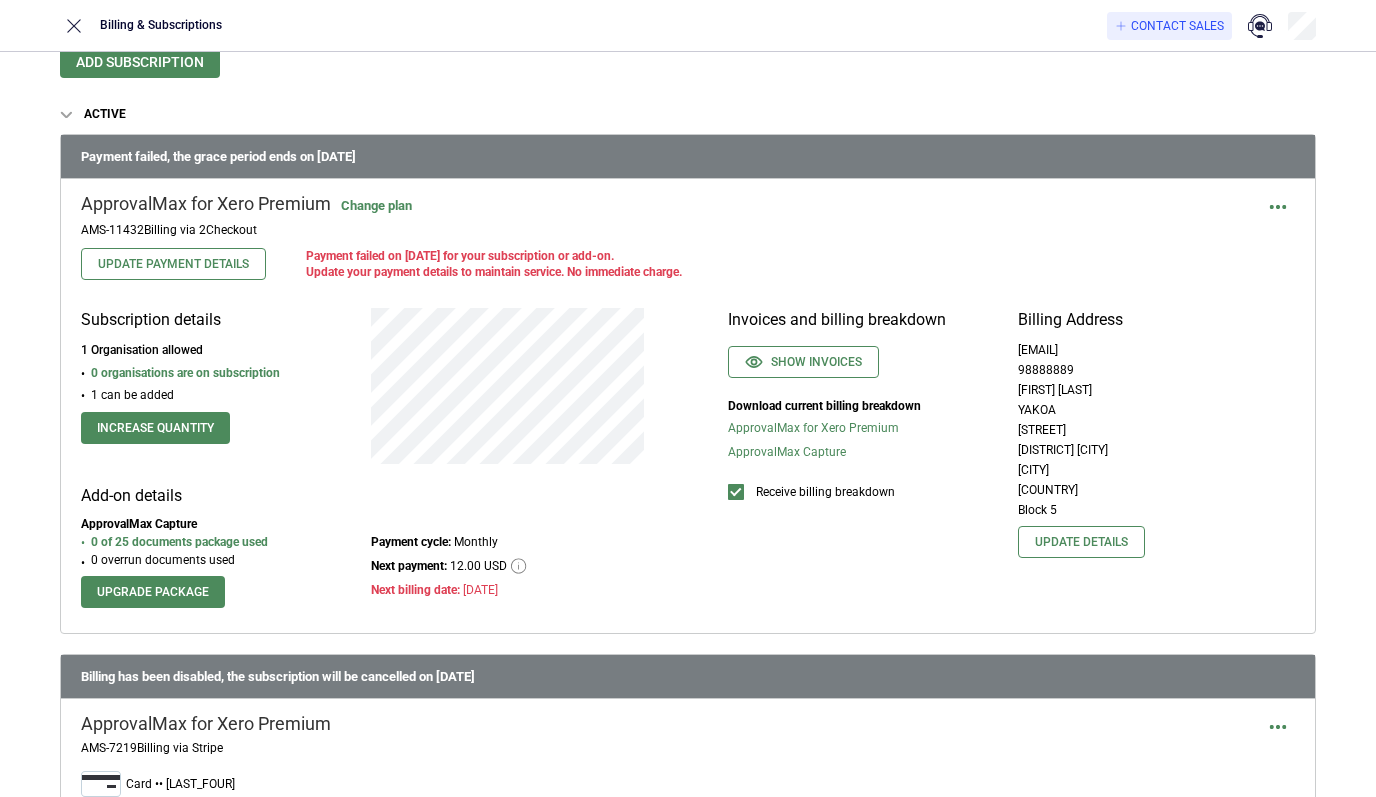 scroll, scrollTop: 53, scrollLeft: 0, axis: vertical 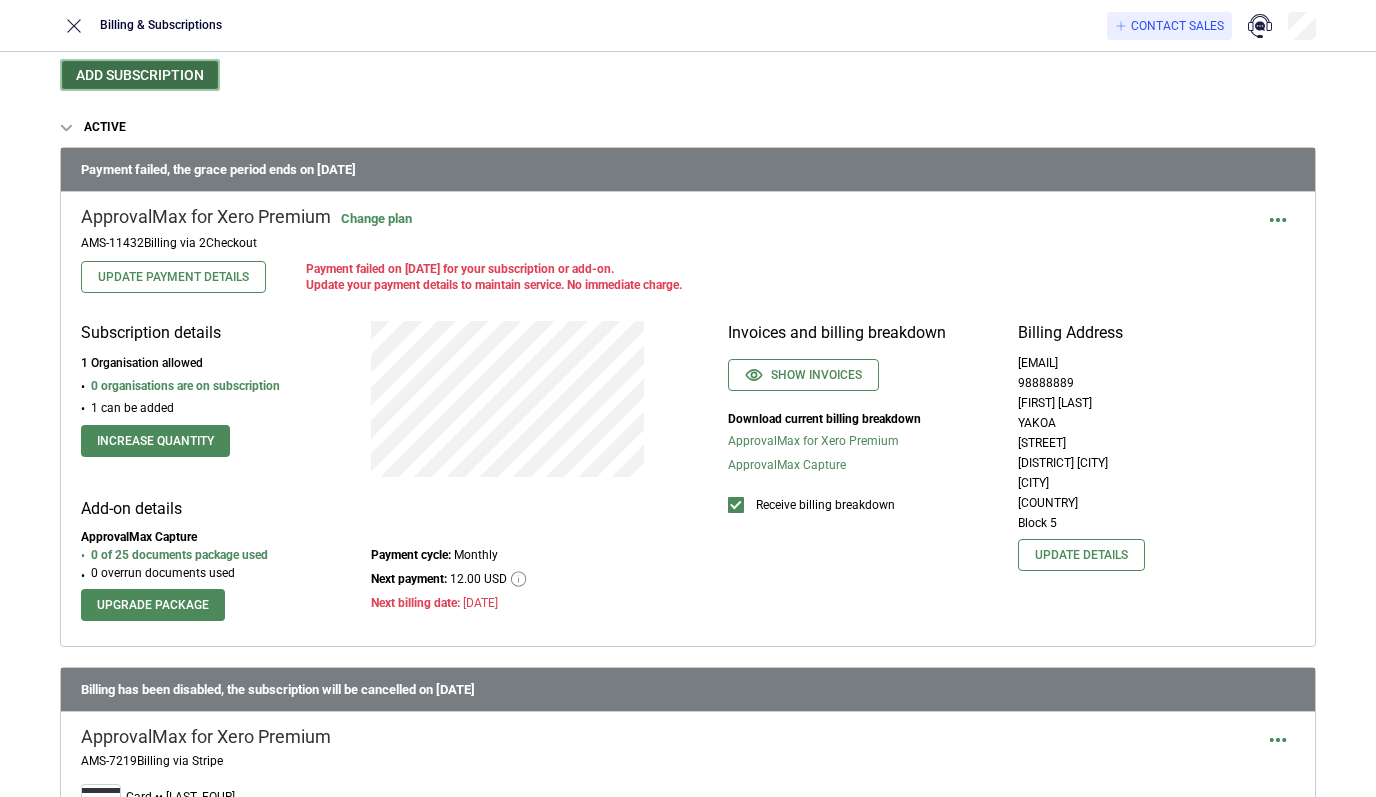 click on "Add subscription" at bounding box center [140, 75] 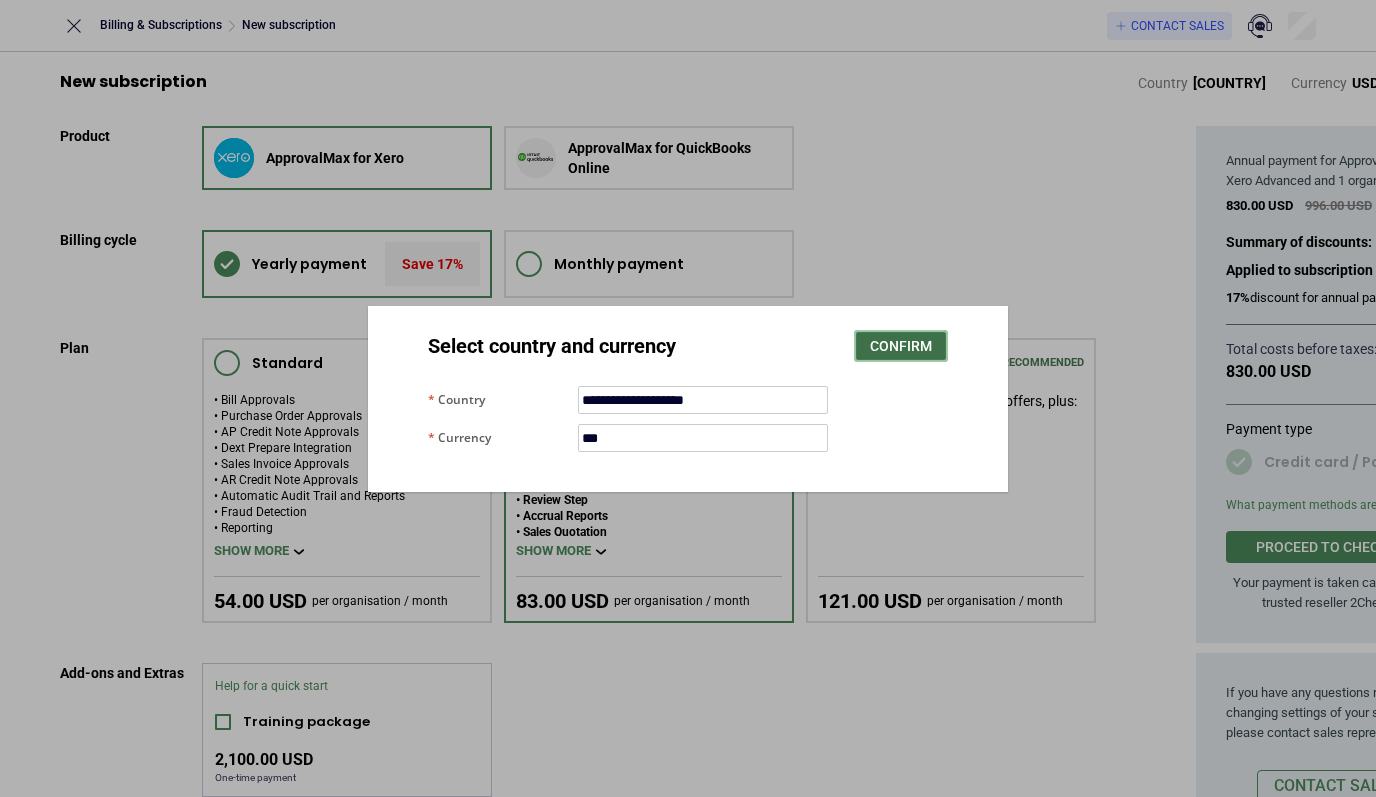 click on "Confirm" at bounding box center [901, 346] 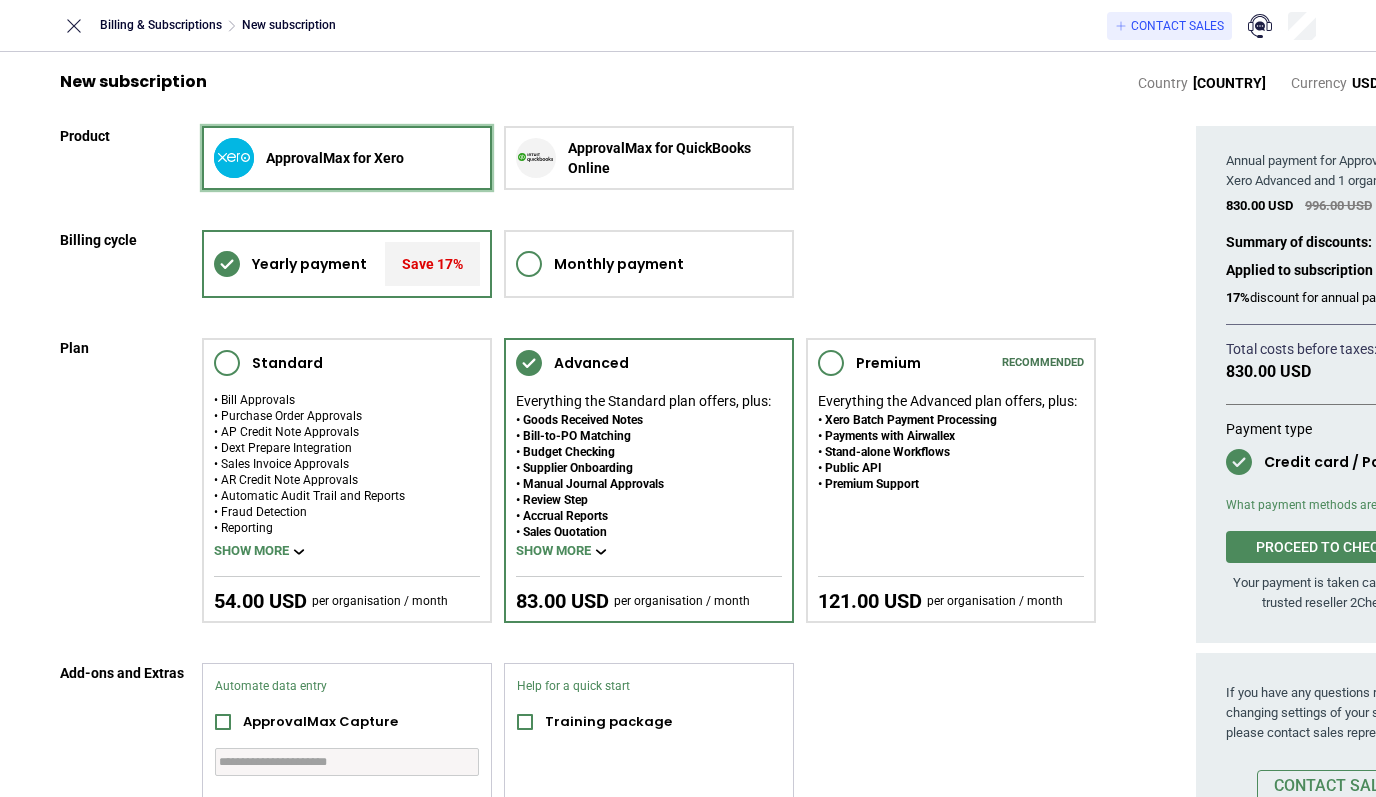 click on "ApprovalMax for Xero" at bounding box center (347, 158) 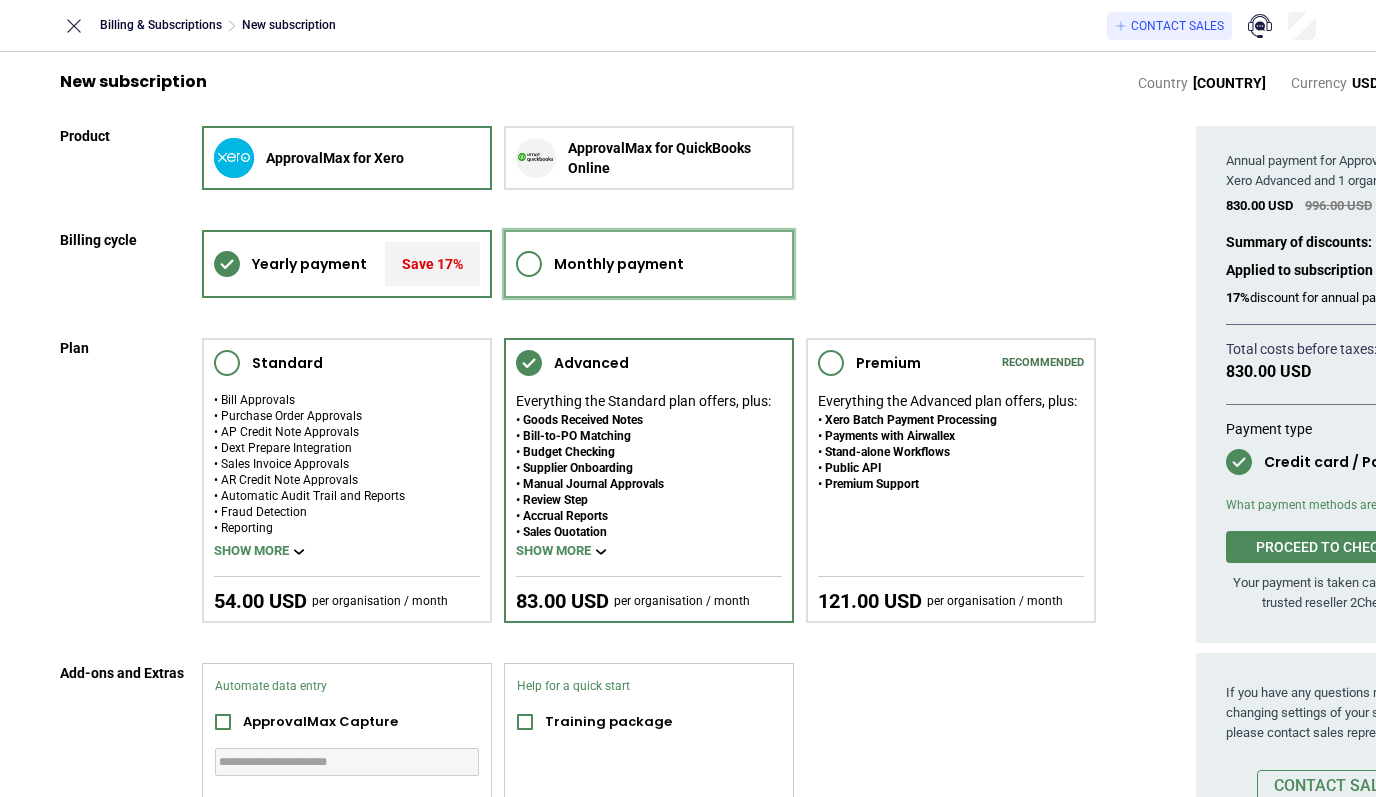 click on "Monthly payment" at bounding box center (649, 264) 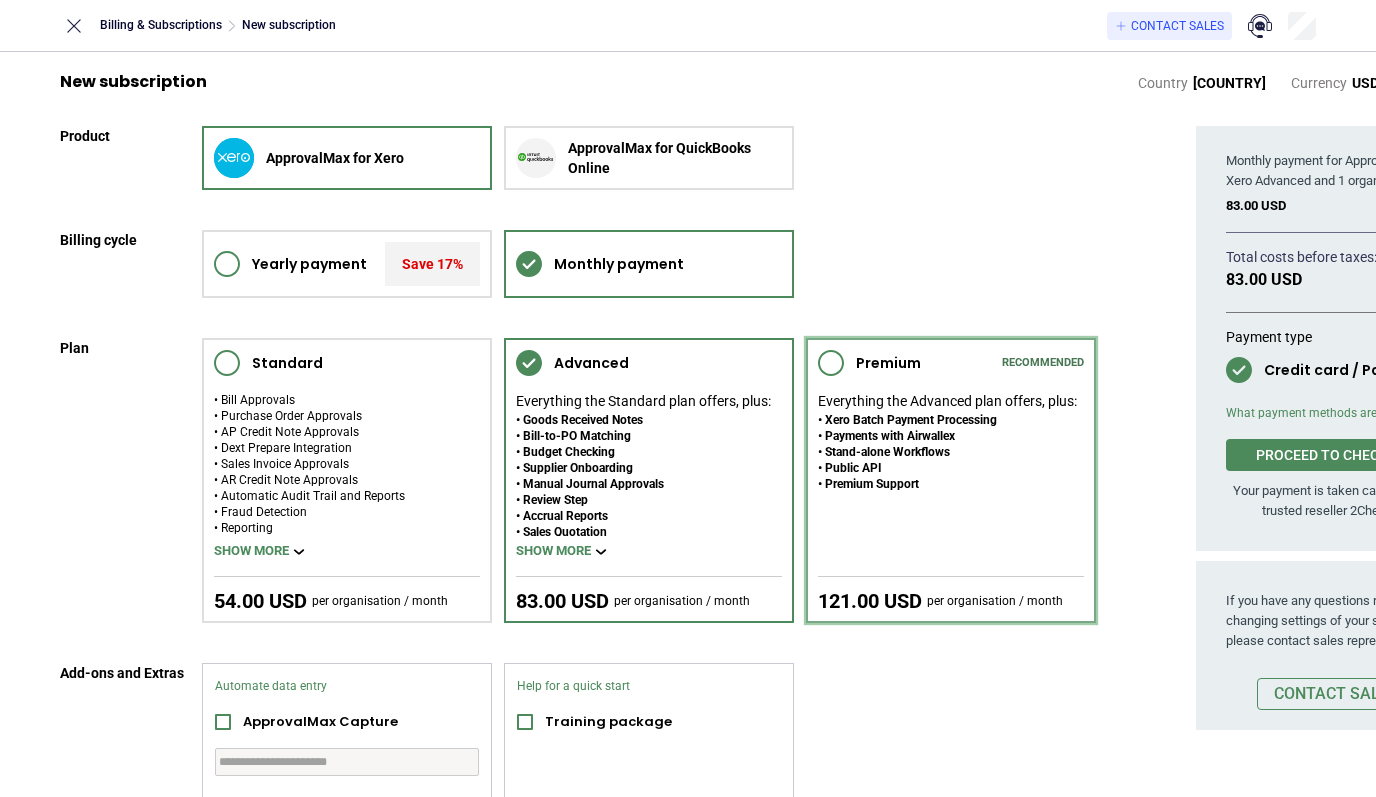 click on "Payments with Airwallex" at bounding box center (947, 436) 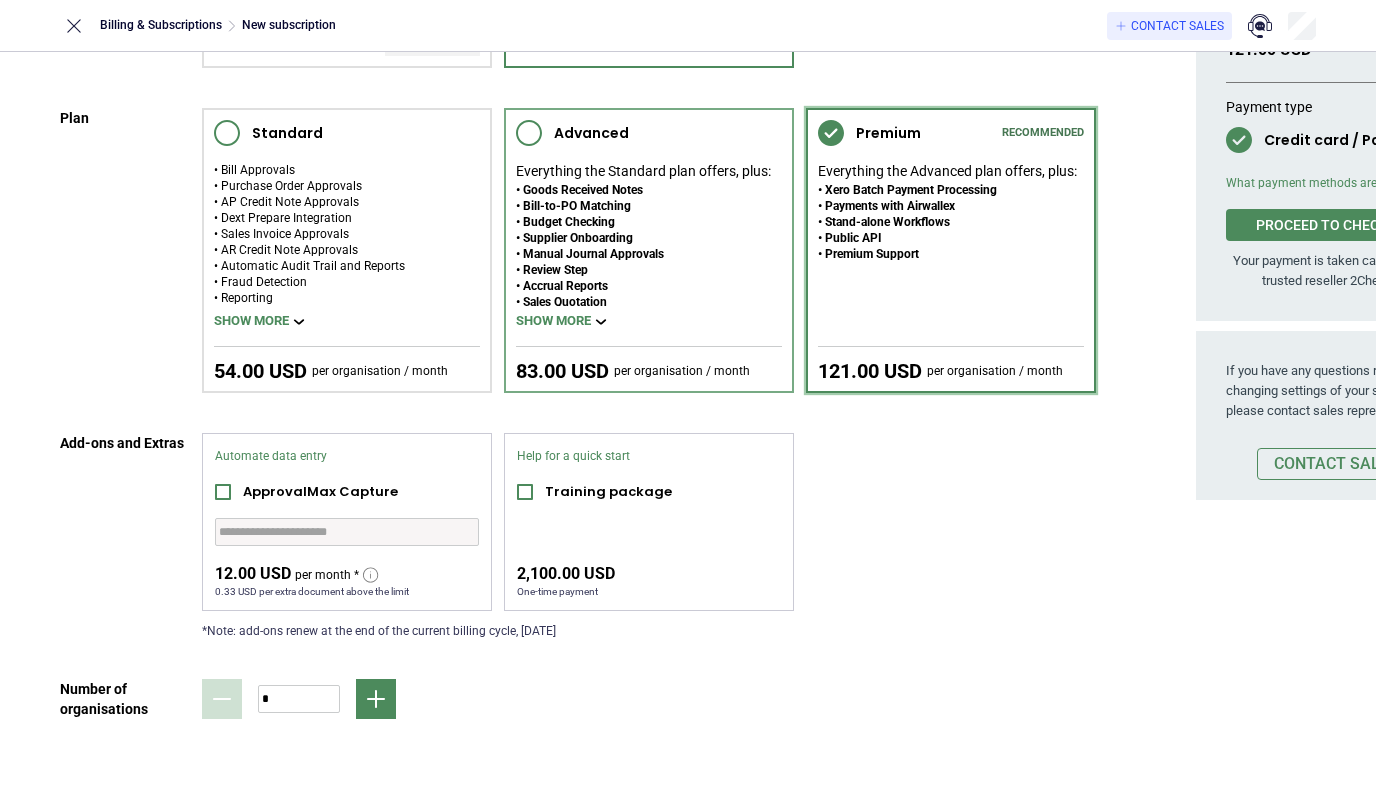 scroll, scrollTop: 240, scrollLeft: 0, axis: vertical 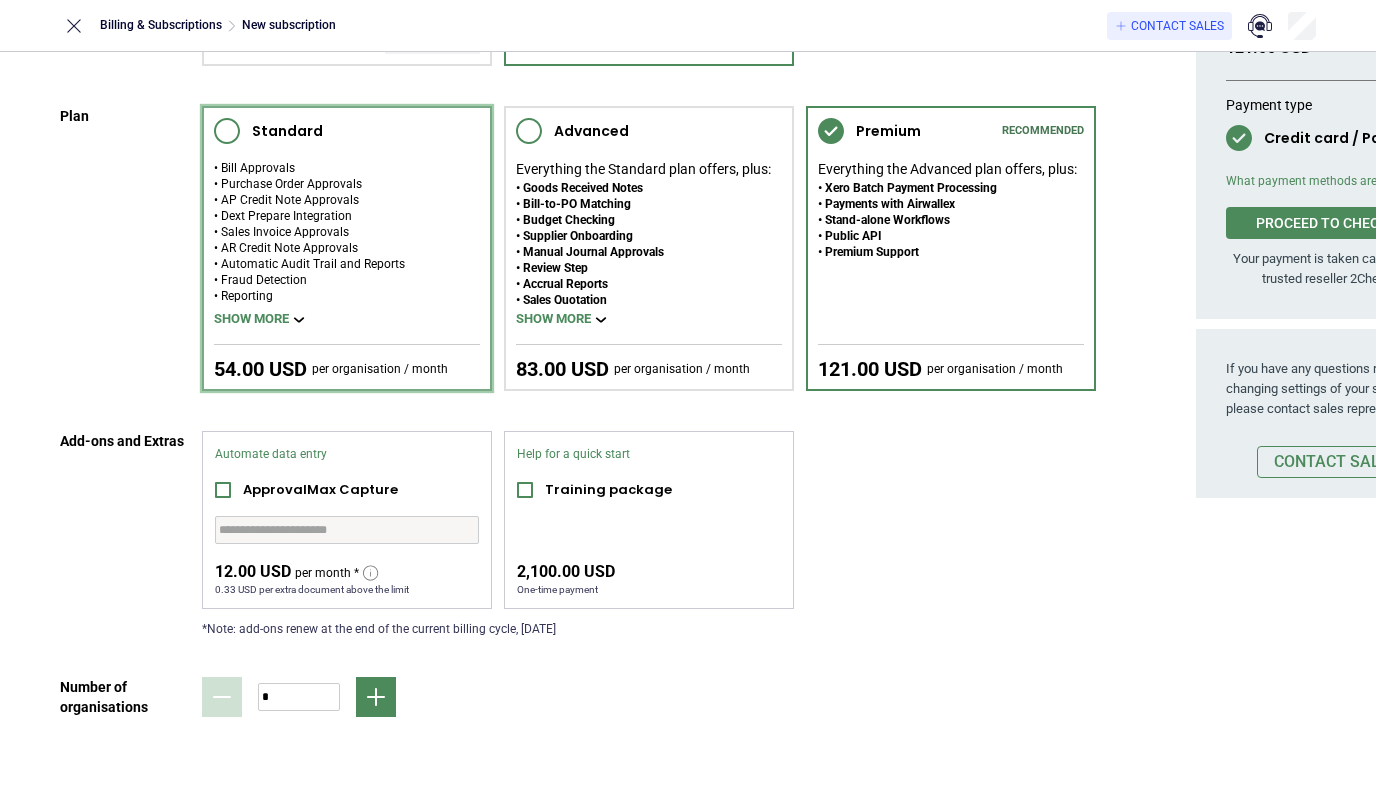 click on "Standard Bill Approvals Purchase Order Approvals AP Credit Note Approvals Dext Prepare Integration Sales Invoice Approvals AR Credit Note Approvals Automatic Audit Trail and Reports Fraud Detection Reporting Mobile App Slack Integration Customer support Nudge Show more  54.00 USD per organisation / month" at bounding box center [347, 248] 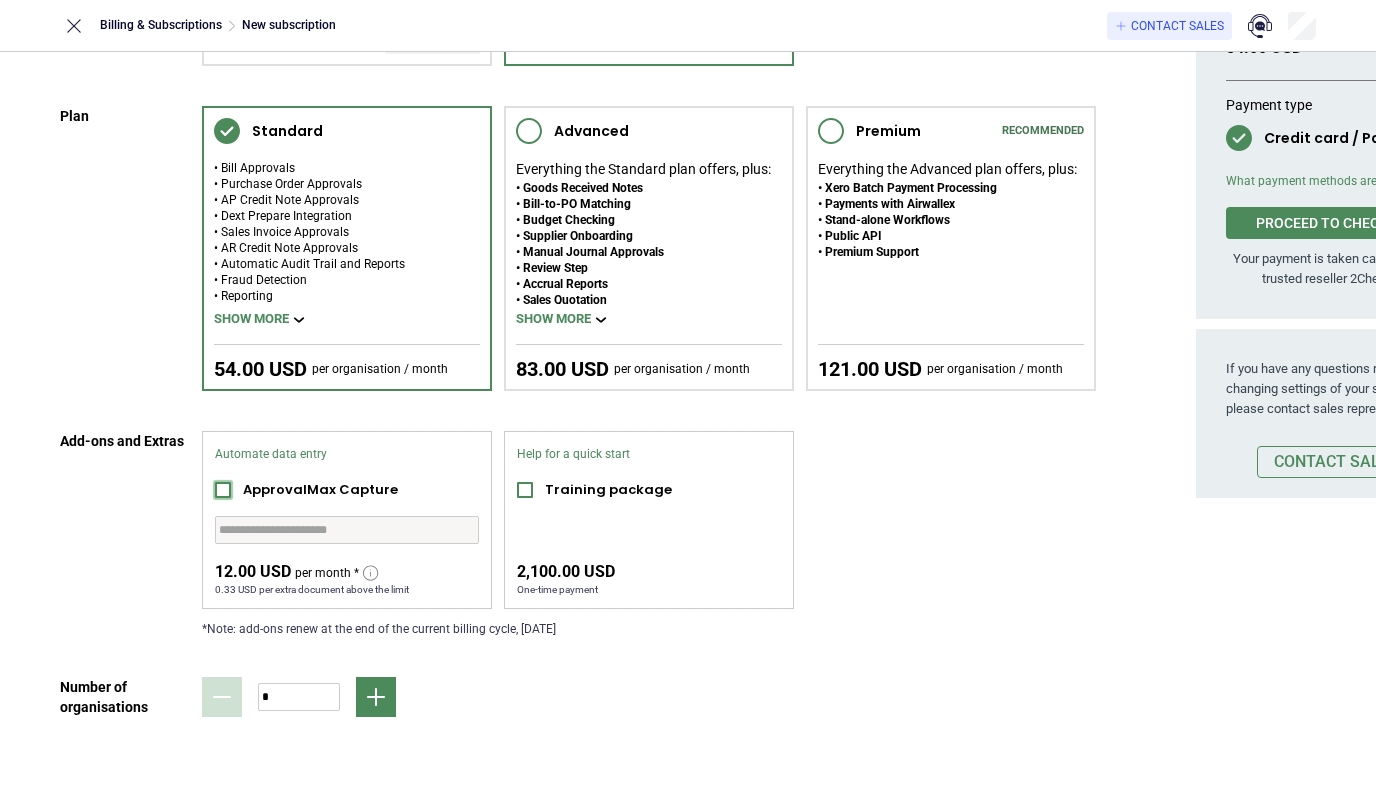 click at bounding box center (223, 490) 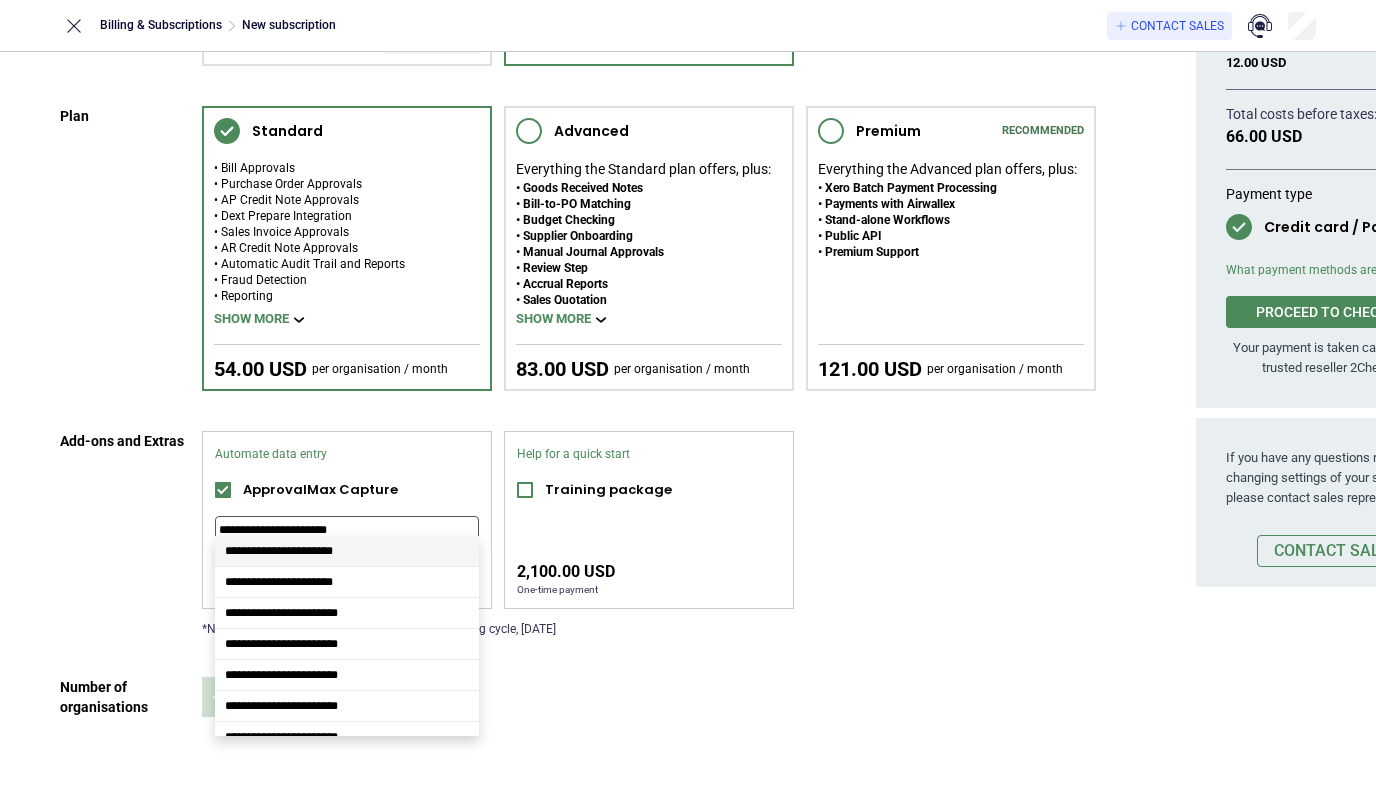 click on "**********" at bounding box center (347, 530) 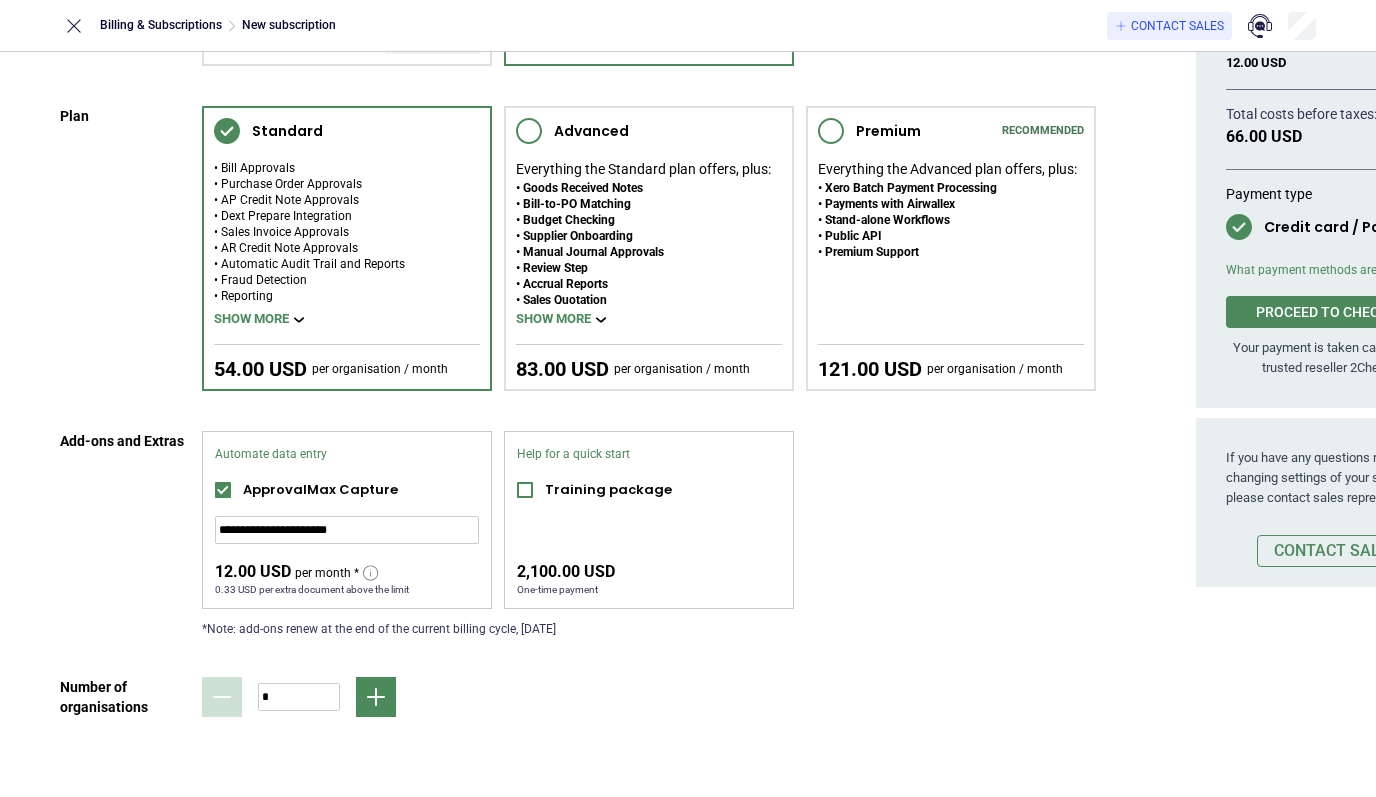 click on "Product ApprovalMax for Xero ApprovalMax for QuickBooks Online Billing cycle Yearly payment Save 17% Monthly payment Plan Standard Bill Approvals Purchase Order Approvals AP Credit Note Approvals Dext Prepare Integration Sales Invoice Approvals AR Credit Note Approvals Automatic Audit Trail and Reports Fraud Detection Reporting Mobile App Slack Integration Customer support Nudge Show more  54.00 USD per organisation / month Advanced Everything the Standard plan offers, plus: Goods Received Notes Bill-to-PO Matching Budget Checking Supplier Onboarding Manual Journal Approvals Review Step Accrual Reports Sales Quotation Client Onboarding Automated Approvals Hold Request on Approval Workflow Version History Request Version History Editing on Approval Group of Accounts Show more  83.00 USD per organisation / month Premium Recommended Everything the Advanced plan offers, plus: Xero Batch Payment Processing Payments with Airwallex Stand-alone Workflows Public API Premium Support 121.00 USD per organisation / month" at bounding box center [578, 325] 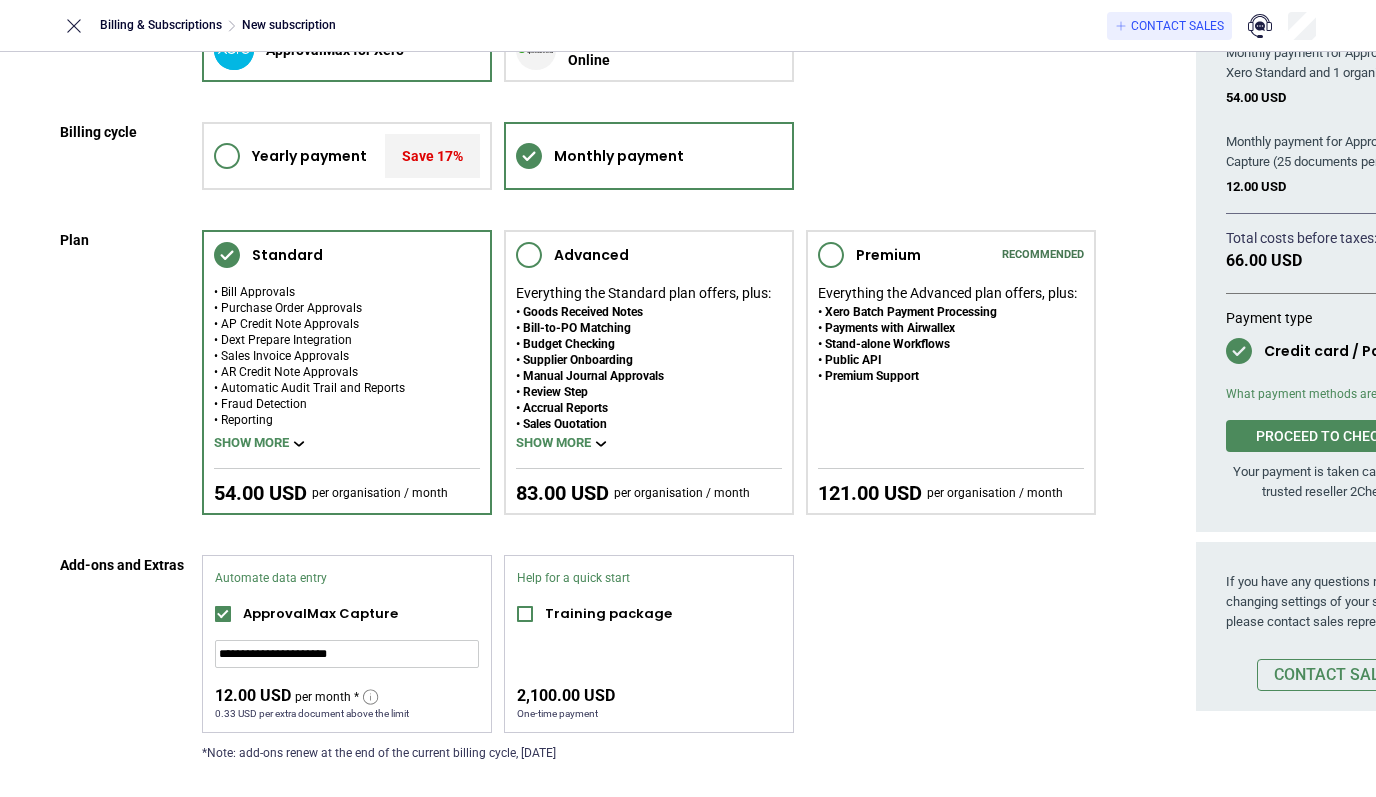 scroll, scrollTop: 99, scrollLeft: 0, axis: vertical 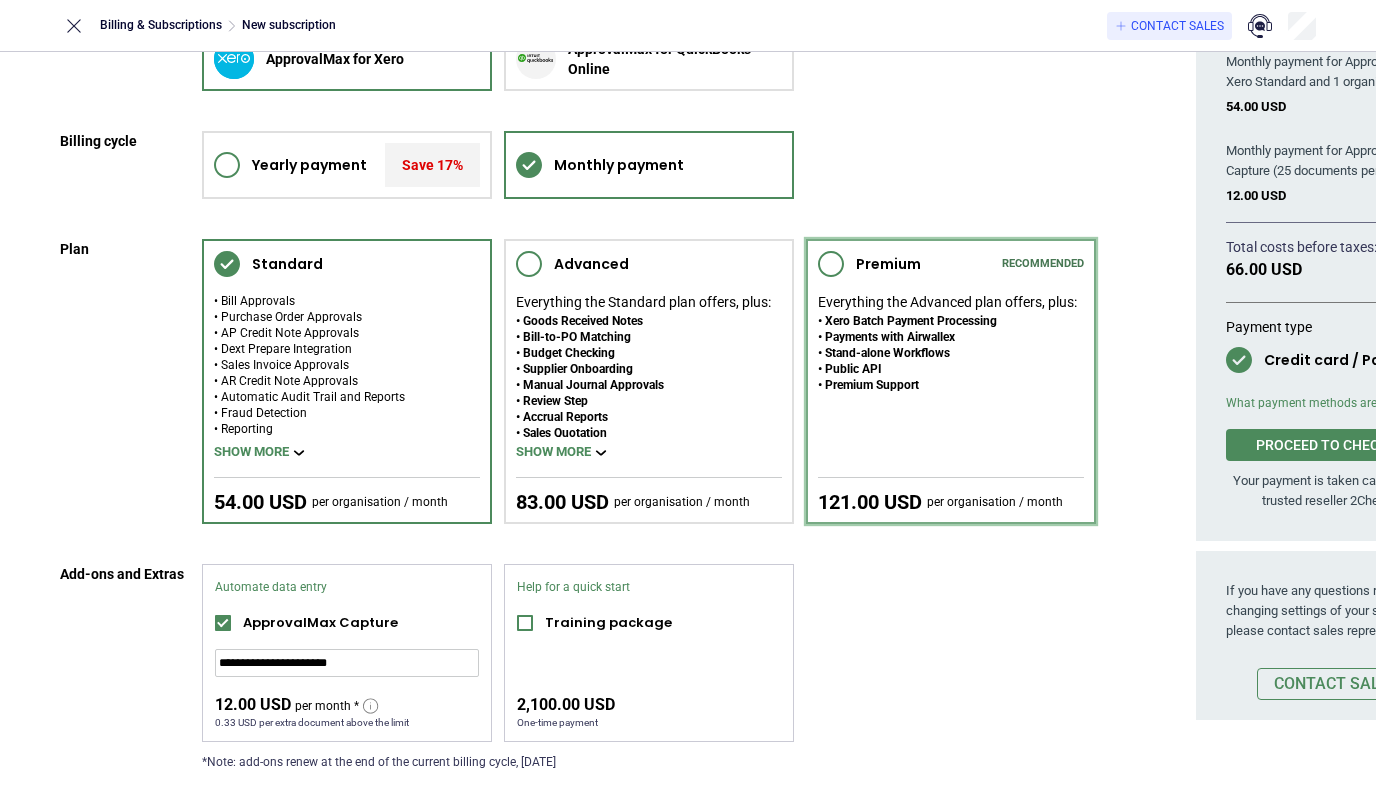 click 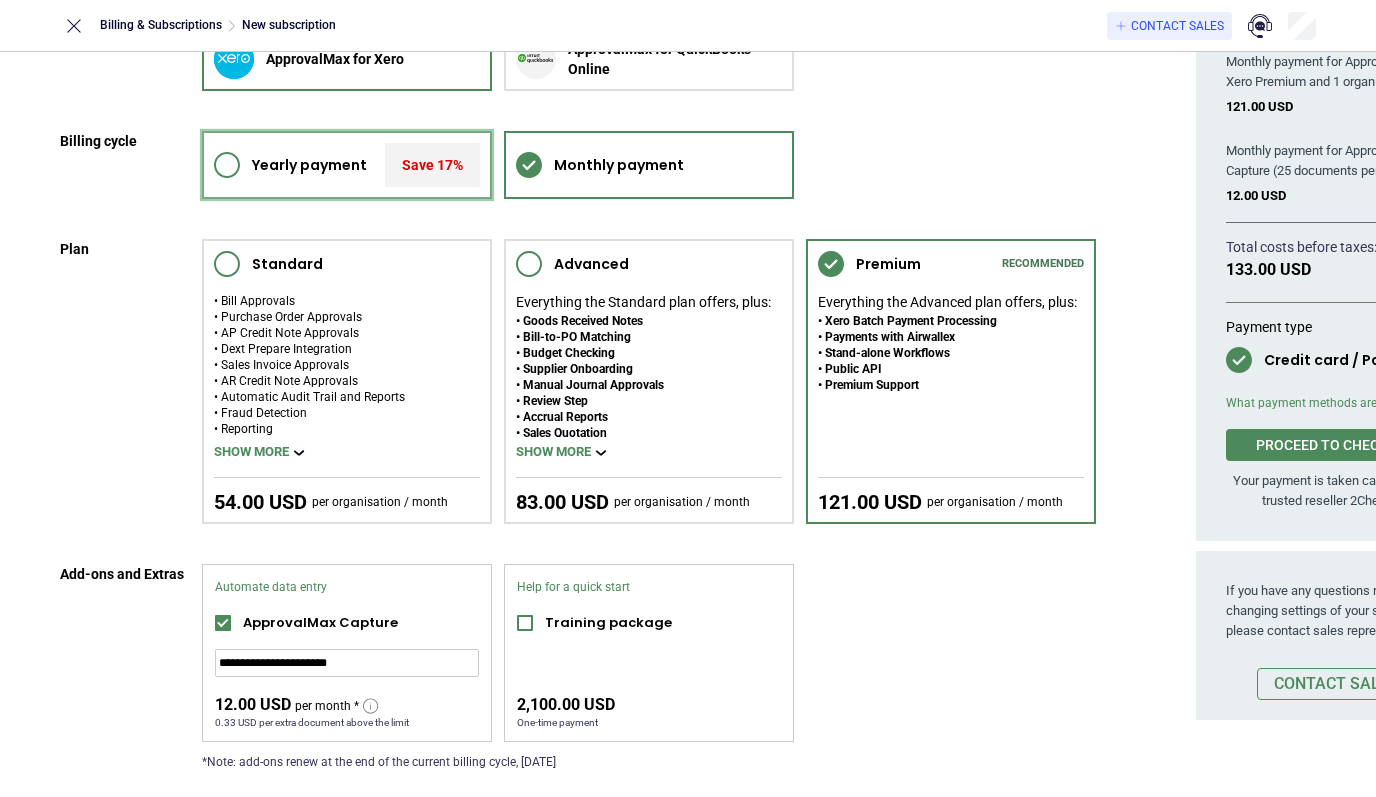 click on "Yearly payment" at bounding box center [309, 165] 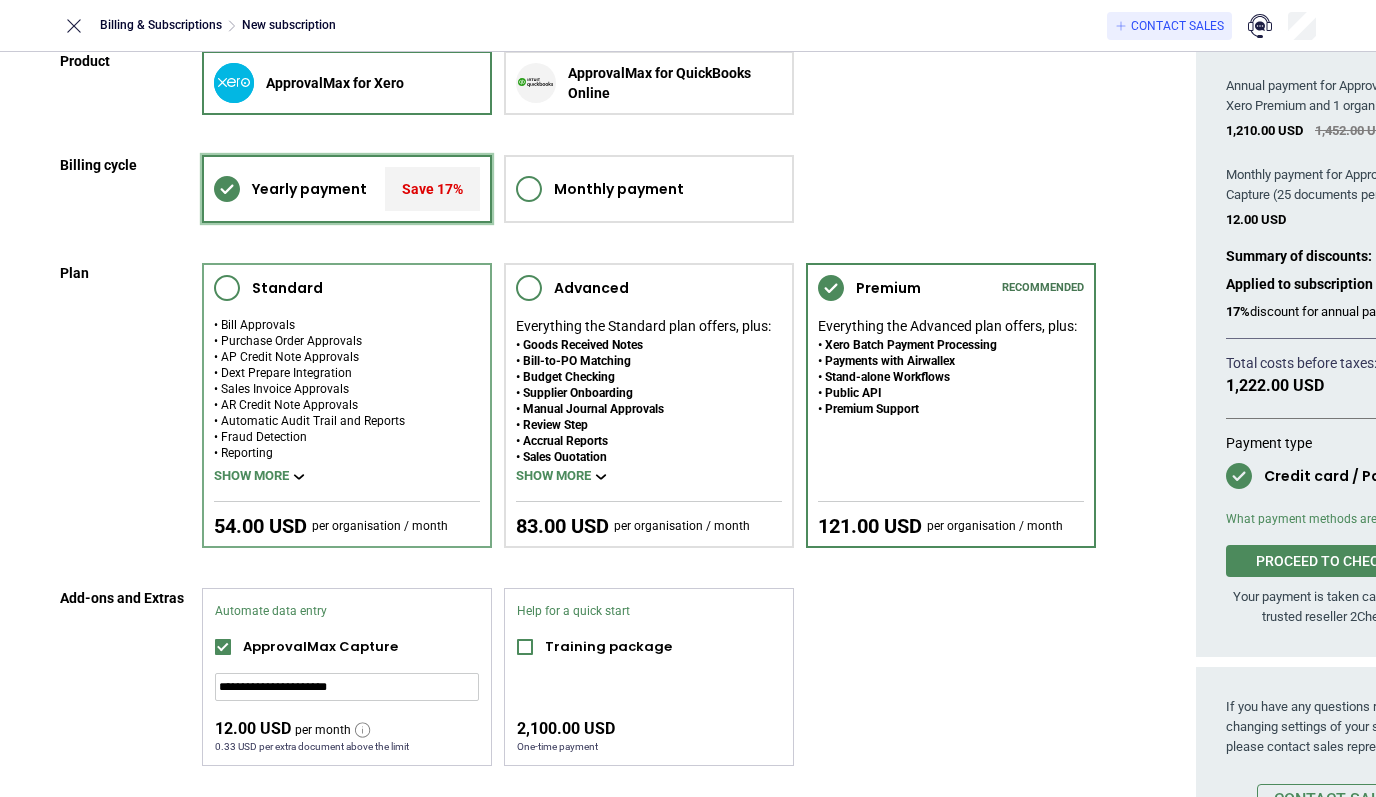 scroll, scrollTop: 89, scrollLeft: 0, axis: vertical 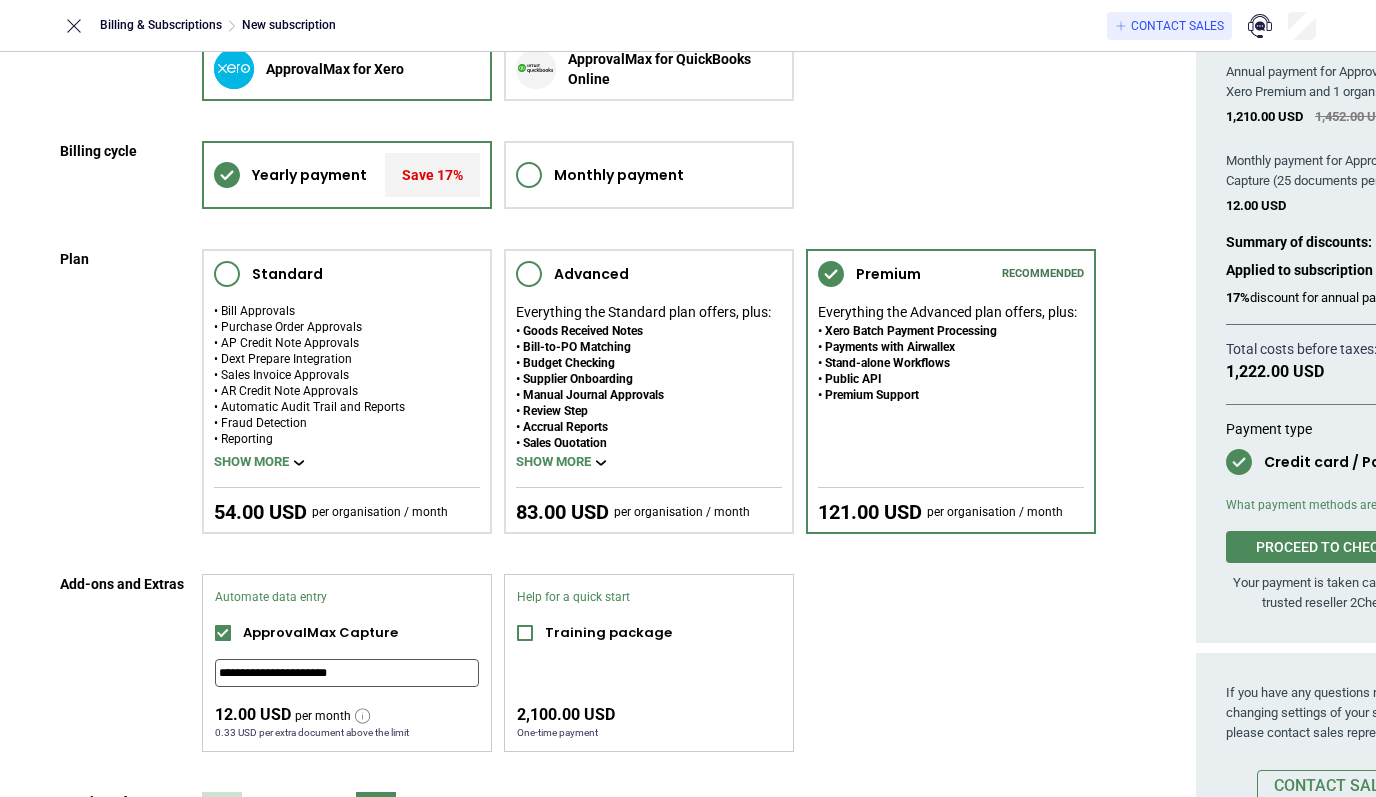 click on "**********" at bounding box center [347, 673] 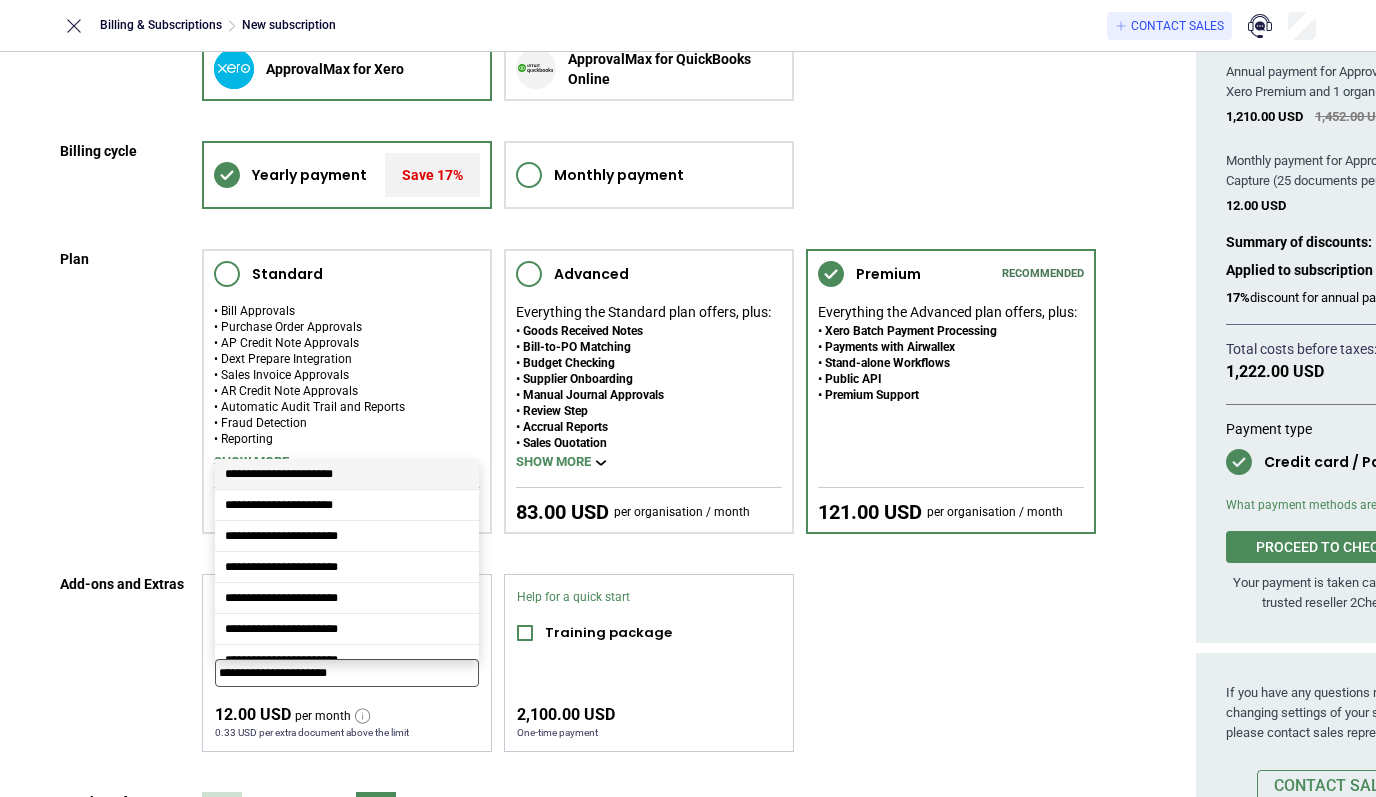 click on "**********" at bounding box center [347, 673] 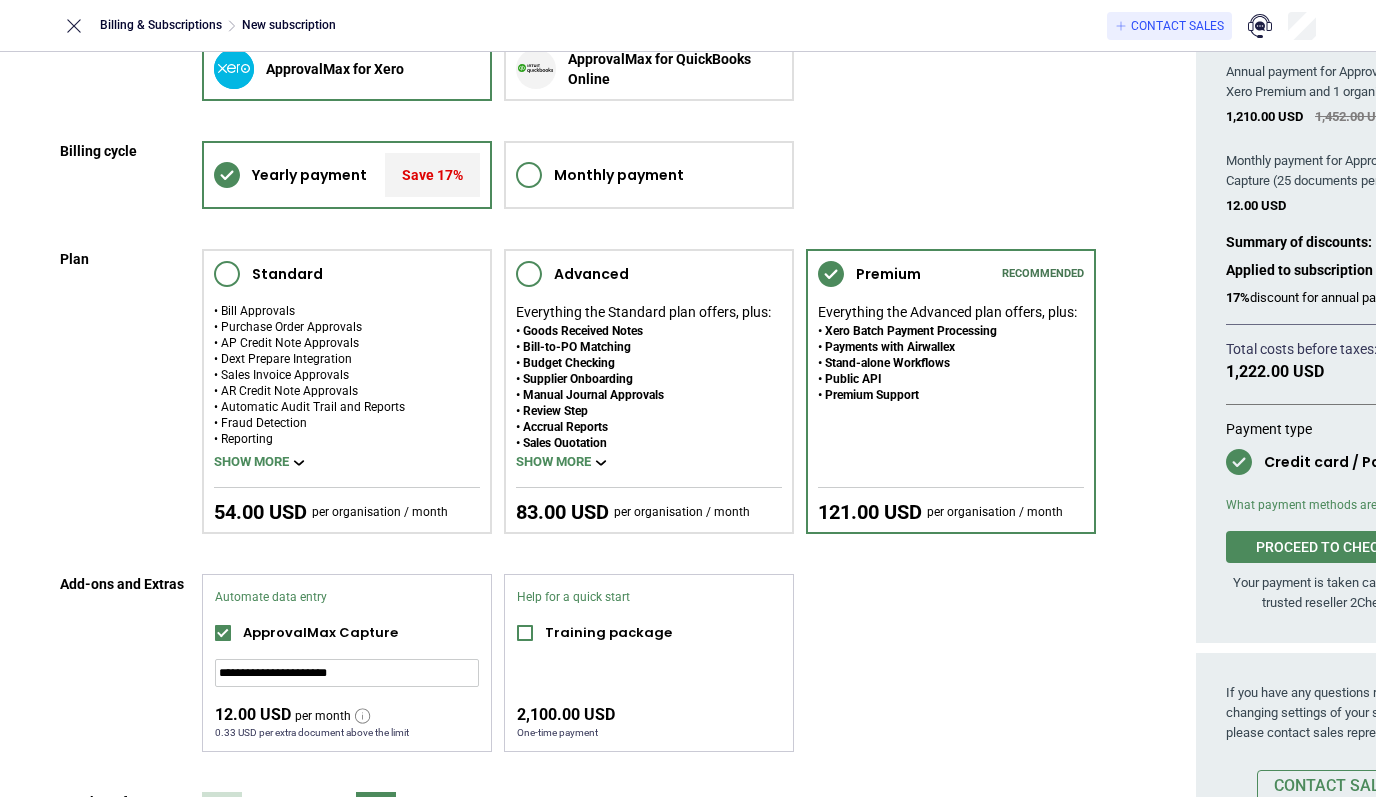 click on "Product ApprovalMax for Xero ApprovalMax for QuickBooks Online Billing cycle Yearly payment Save 17% Monthly payment Plan Standard Bill Approvals Purchase Order Approvals AP Credit Note Approvals Dext Prepare Integration Sales Invoice Approvals AR Credit Note Approvals Automatic Audit Trail and Reports Fraud Detection Reporting Mobile App Slack Integration Customer support Nudge Show more  54.00 USD per organisation / month Advanced Everything the Standard plan offers, plus: Goods Received Notes Bill-to-PO Matching Budget Checking Supplier Onboarding Manual Journal Approvals Review Step Accrual Reports Sales Quotation Client Onboarding Automated Approvals Hold Request on Approval Workflow Version History Request Version History Editing on Approval Group of Accounts Show more  83.00 USD per organisation / month Premium Recommended Everything the Advanced plan offers, plus: Xero Batch Payment Processing Payments with Airwallex Stand-alone Workflows Public API Premium Support 121.00 USD per organisation / month" at bounding box center [578, 454] 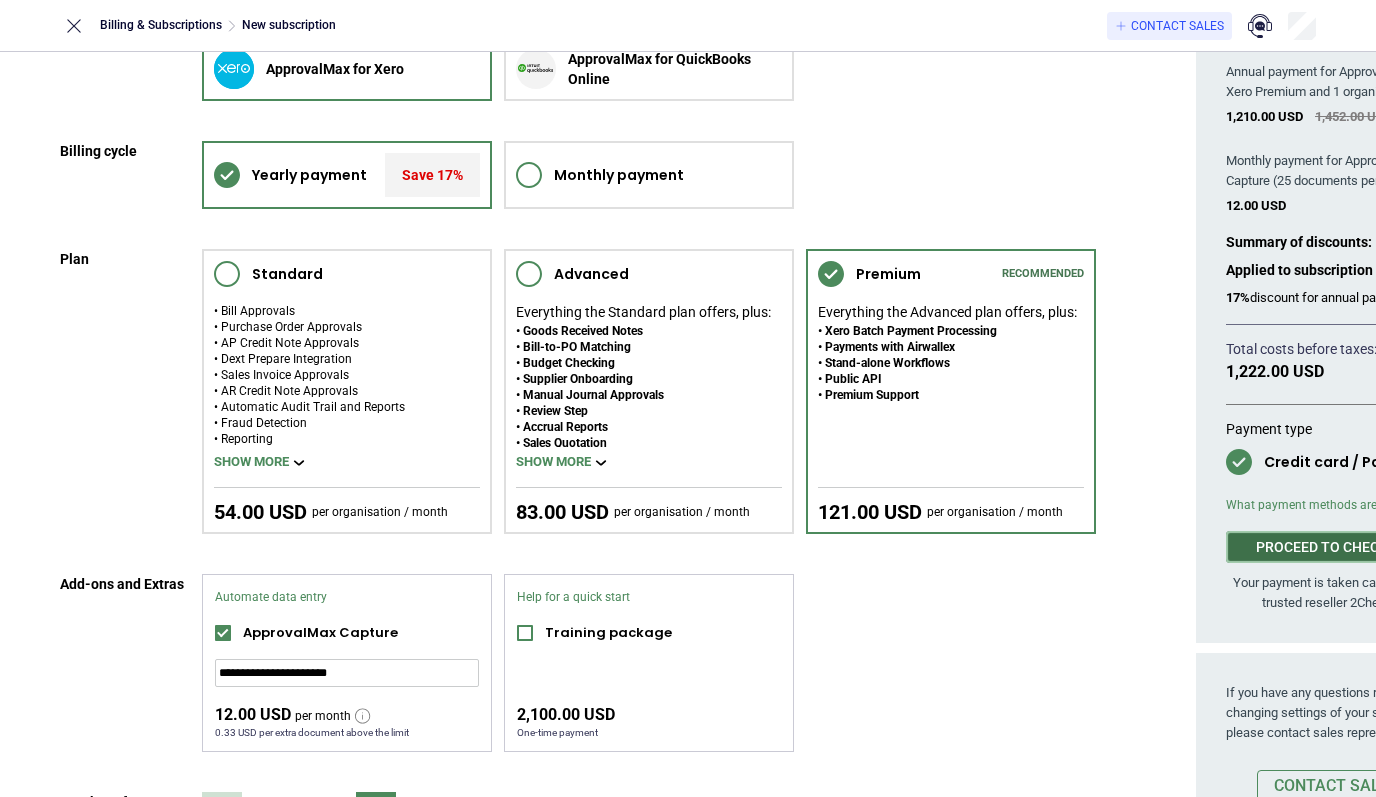click on "PROCEED TO CHECKOUT" at bounding box center [1336, 547] 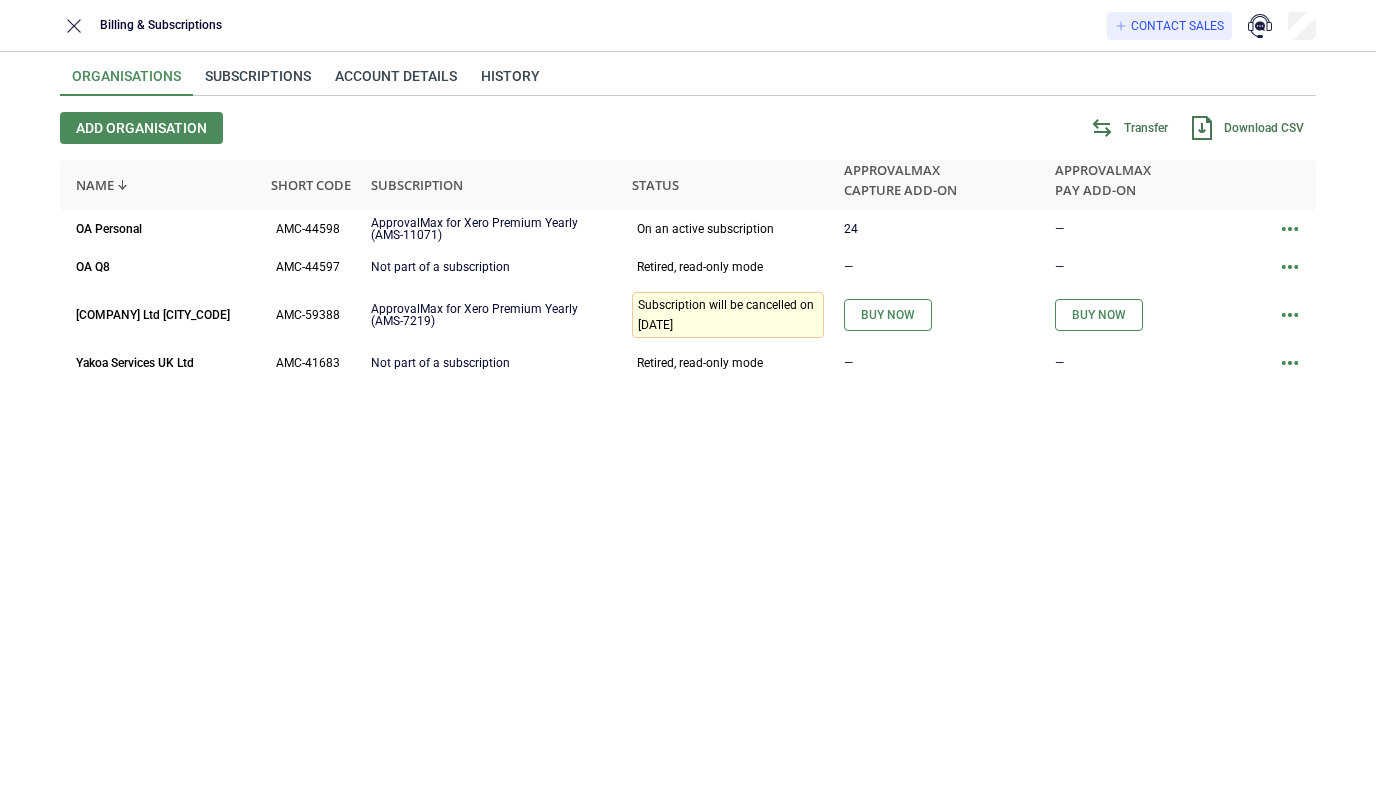 scroll, scrollTop: 0, scrollLeft: 0, axis: both 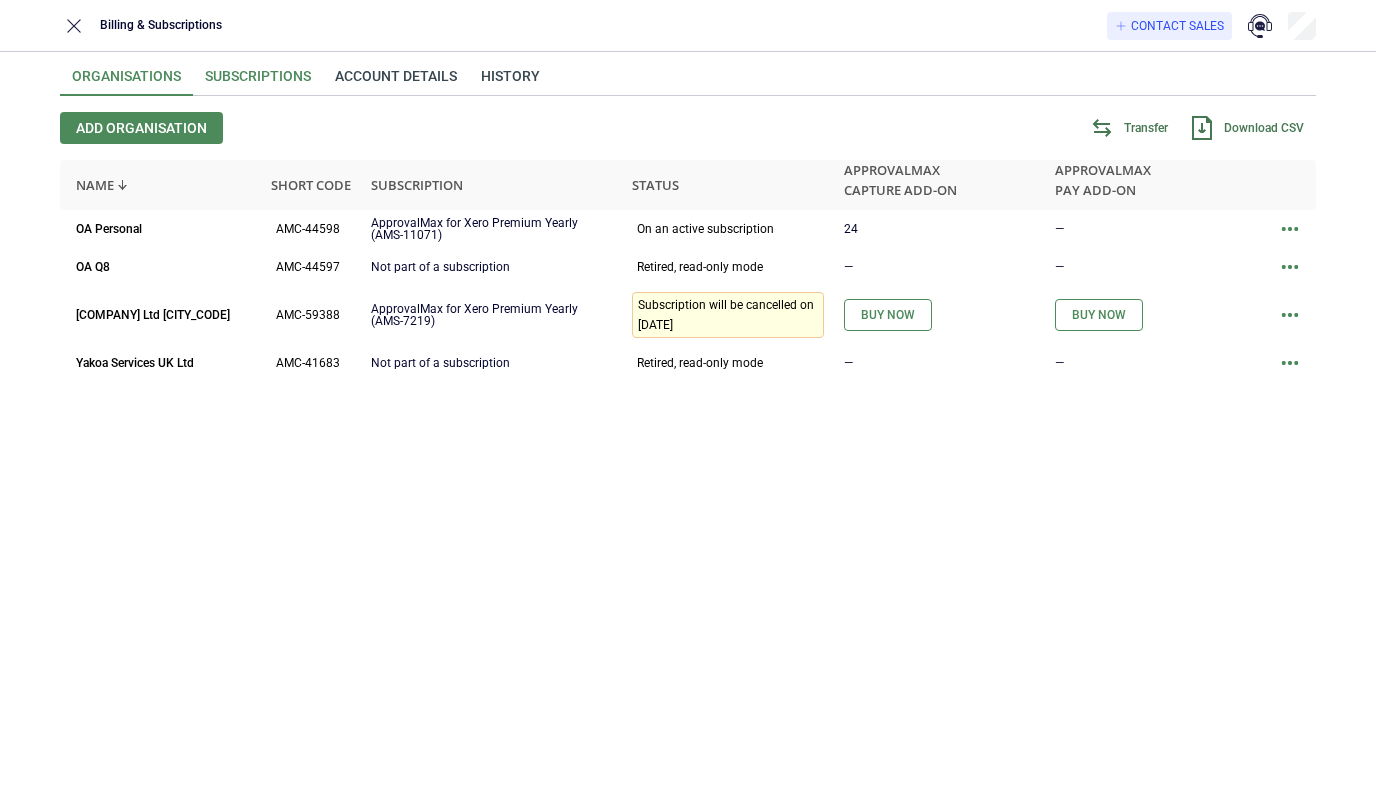 click on "Subscriptions" at bounding box center (258, 82) 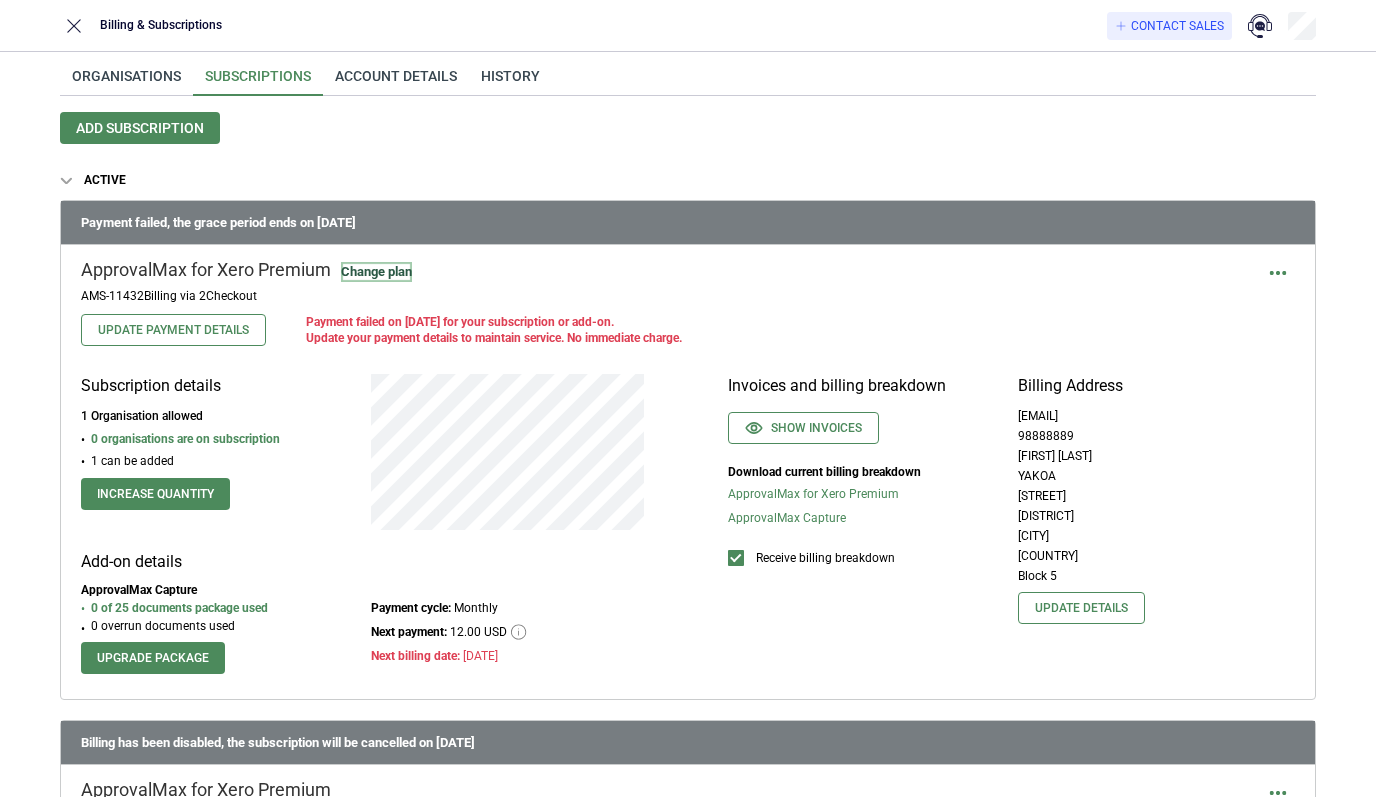 click on "Change plan" at bounding box center (376, 272) 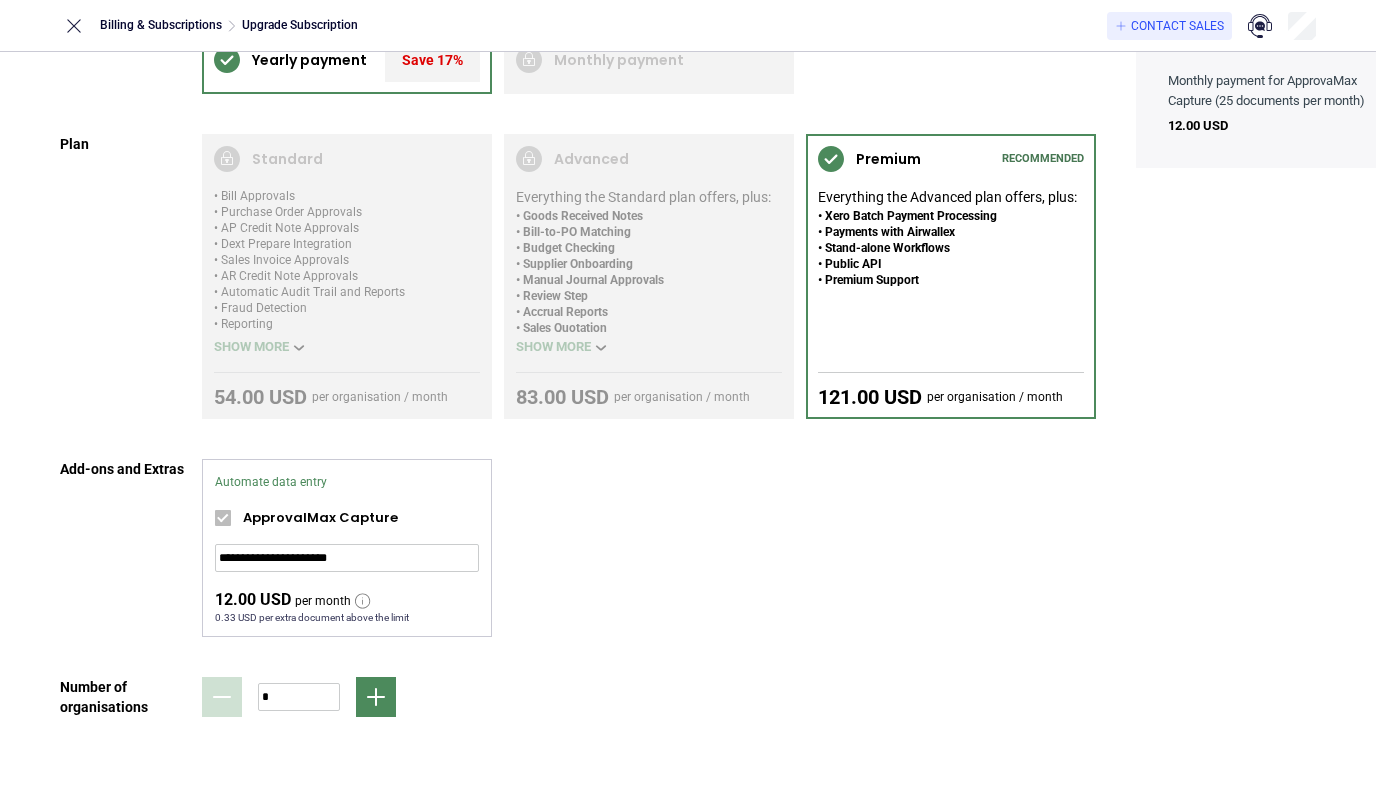 scroll, scrollTop: 0, scrollLeft: 0, axis: both 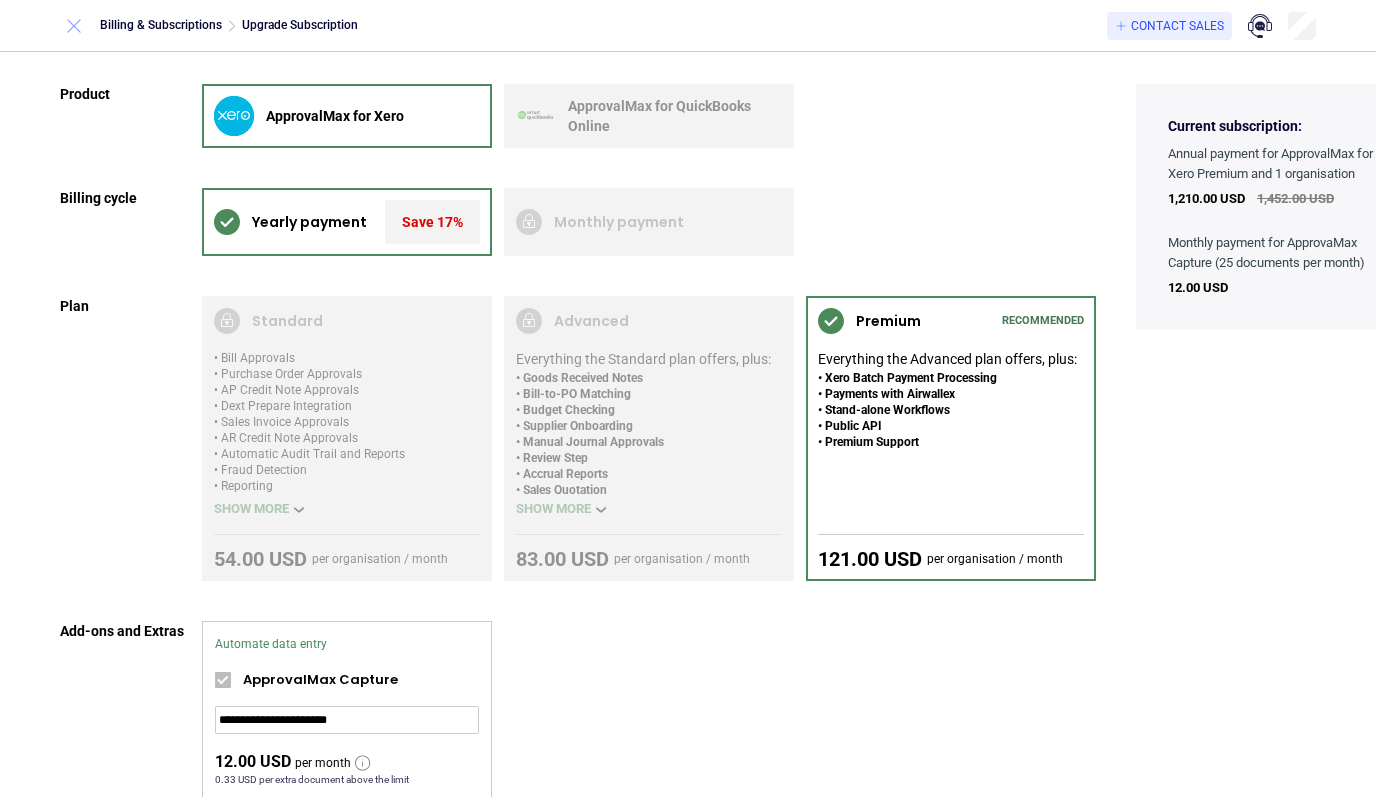 click 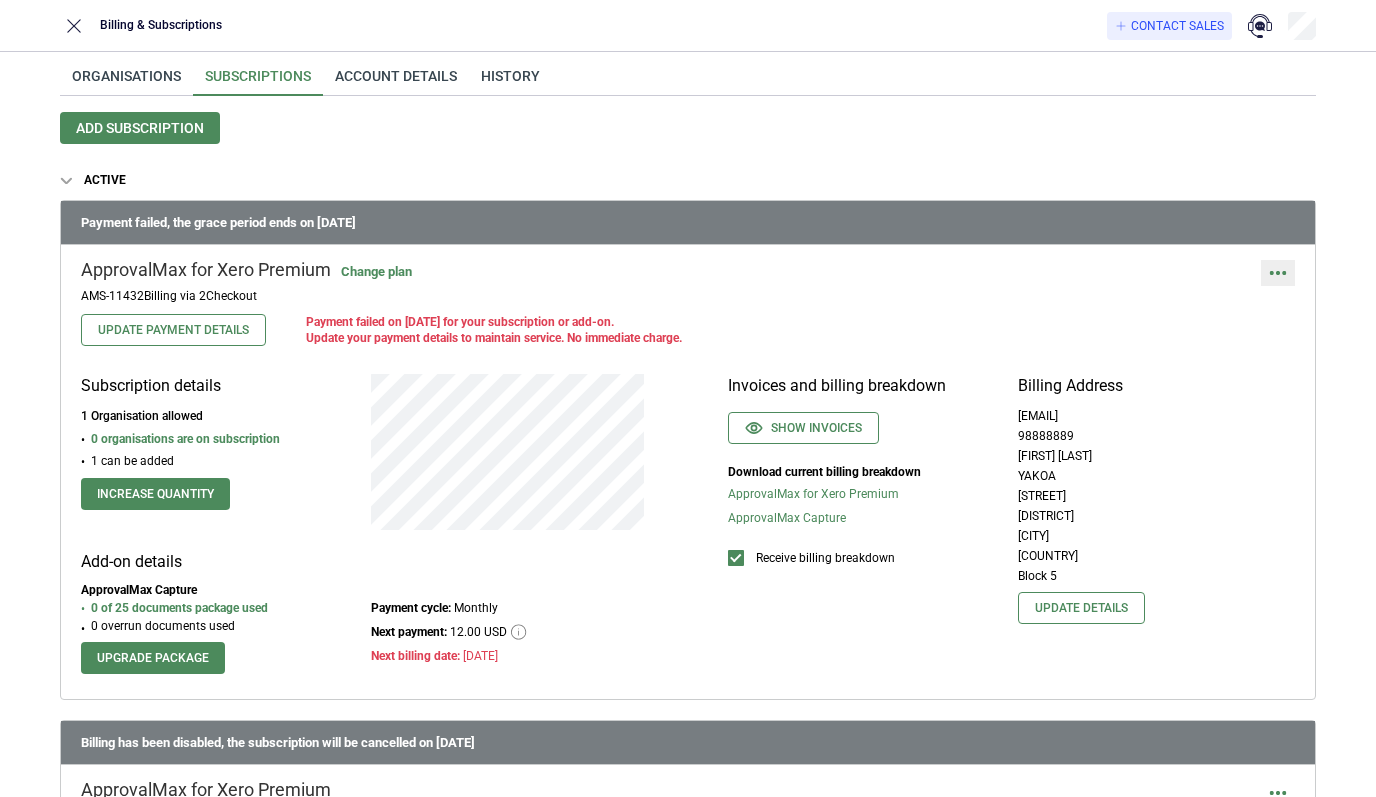click at bounding box center (1278, 273) 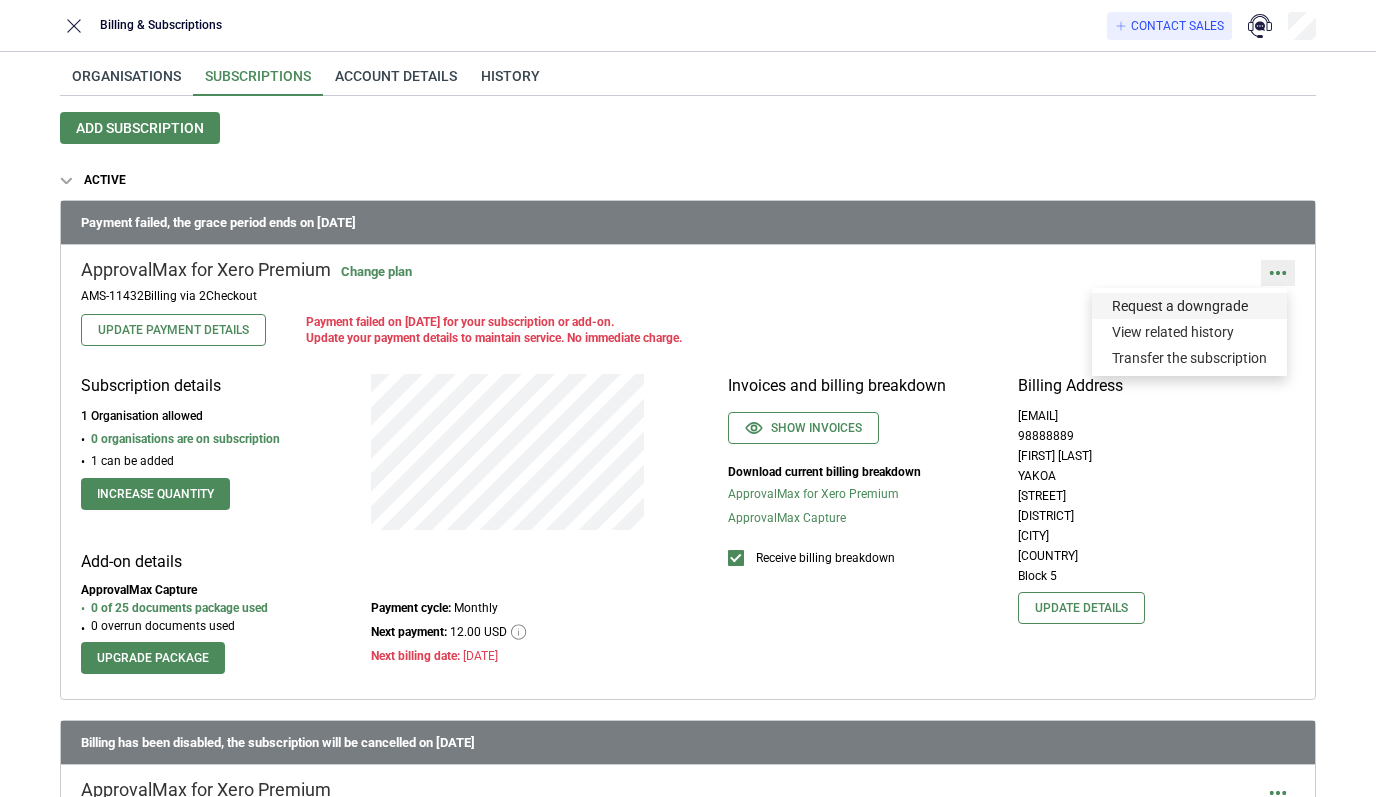 click on "Request a downgrade" at bounding box center [1189, 306] 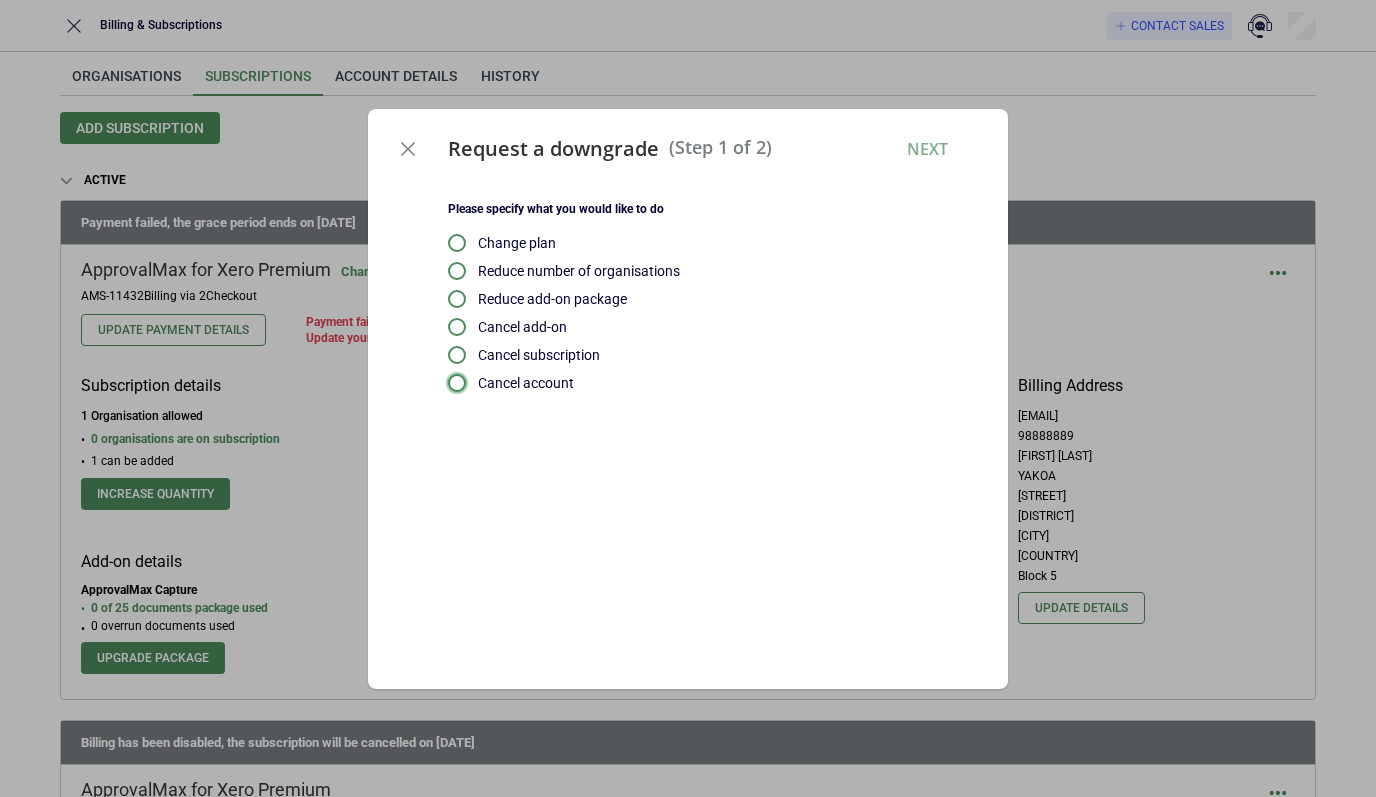 click at bounding box center (457, 383) 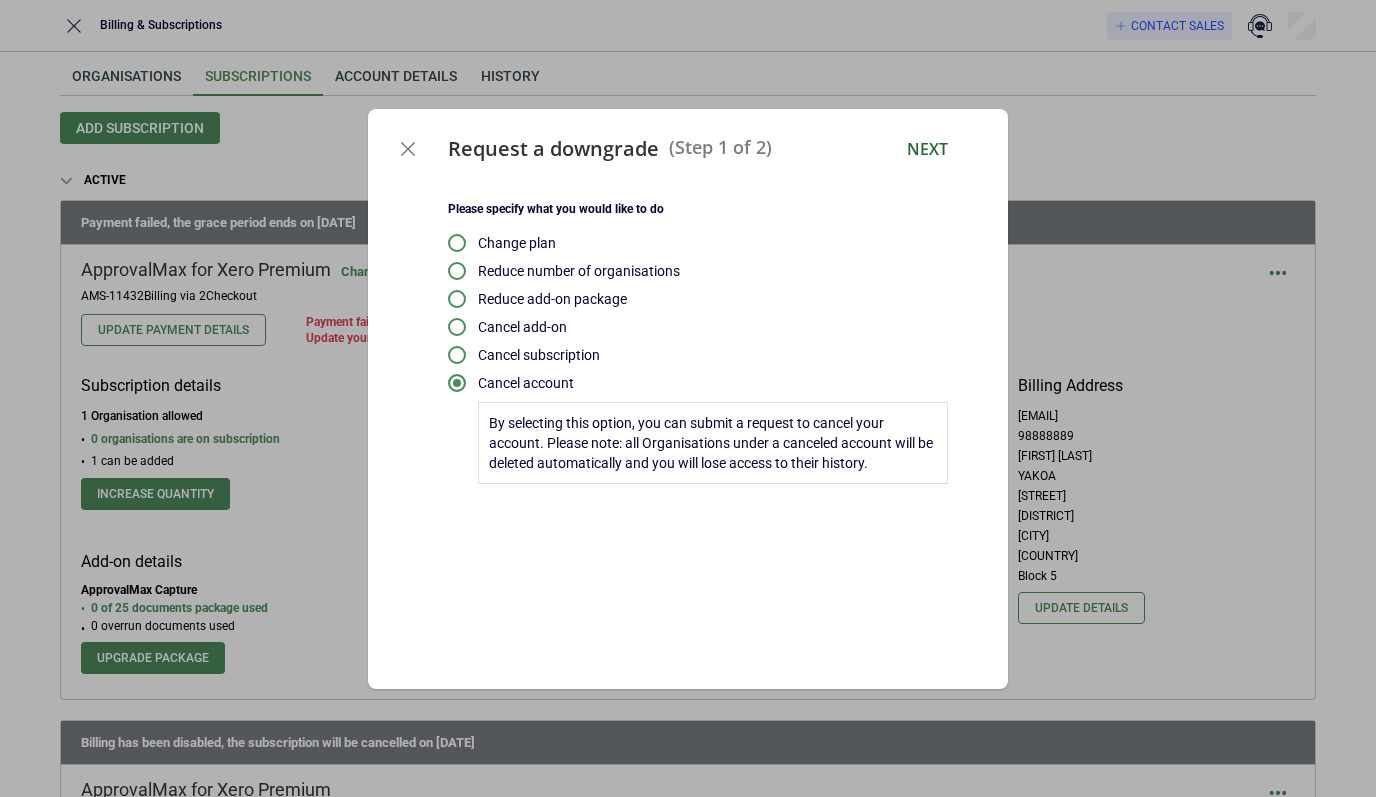 click on "Next" at bounding box center [927, 149] 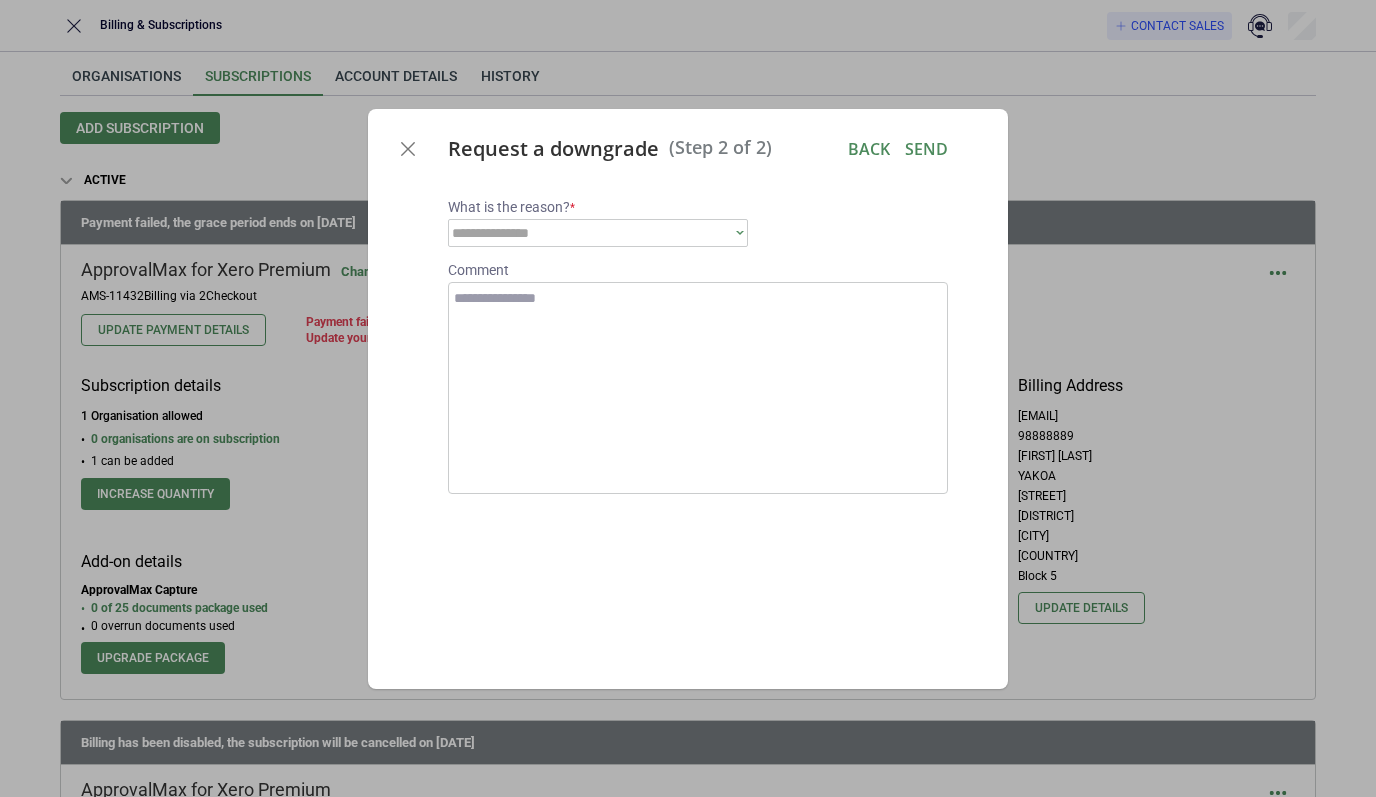 click on "**********" at bounding box center (591, 233) 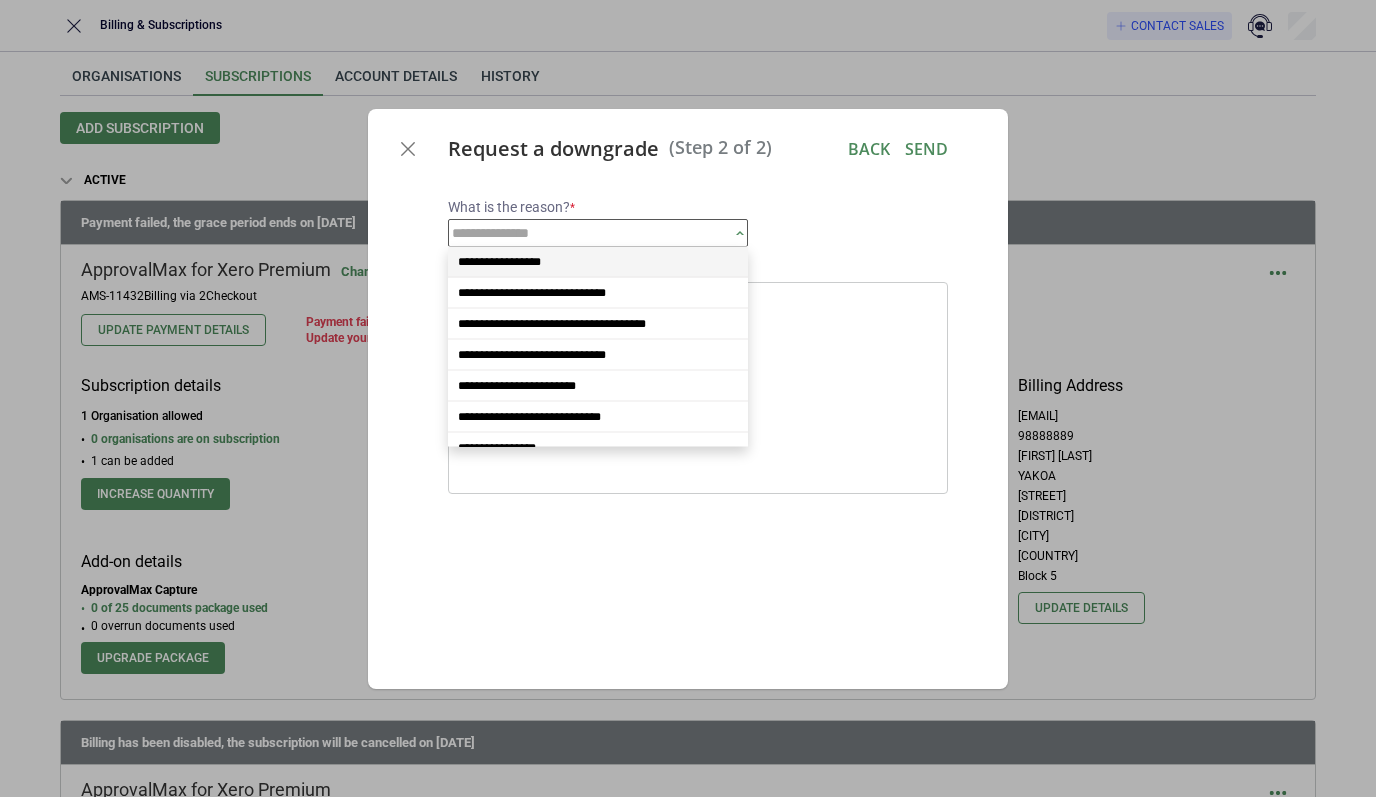 click on "**********" at bounding box center (598, 262) 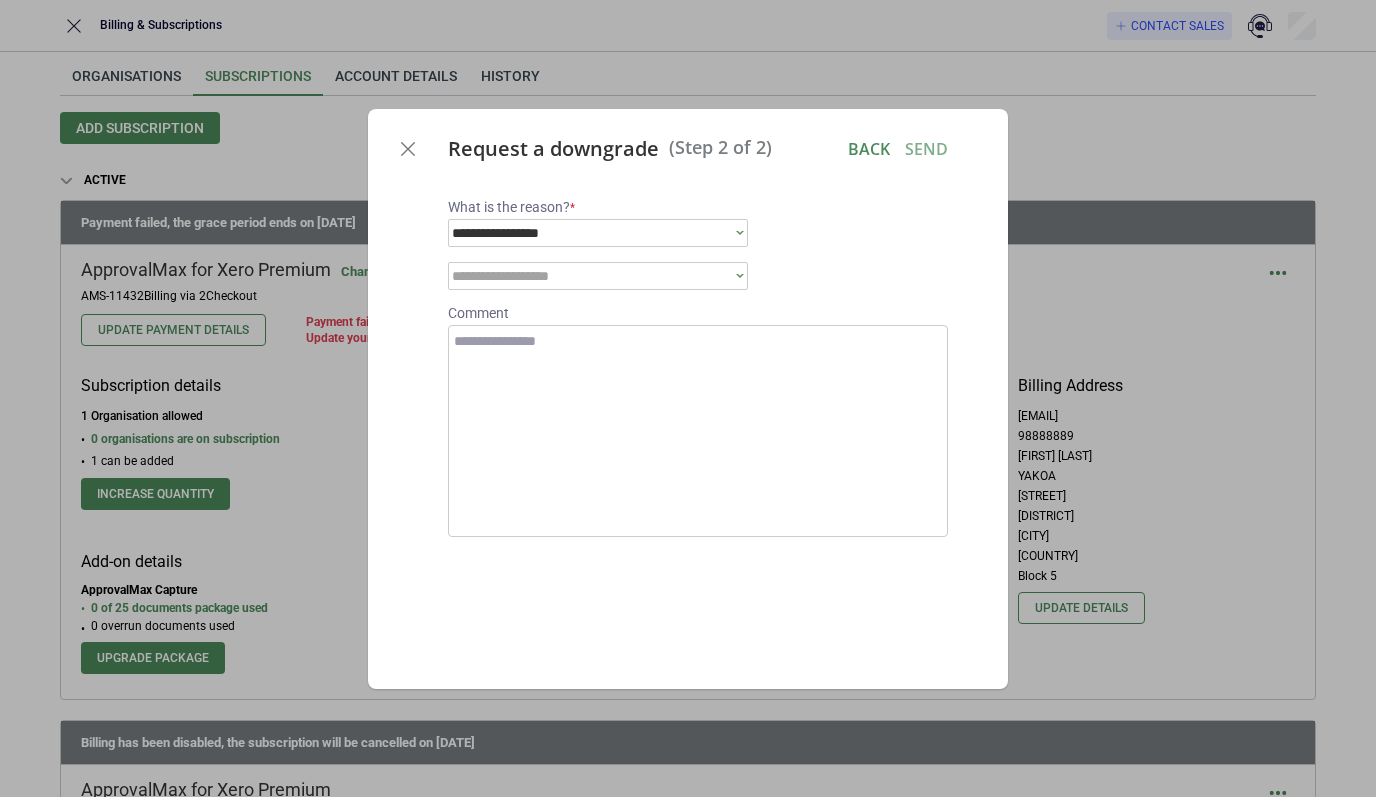 click on "**********" at bounding box center [591, 276] 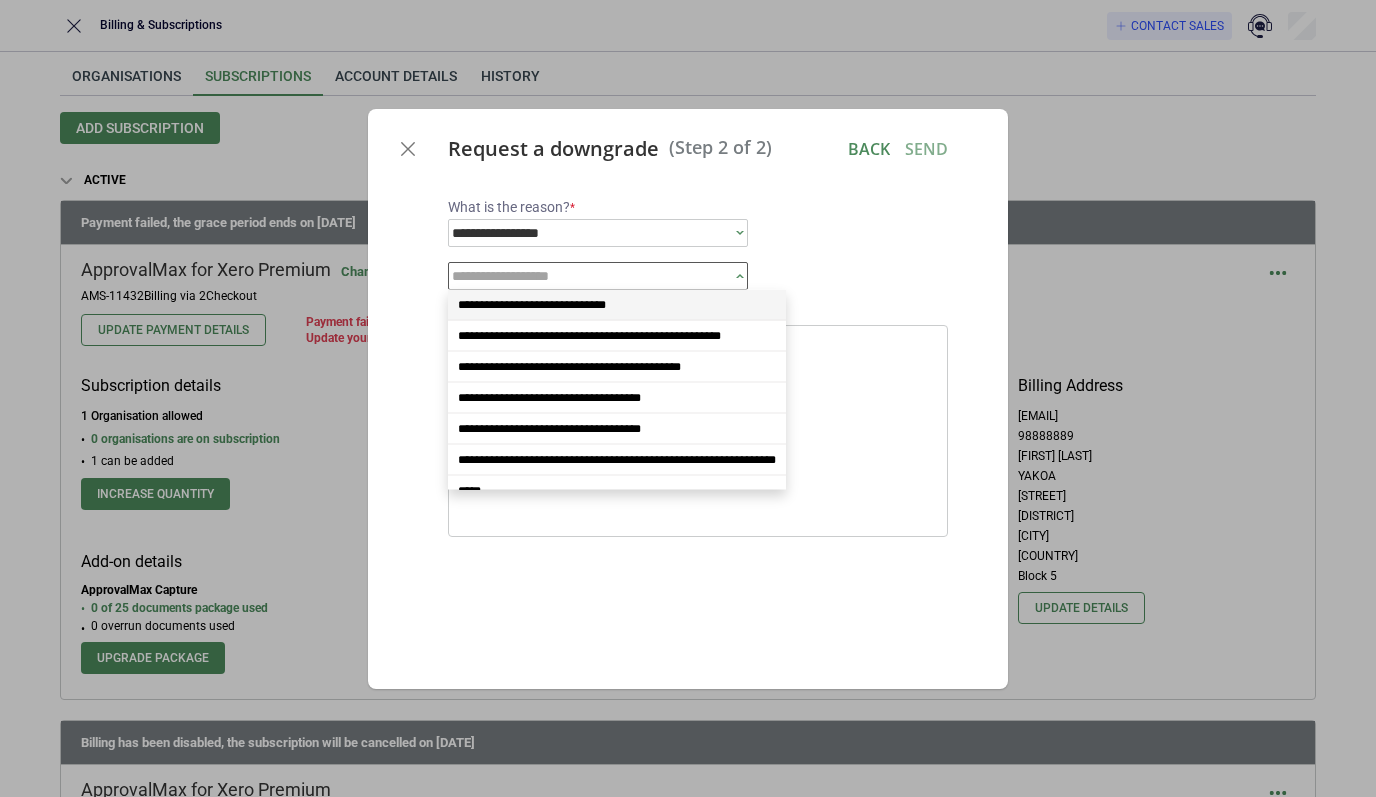 click on "**********" at bounding box center (617, 305) 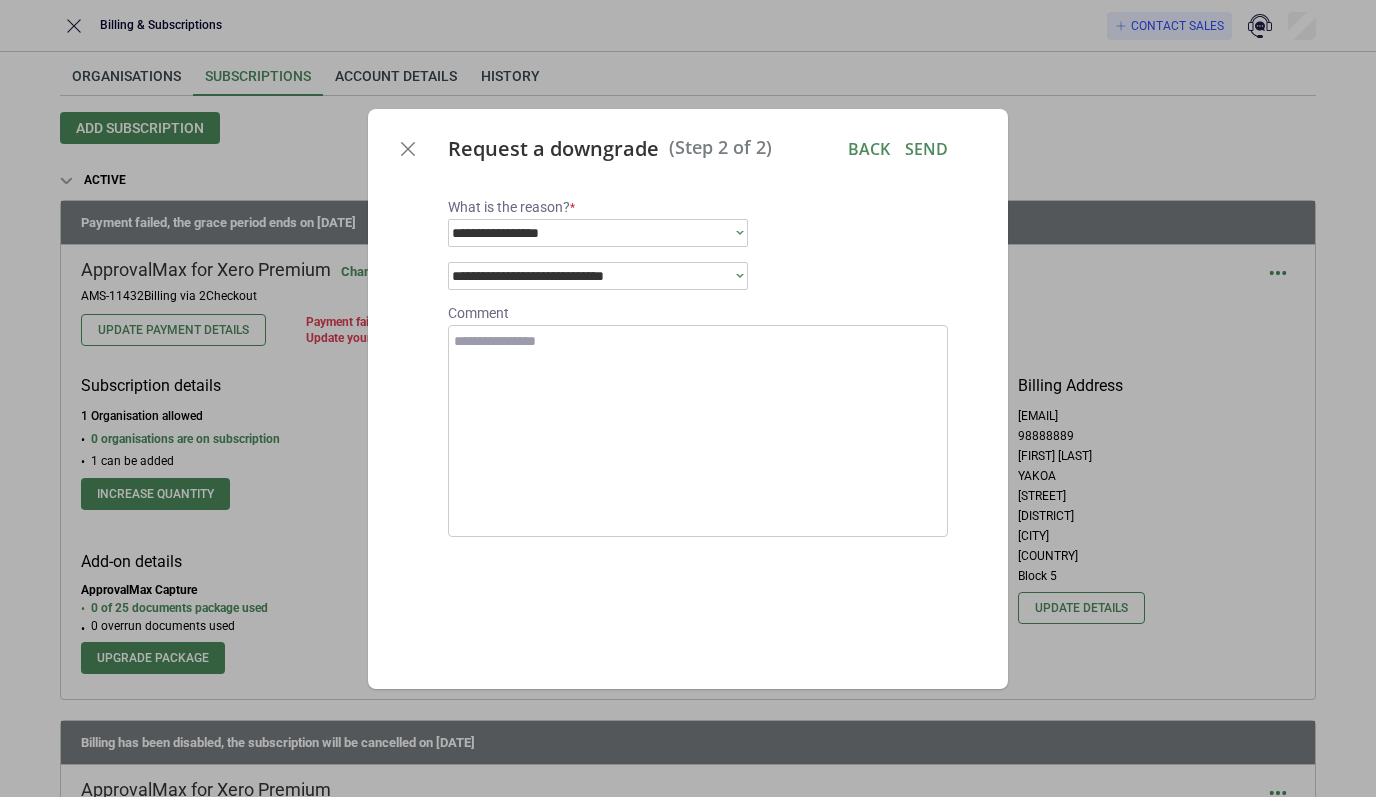 click on "Request a downgrade (Step 2 of 2) Back Send" at bounding box center [688, 149] 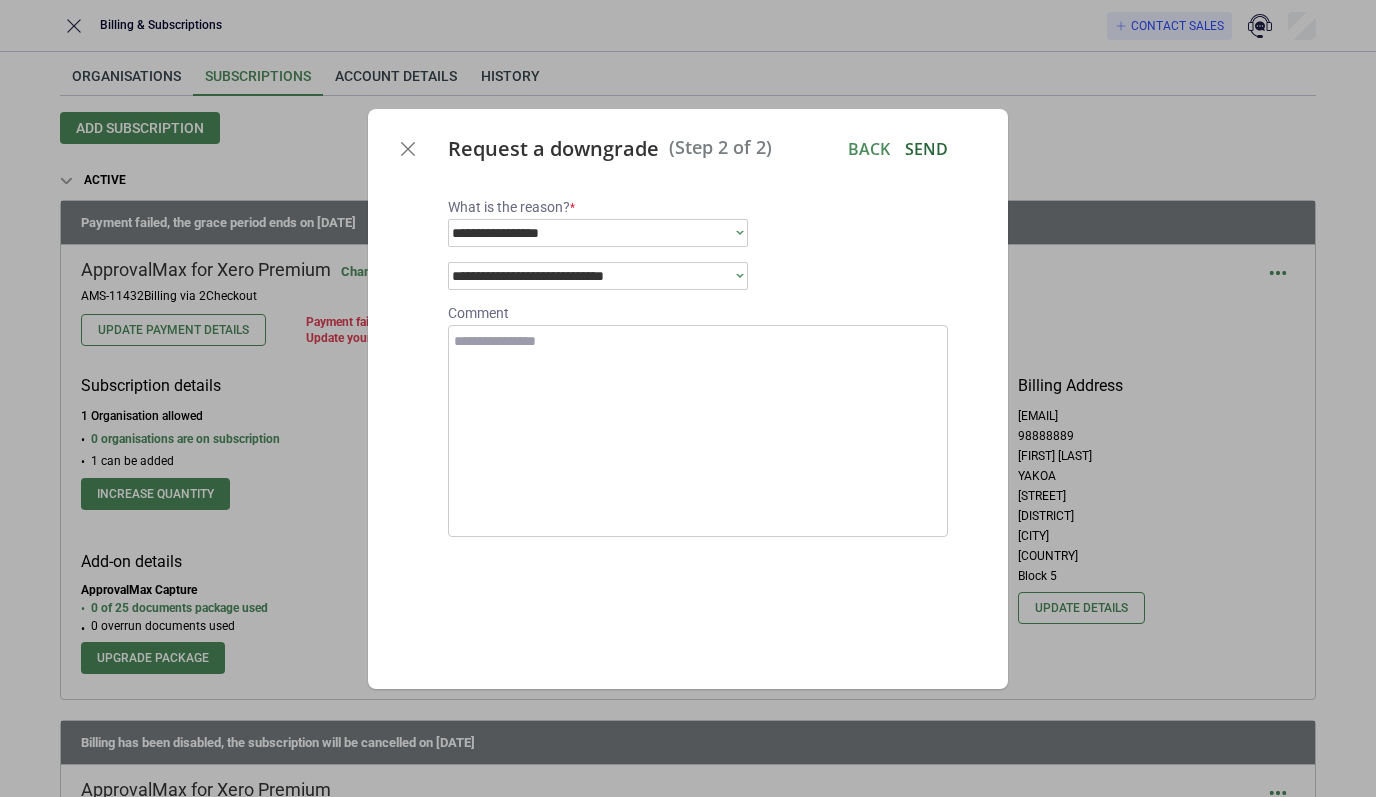 click on "Send" at bounding box center (926, 149) 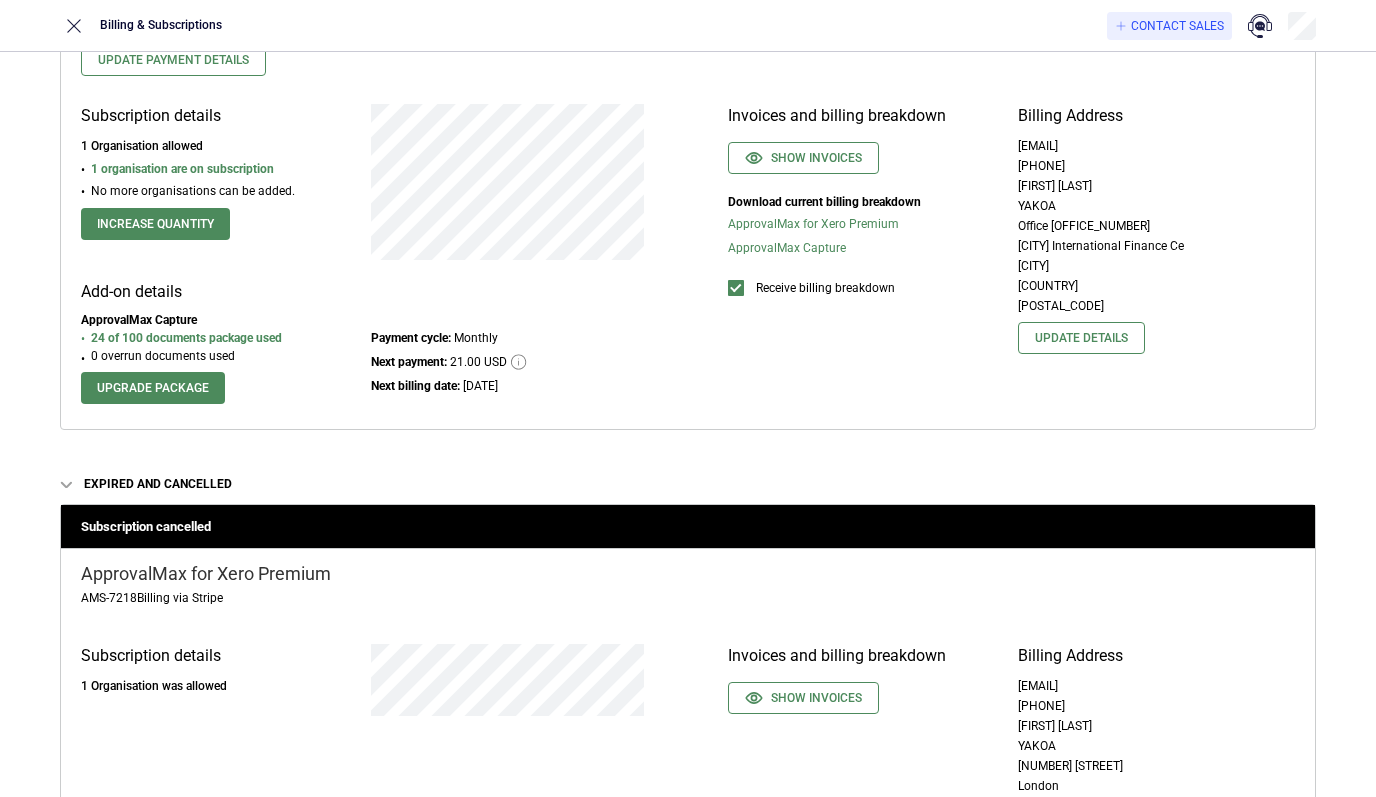 scroll, scrollTop: 1185, scrollLeft: 0, axis: vertical 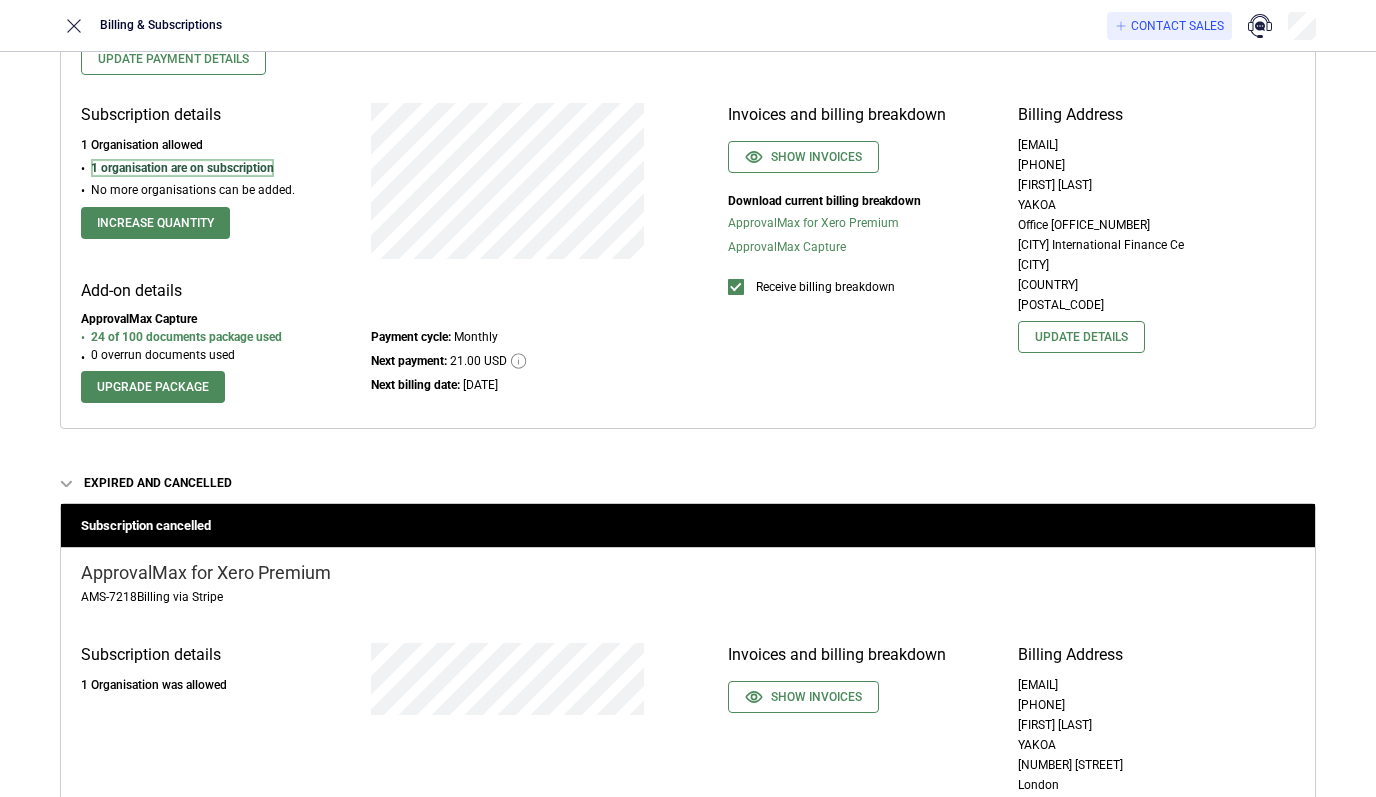 click on "1 organisation are on subscription" at bounding box center (182, 168) 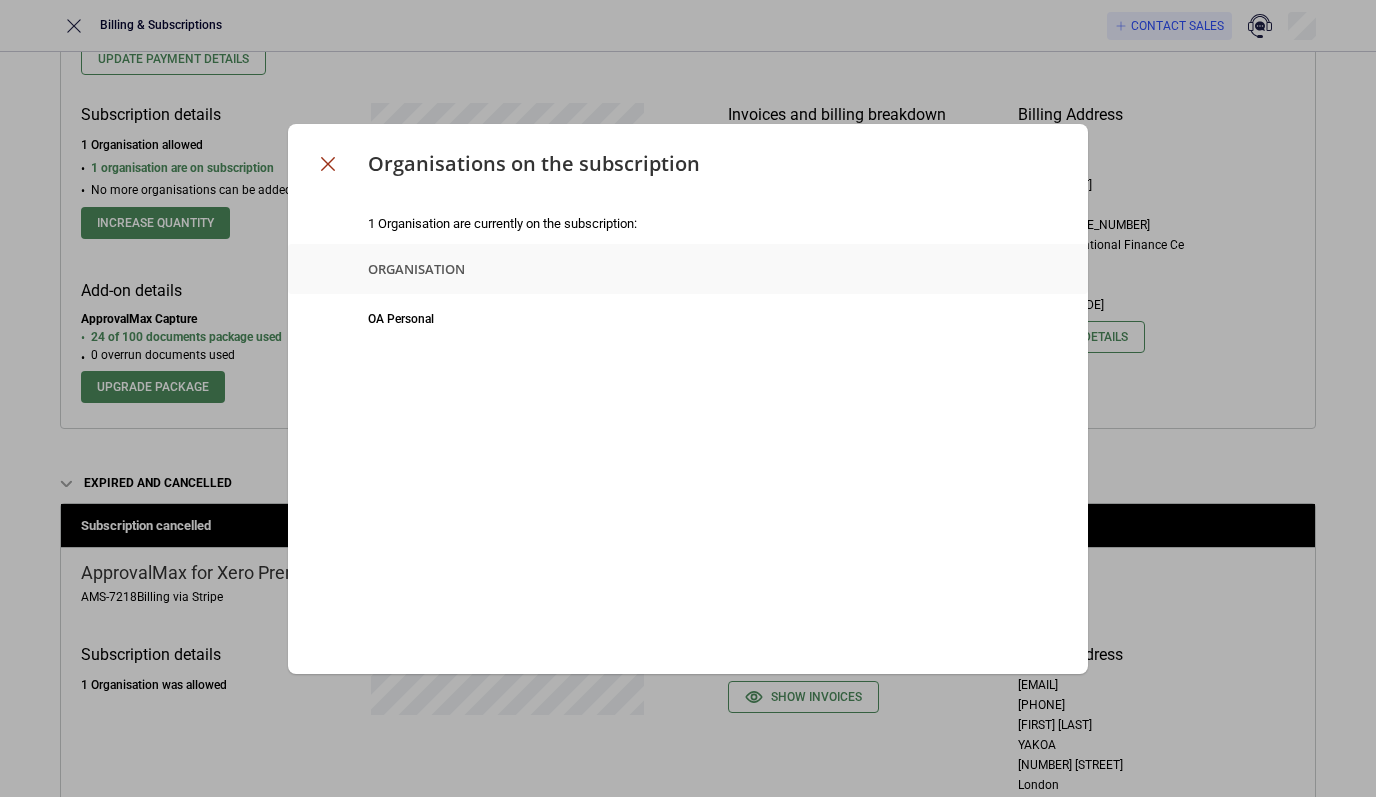click 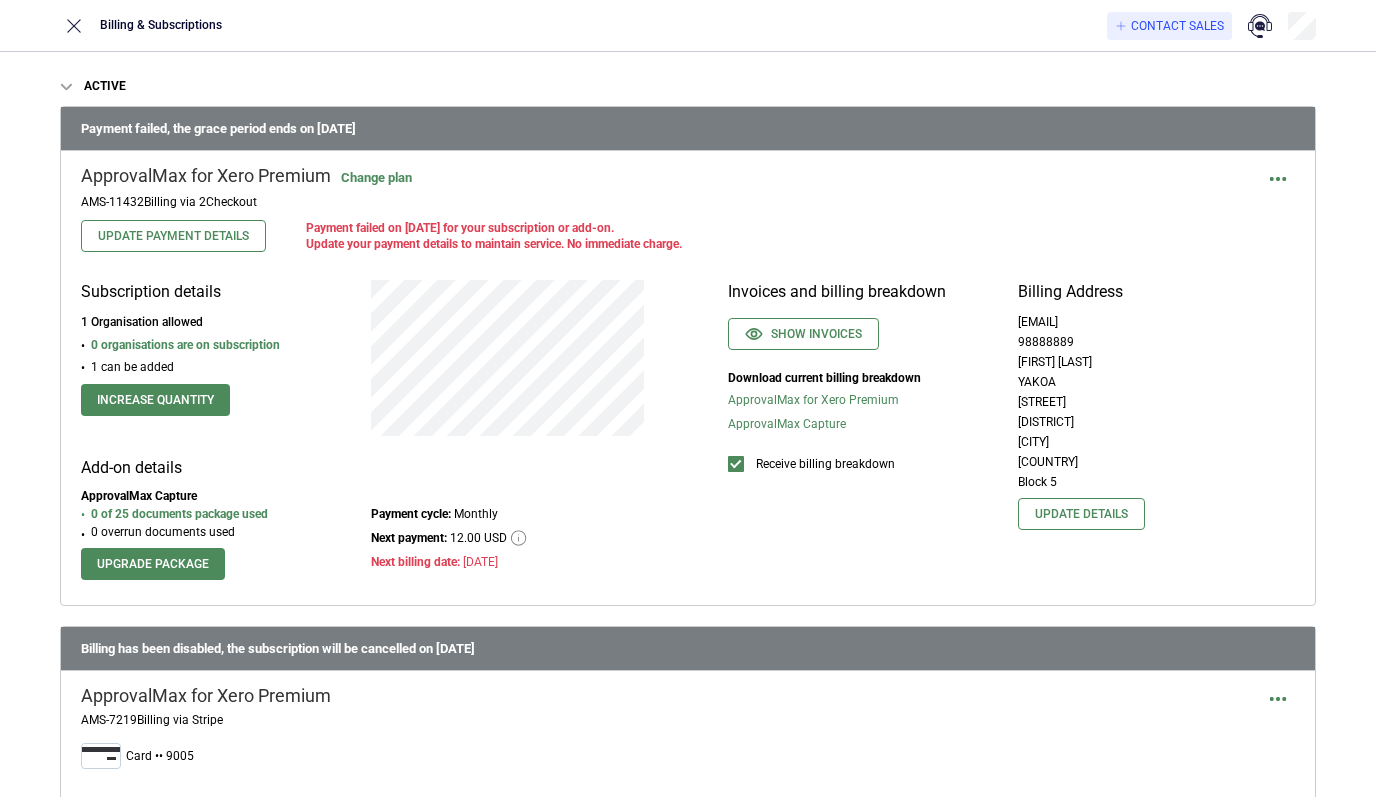 scroll, scrollTop: 0, scrollLeft: 0, axis: both 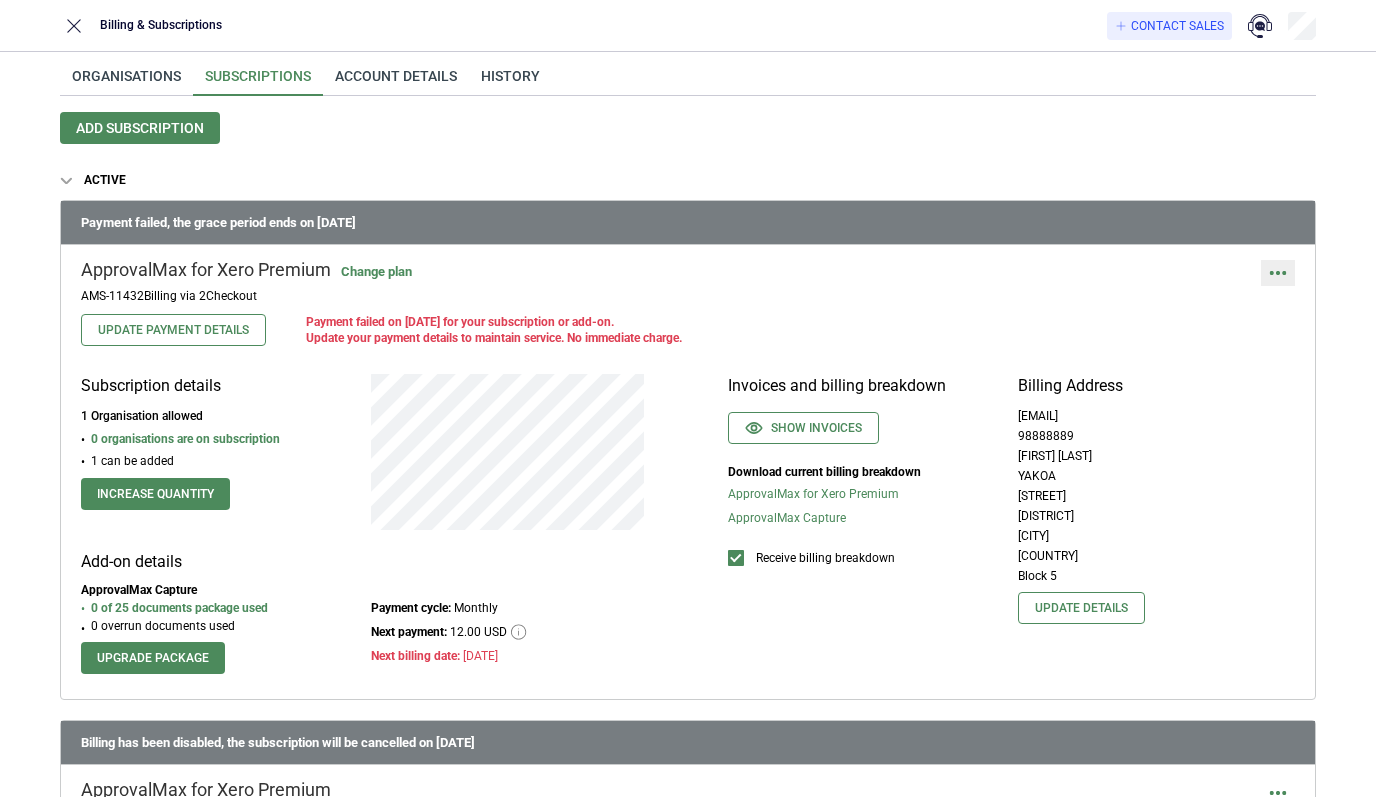 click 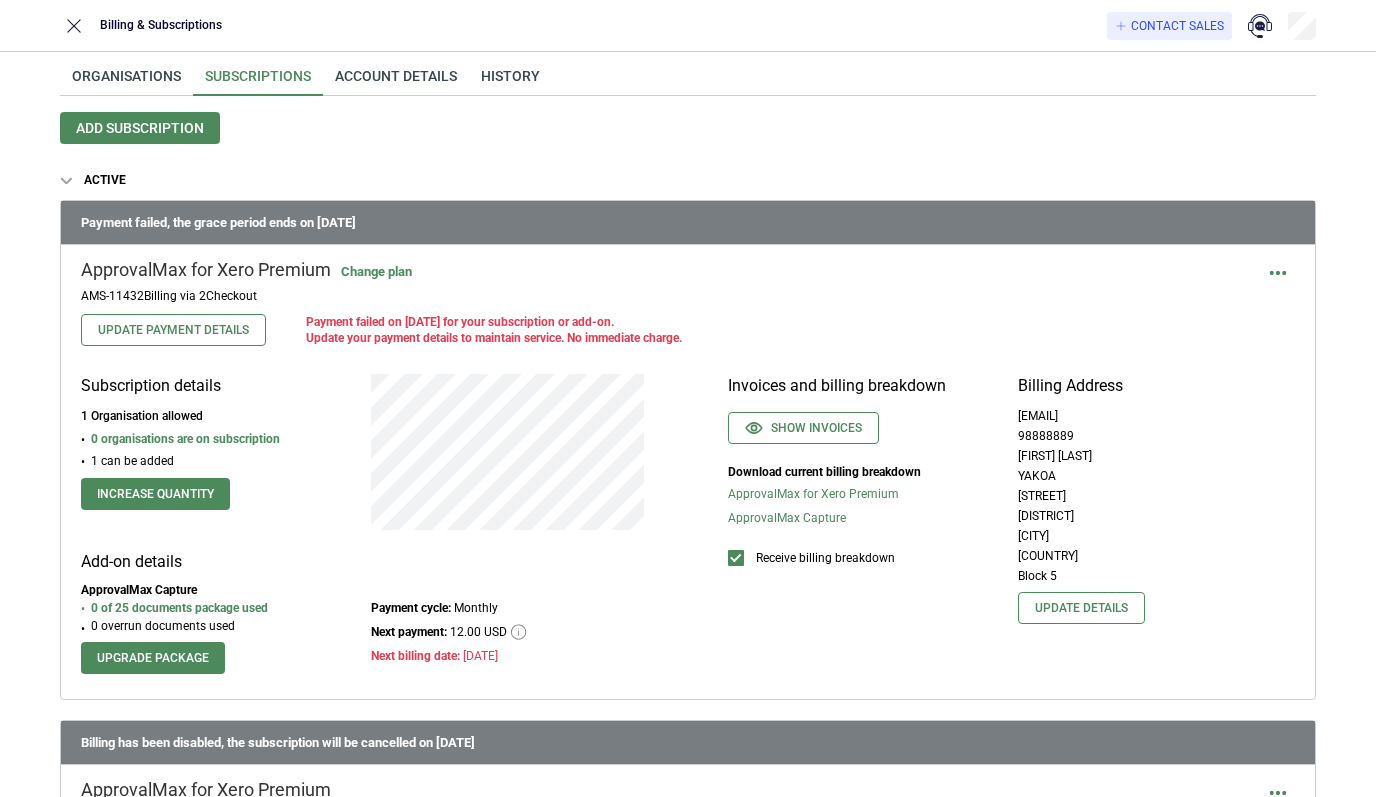click on "ApprovalMax for Xero Premium Change plan AMS-11432  Billing via 2Checkout Update Payment Details Payment failed on 31 May 2025 for your subscription or add-on. Update your payment details to maintain service. No immediate charge." at bounding box center [688, 303] 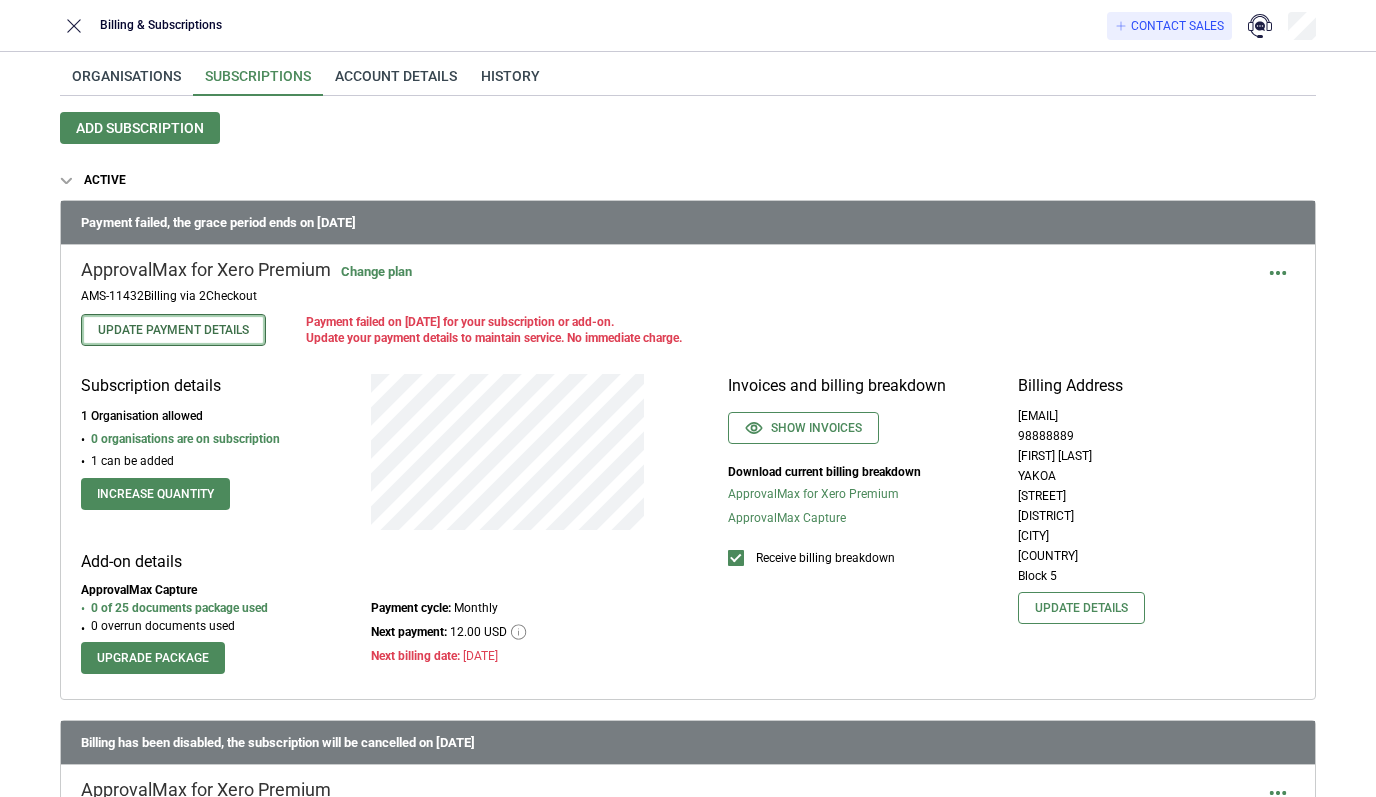 click on "Update Payment Details" at bounding box center [173, 330] 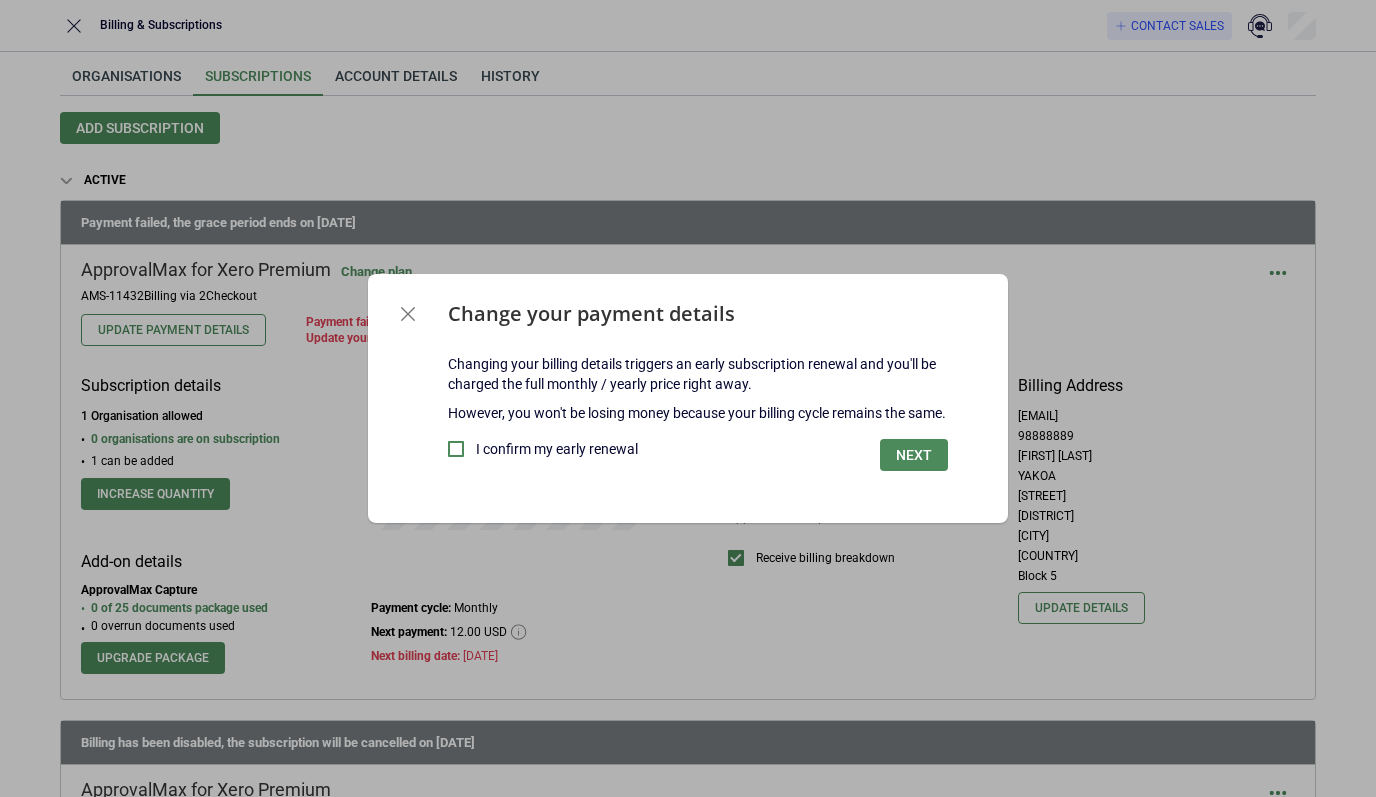 click on "Changing your billing details triggers an early subscription renewal and you'll be charged the full monthly / yearly price right away. However, you won't be losing money because your billing cycle remains the same. I confirm my early renewal Next" at bounding box center [688, 438] 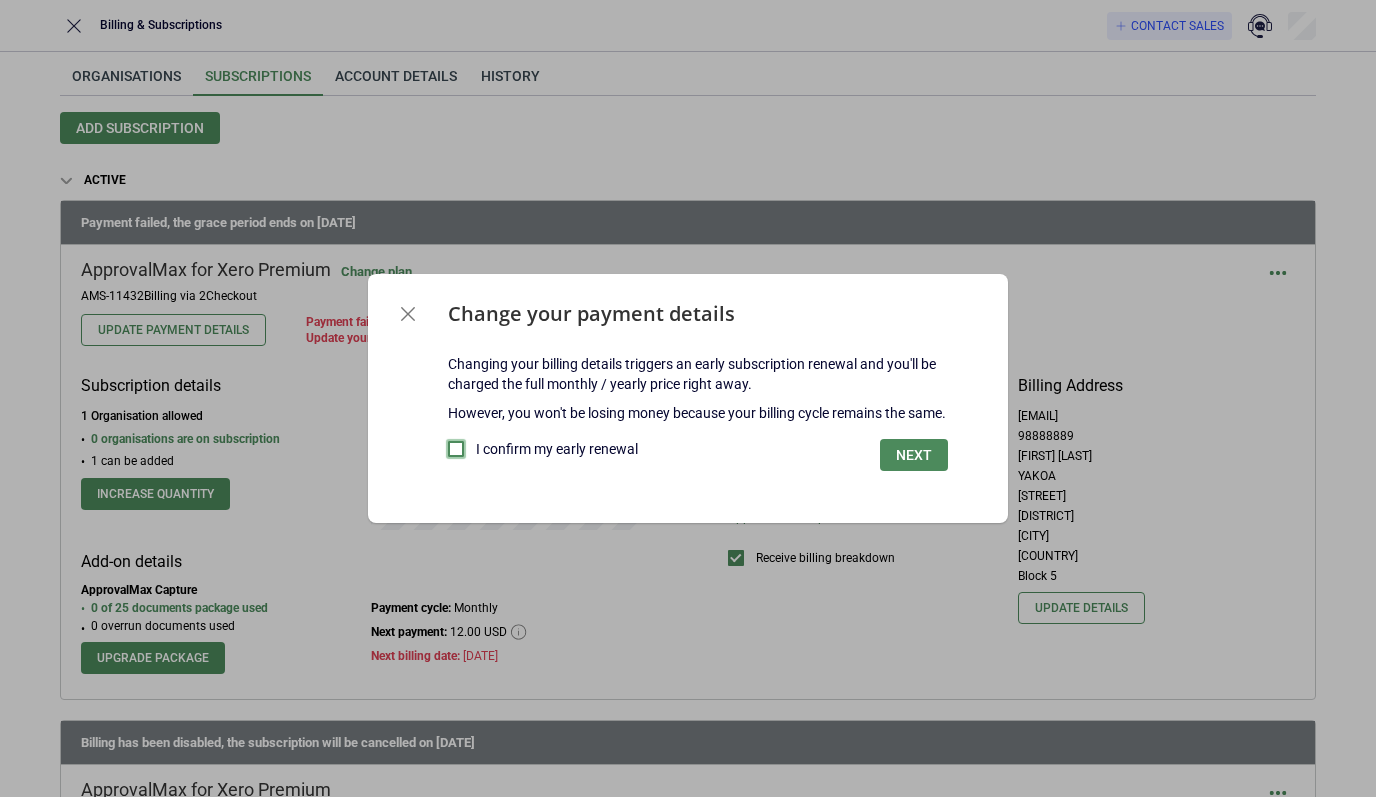 click at bounding box center [456, 449] 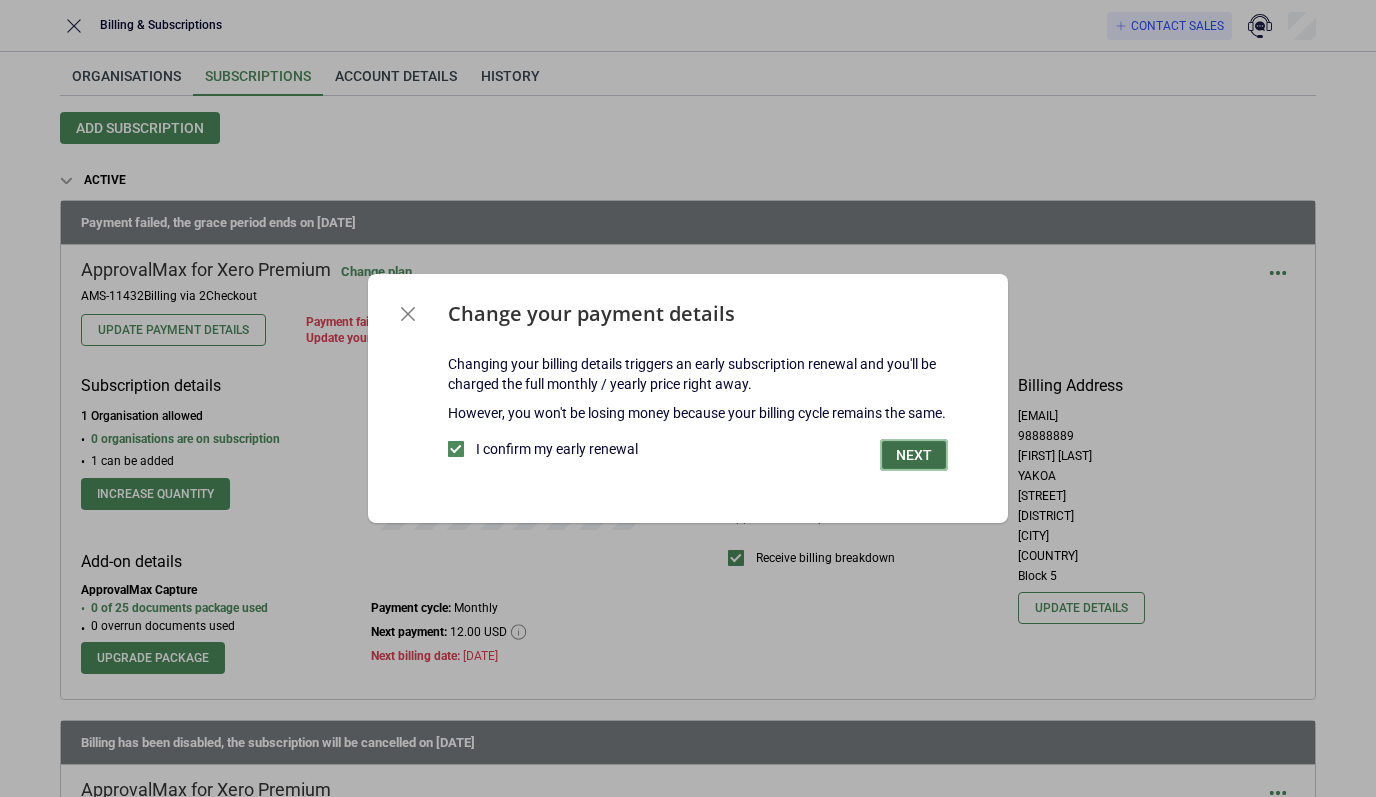click on "Next" at bounding box center (914, 455) 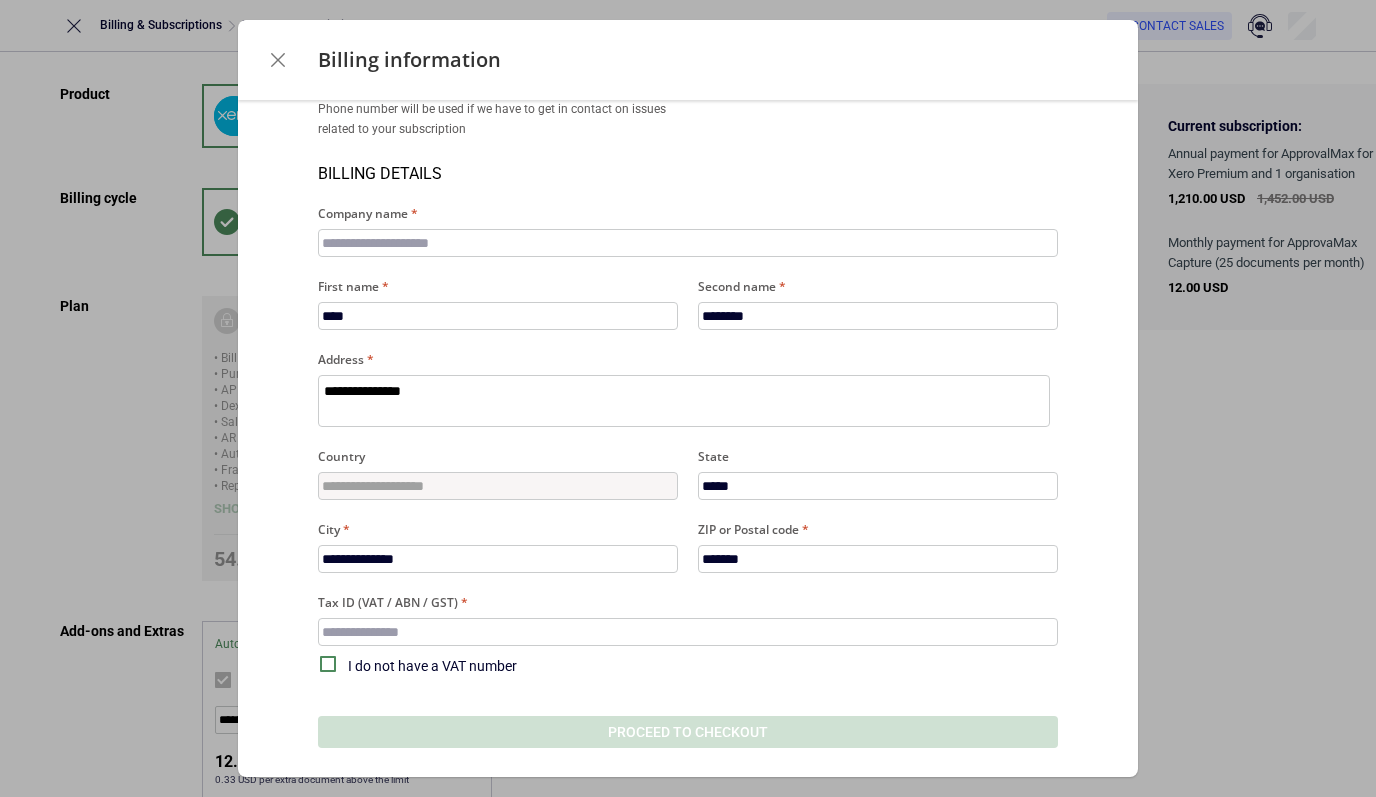 scroll, scrollTop: 188, scrollLeft: 0, axis: vertical 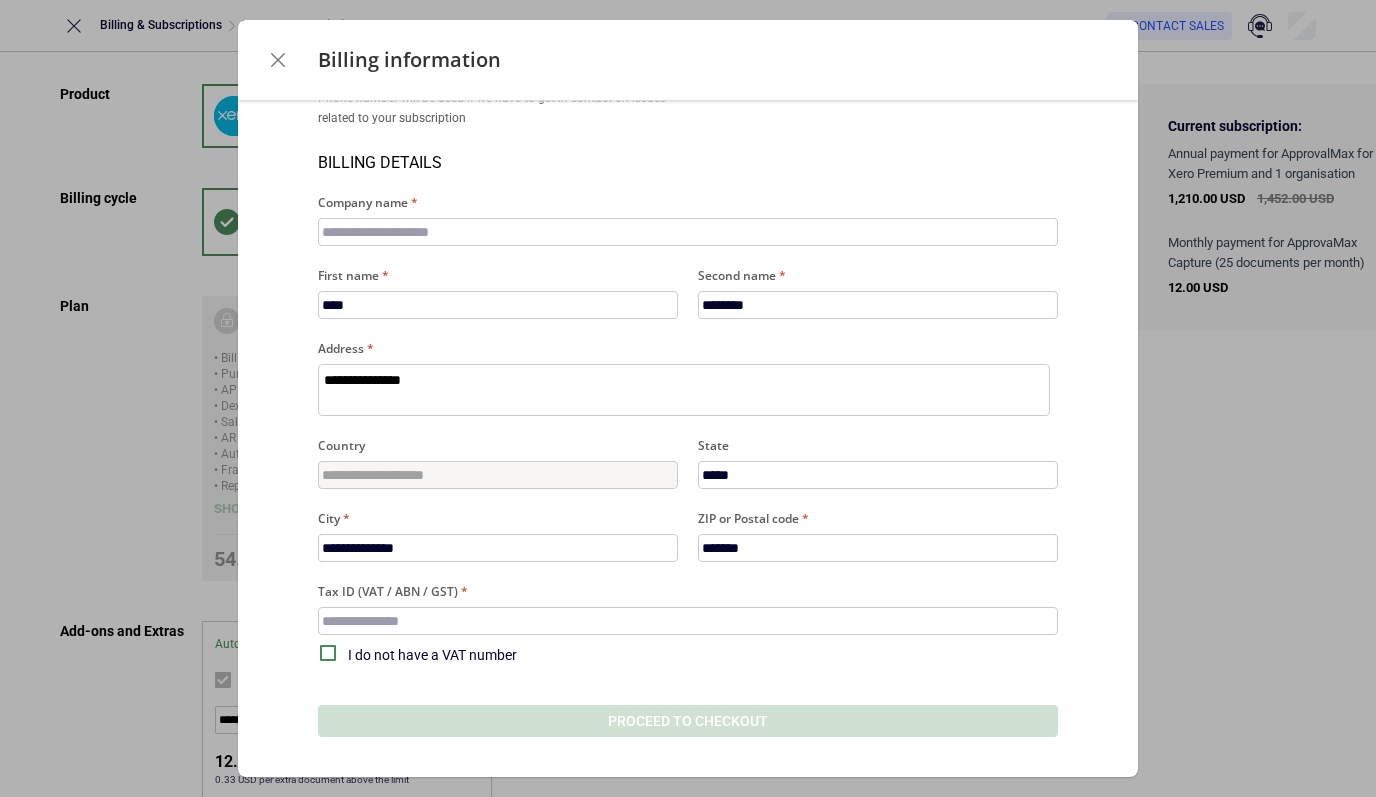 click on "**********" at bounding box center (498, 462) 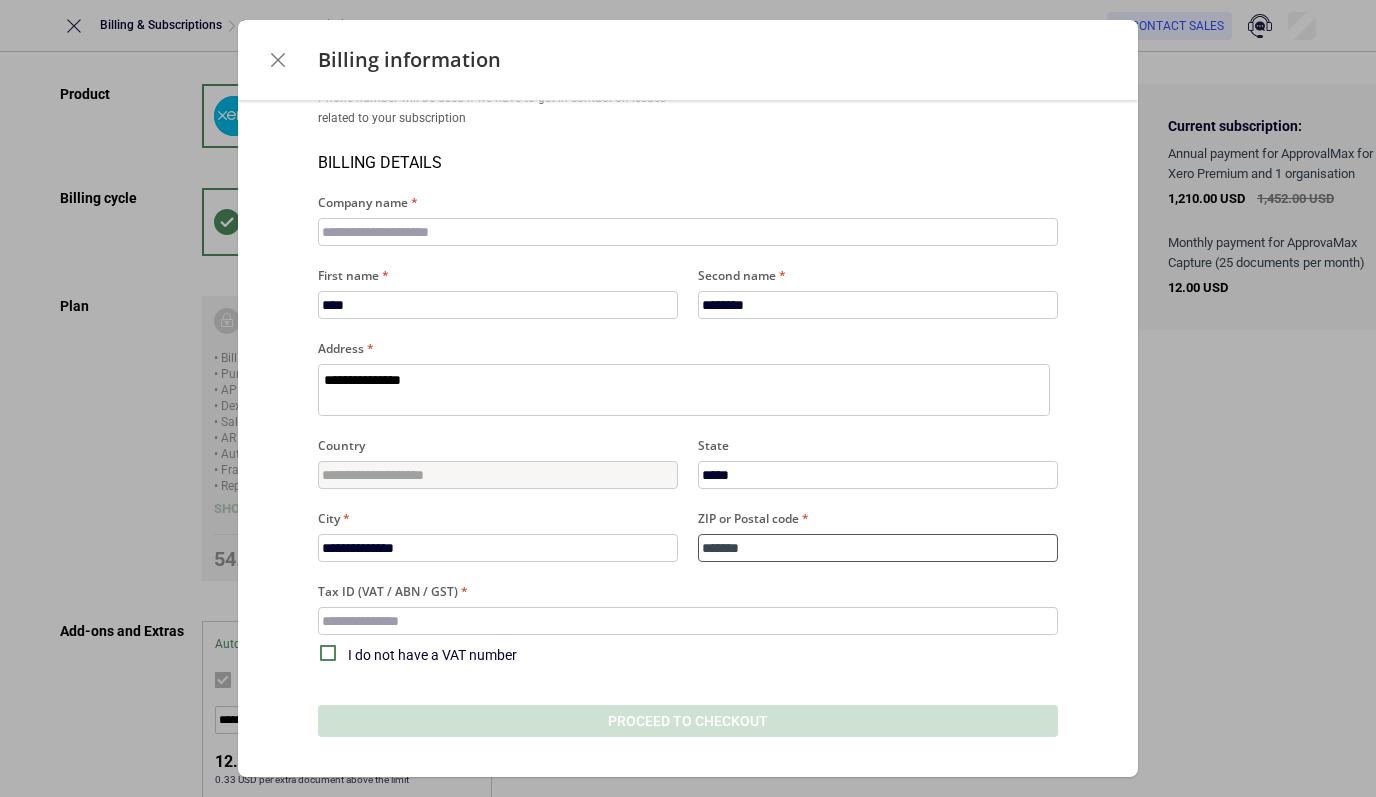 click on "*******" at bounding box center [878, 548] 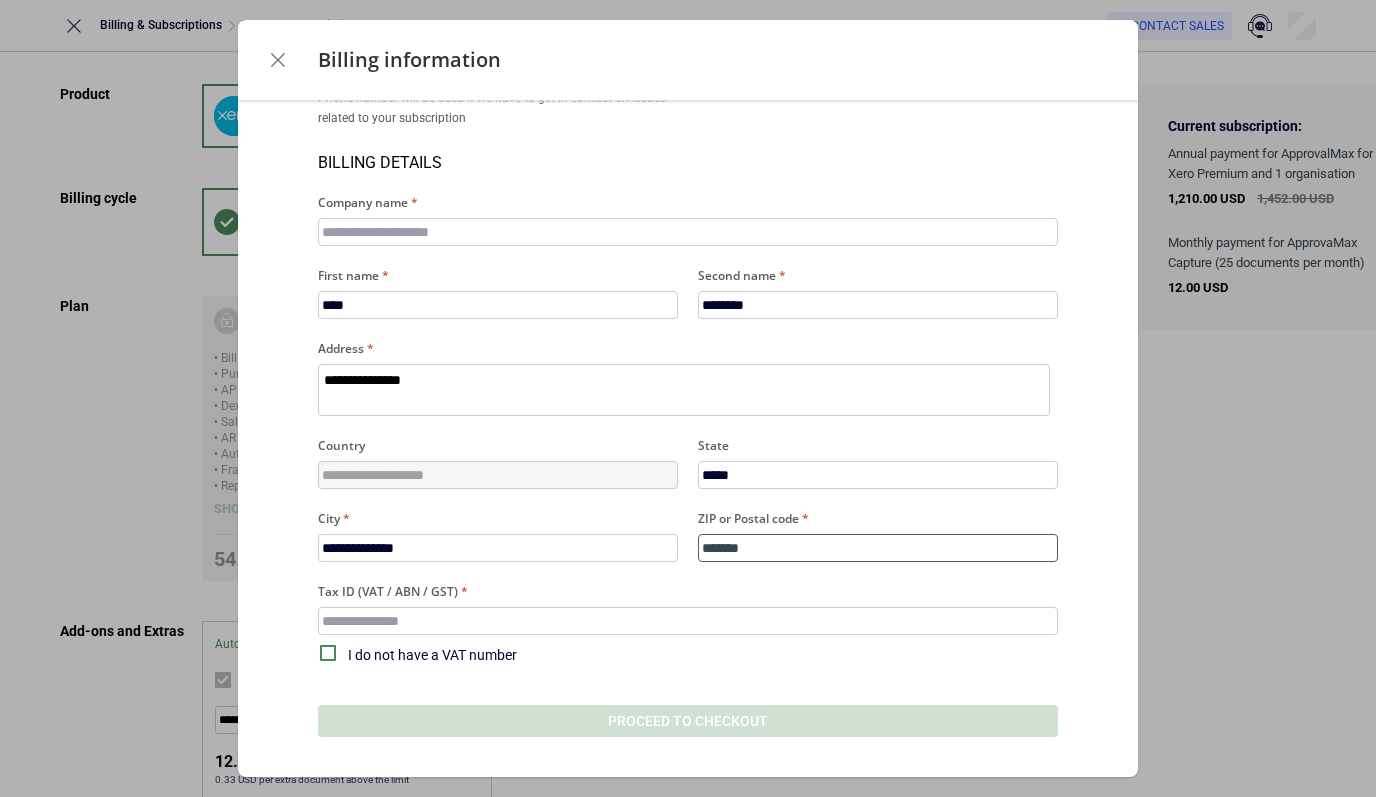 drag, startPoint x: 818, startPoint y: 534, endPoint x: 746, endPoint y: 546, distance: 72.99315 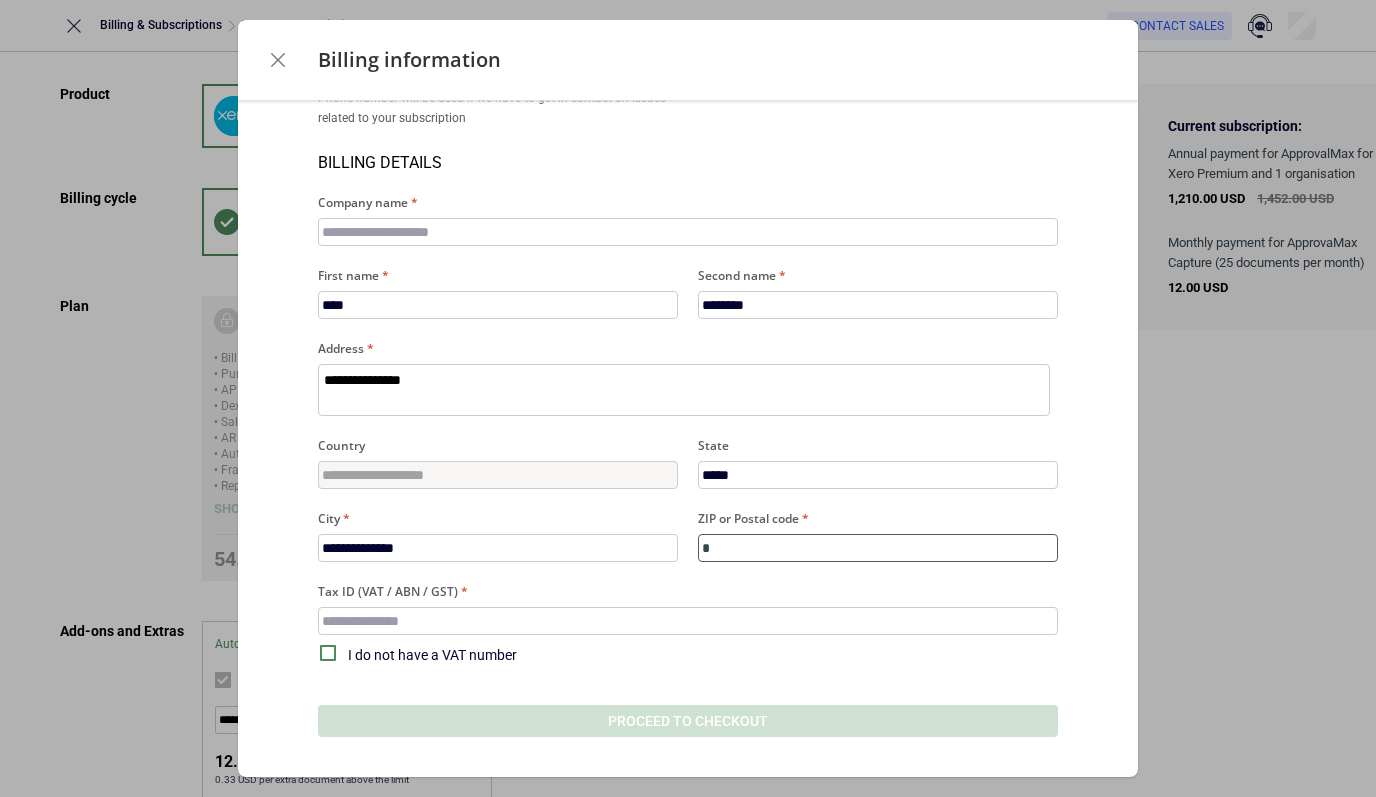 type on "*" 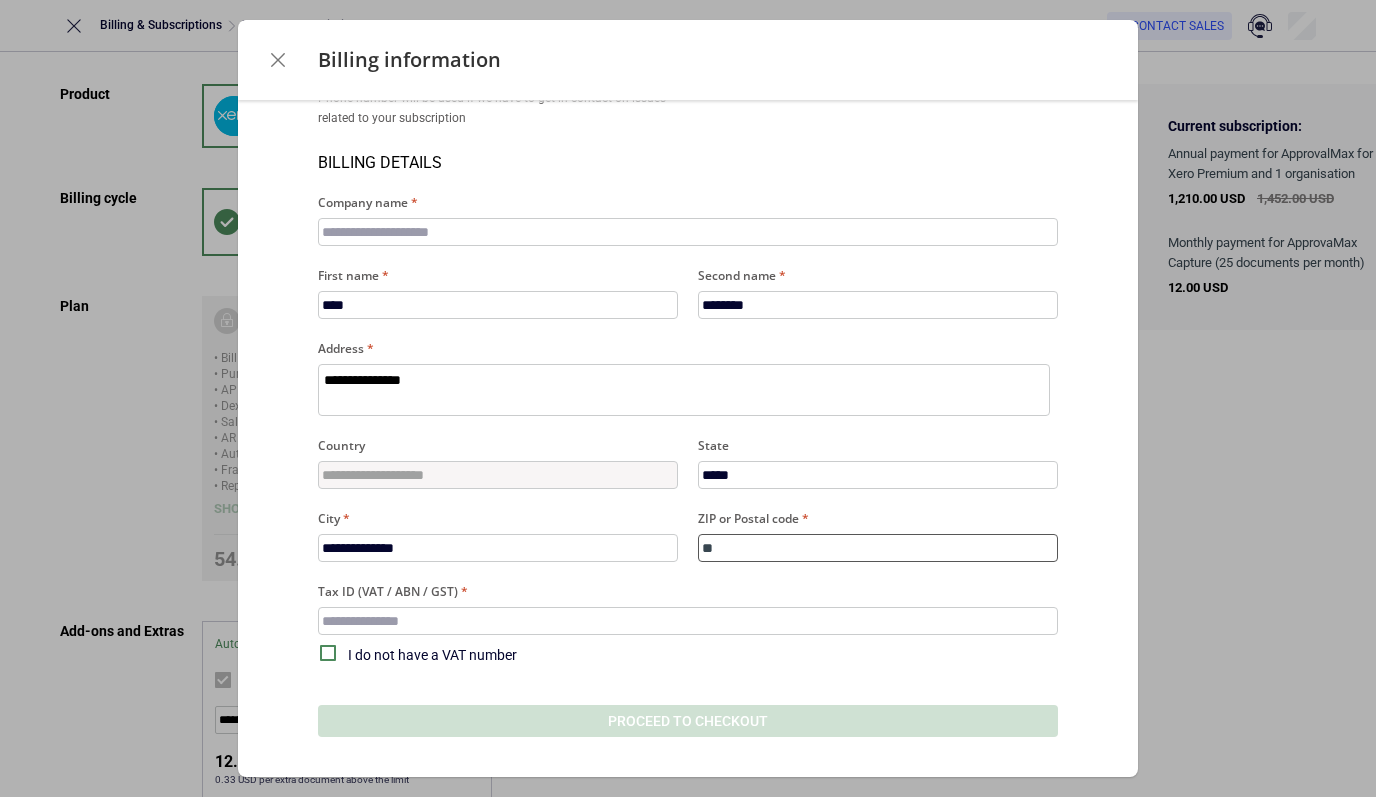 type on "*" 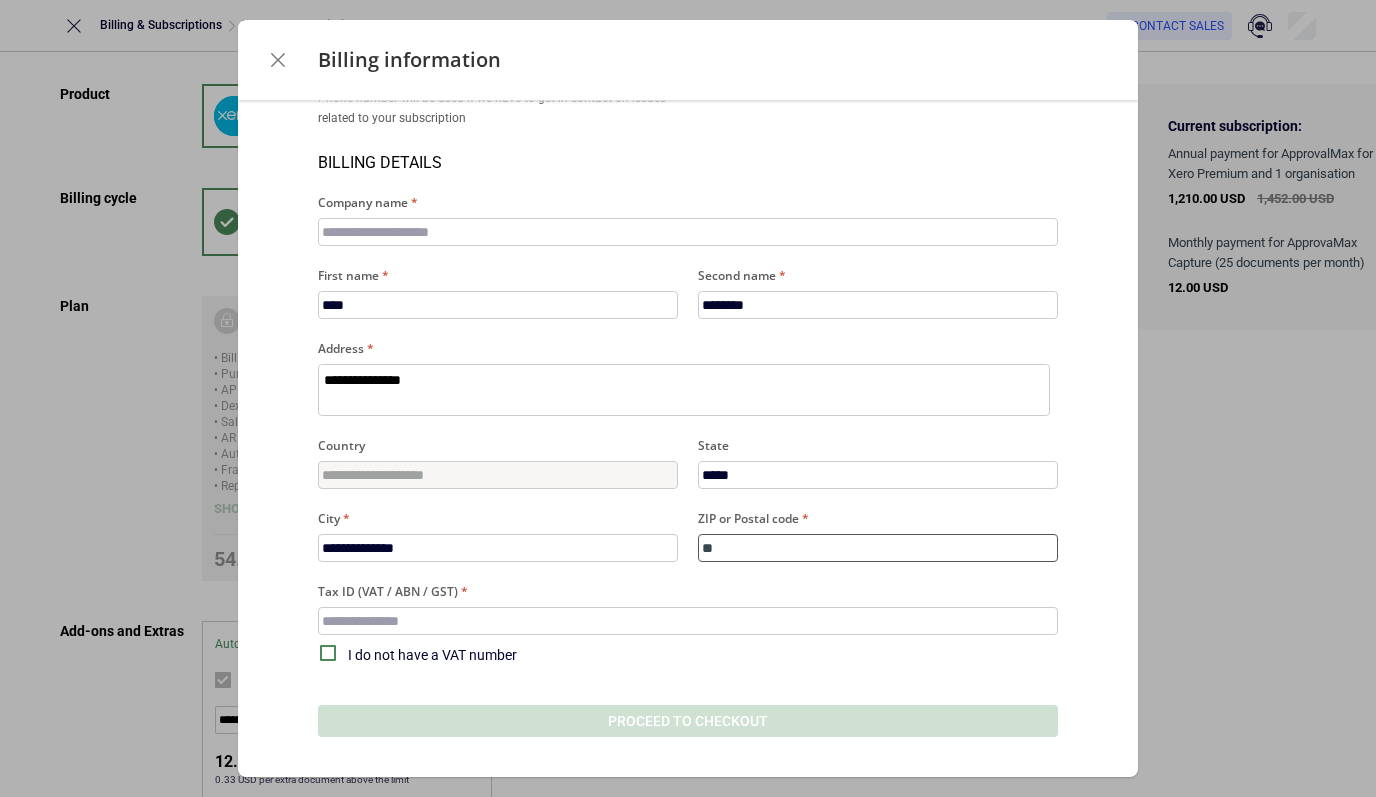 type on "***" 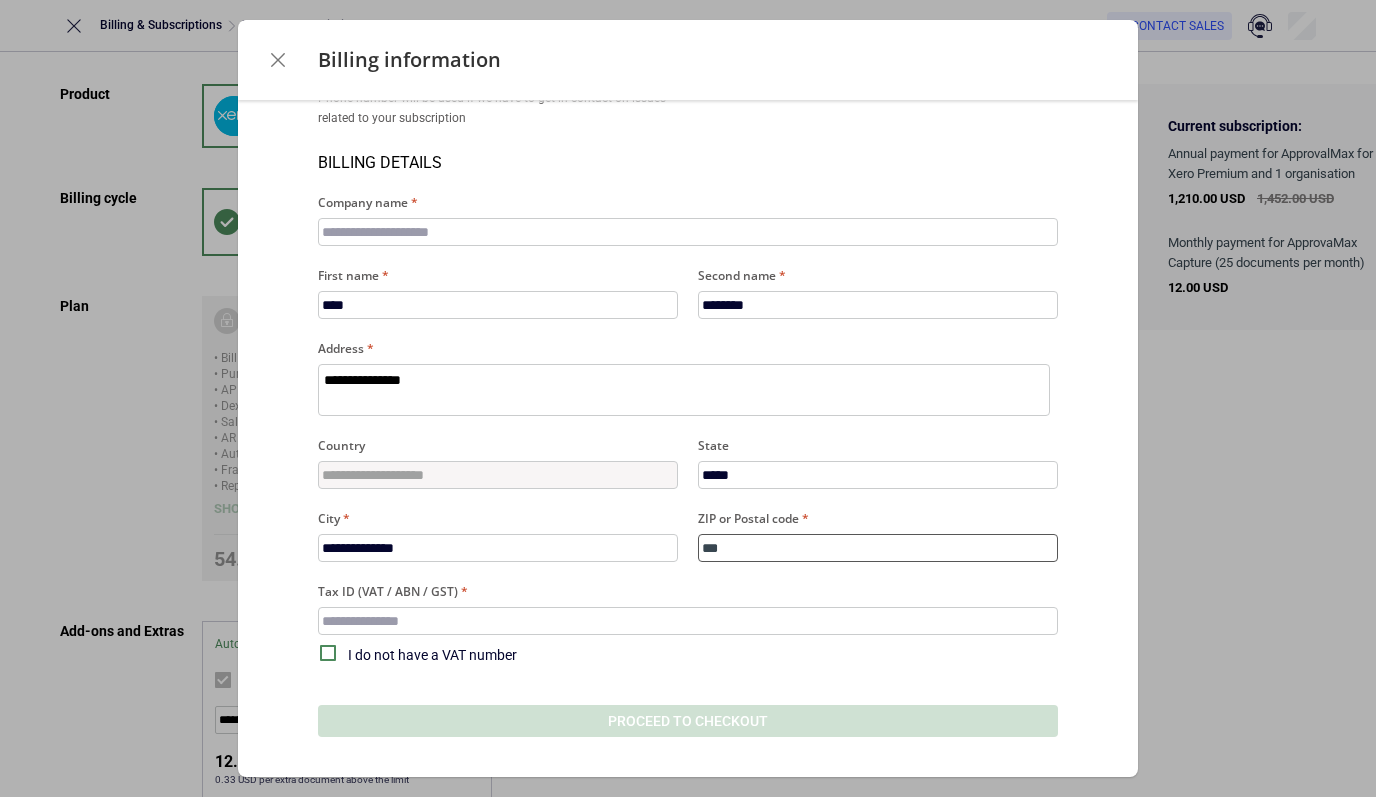 type on "*" 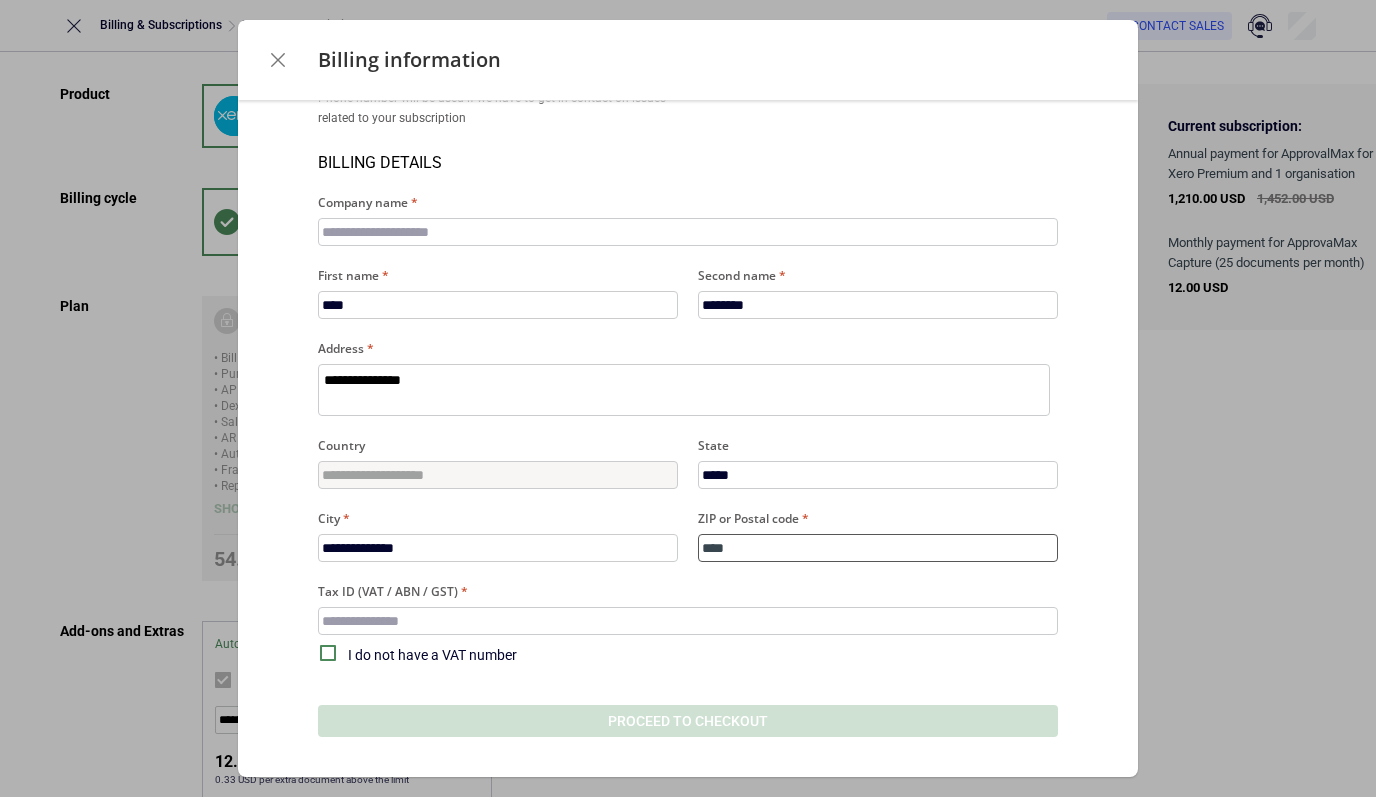 type on "*" 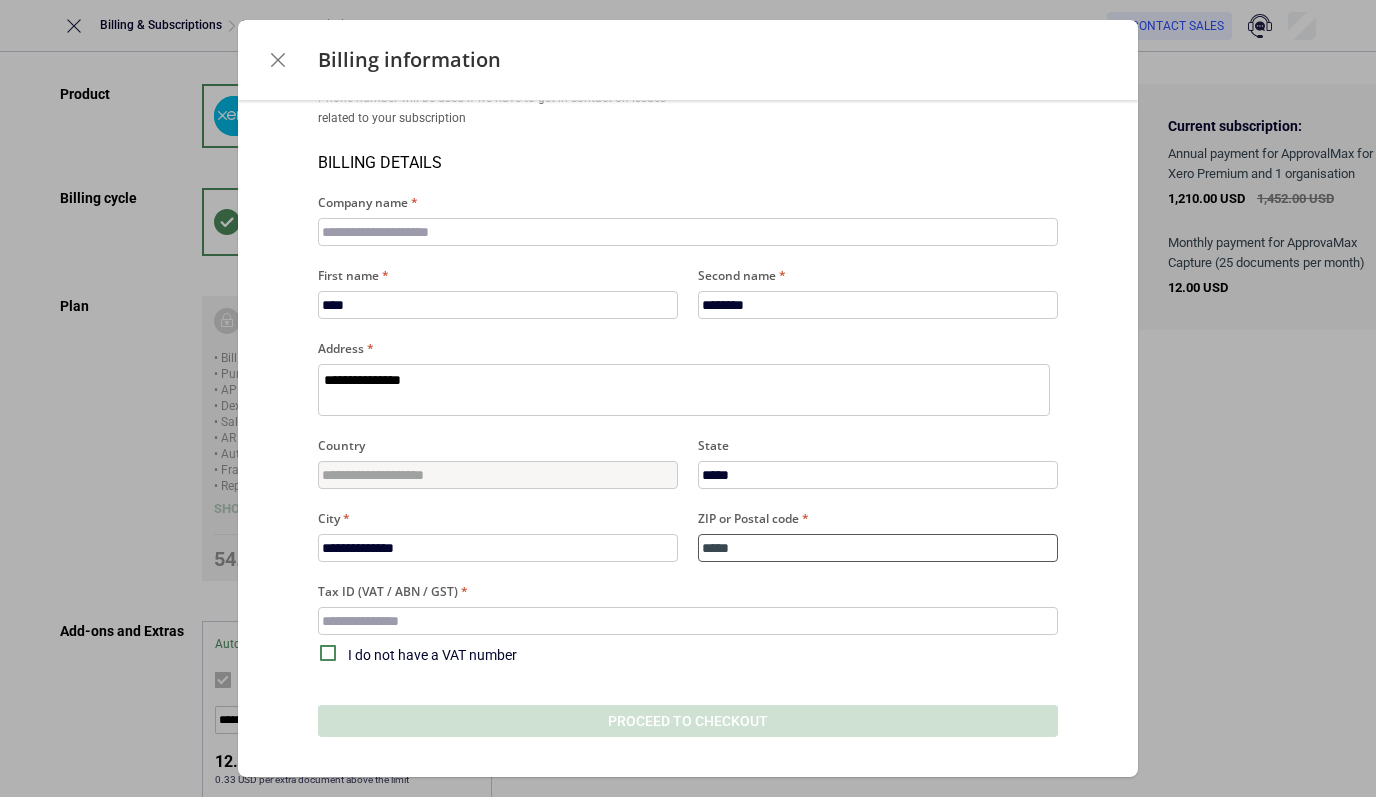 type on "*****" 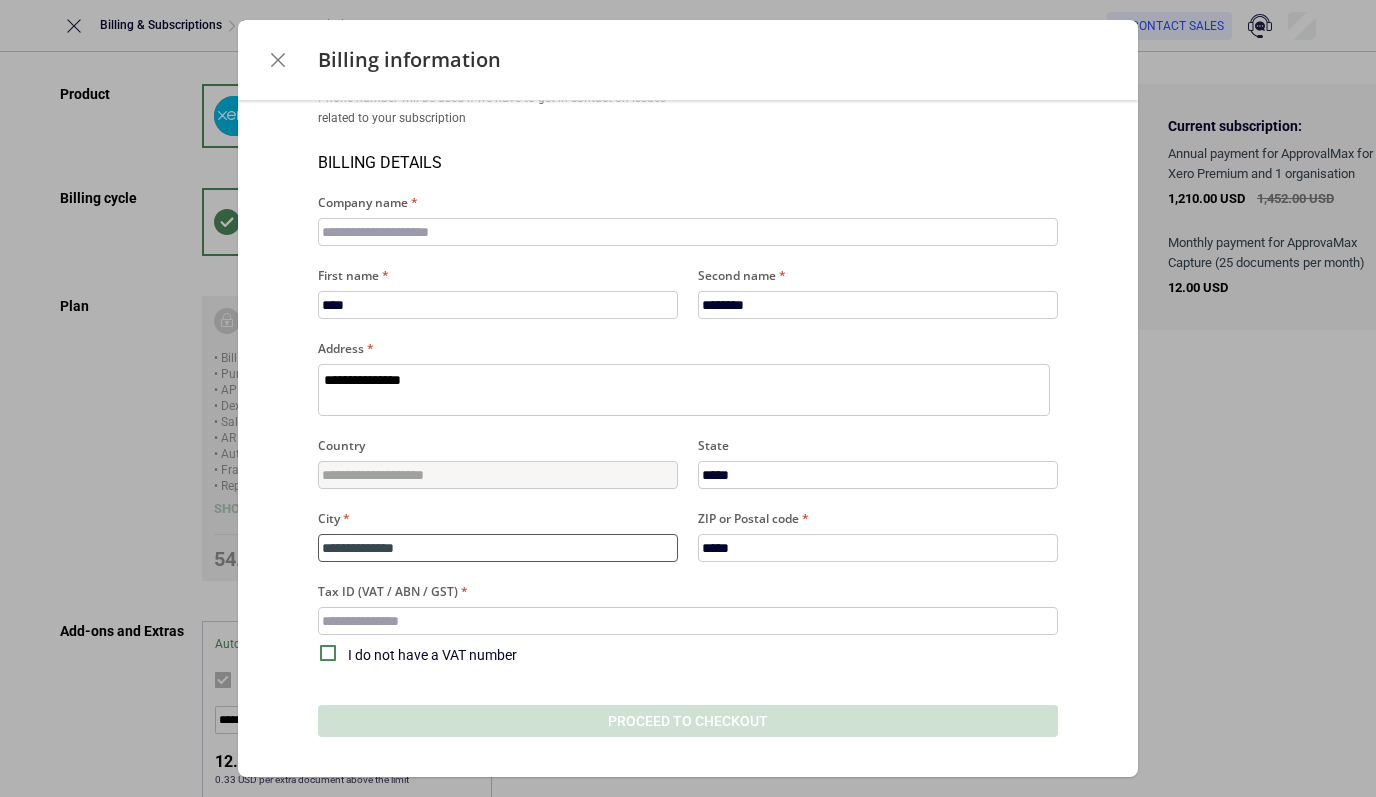 click on "**********" at bounding box center [498, 548] 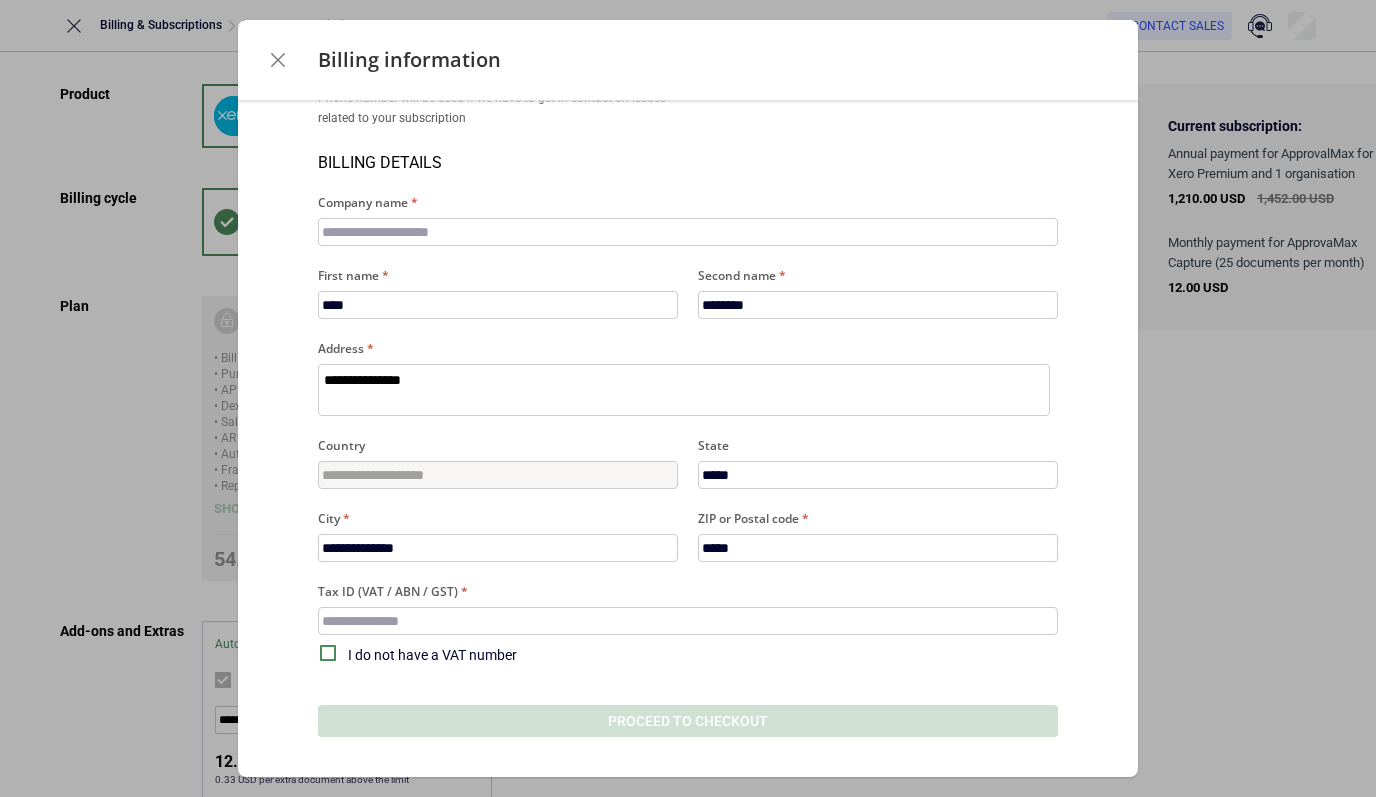 click on "**********" at bounding box center [688, 288] 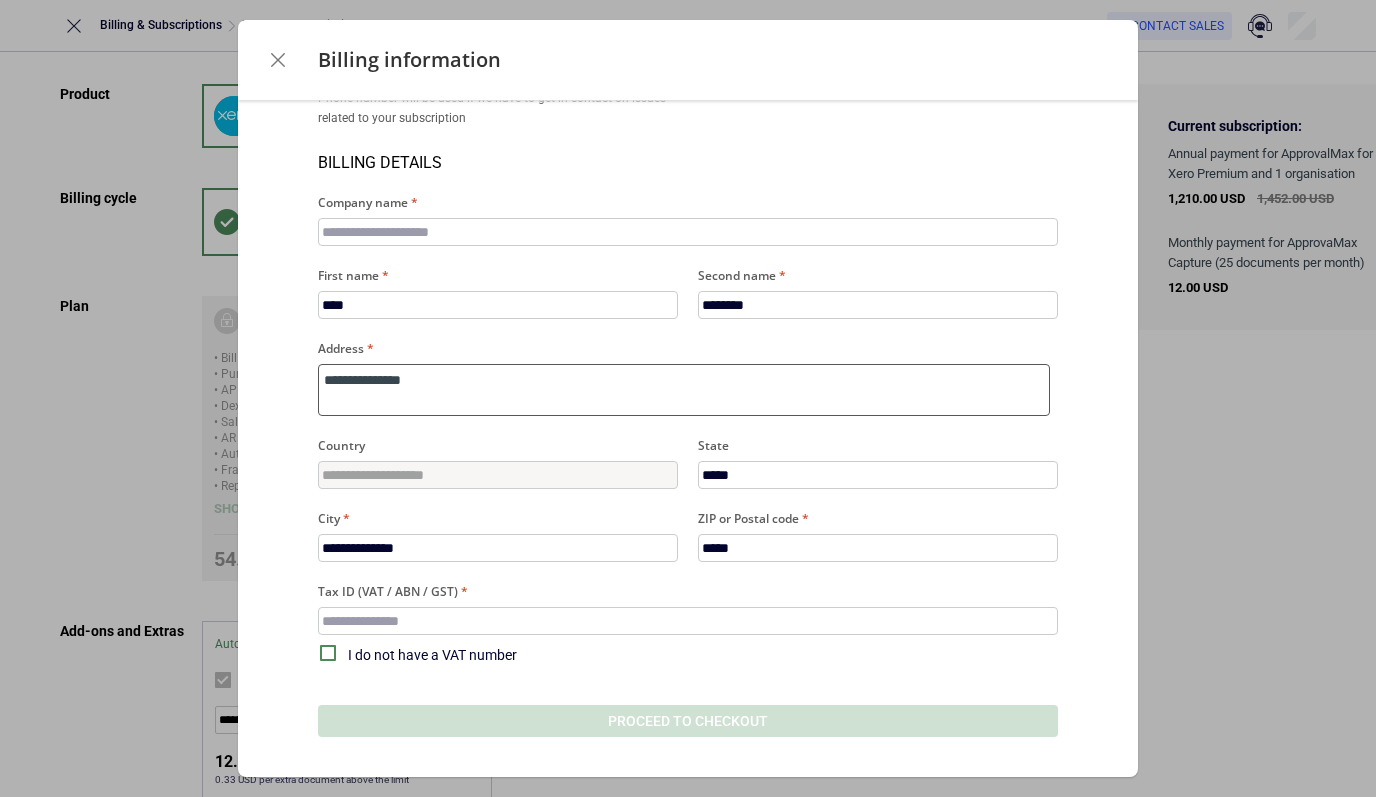 click on "**********" at bounding box center [684, 390] 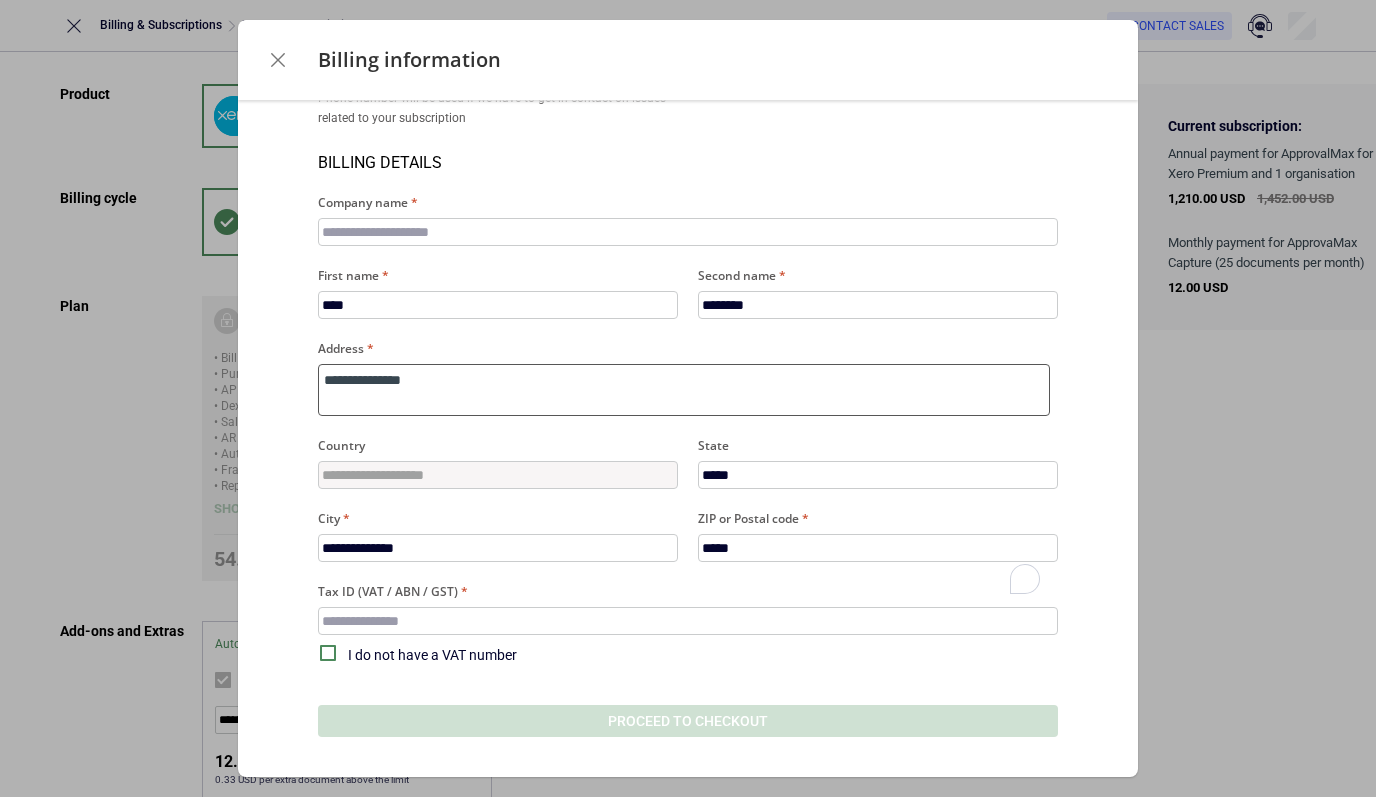 scroll, scrollTop: 188, scrollLeft: 0, axis: vertical 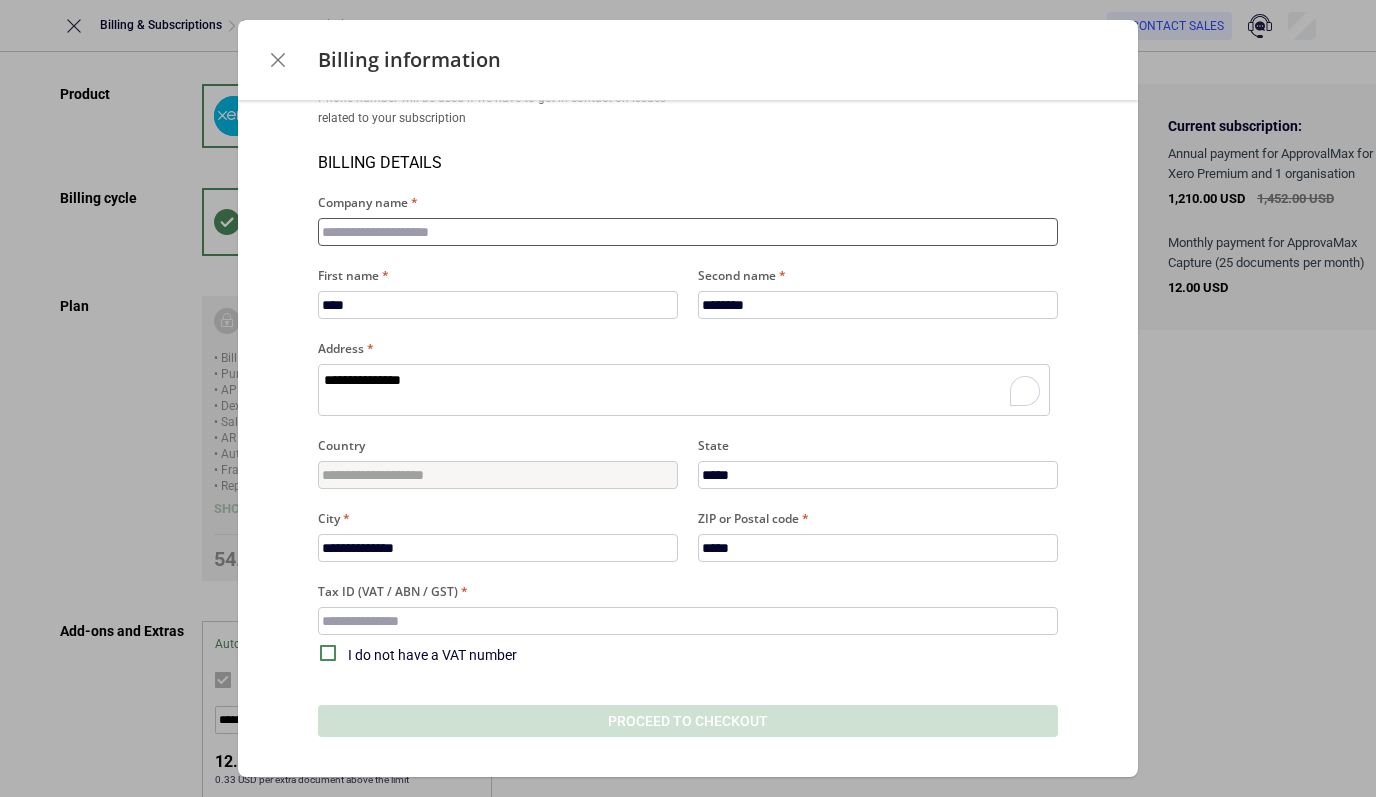 click on "Company name" at bounding box center (688, 232) 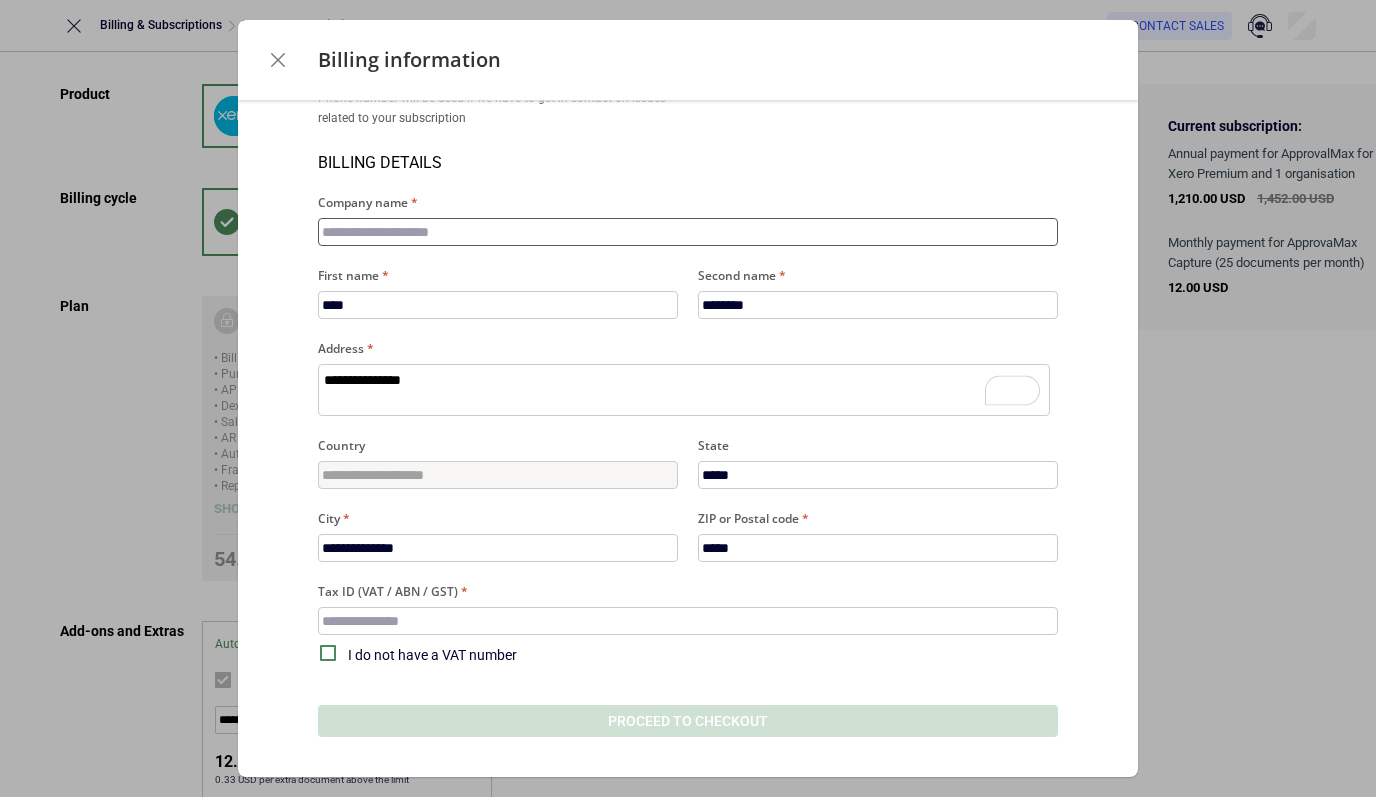 type on "*" 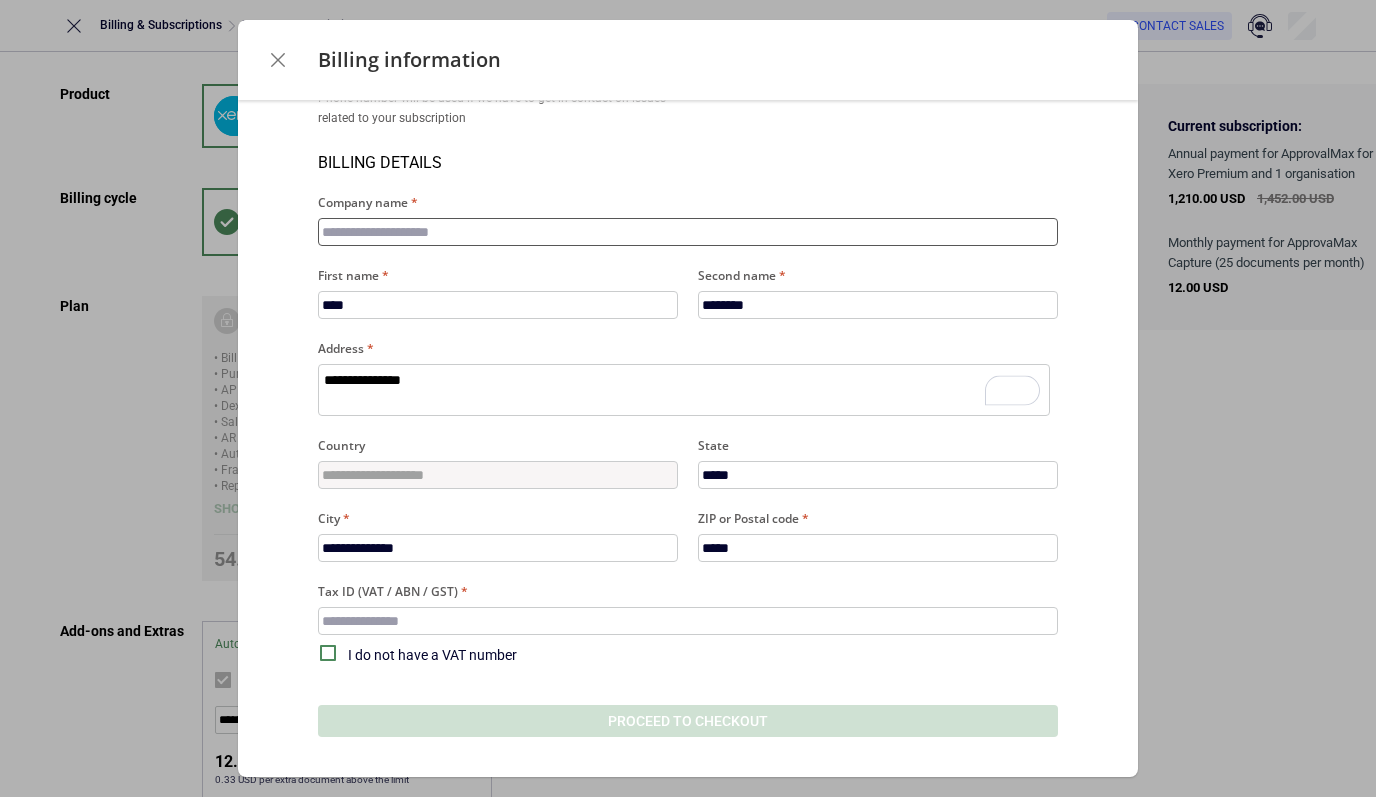 type on "*" 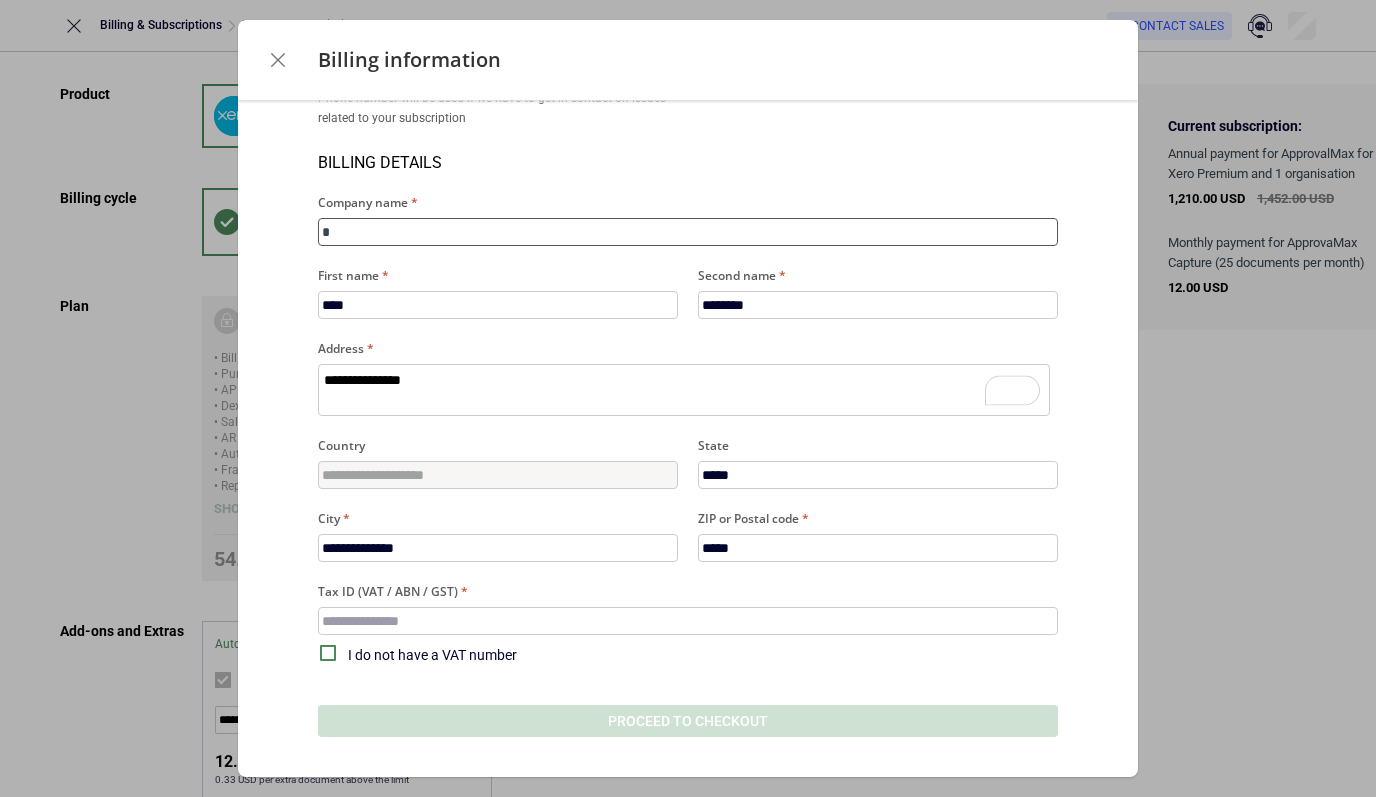 type on "*" 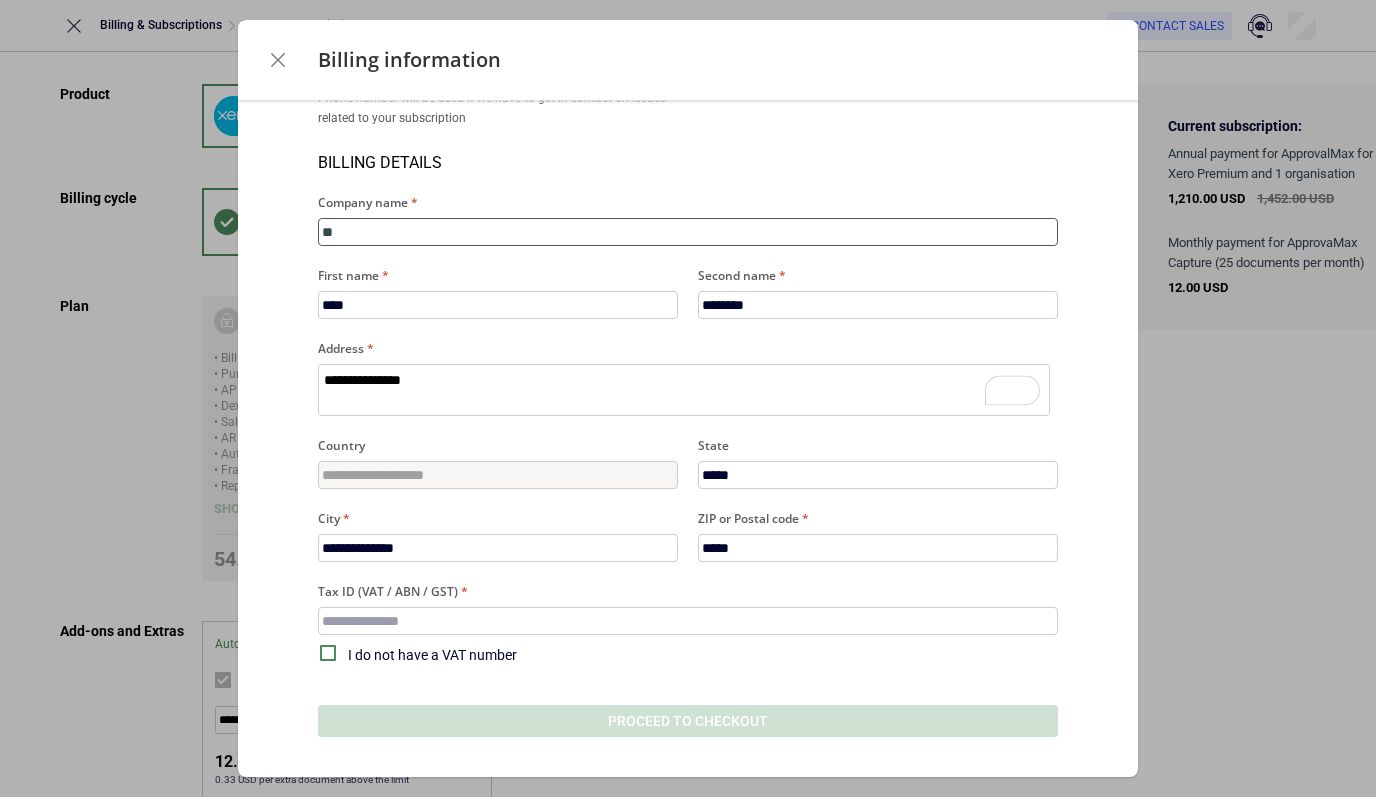 type on "*" 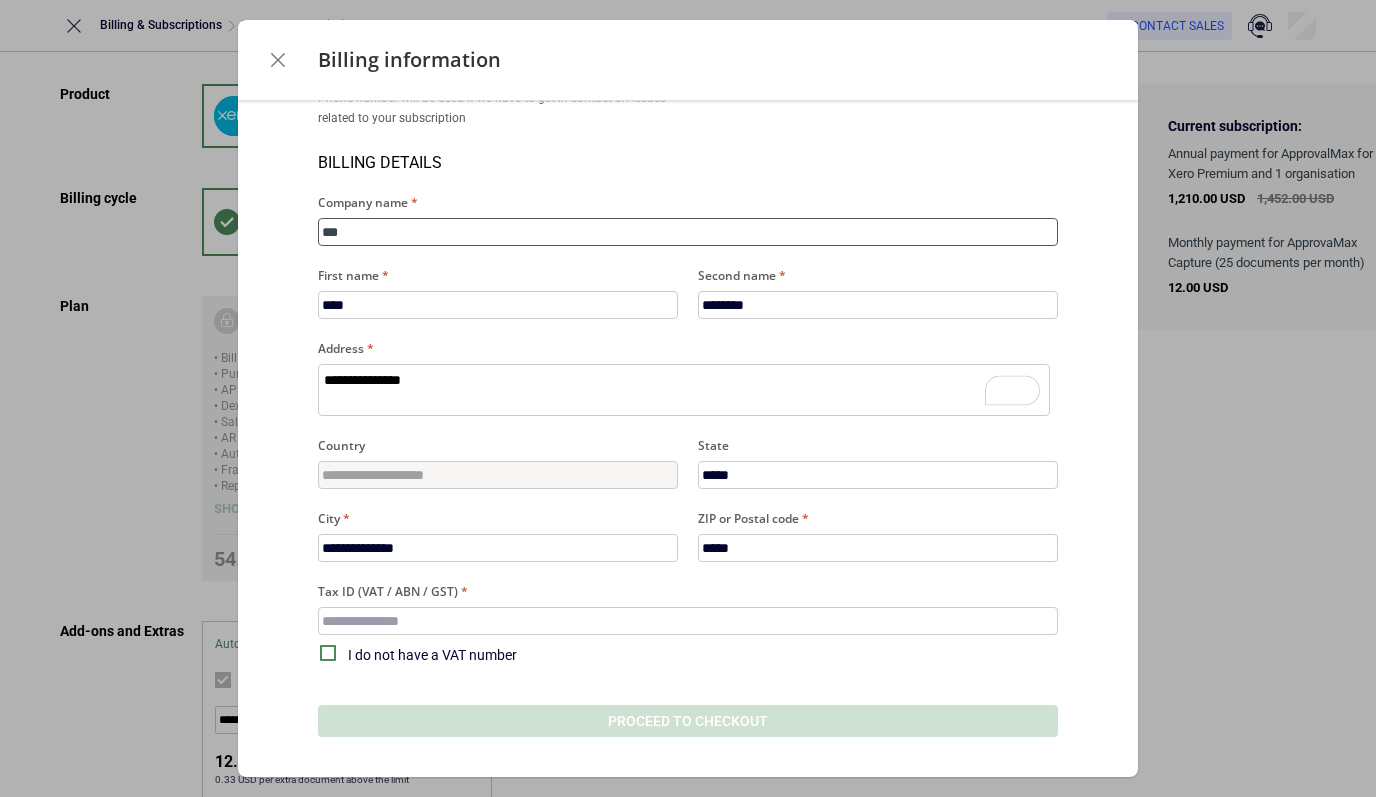 type on "*" 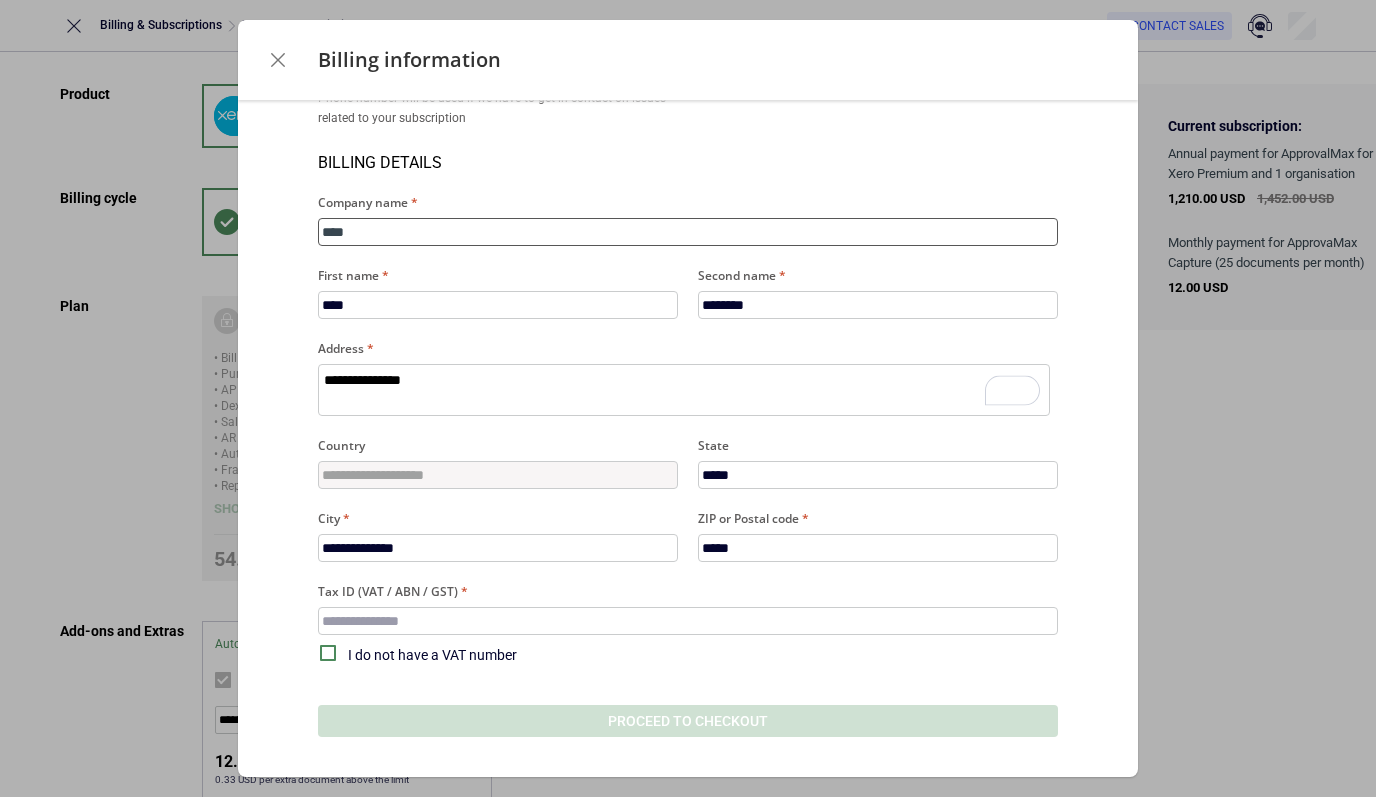 type on "*" 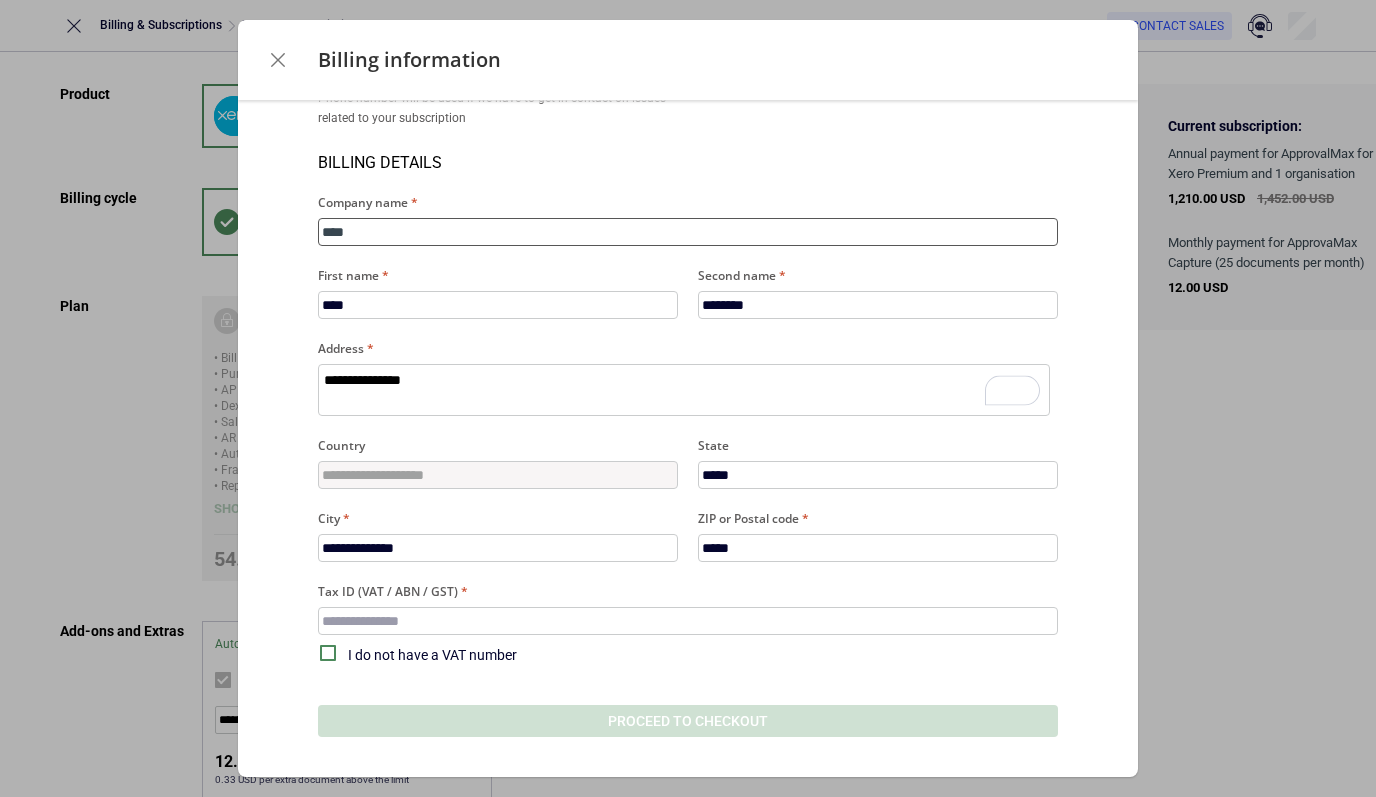 type on "*****" 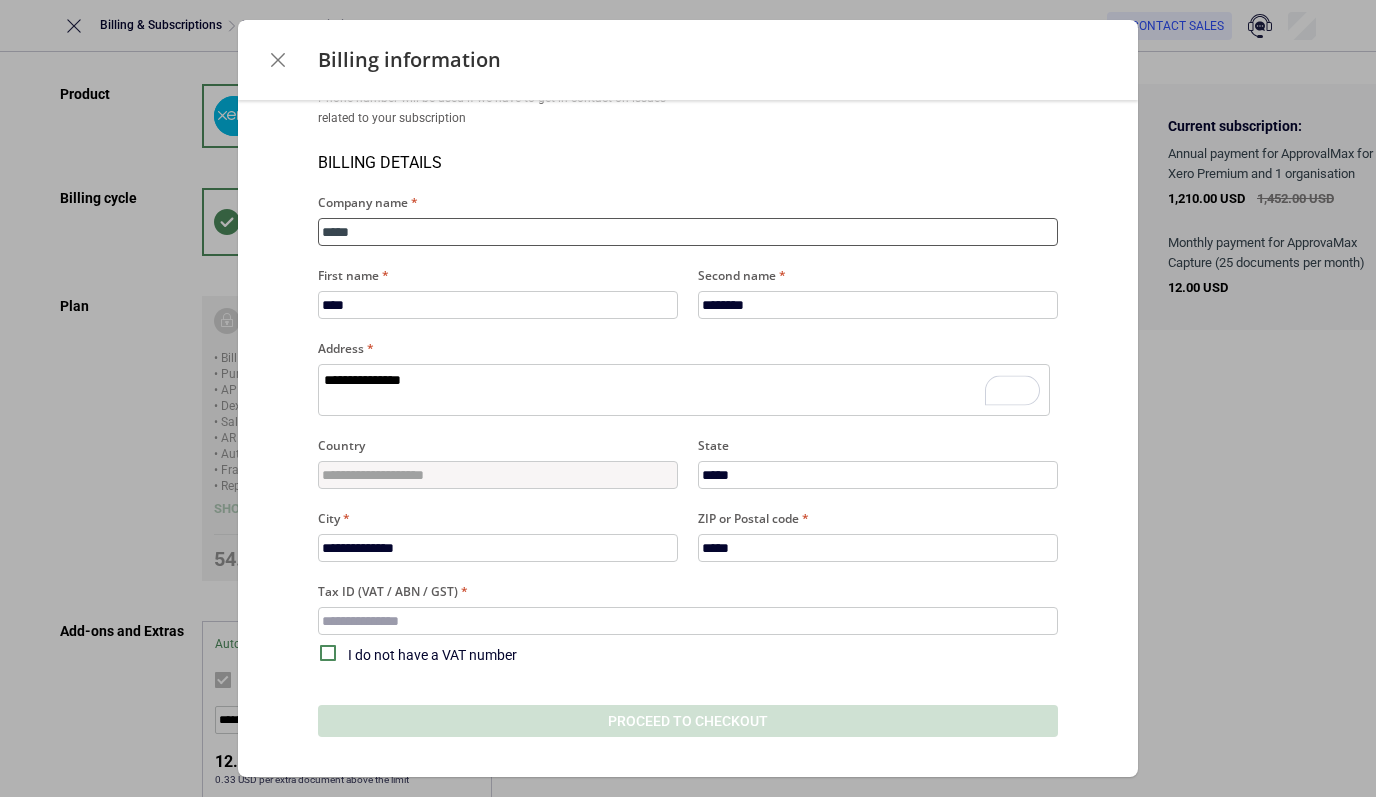 type on "*" 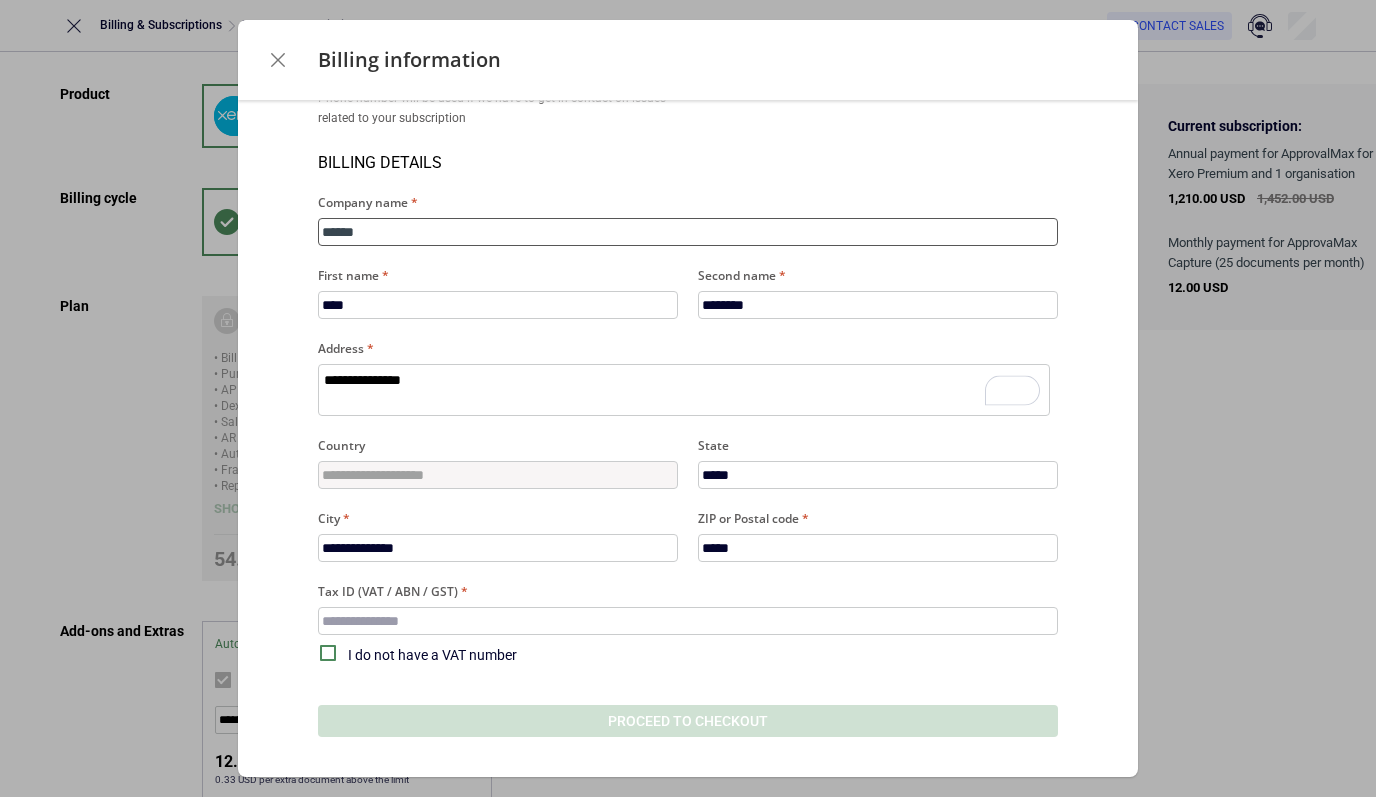 scroll, scrollTop: 188, scrollLeft: 0, axis: vertical 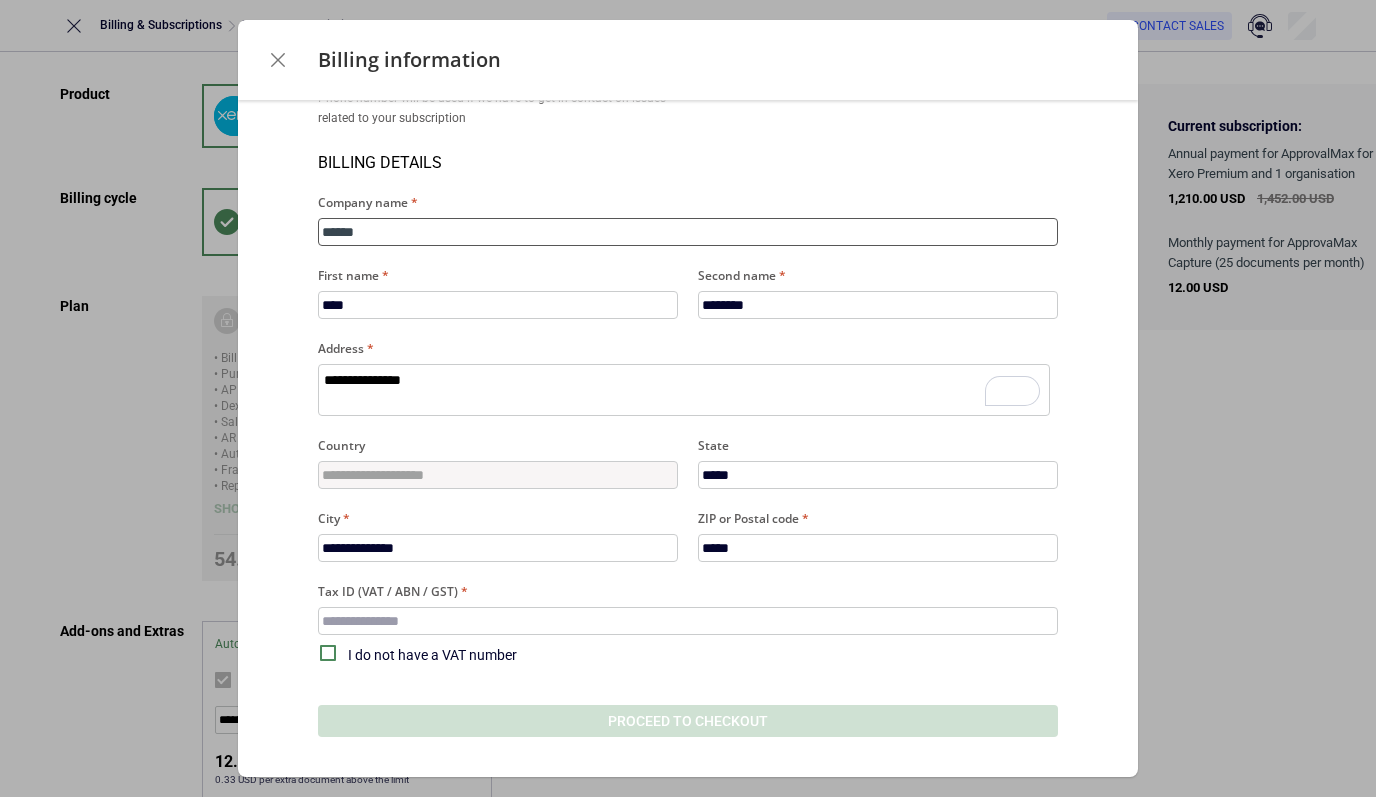type on "*" 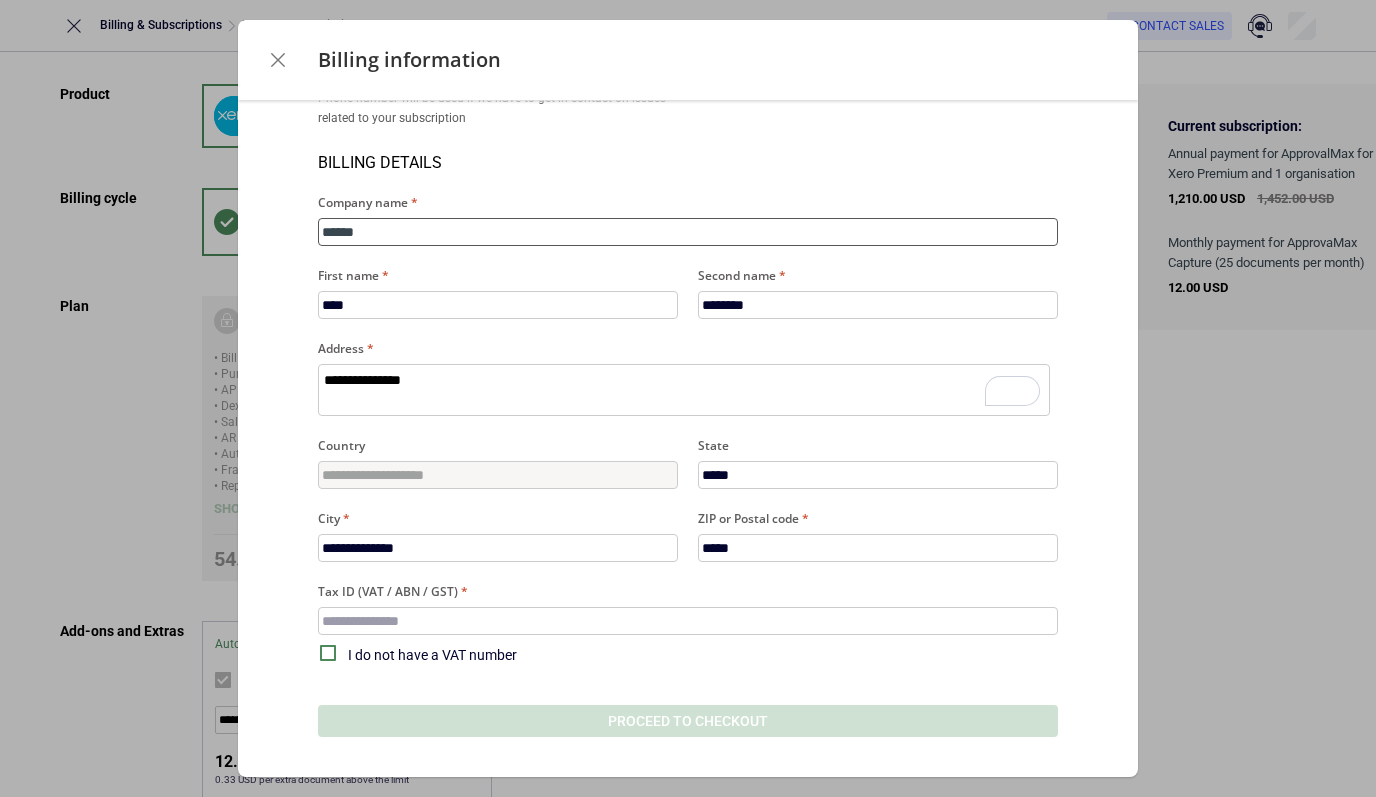 type on "*******" 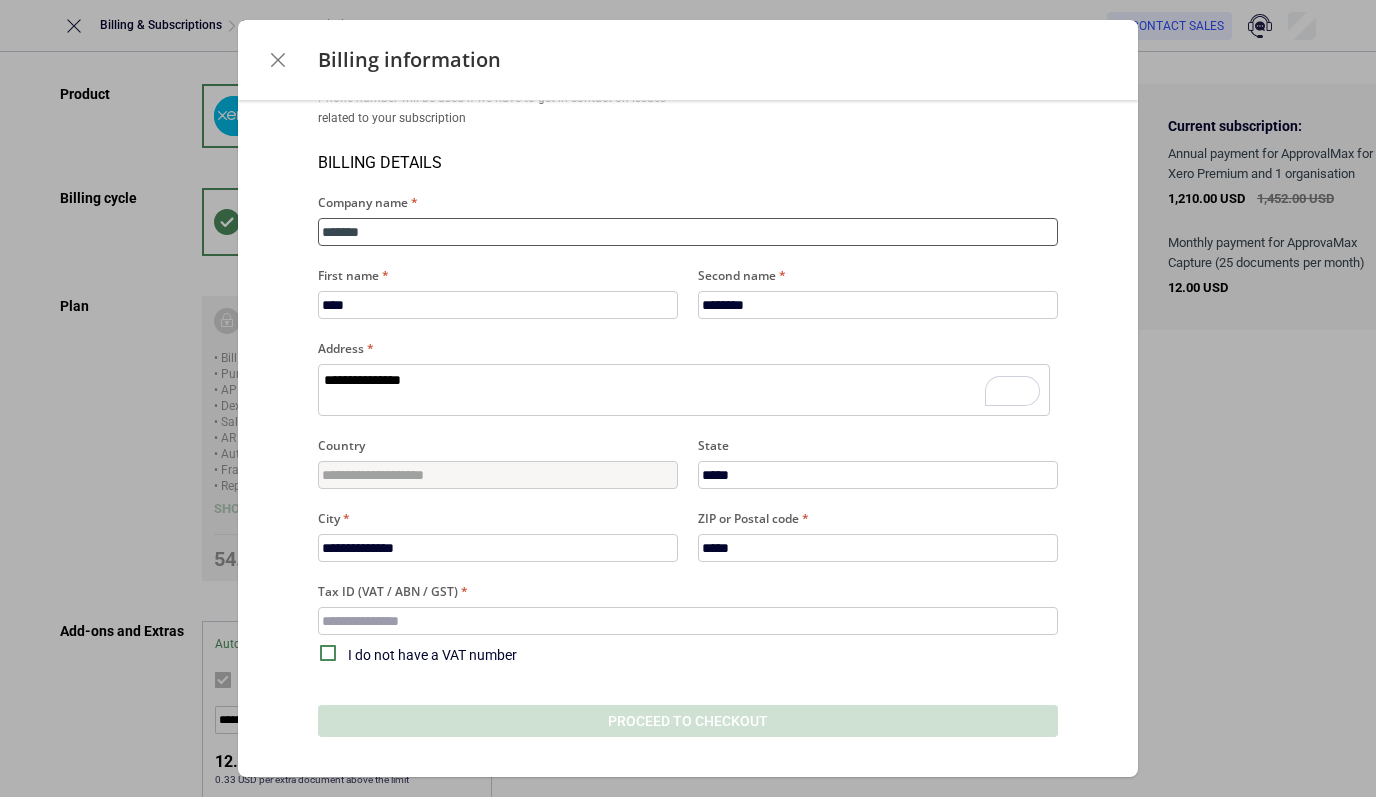 type on "*" 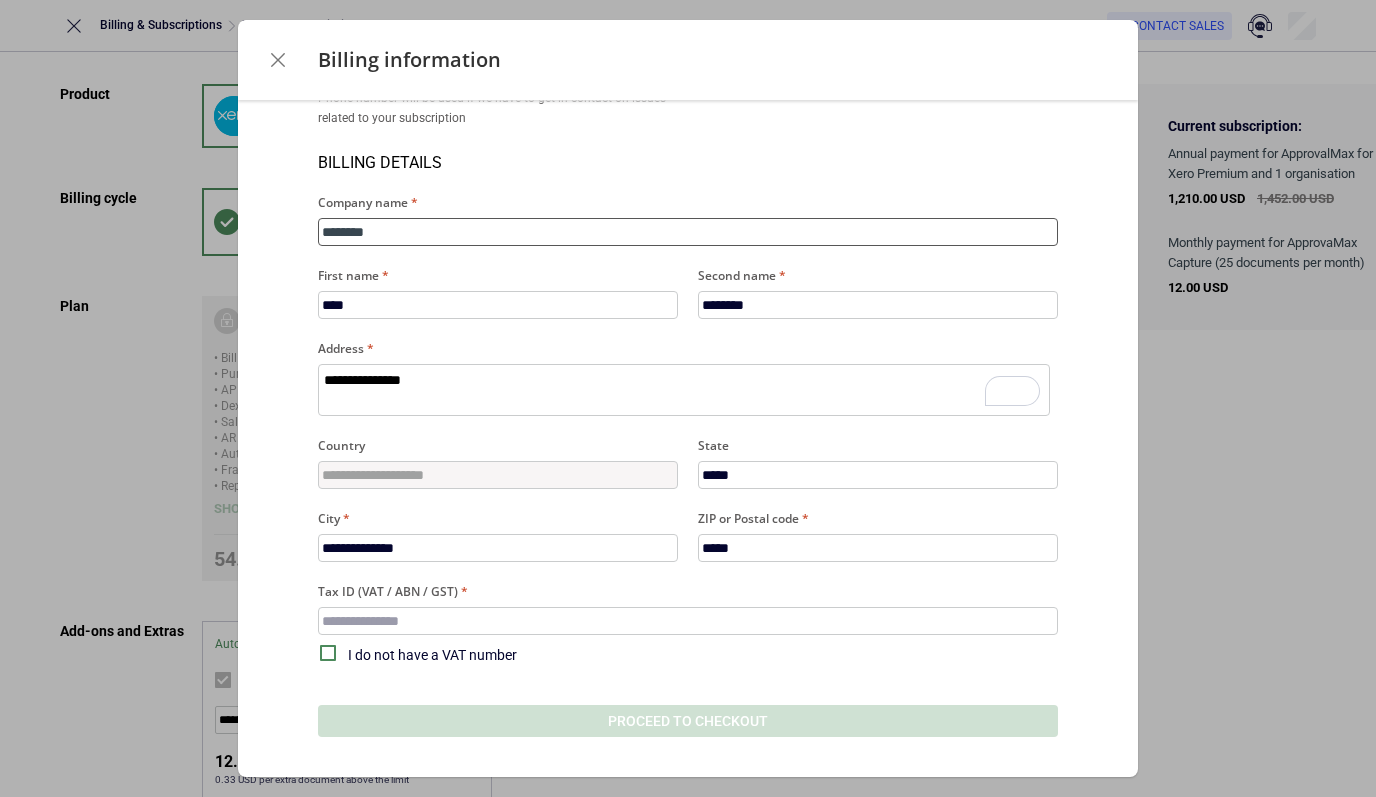 type on "*" 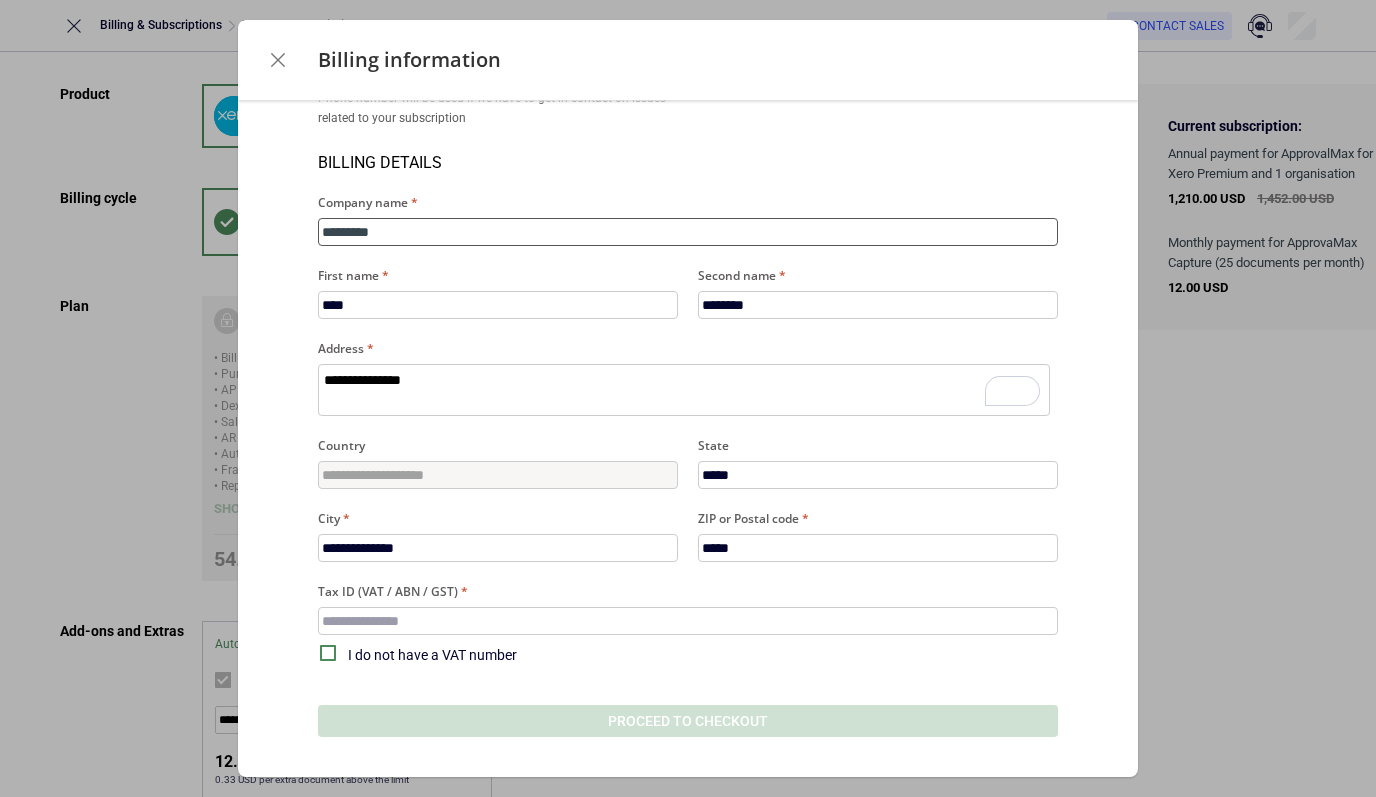 type on "*" 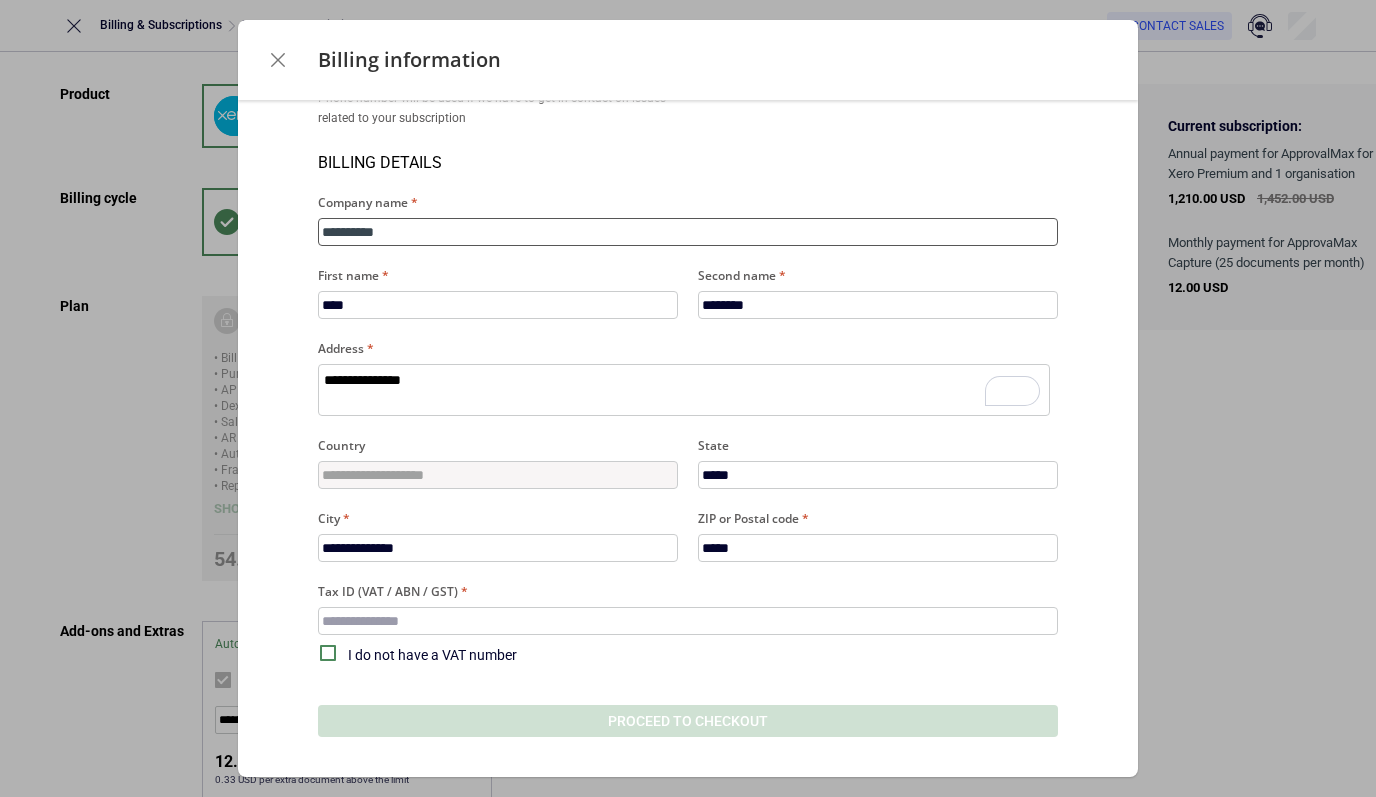 type on "*" 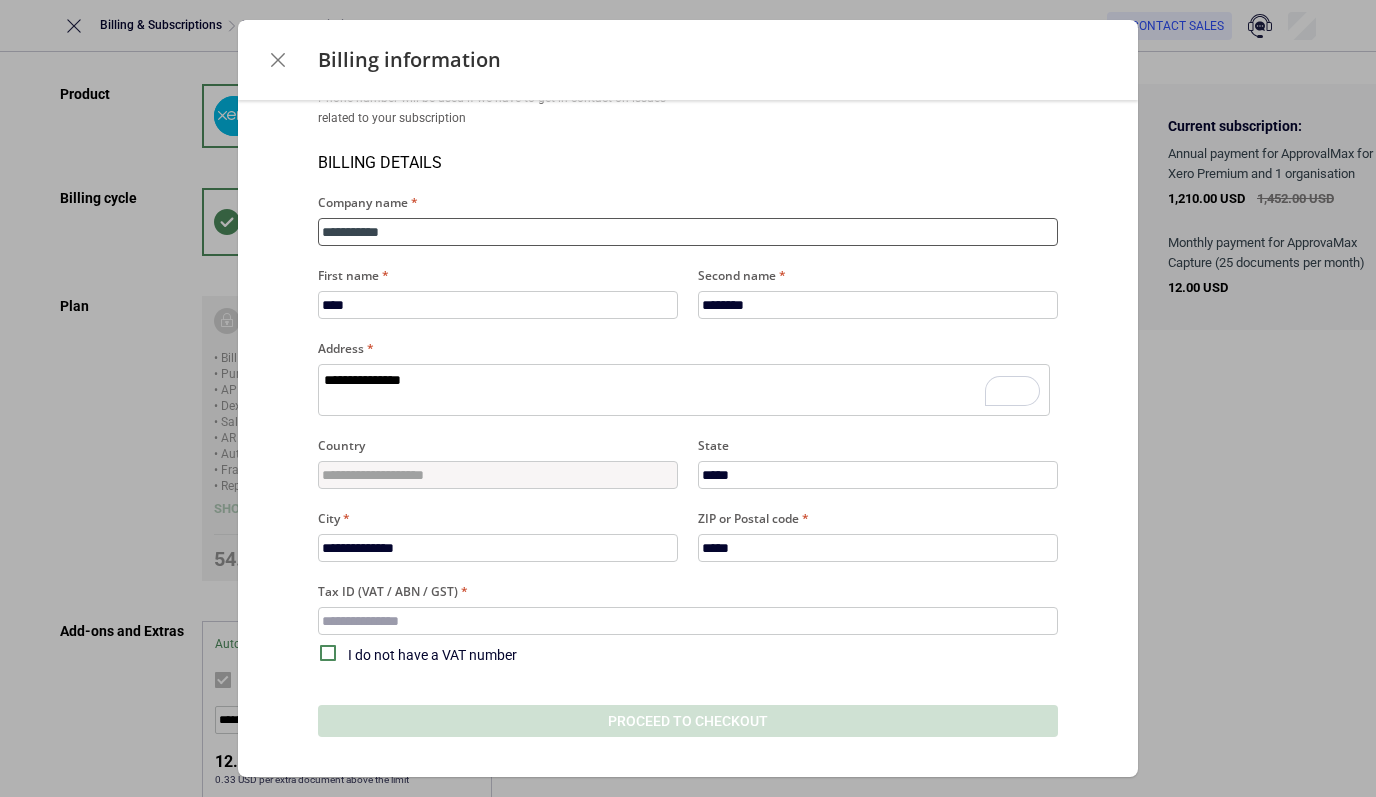 type on "*" 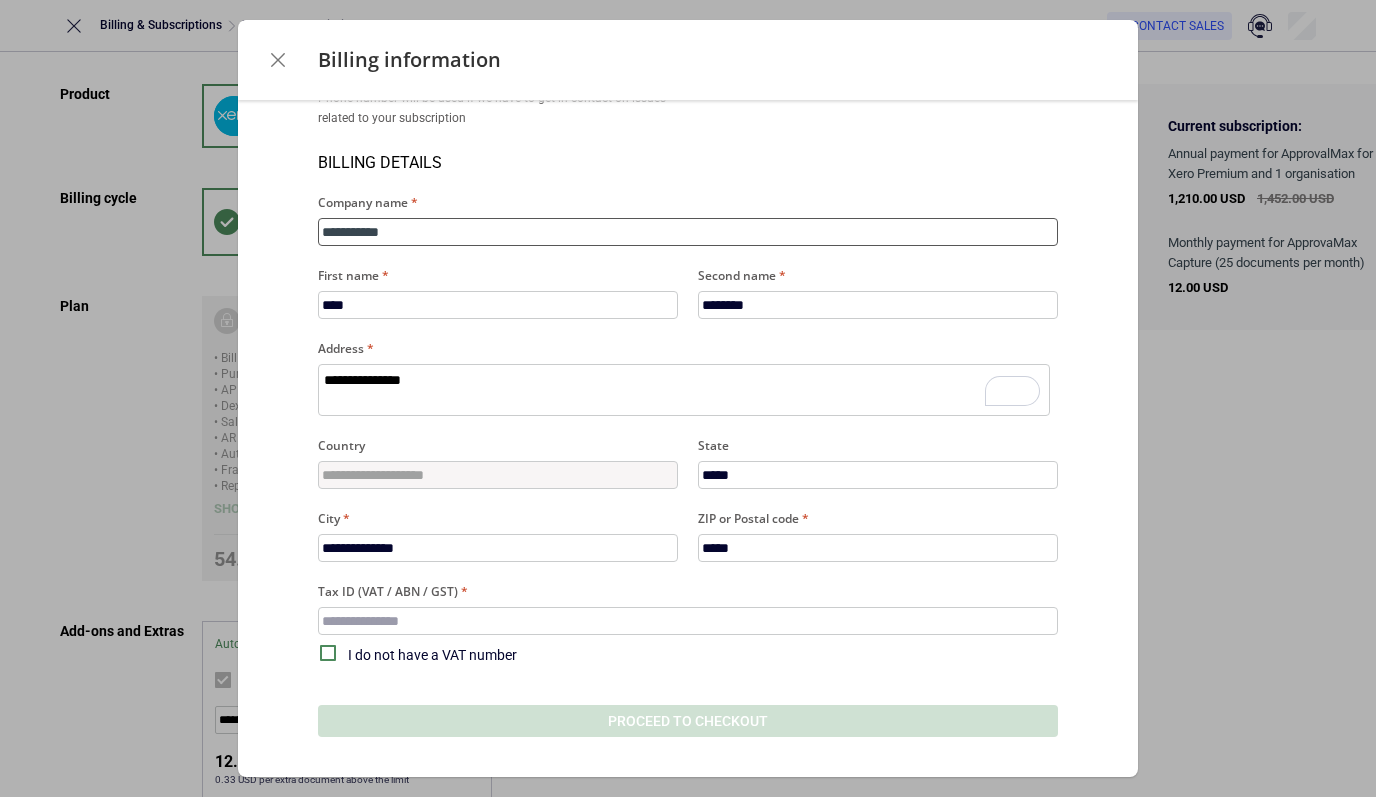 type on "**********" 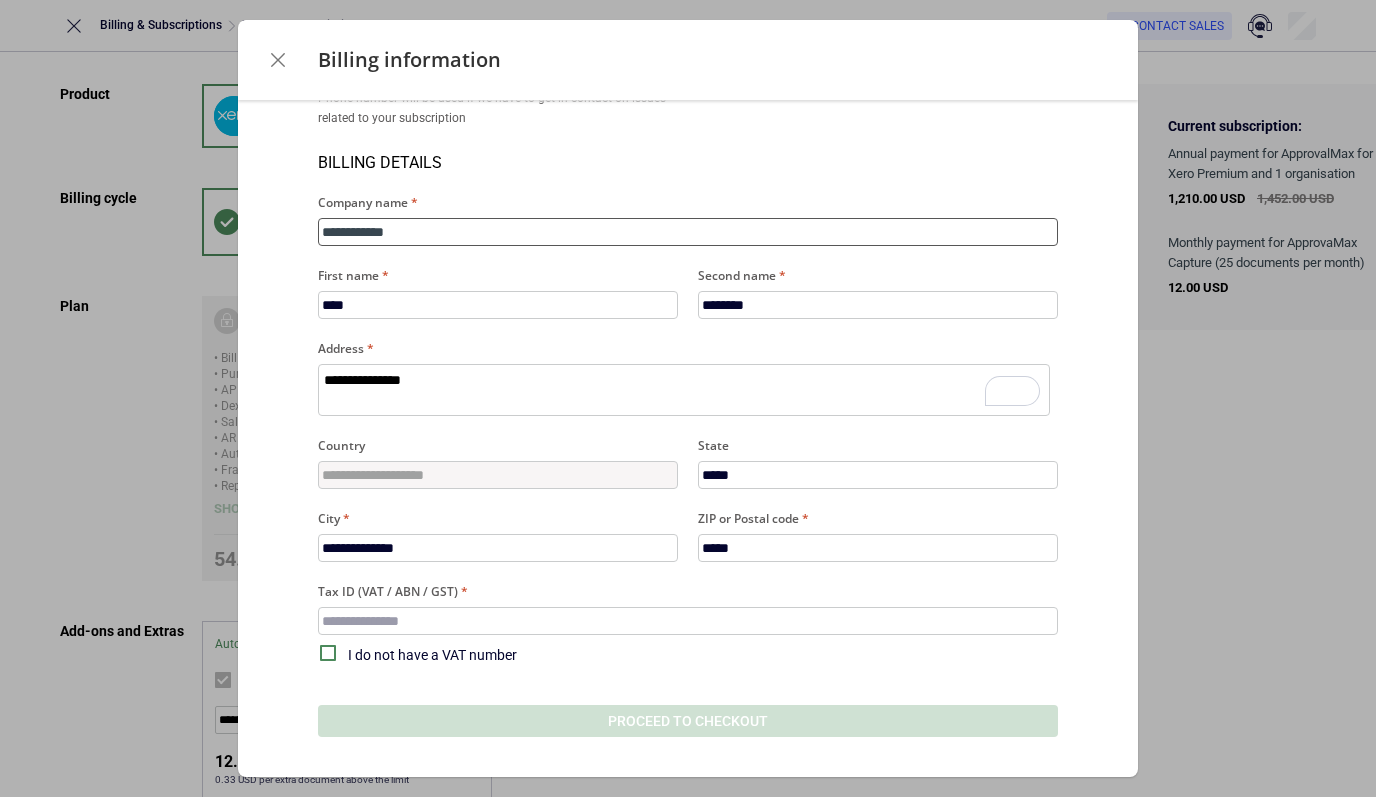 type on "*" 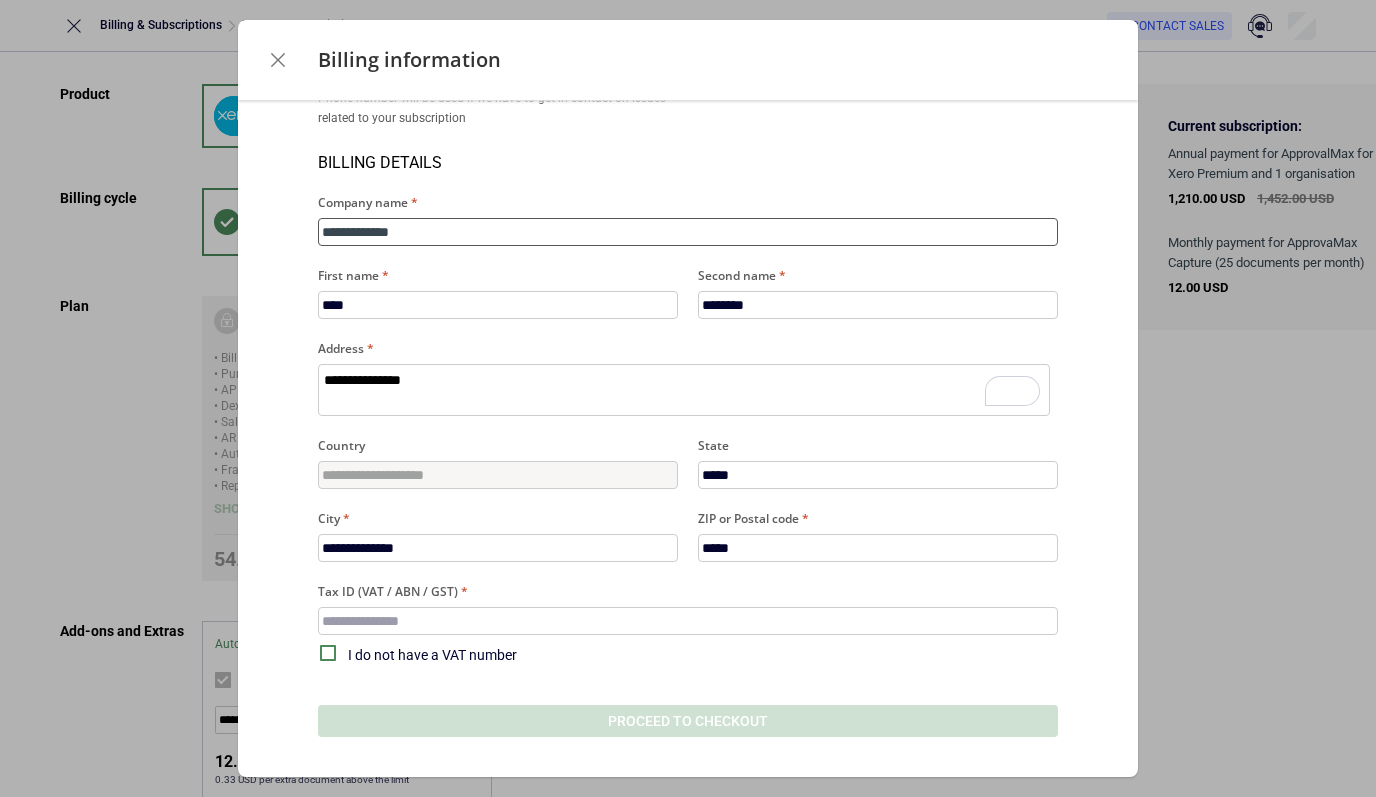 type on "*" 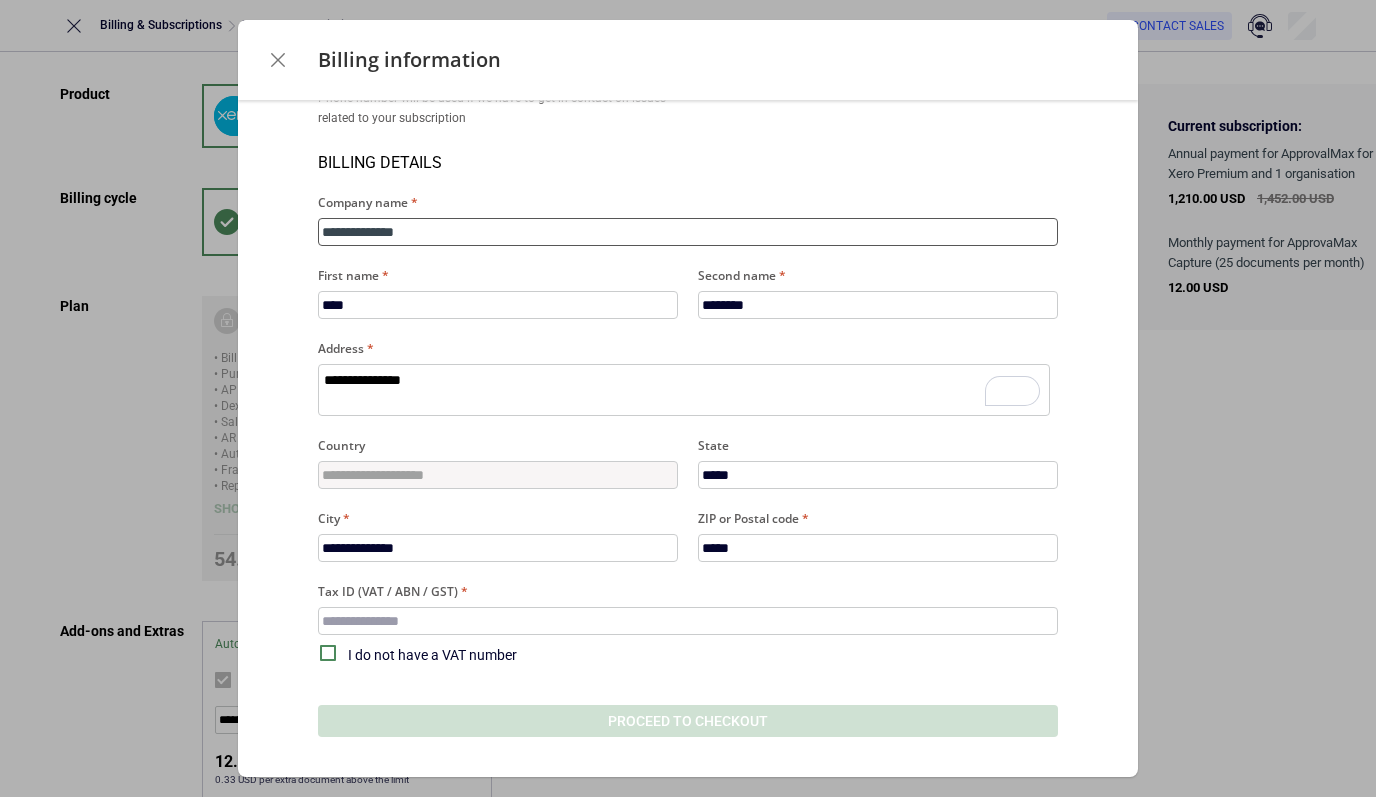 type on "*" 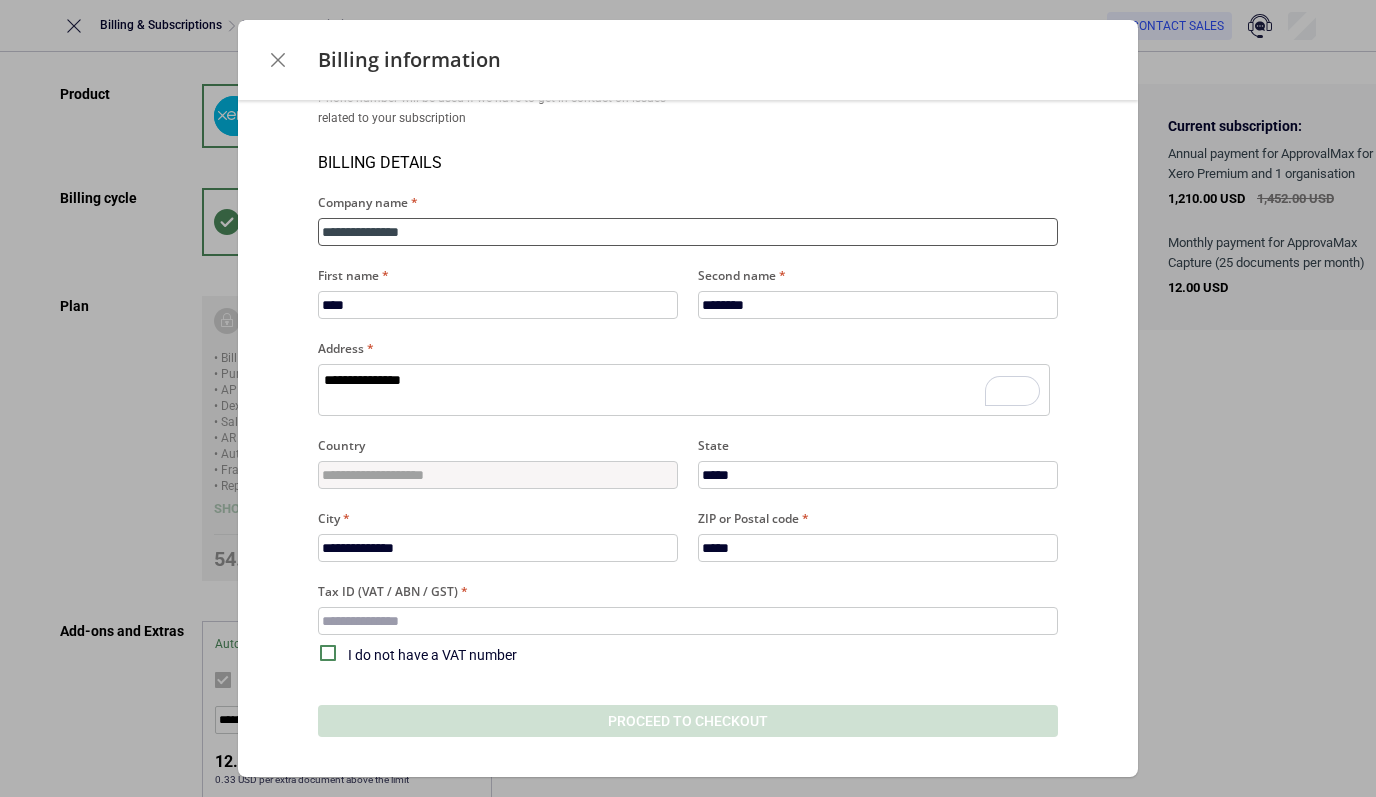 type on "*" 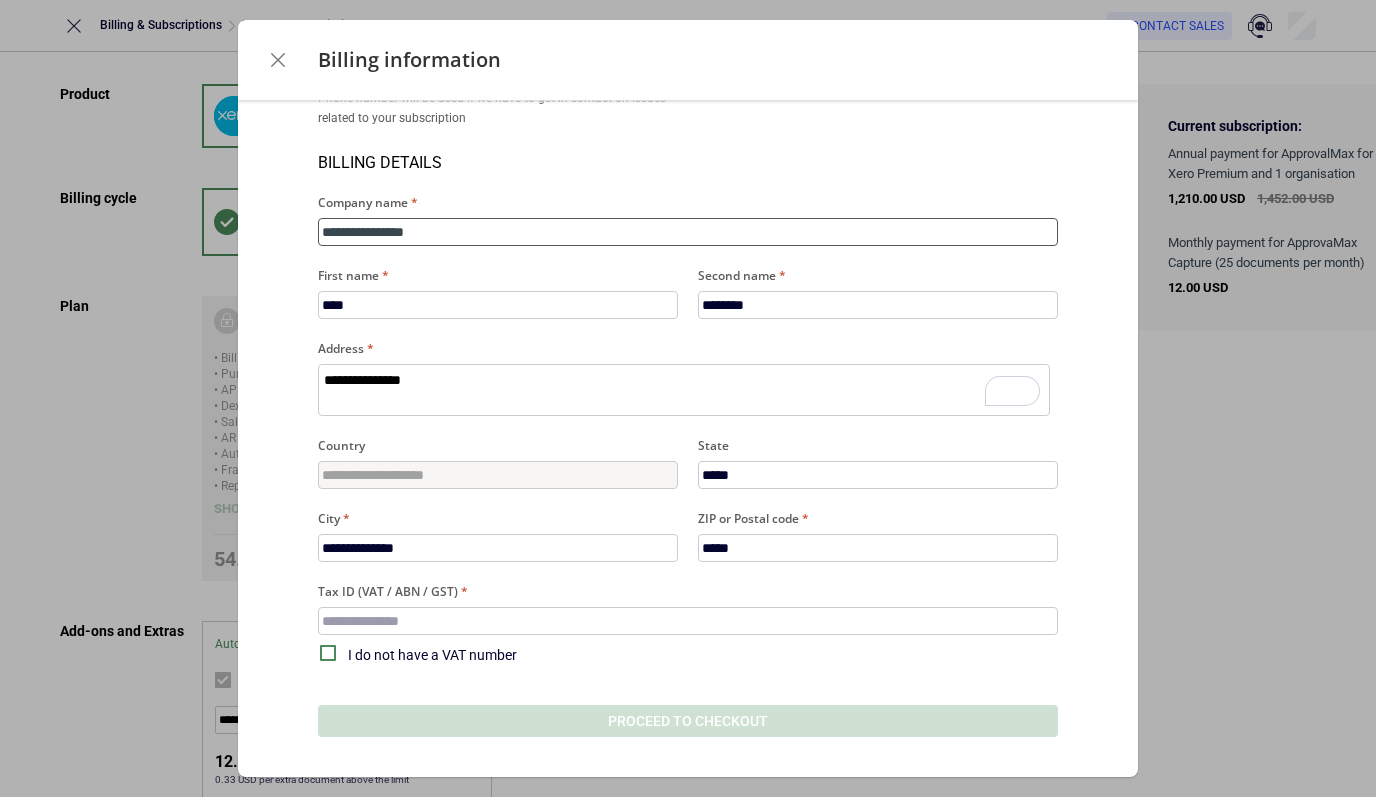 type on "*" 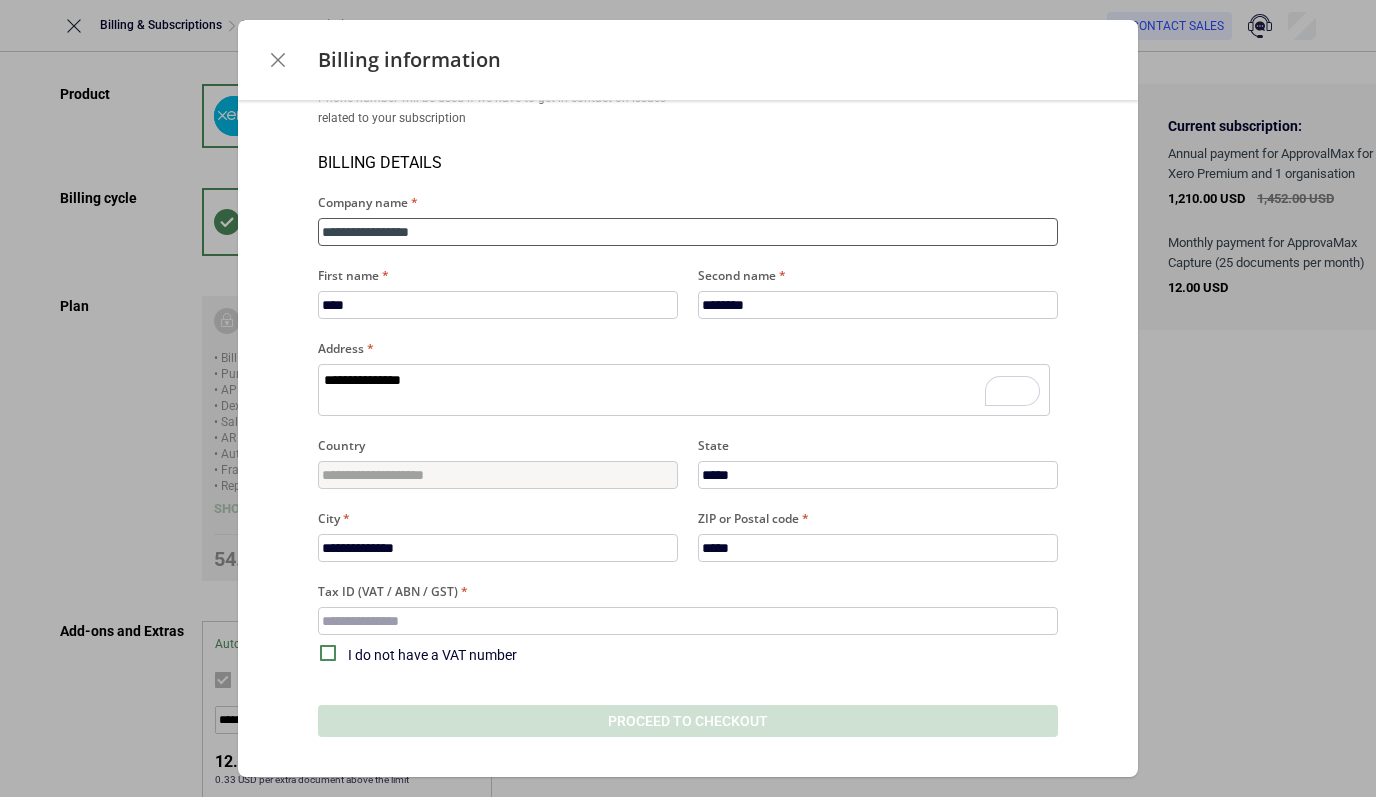 type on "*" 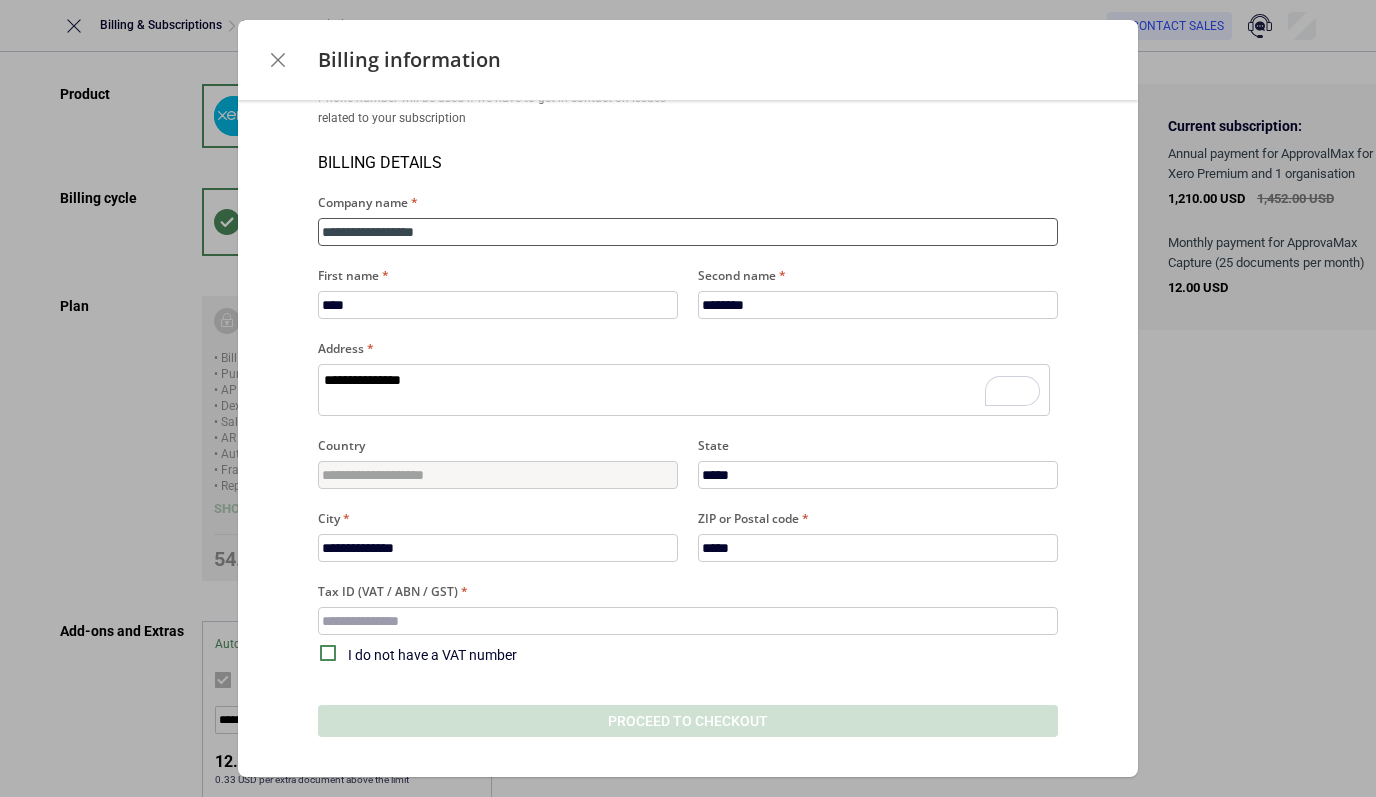type on "**********" 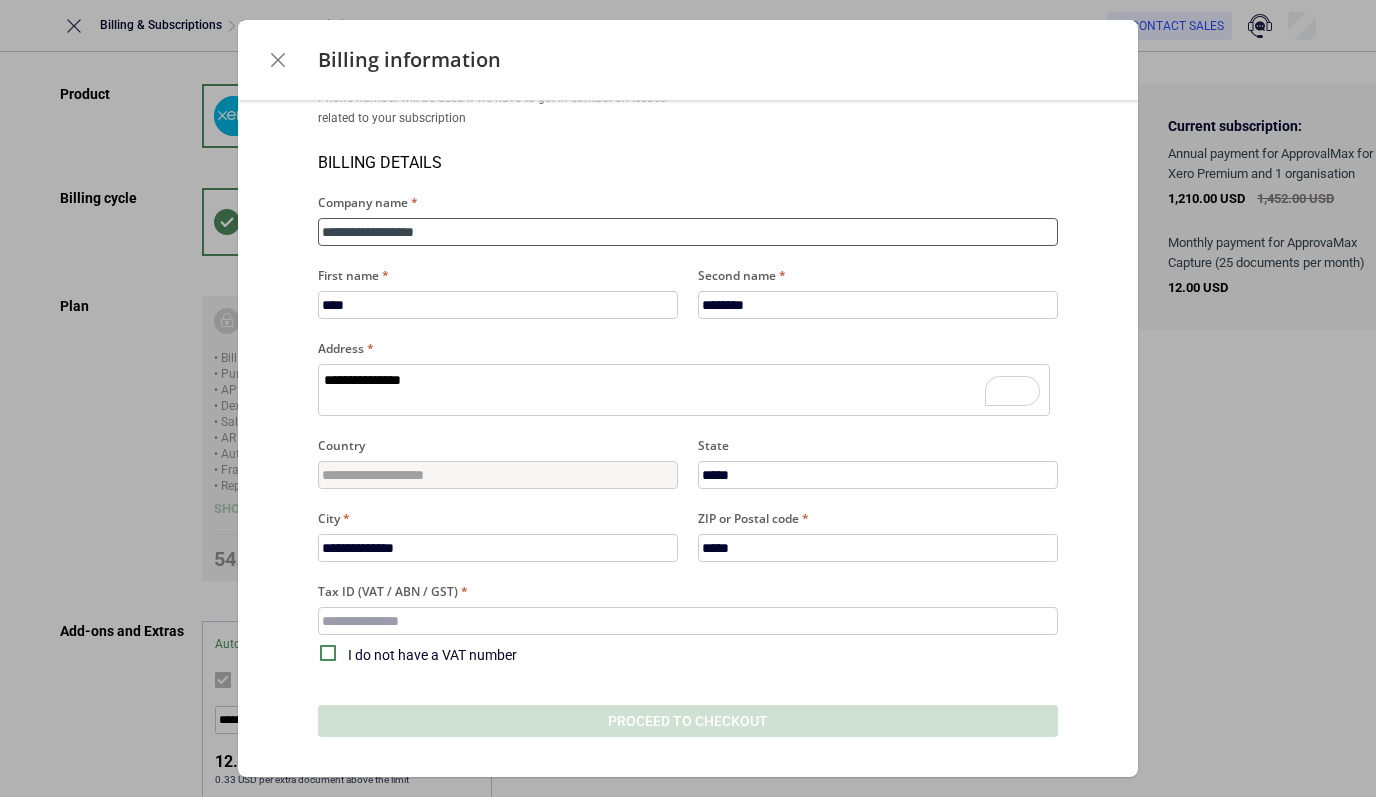 type on "**********" 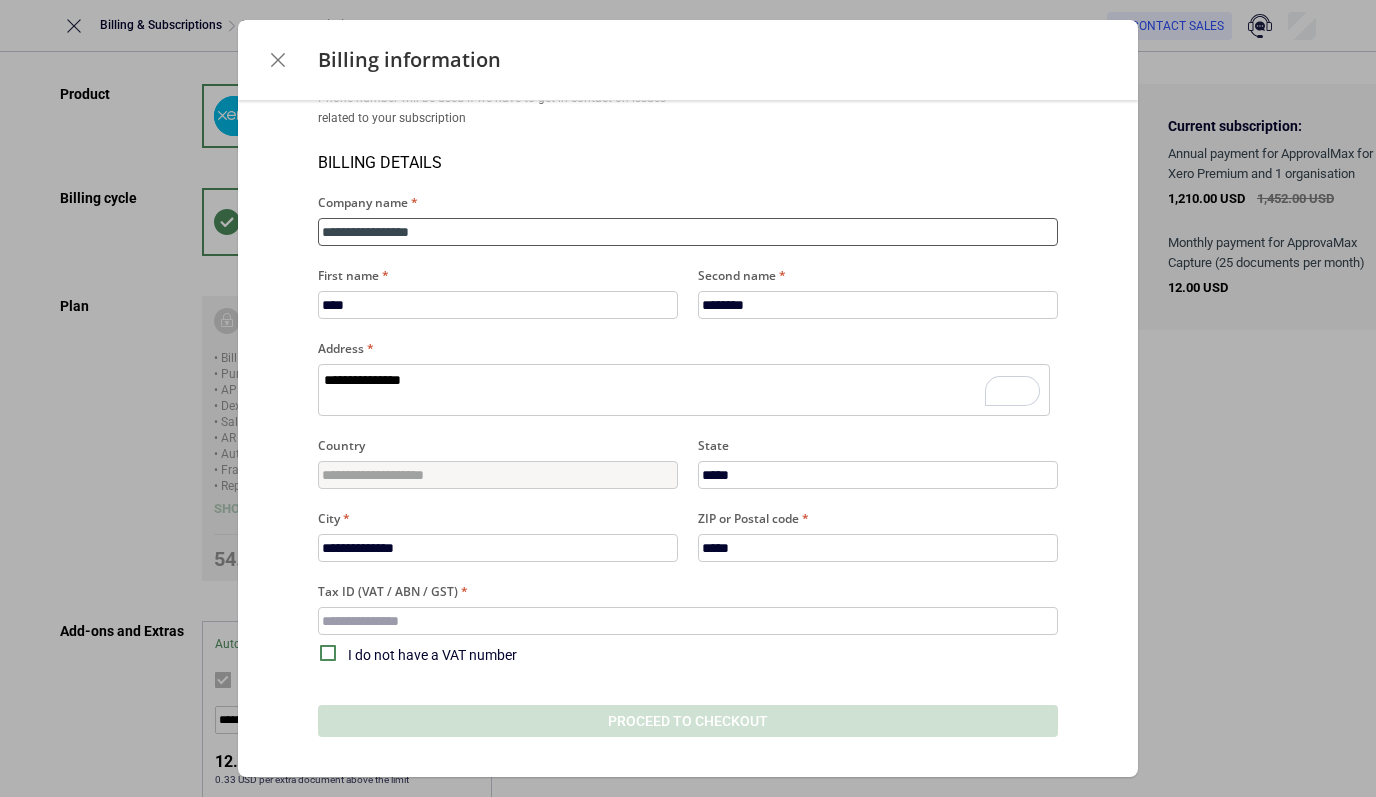 type on "*" 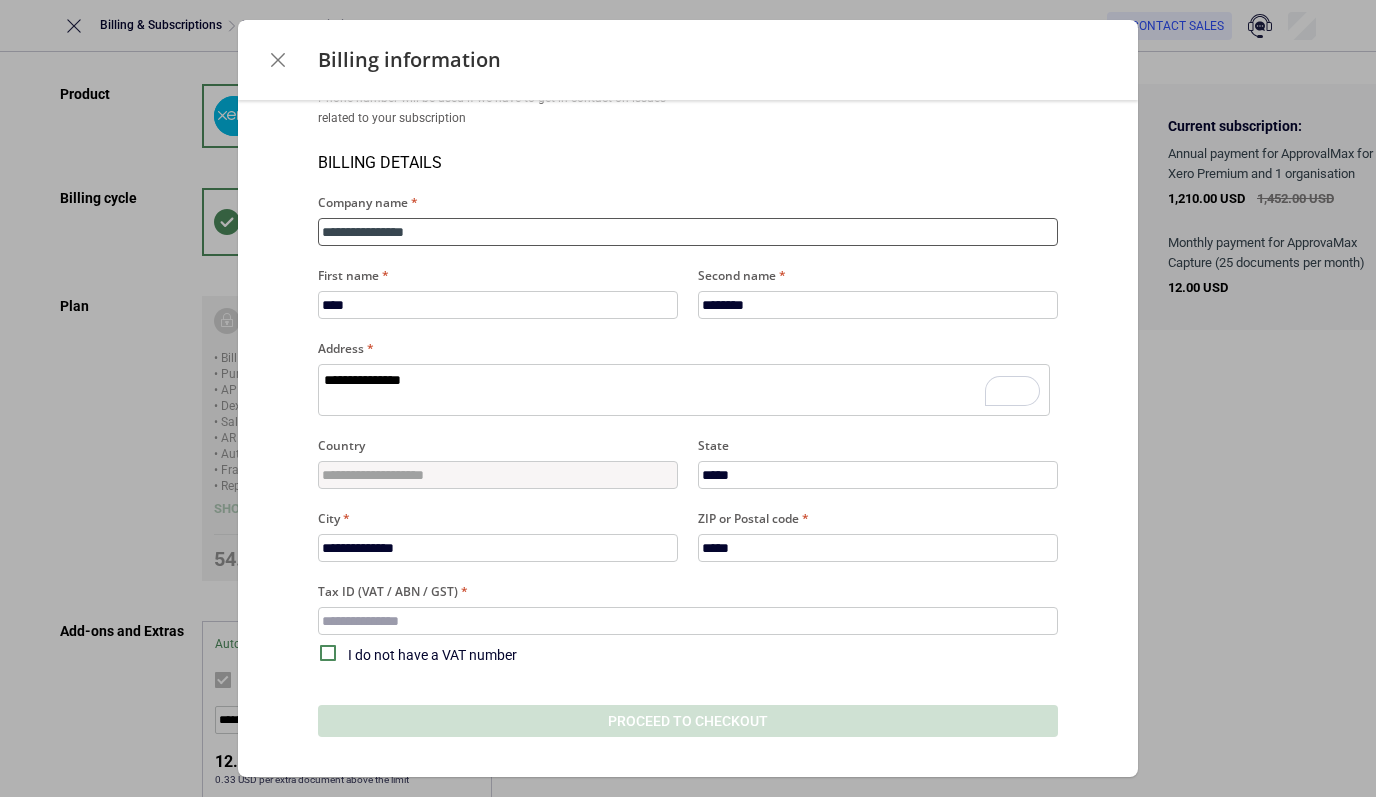 type on "*" 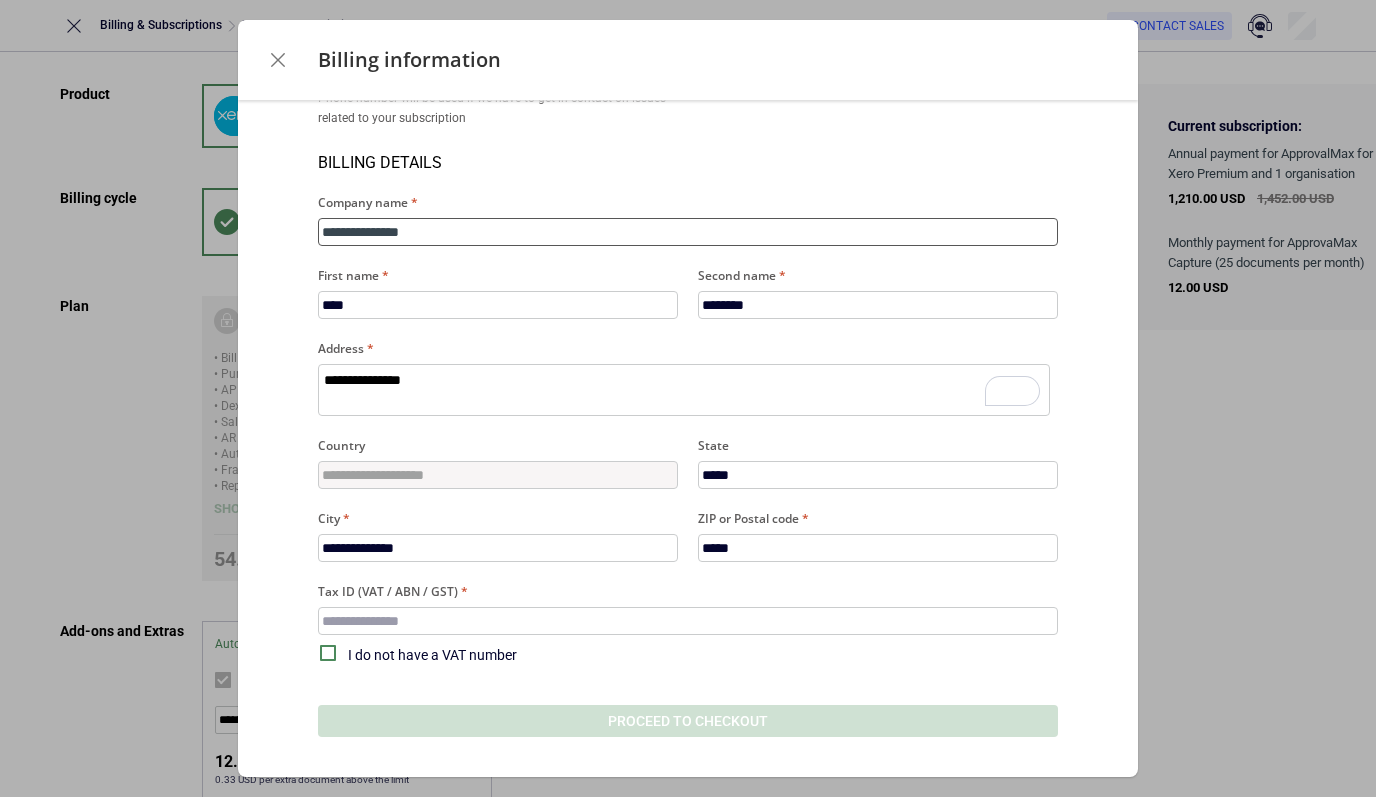 type on "*" 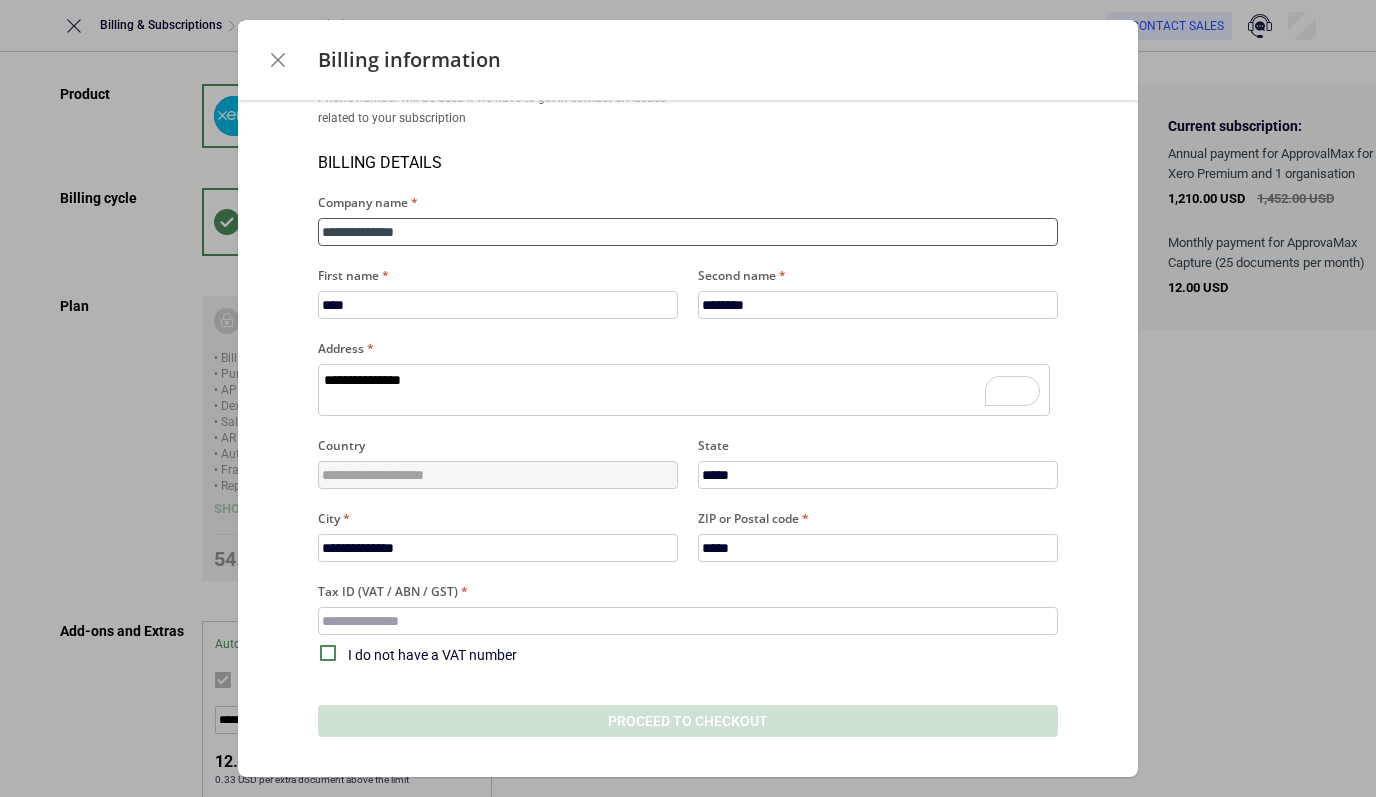 type on "*" 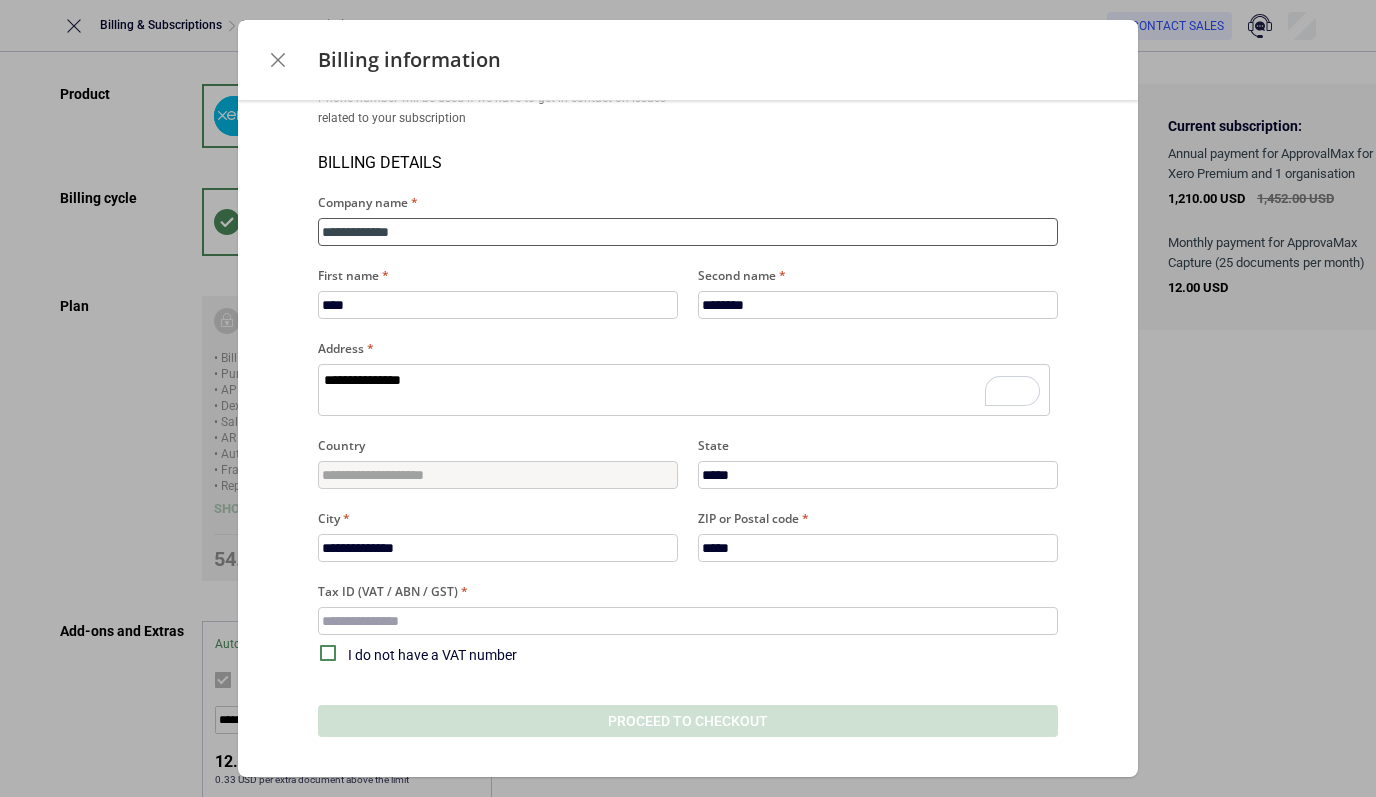 type on "*" 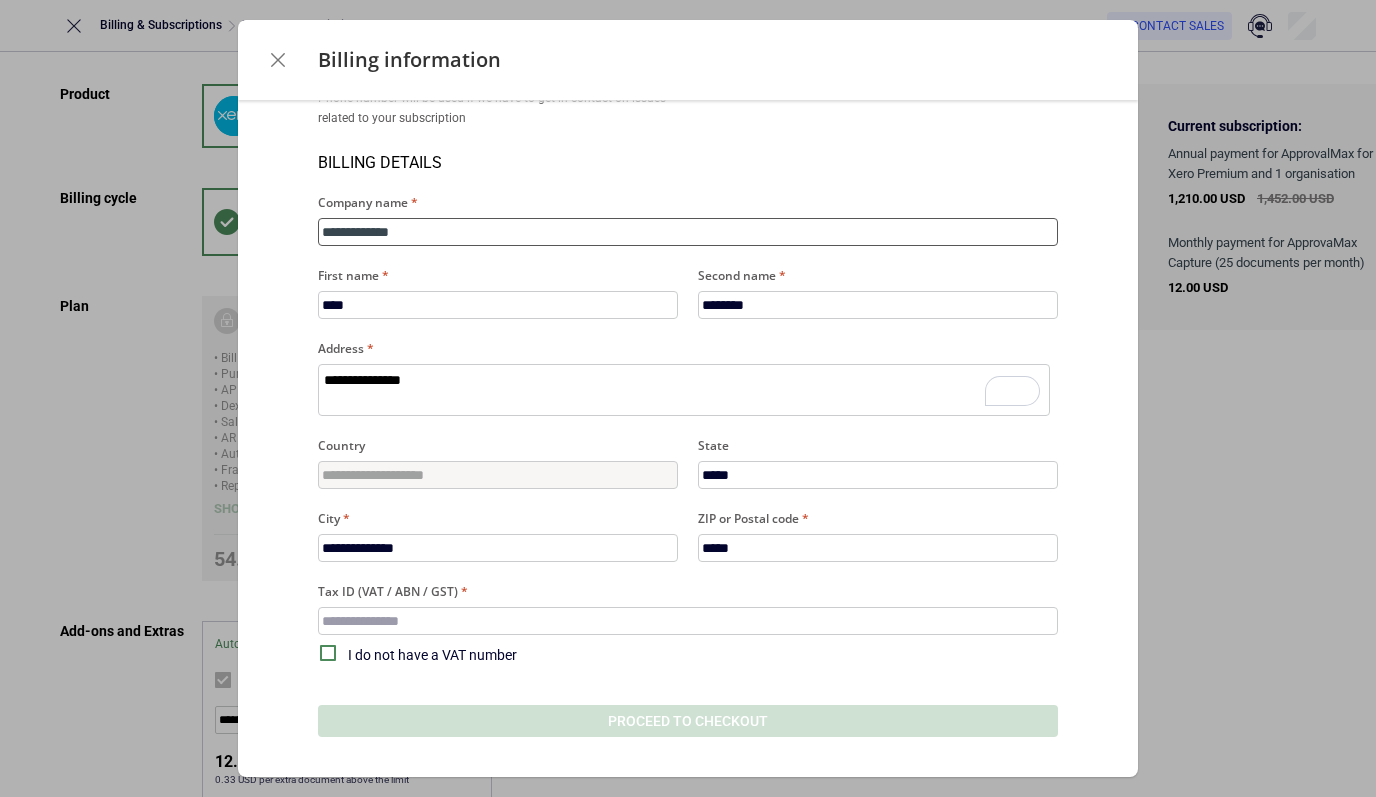 type on "**********" 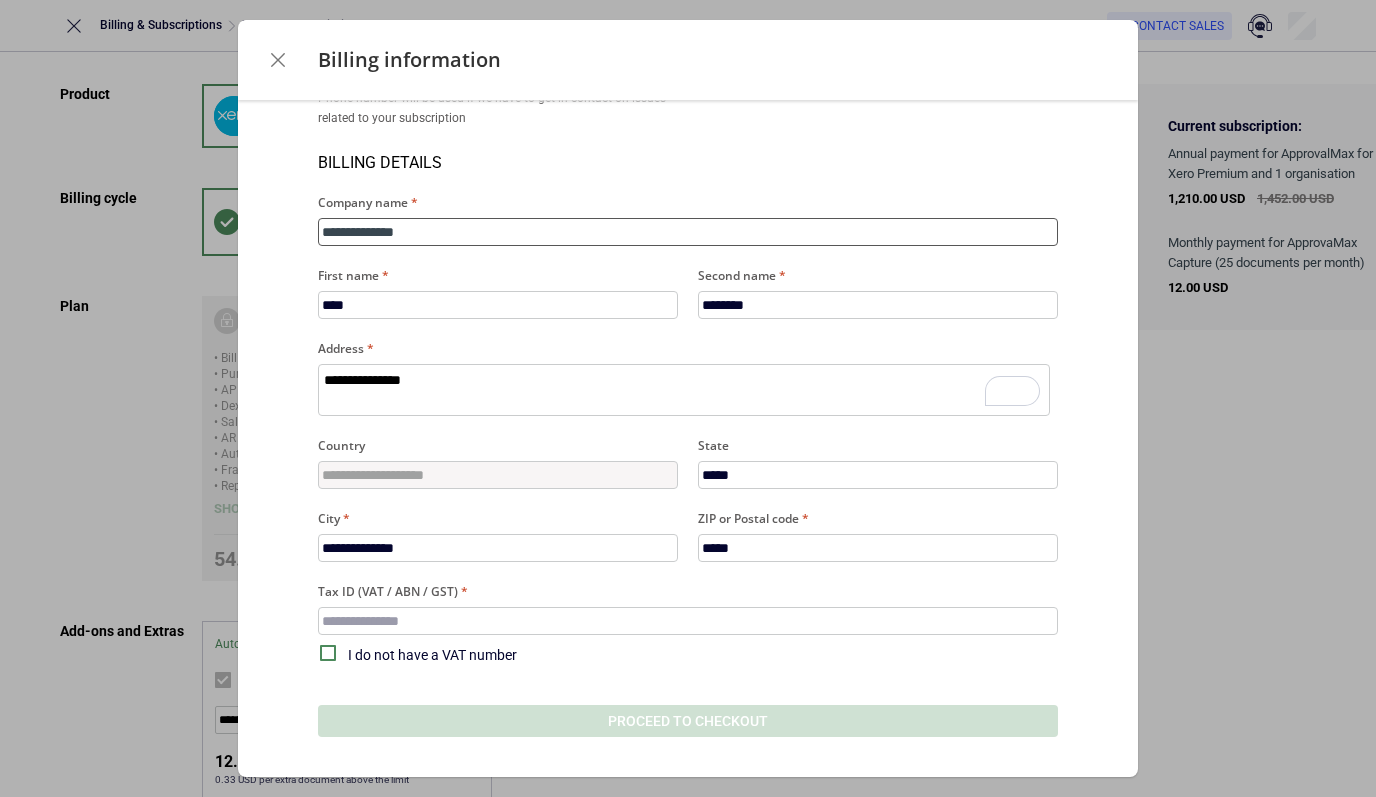 type on "*" 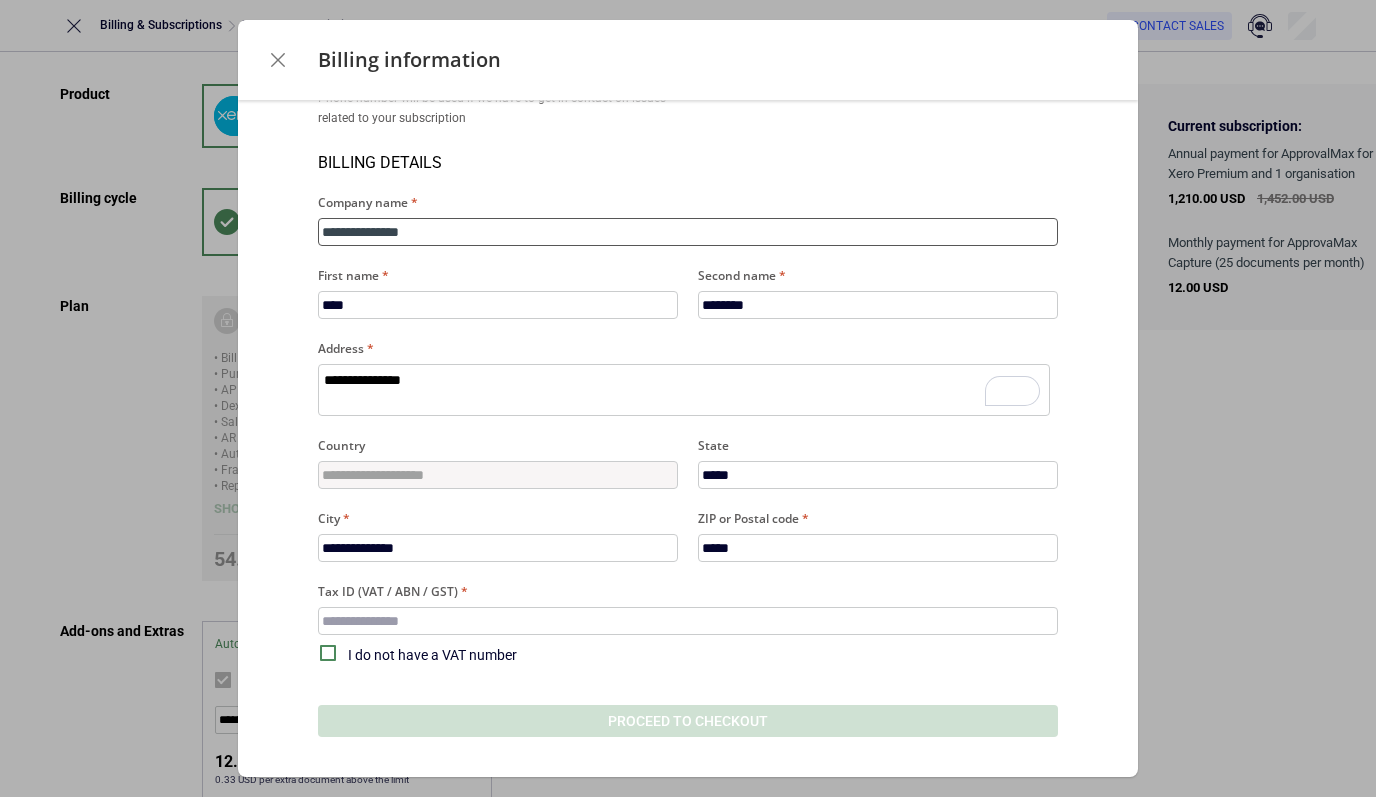 type on "*" 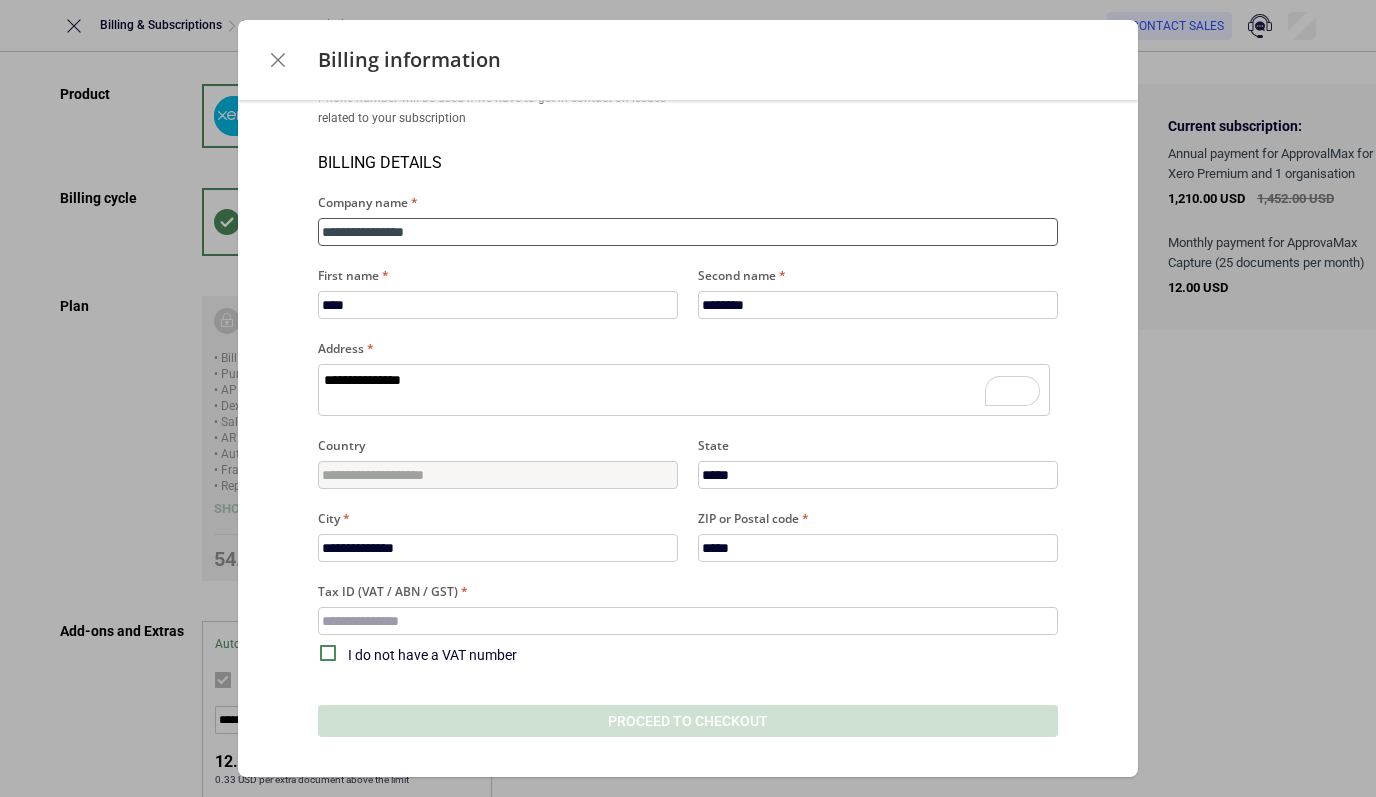 type on "*" 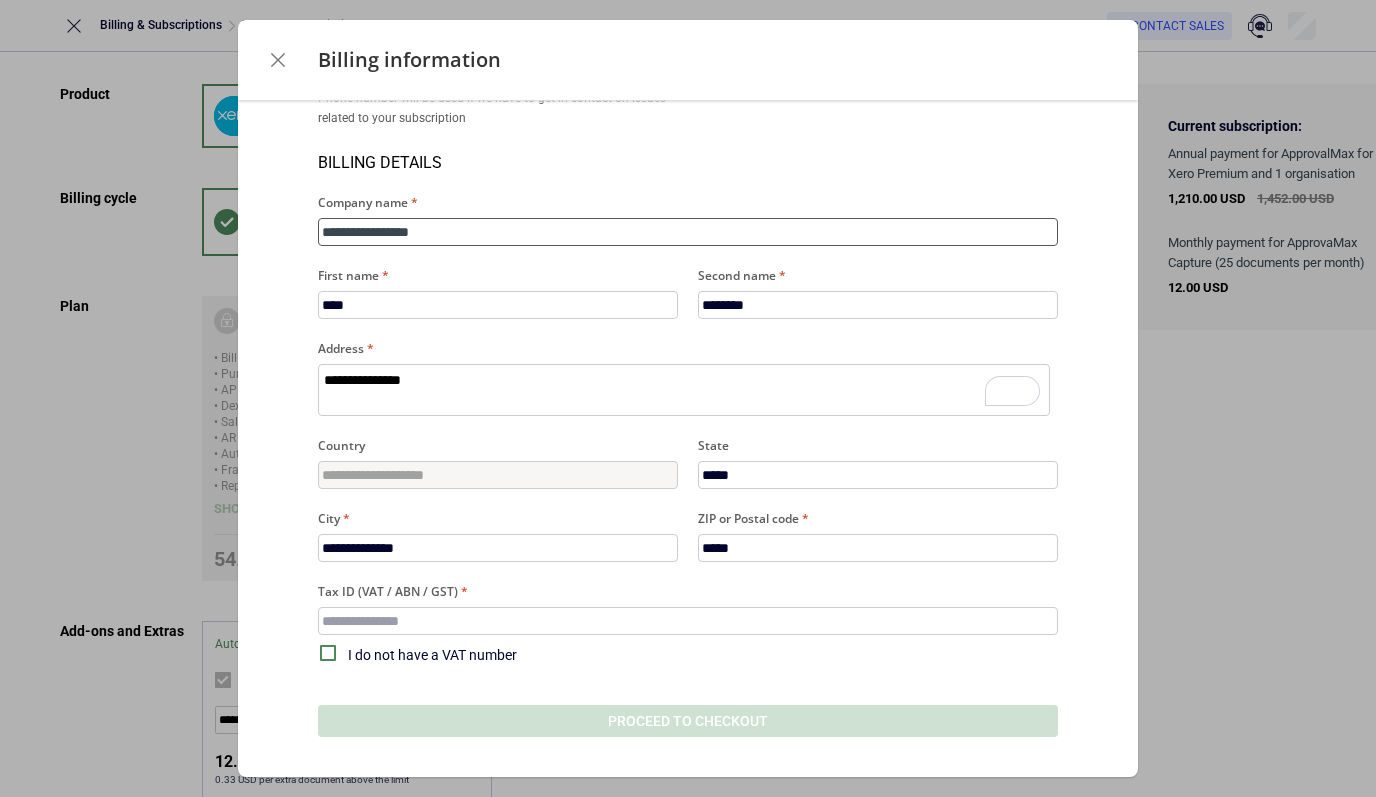 type on "*" 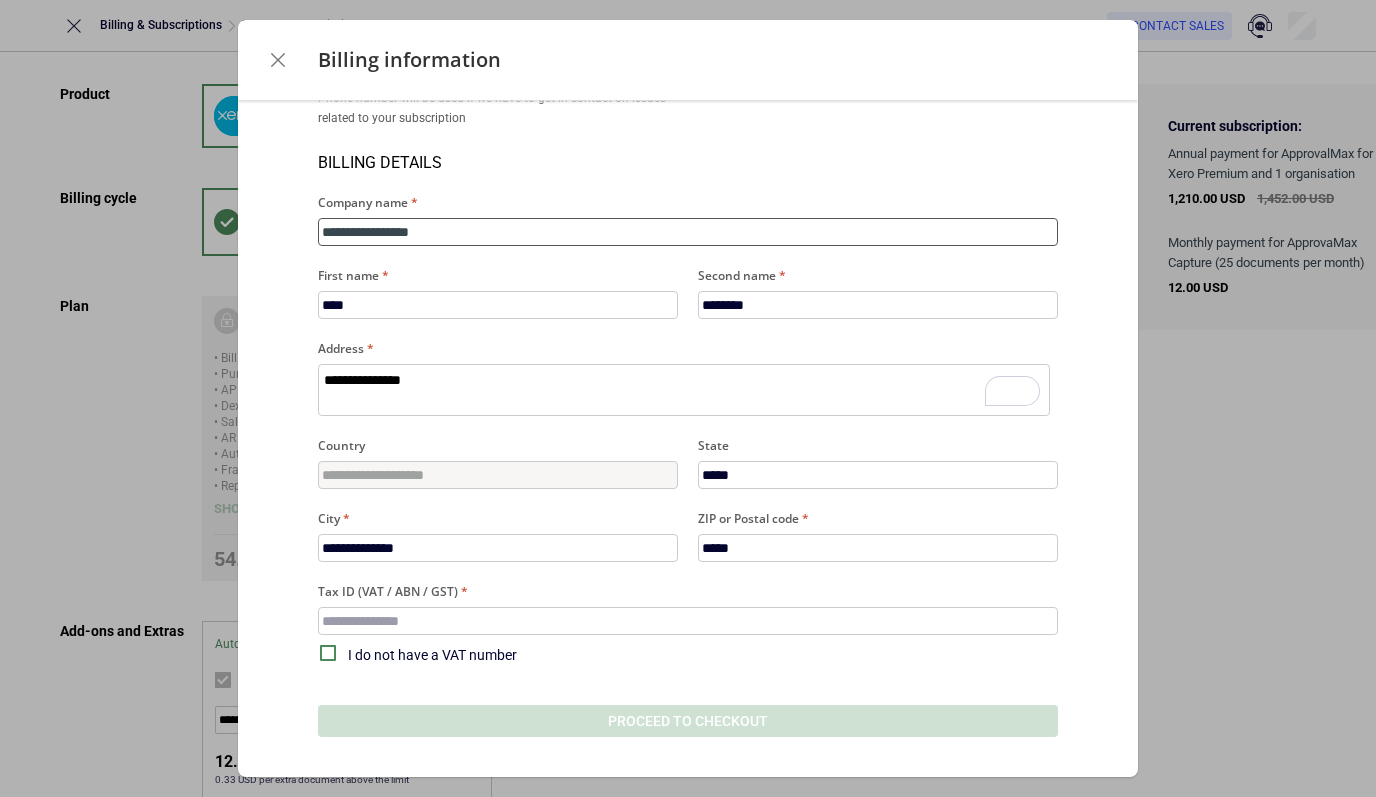 type on "**********" 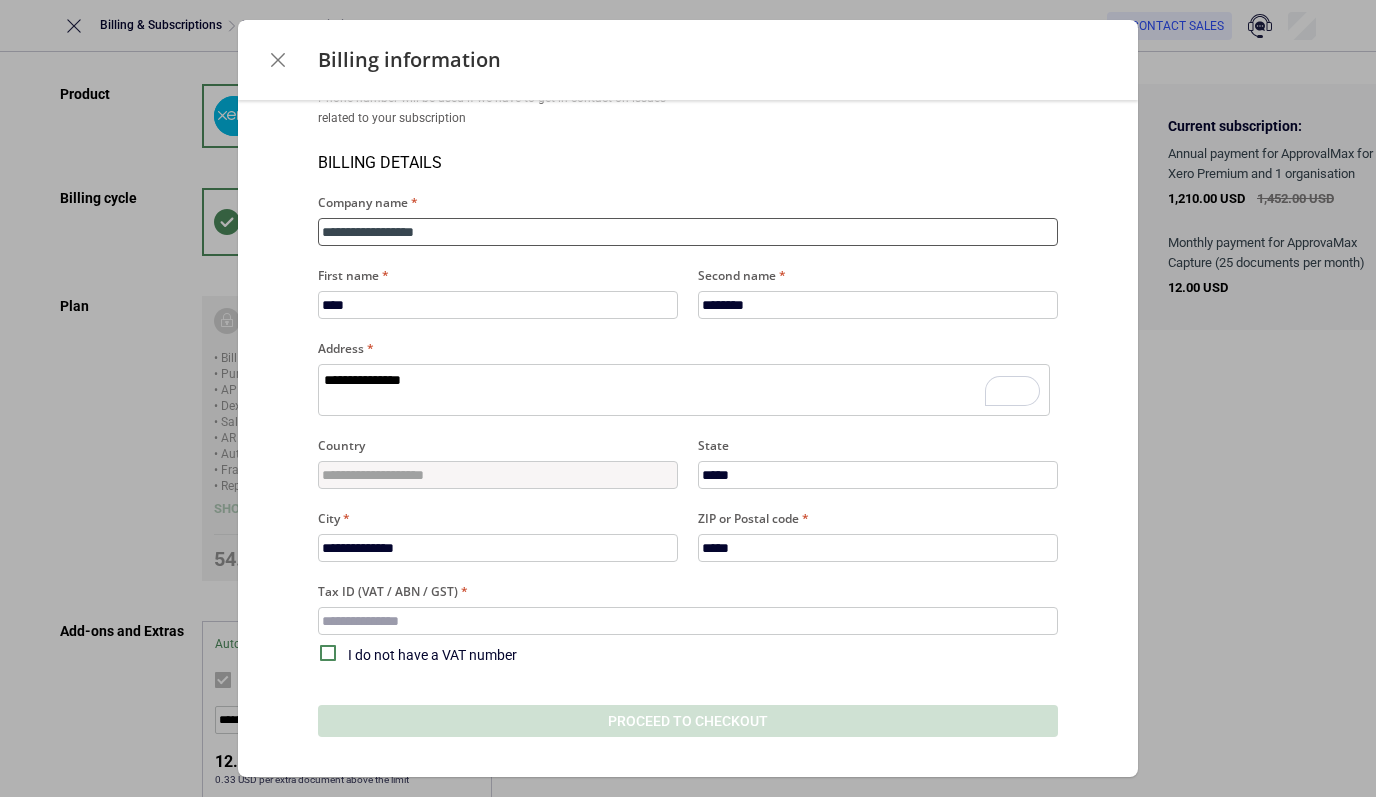 type on "*" 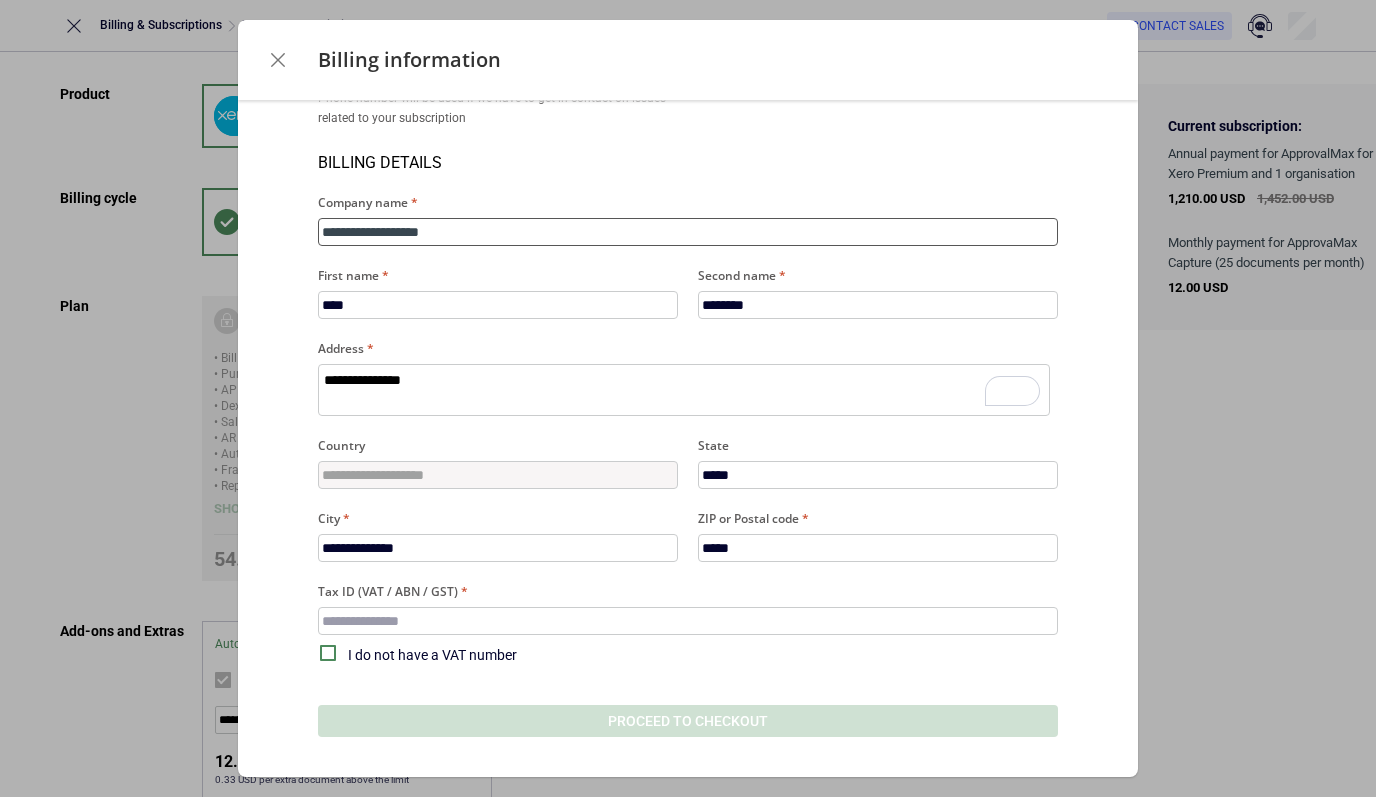 type on "*" 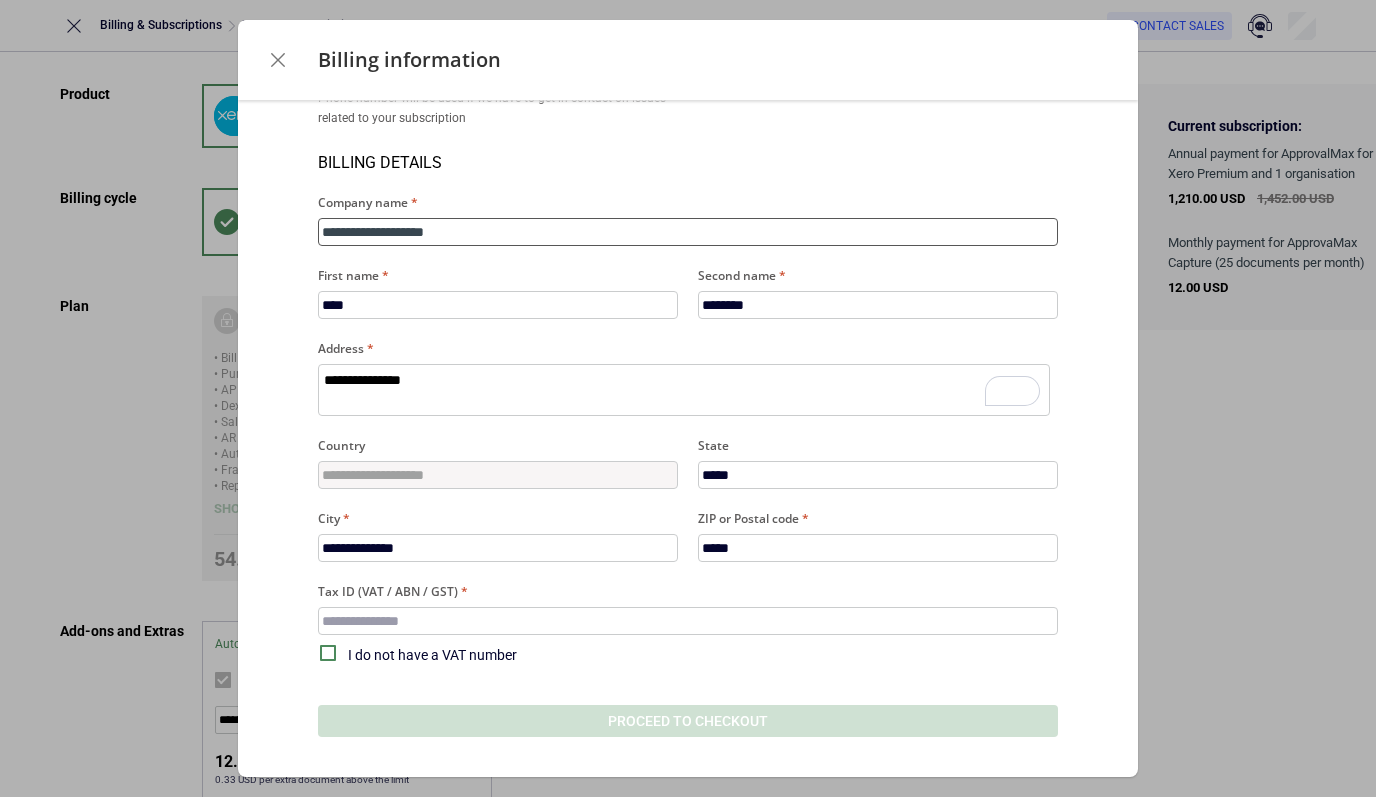 type on "*" 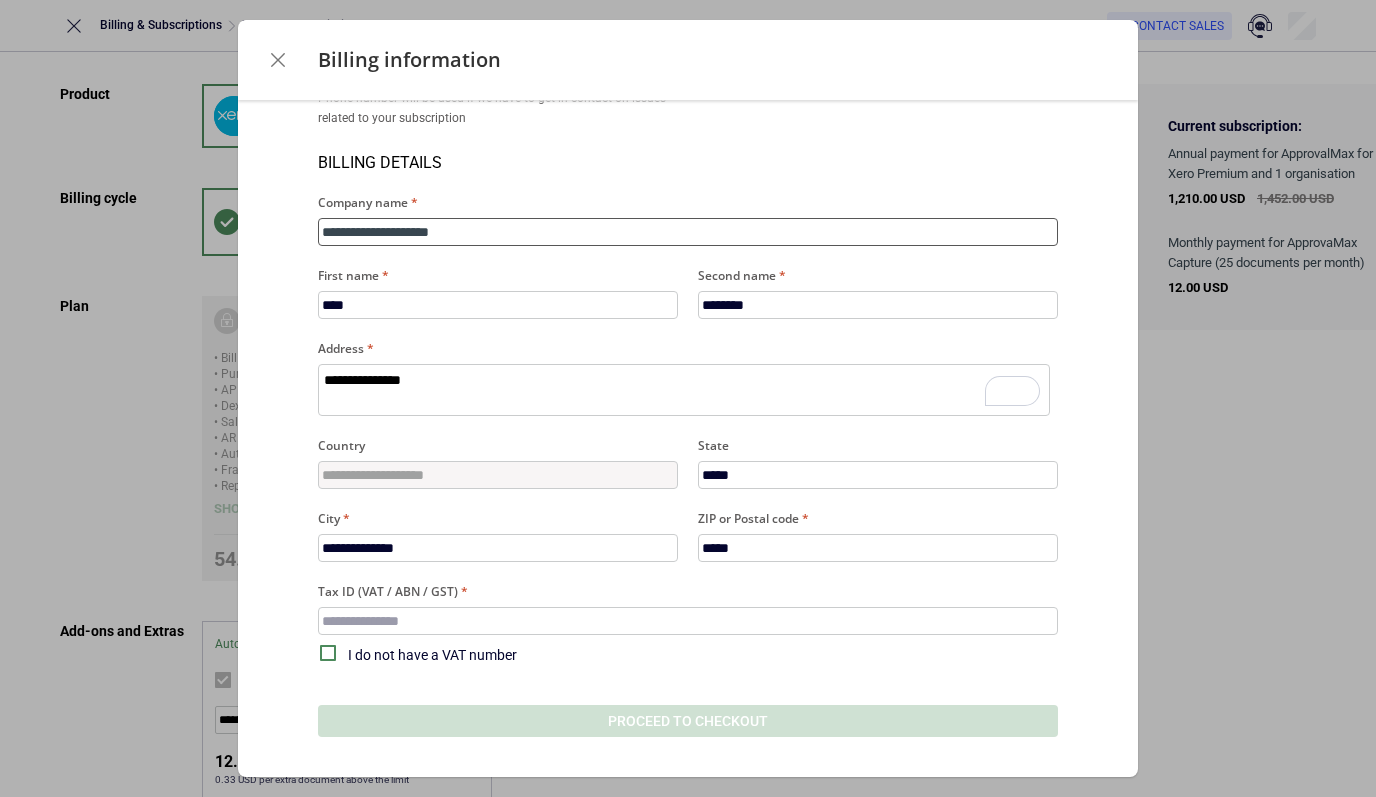 type on "**********" 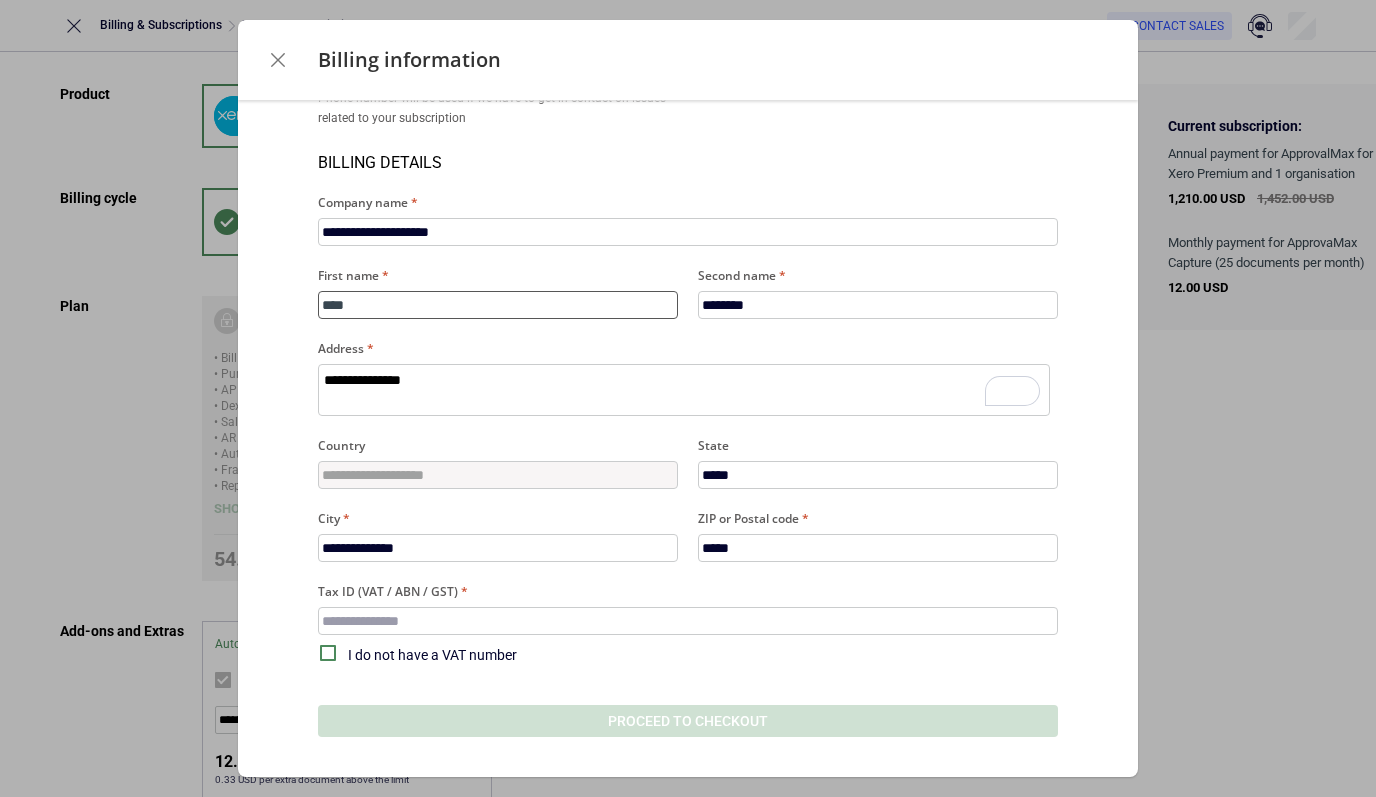 click on "****" at bounding box center [498, 305] 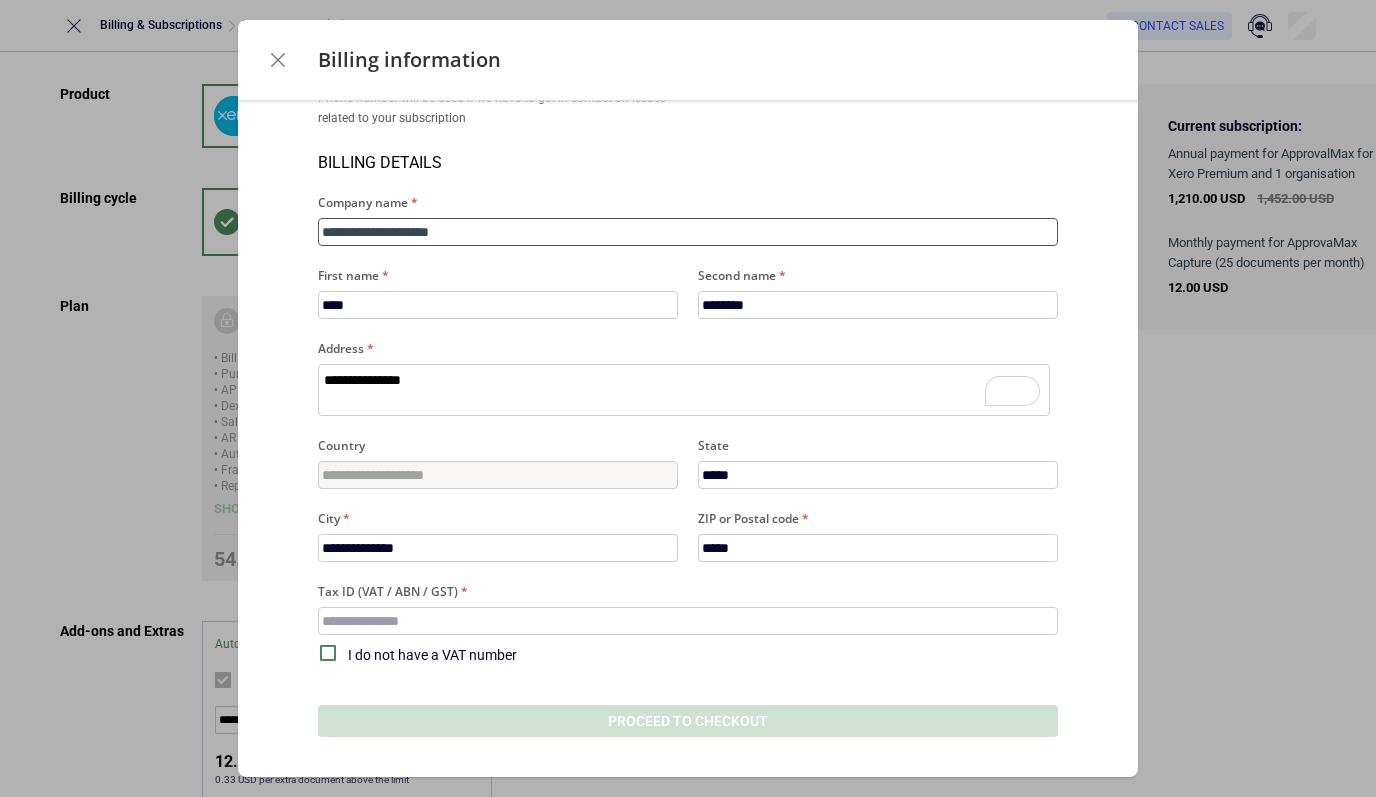 click on "**********" at bounding box center [688, 232] 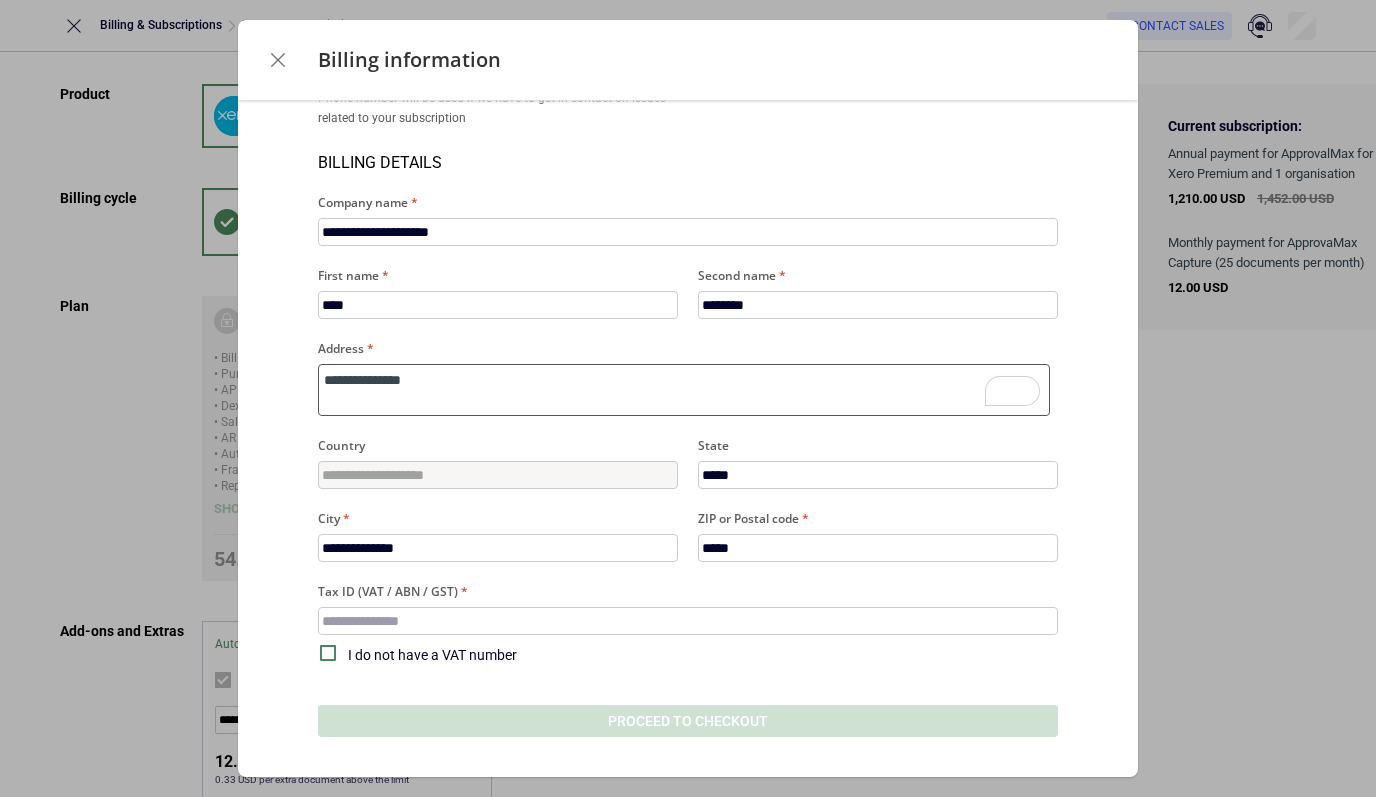 click on "**********" at bounding box center [684, 390] 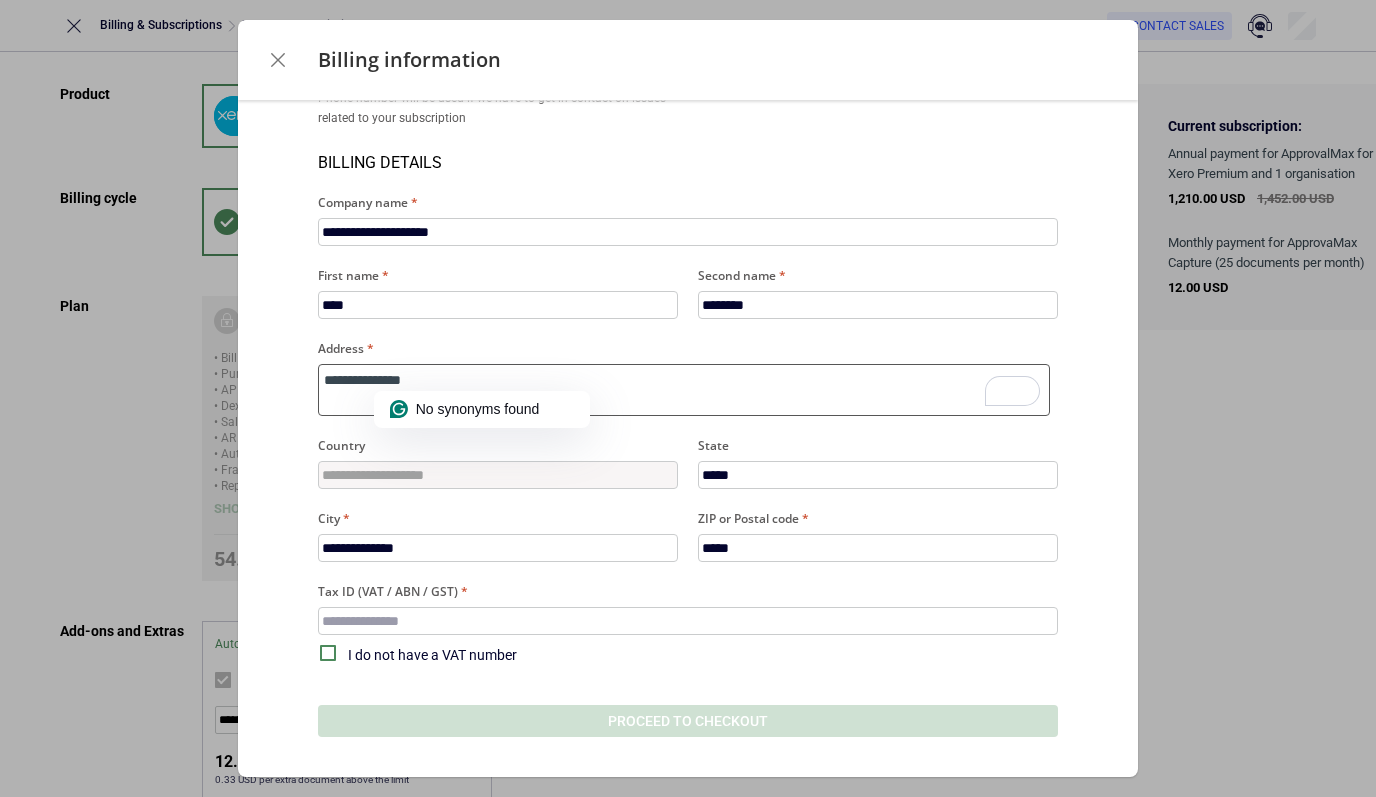 click on "**********" at bounding box center (684, 390) 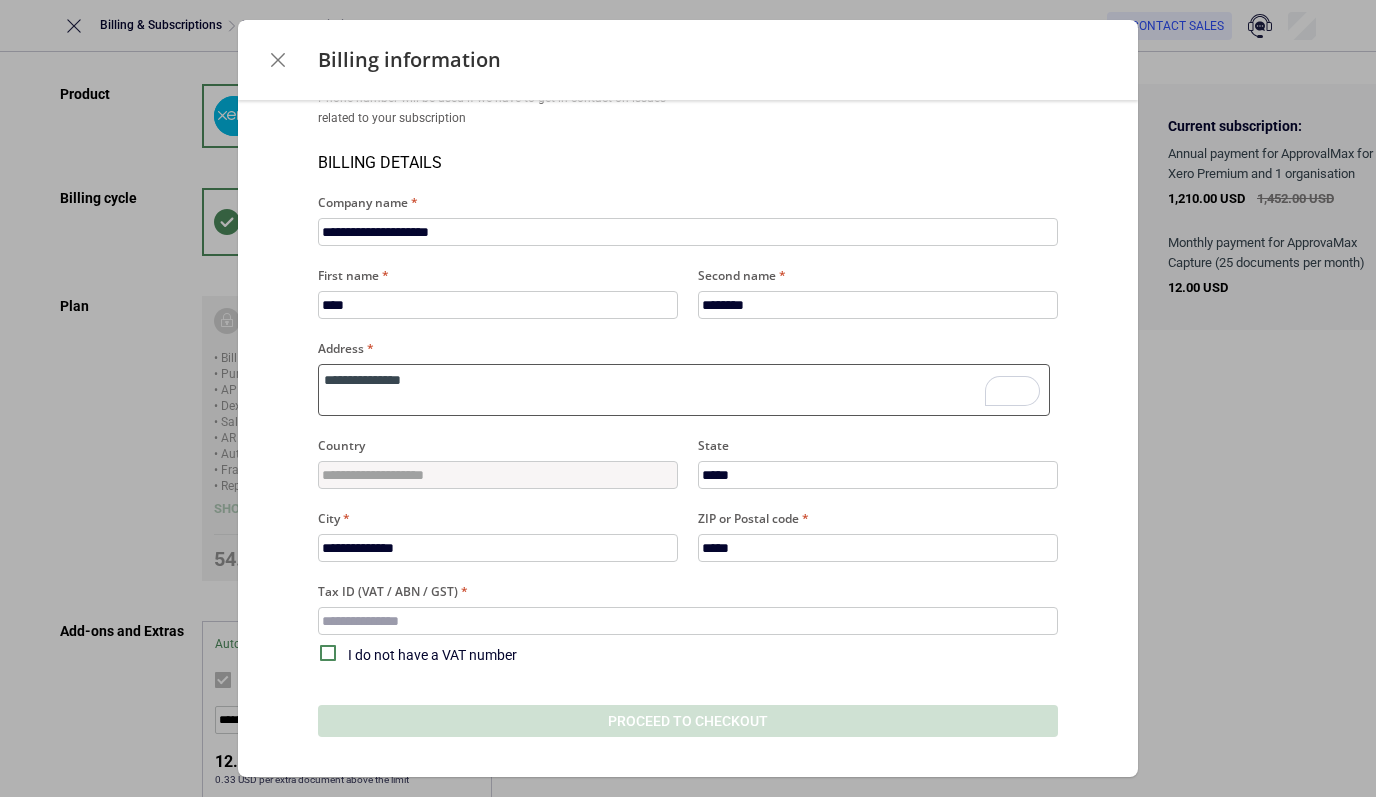 type on "*" 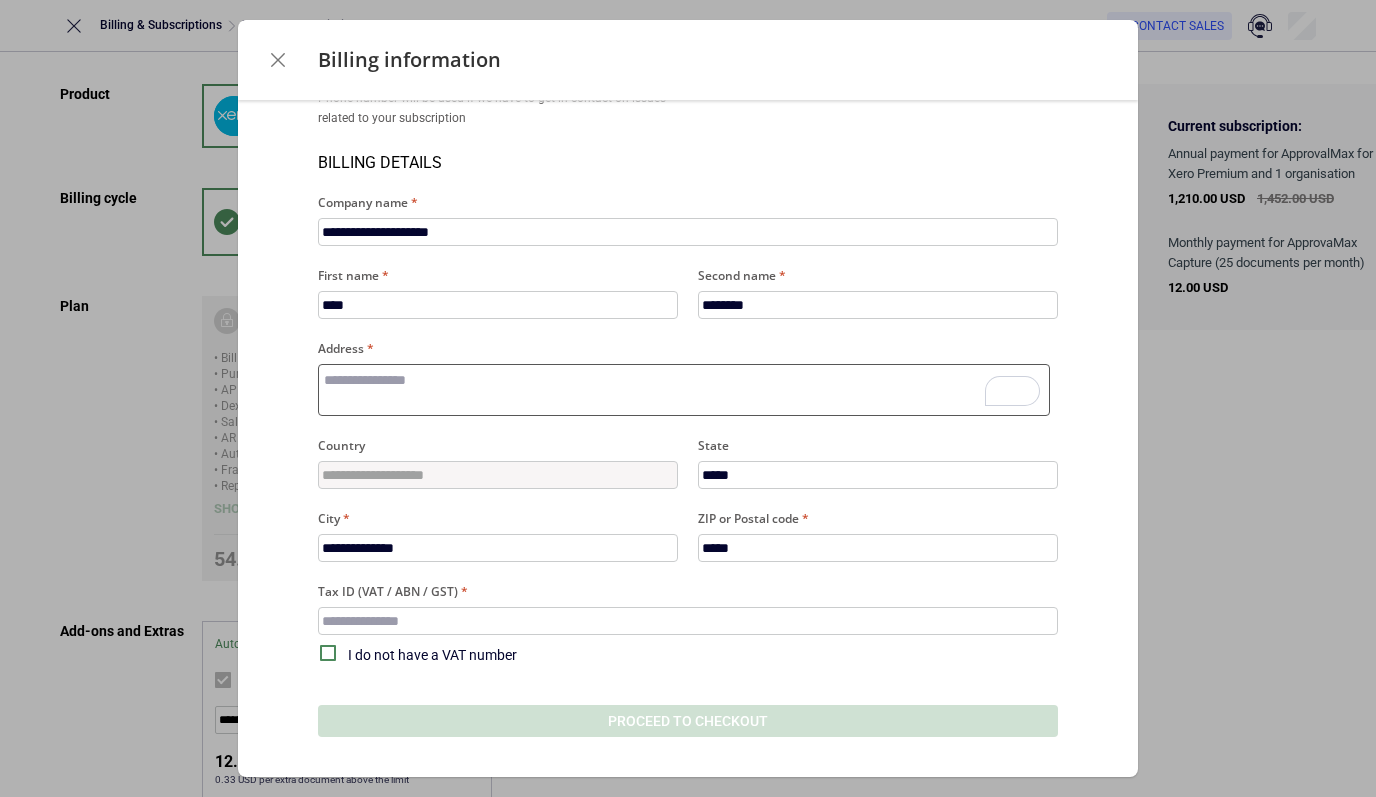 type 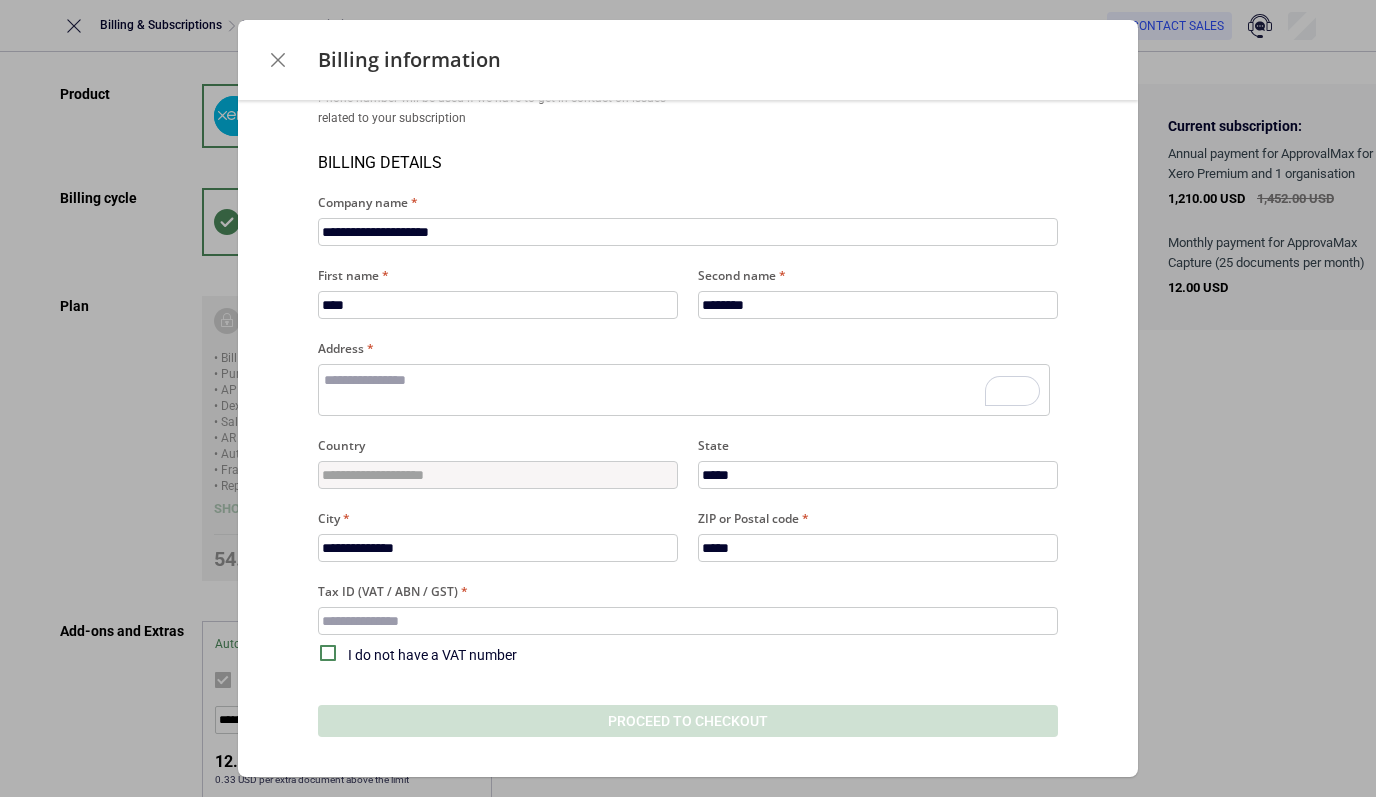 click at bounding box center (278, 60) 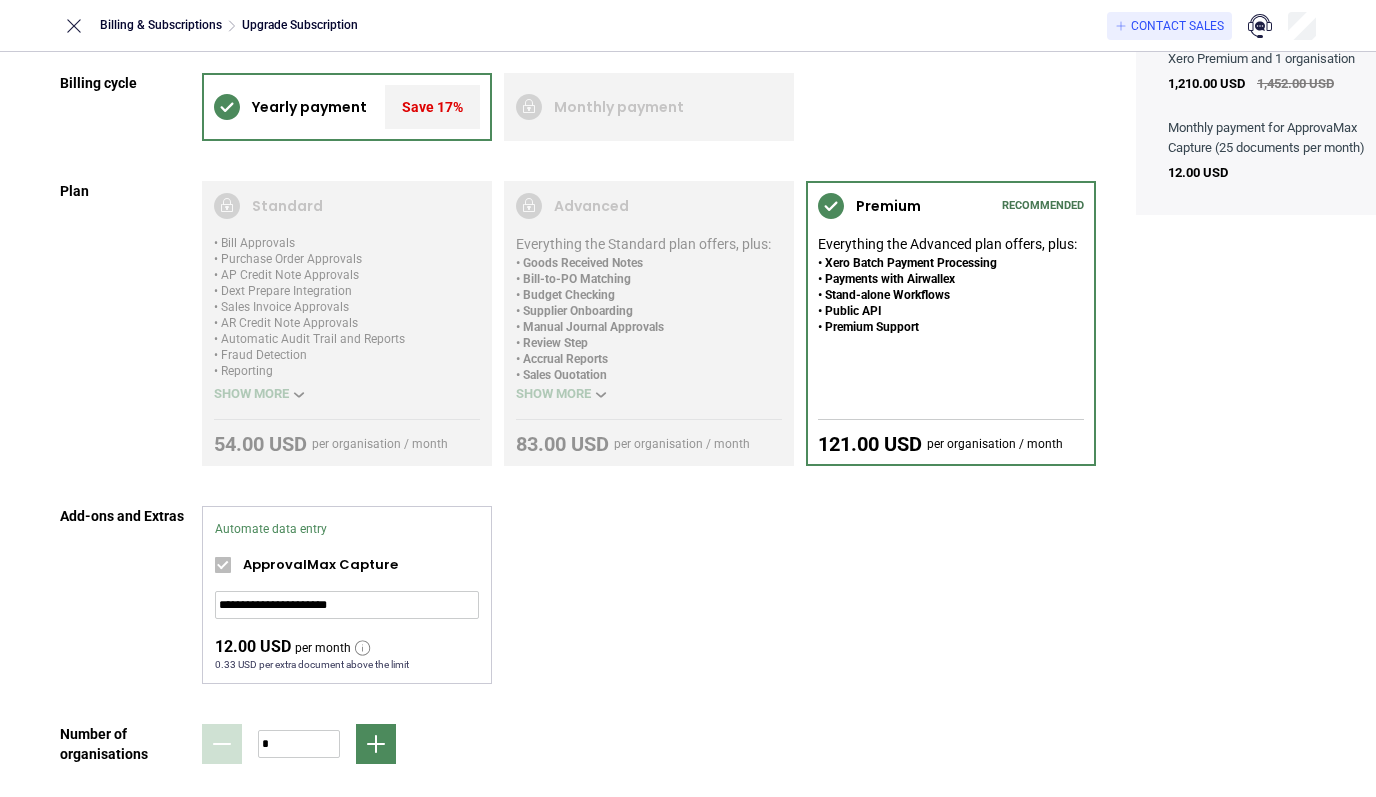 scroll, scrollTop: 170, scrollLeft: 0, axis: vertical 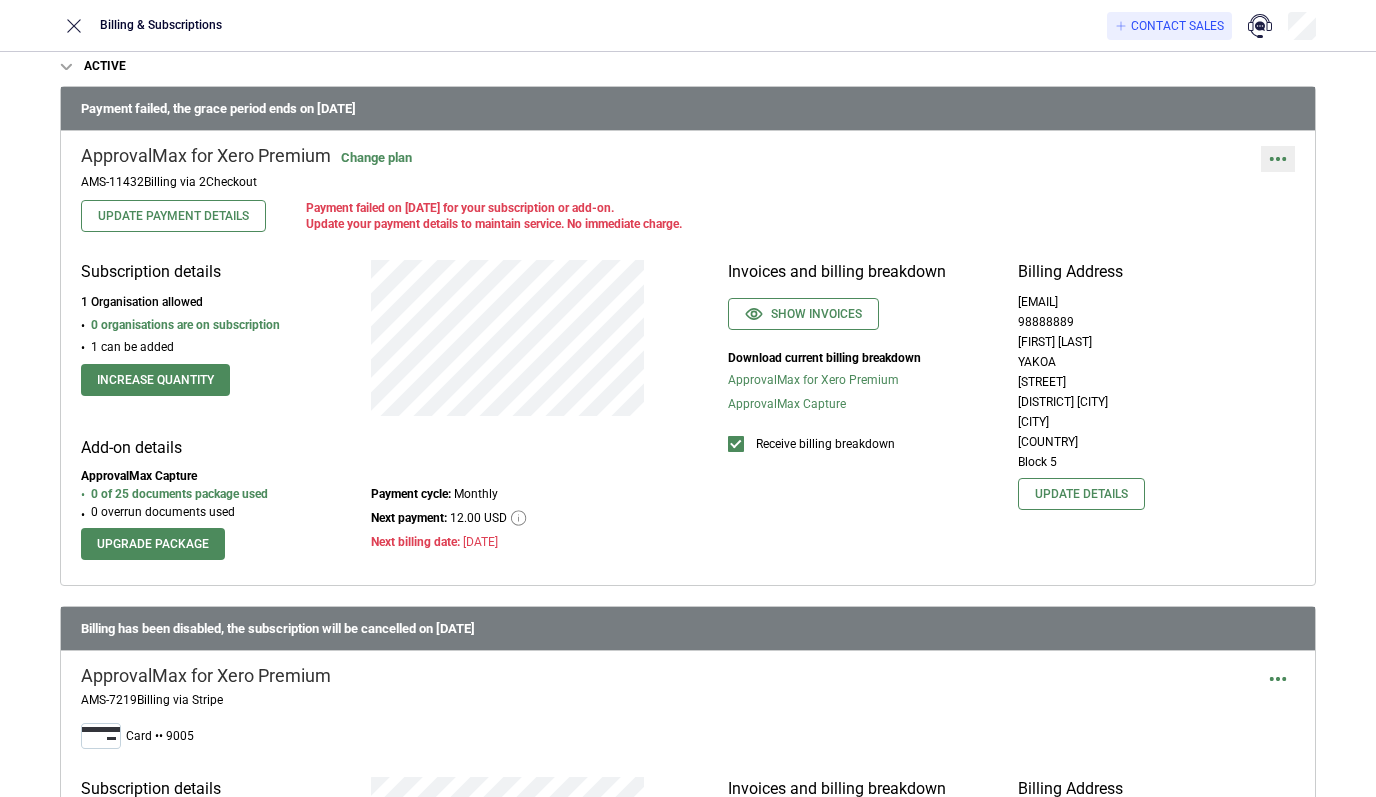 click at bounding box center (1278, 159) 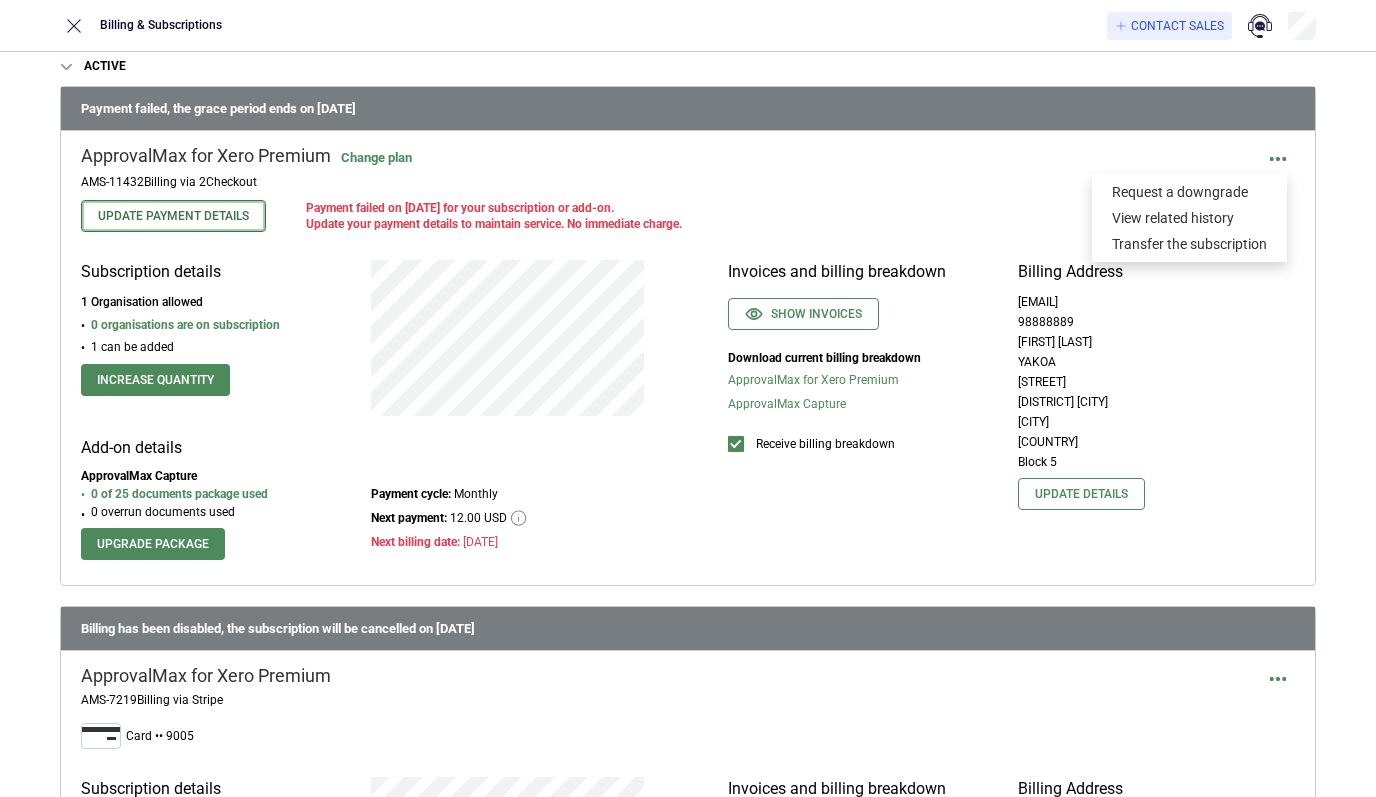 click on "Update Payment Details" at bounding box center (173, 216) 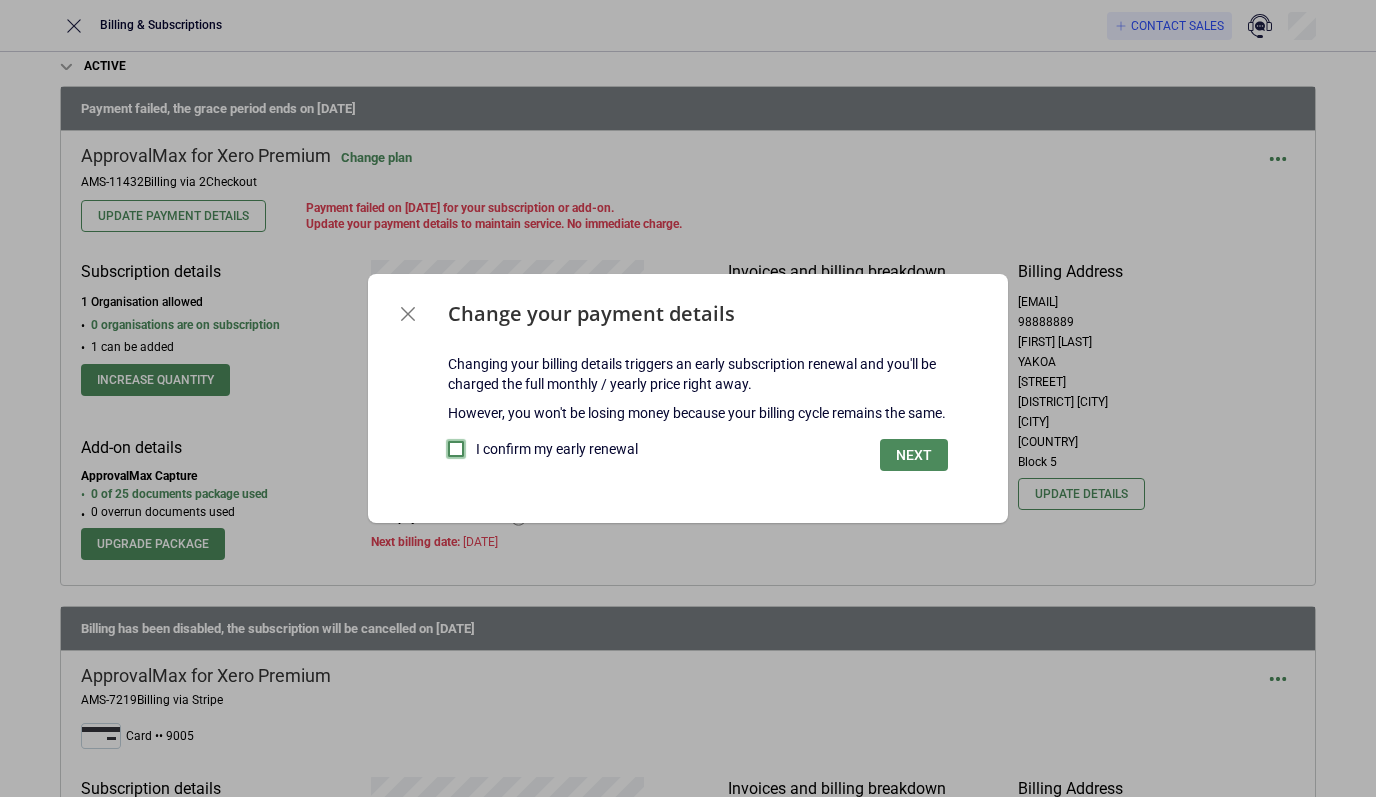 click at bounding box center (456, 449) 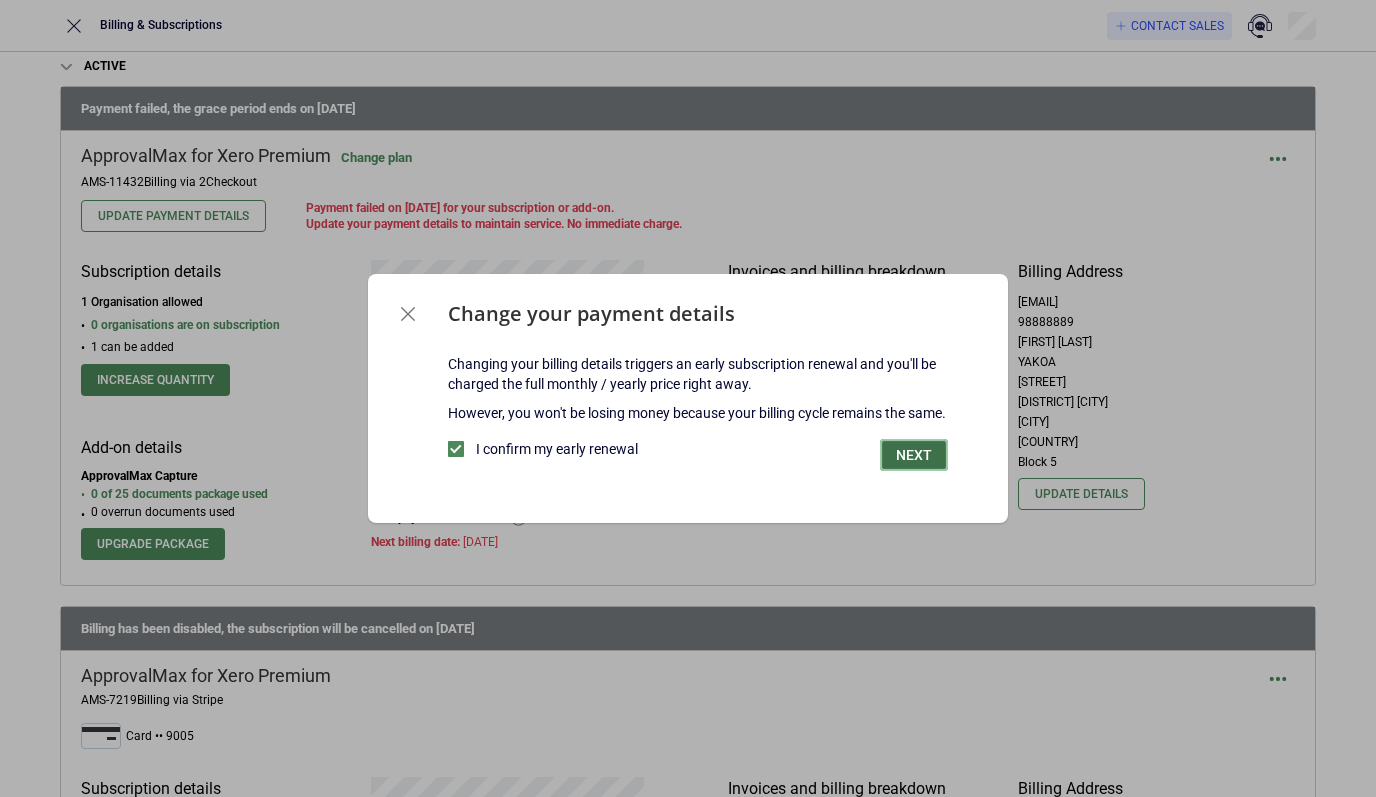 click on "Next" at bounding box center (914, 455) 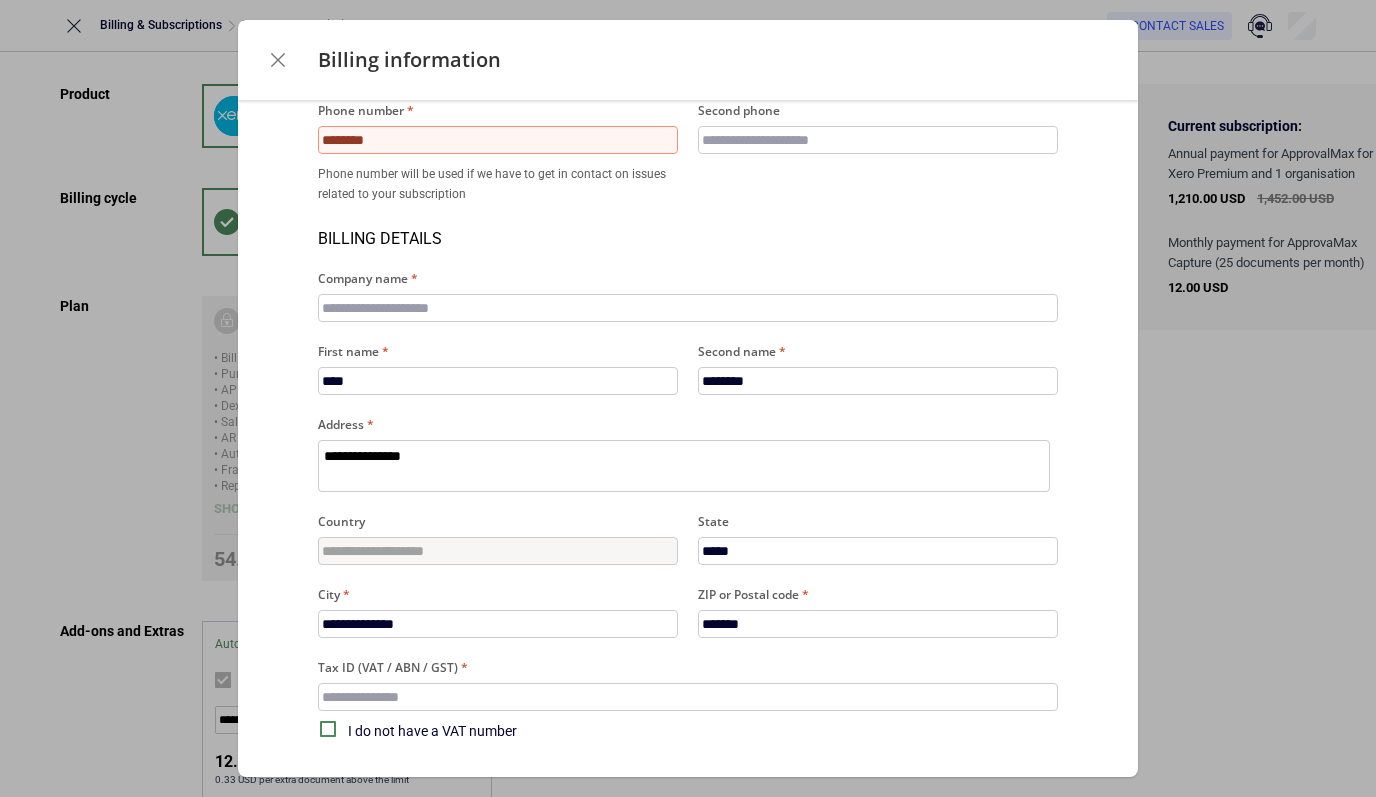 scroll, scrollTop: 188, scrollLeft: 0, axis: vertical 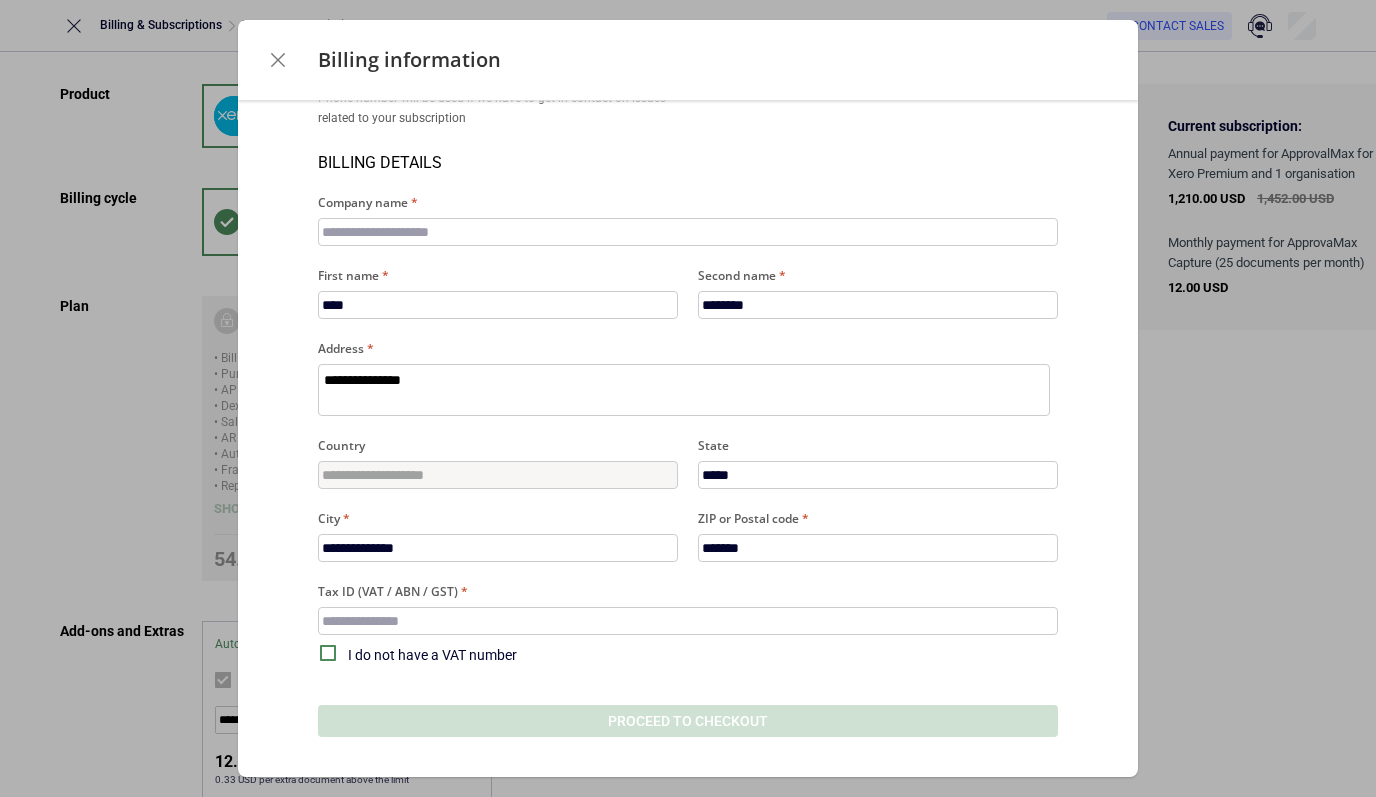 click on "I do not have a VAT number" at bounding box center [689, 655] 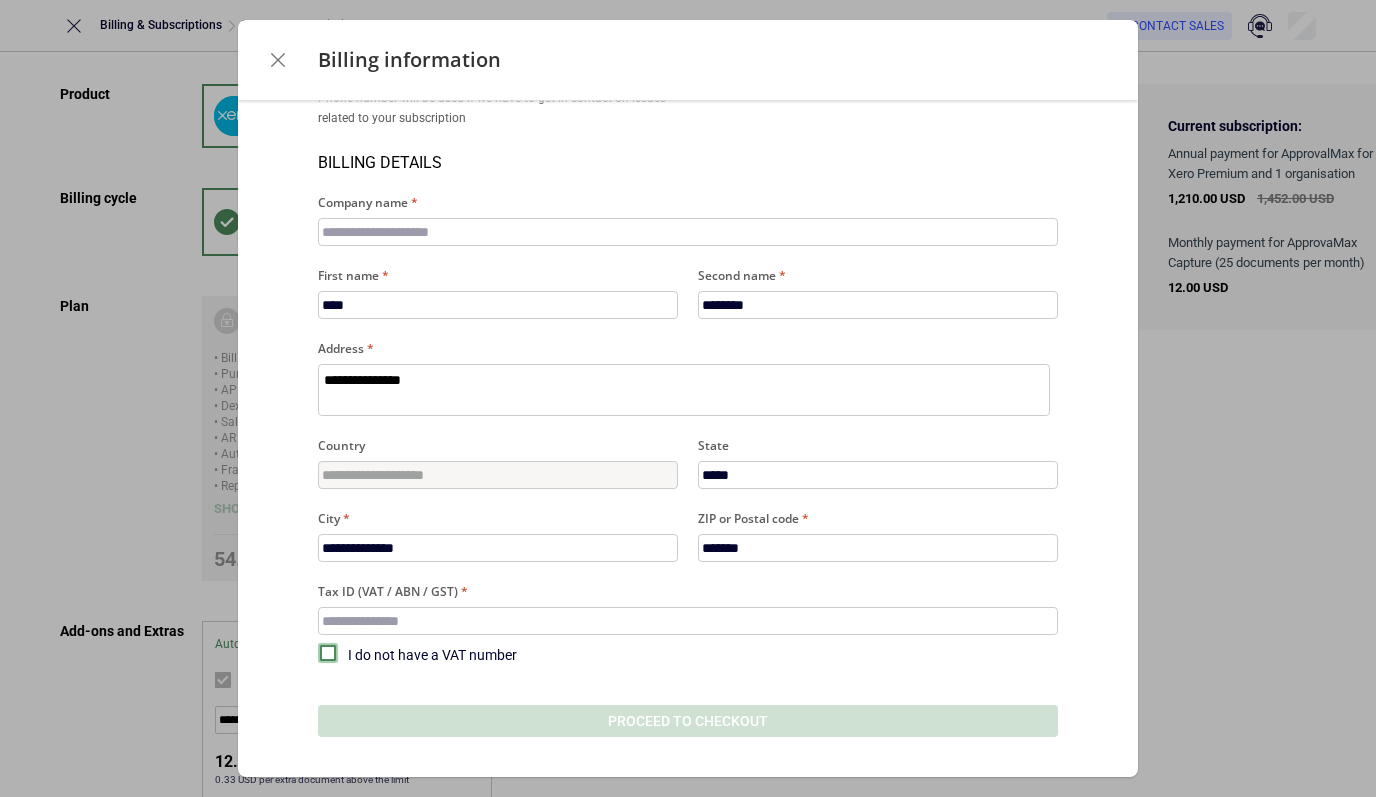 type on "*" 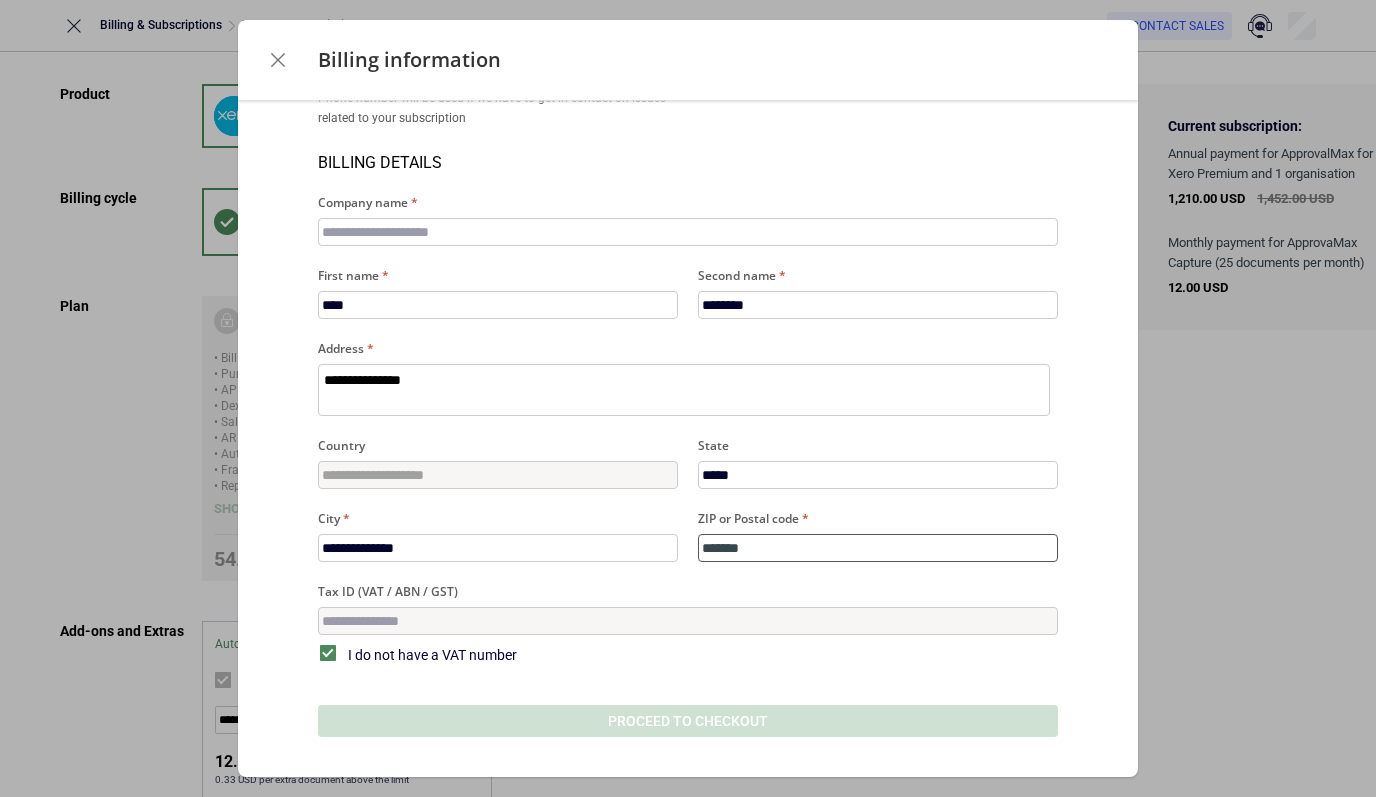 drag, startPoint x: 787, startPoint y: 546, endPoint x: 668, endPoint y: 523, distance: 121.20231 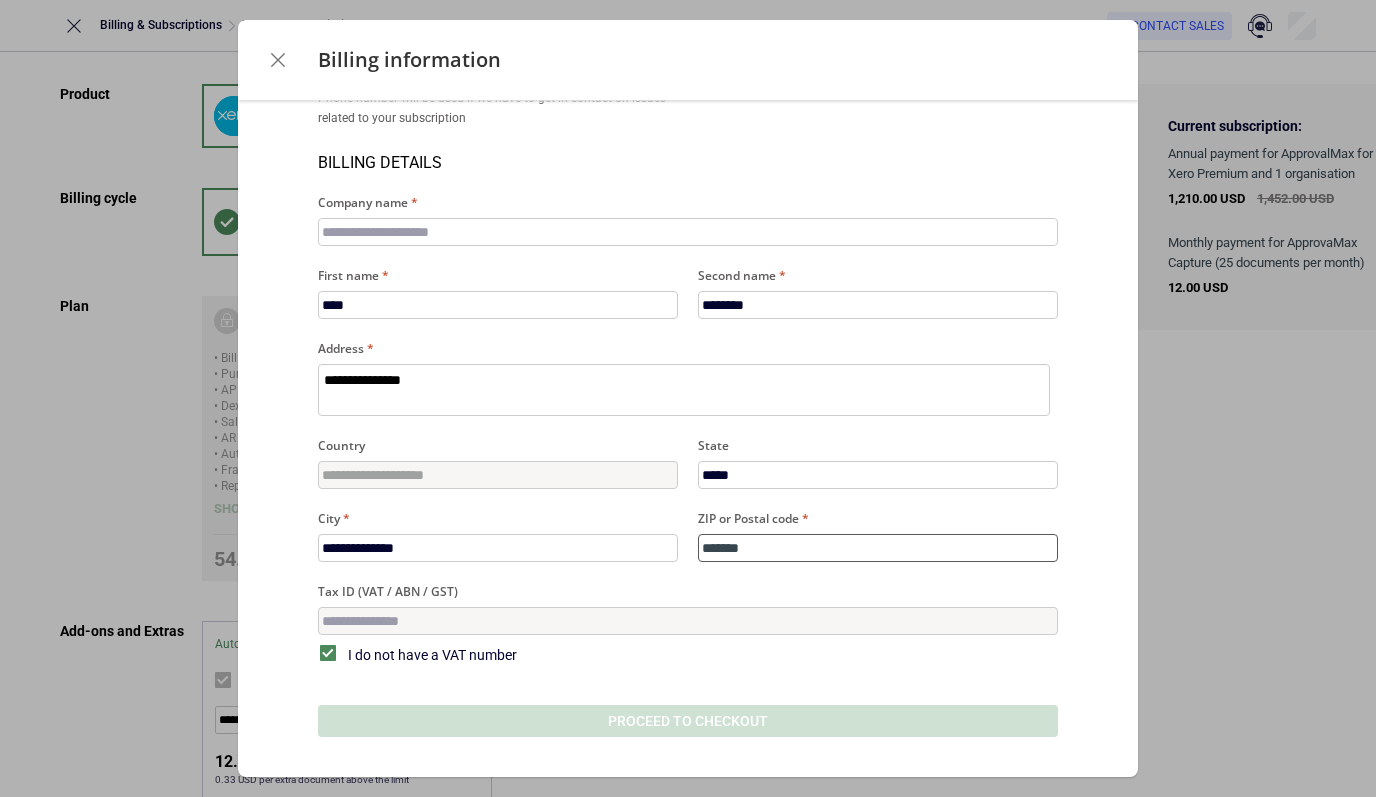 click on "**********" at bounding box center [688, 398] 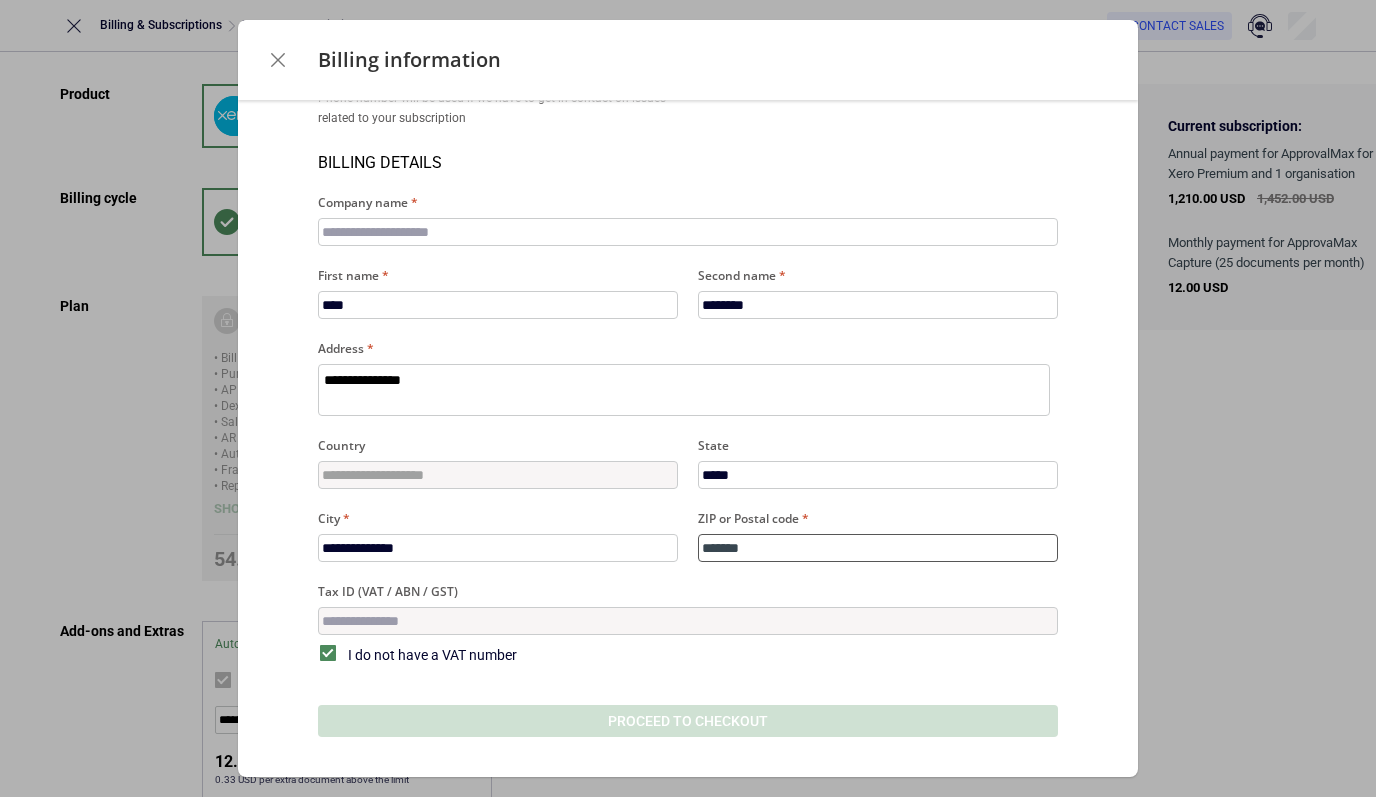 type on "*" 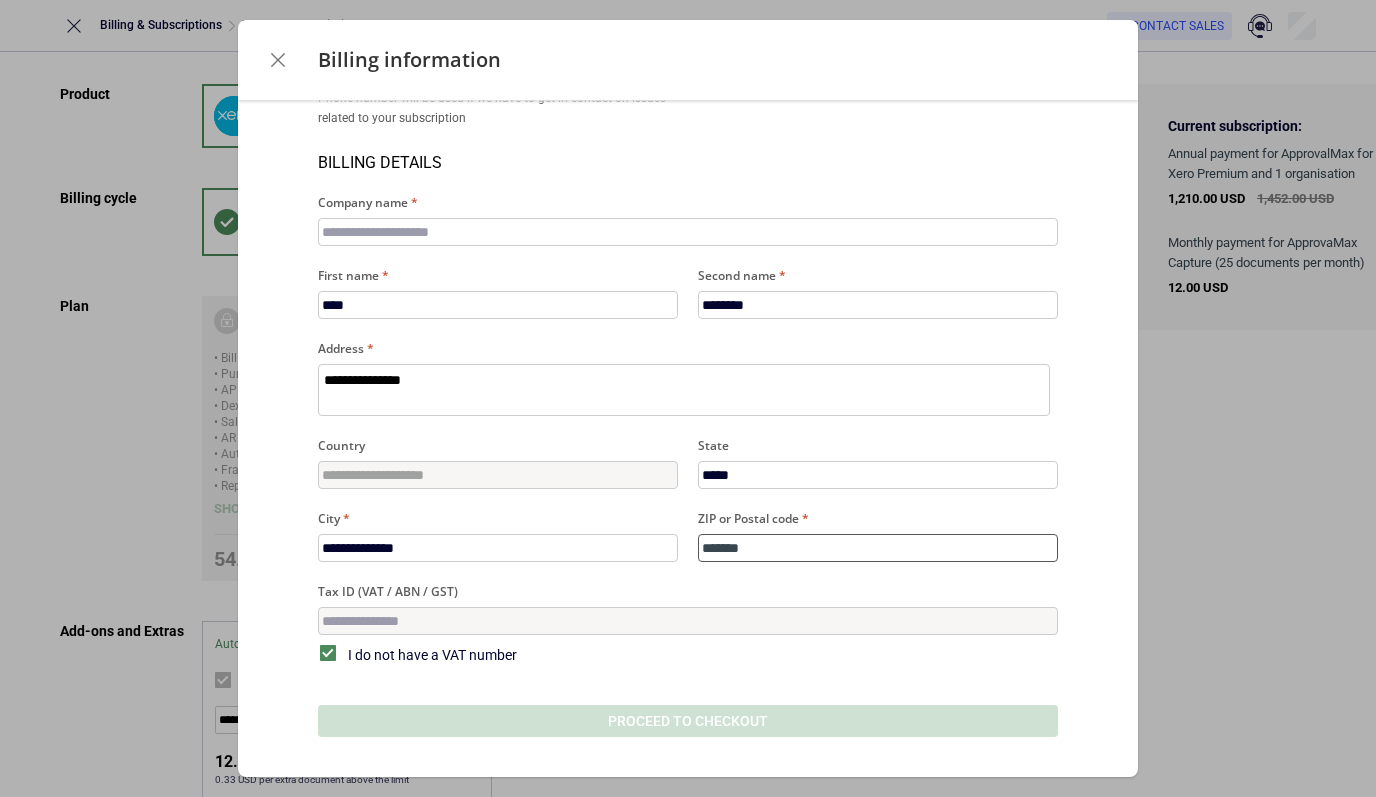 type on "*" 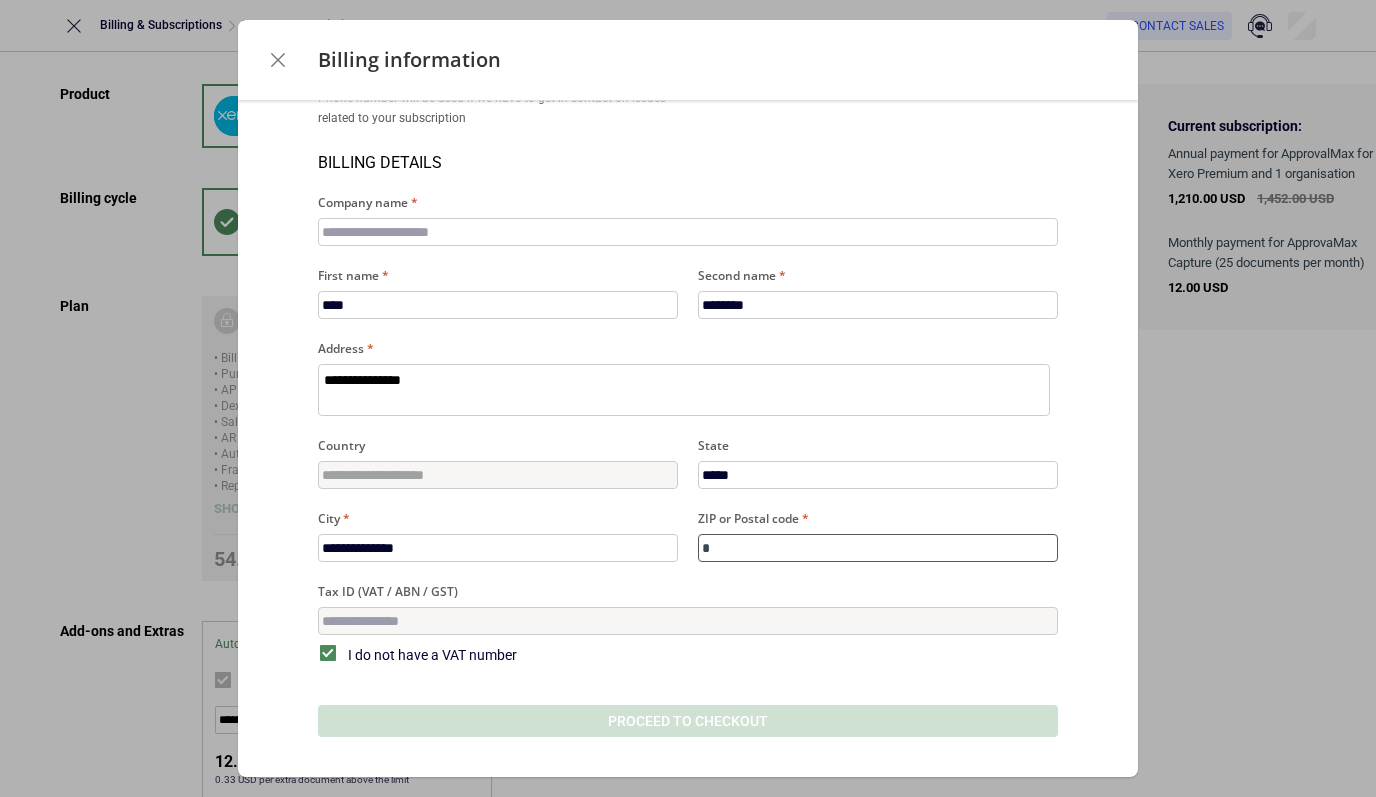 type on "**" 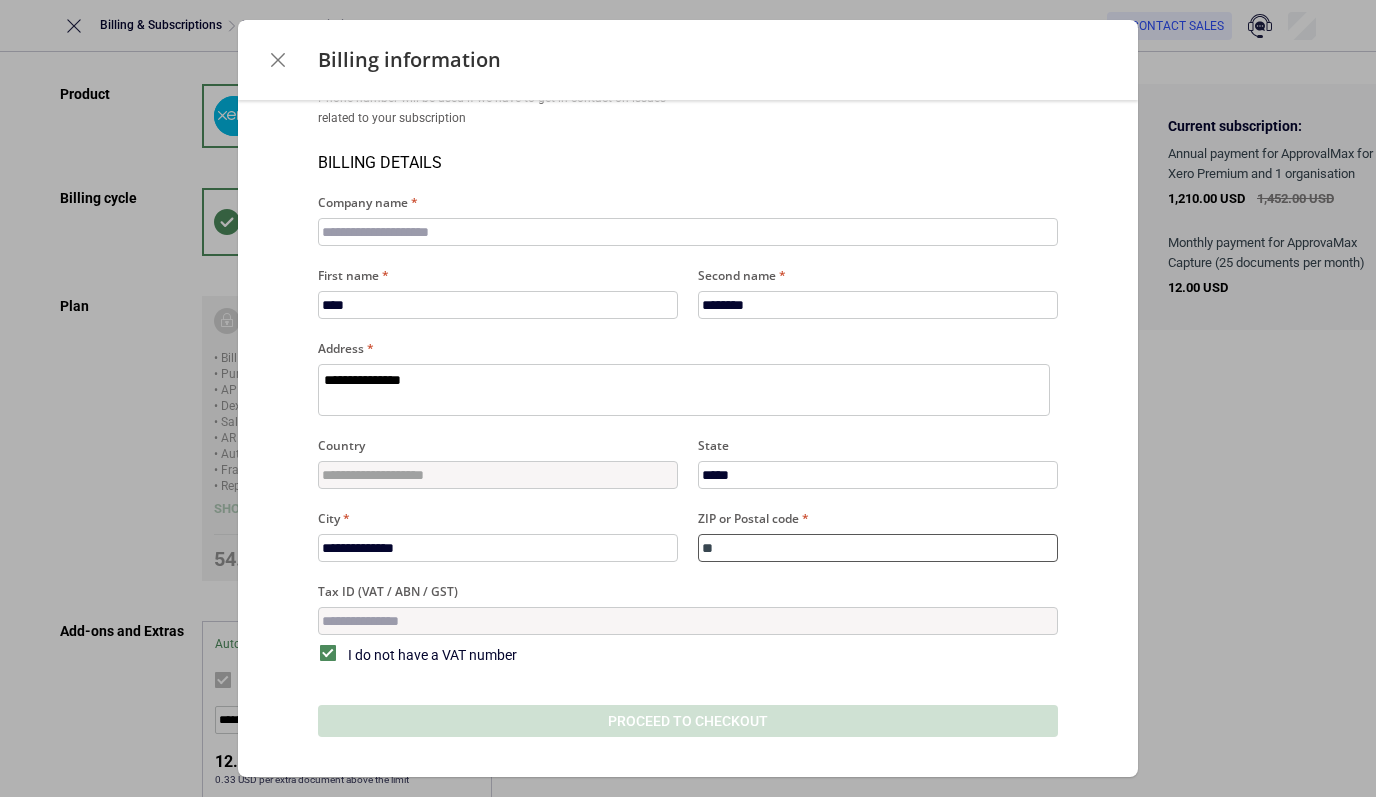type on "***" 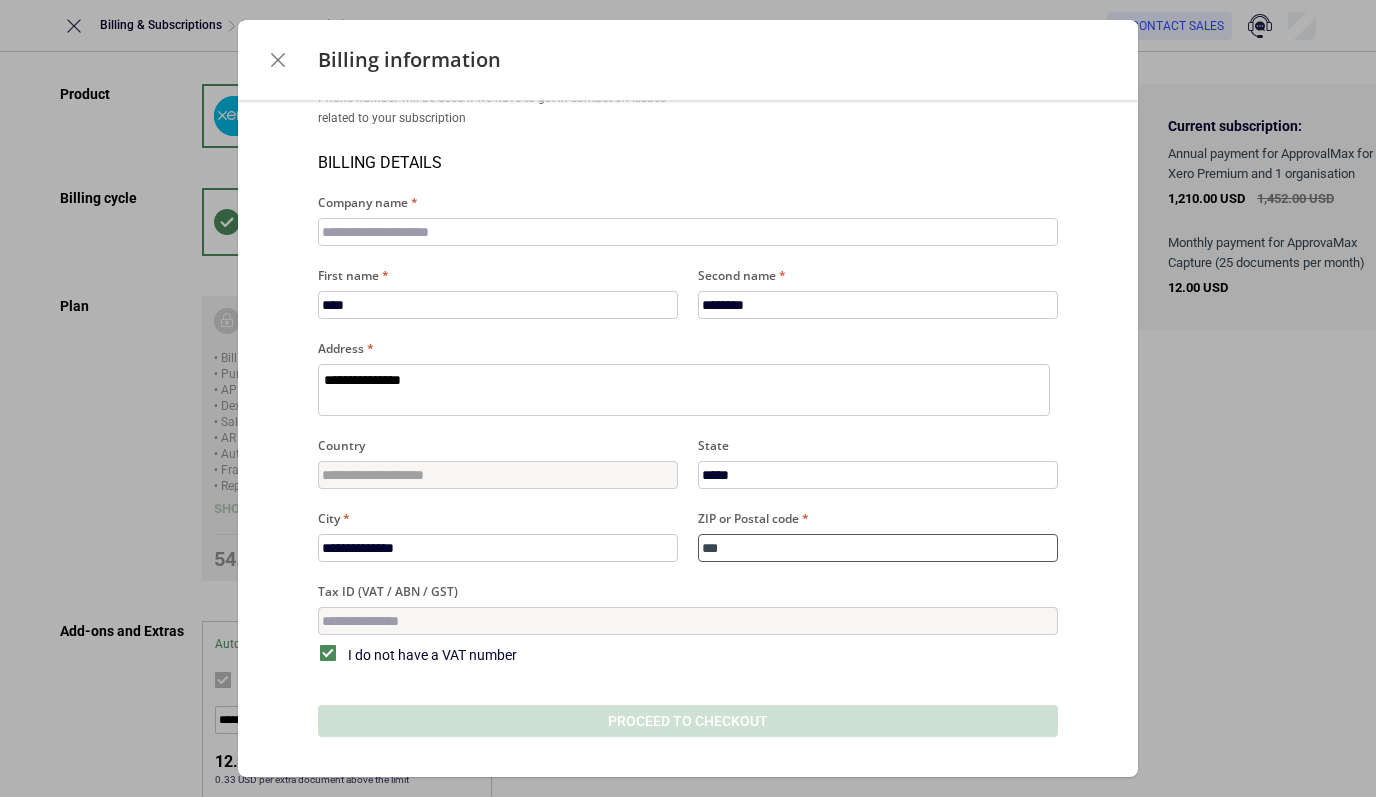 type on "****" 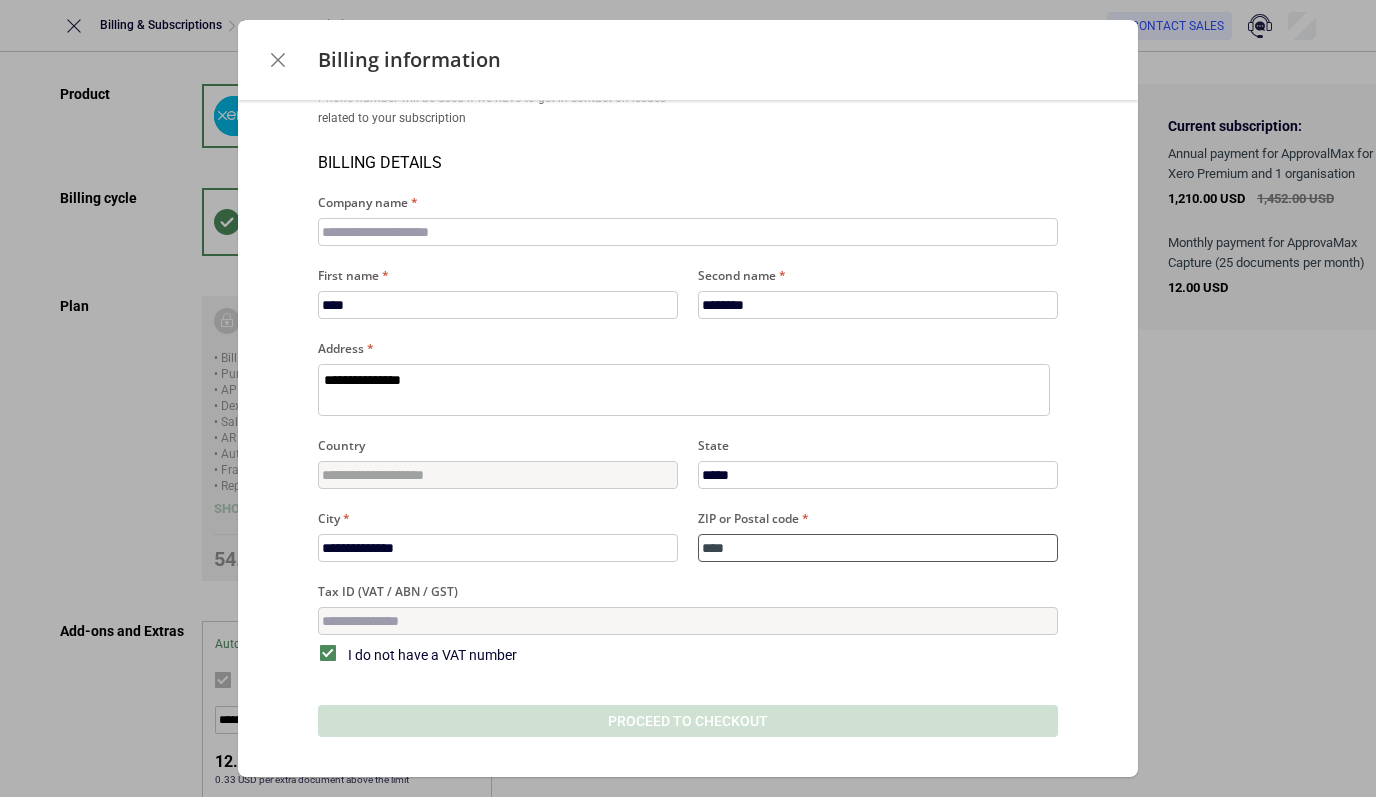 type on "*****" 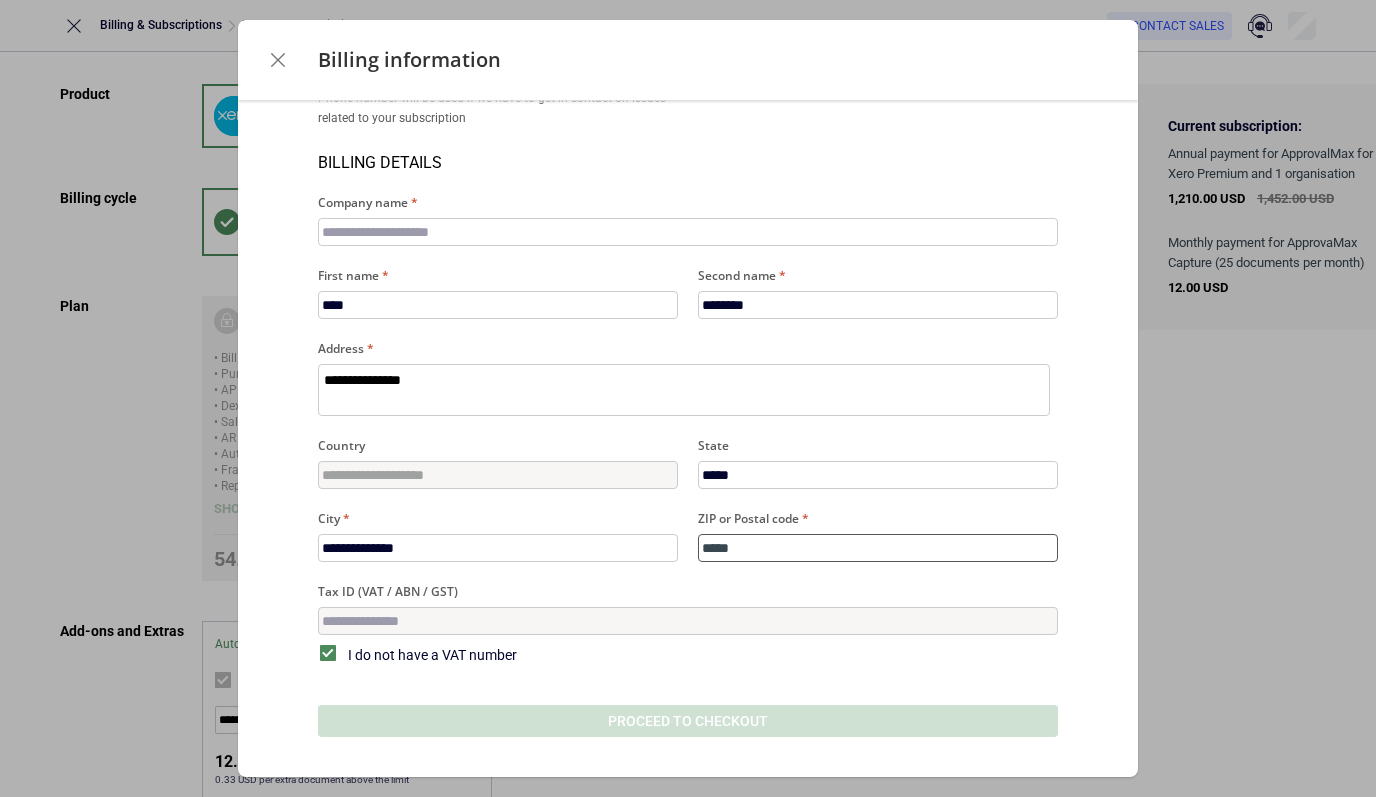type on "*****" 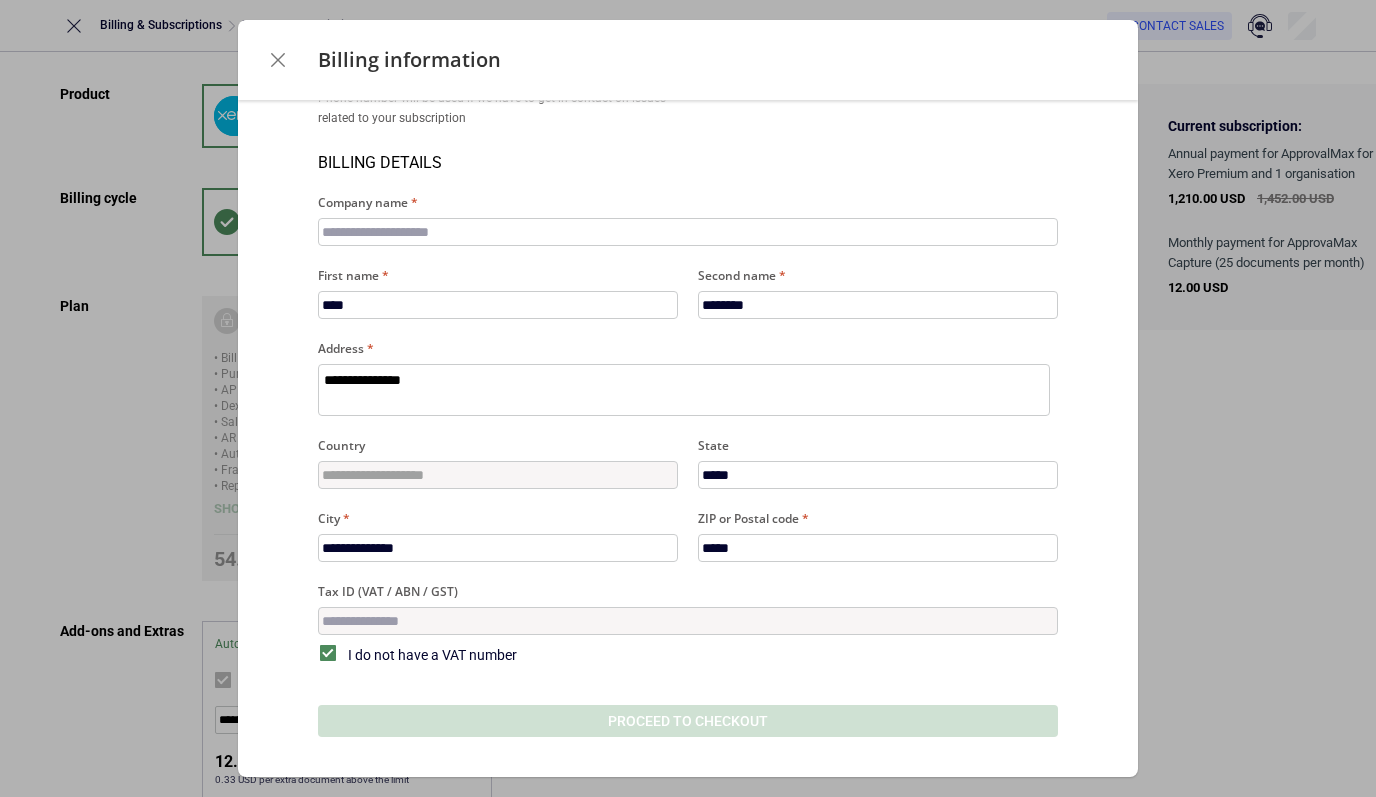 click on "**********" at bounding box center (688, 344) 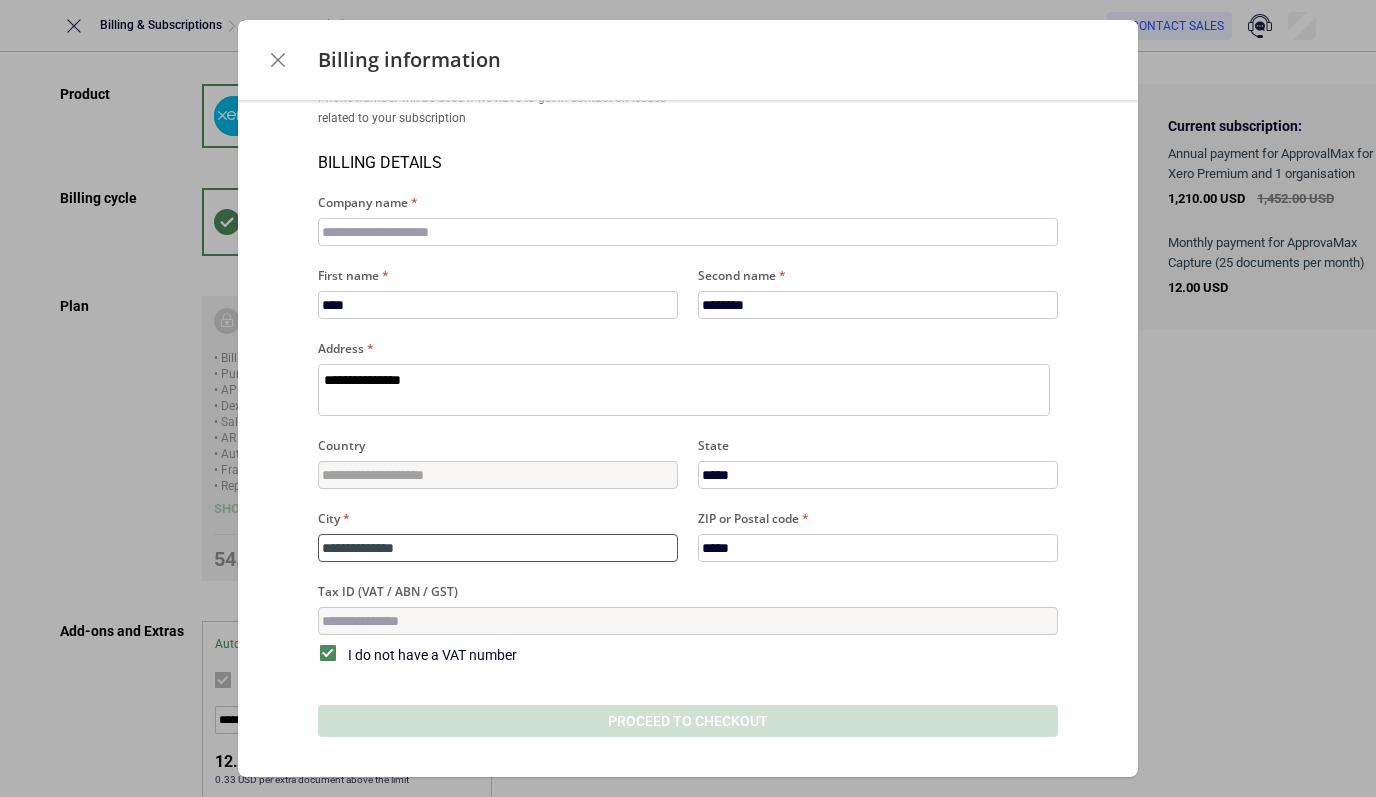 click on "**********" at bounding box center (498, 548) 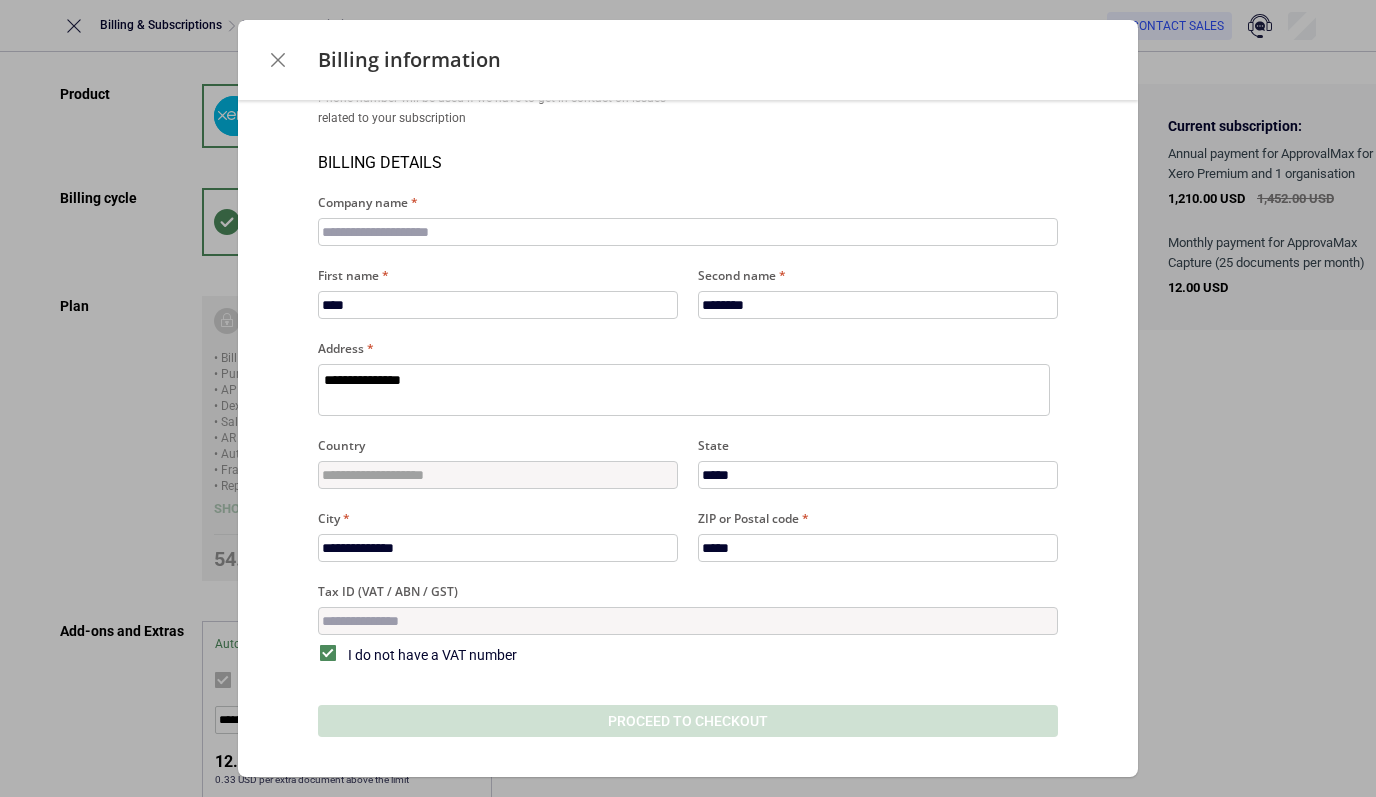 click on "**********" at bounding box center [688, 288] 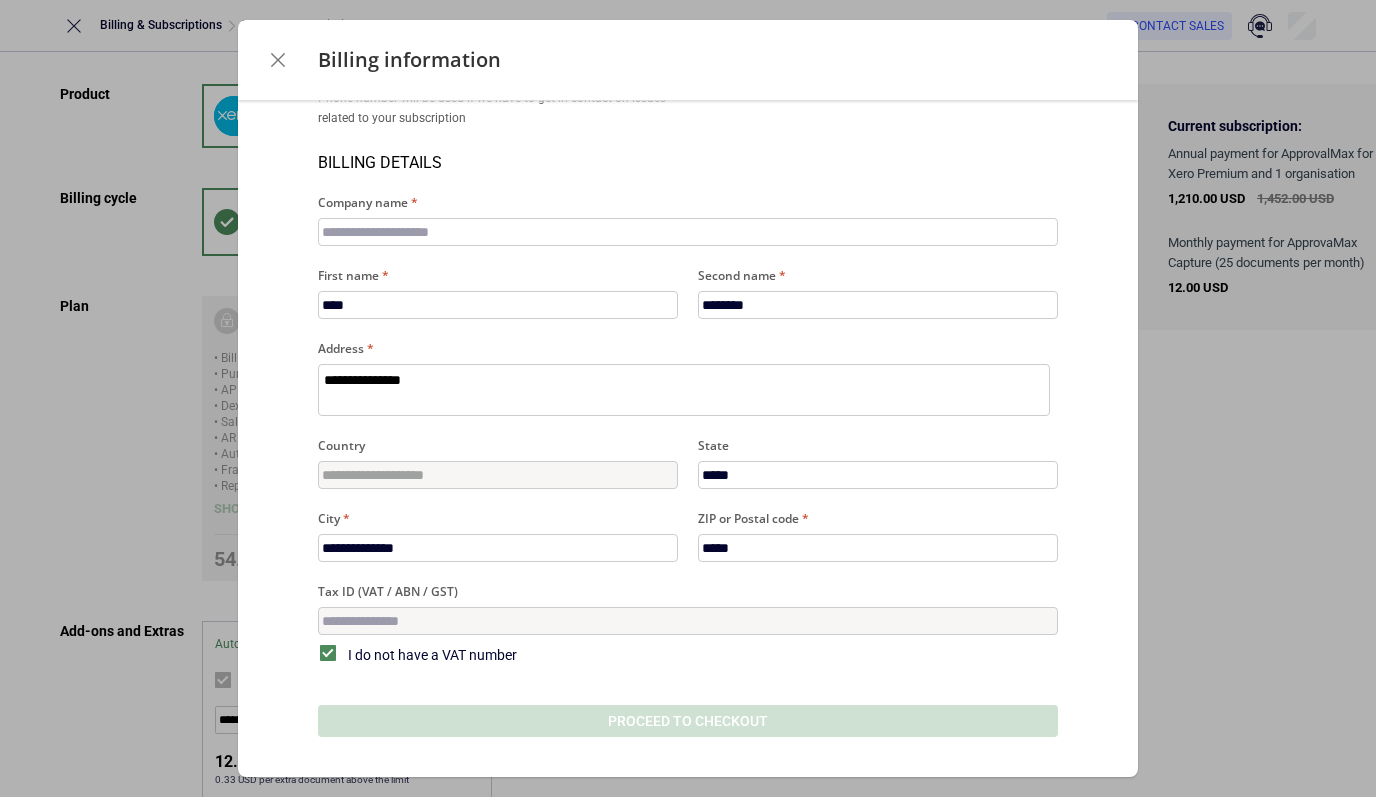 click on "**********" at bounding box center (688, 288) 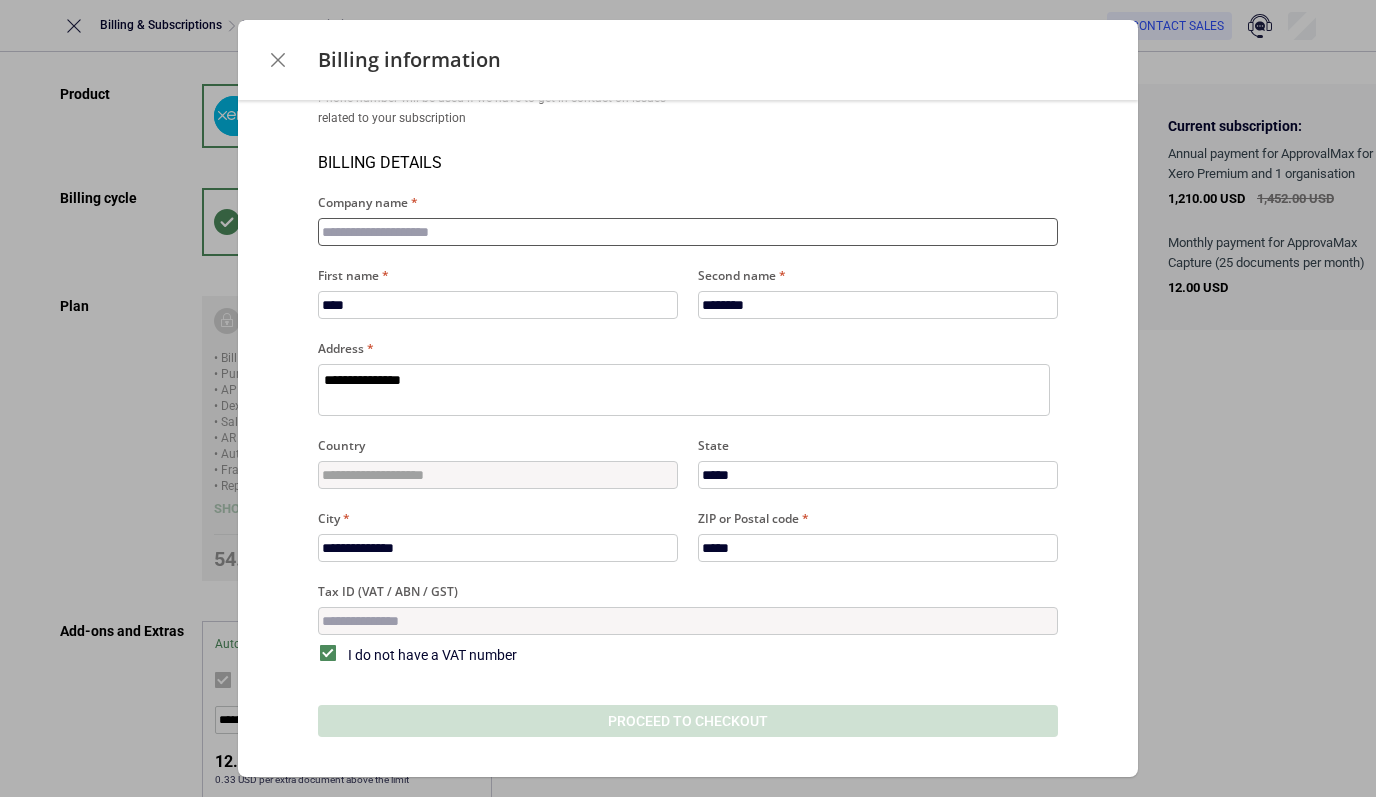 click on "Company name" at bounding box center [688, 232] 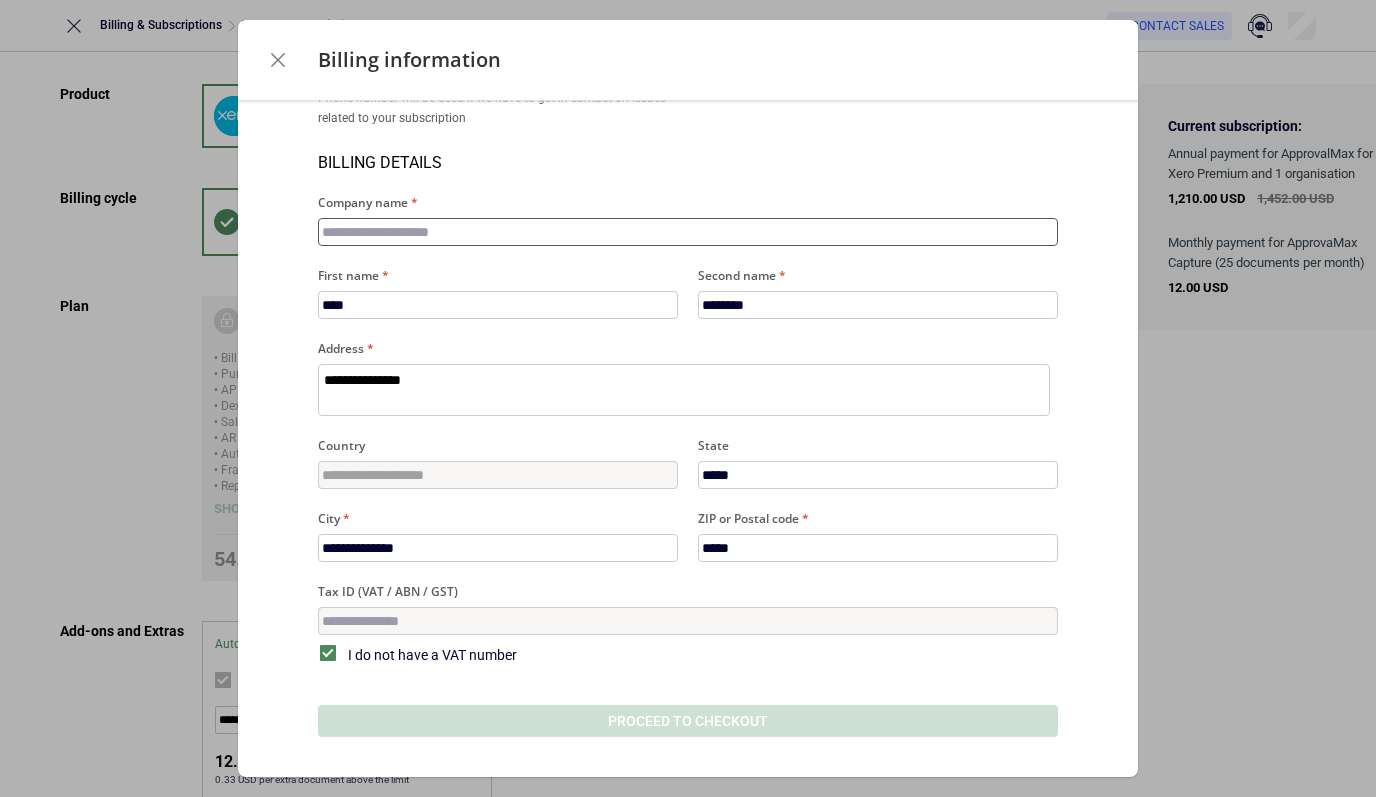 type on "*" 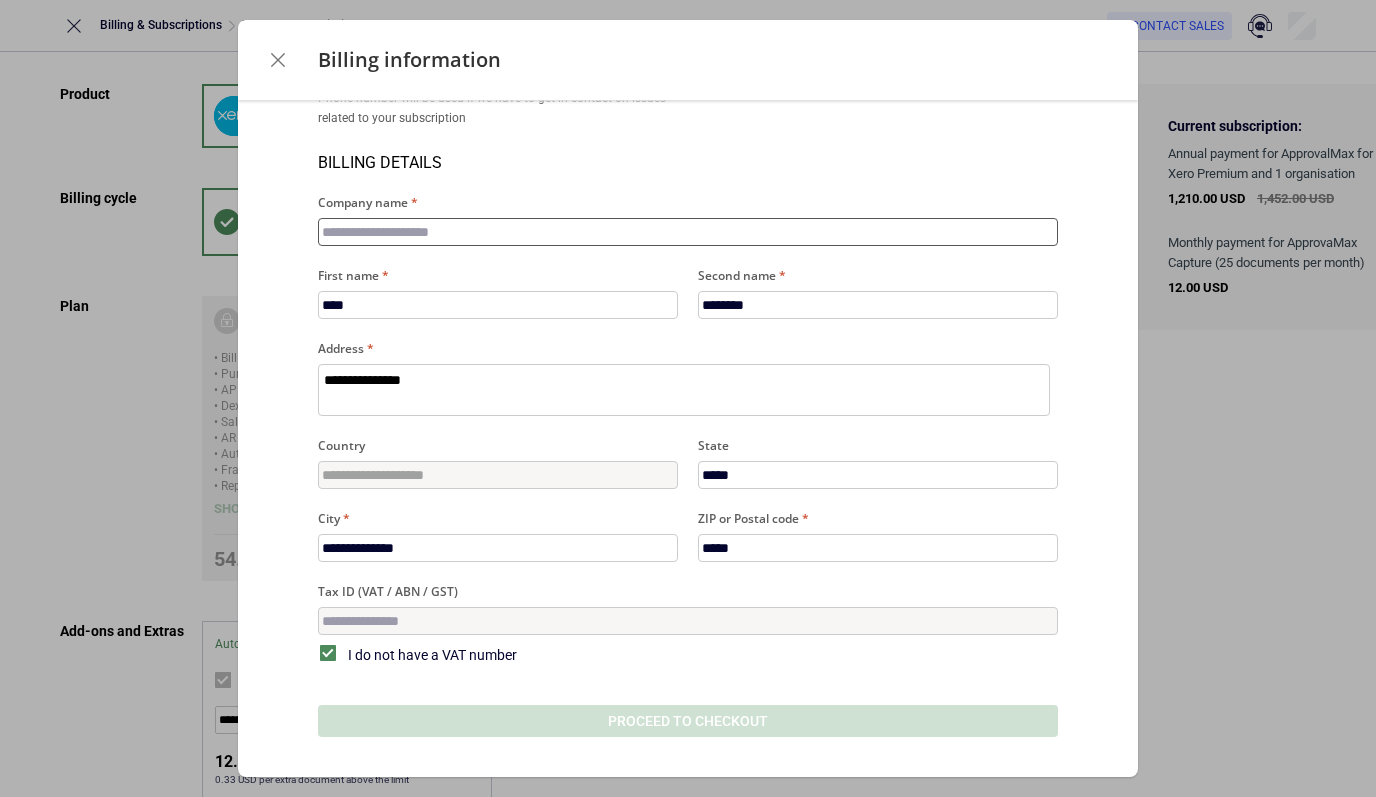 type on "*" 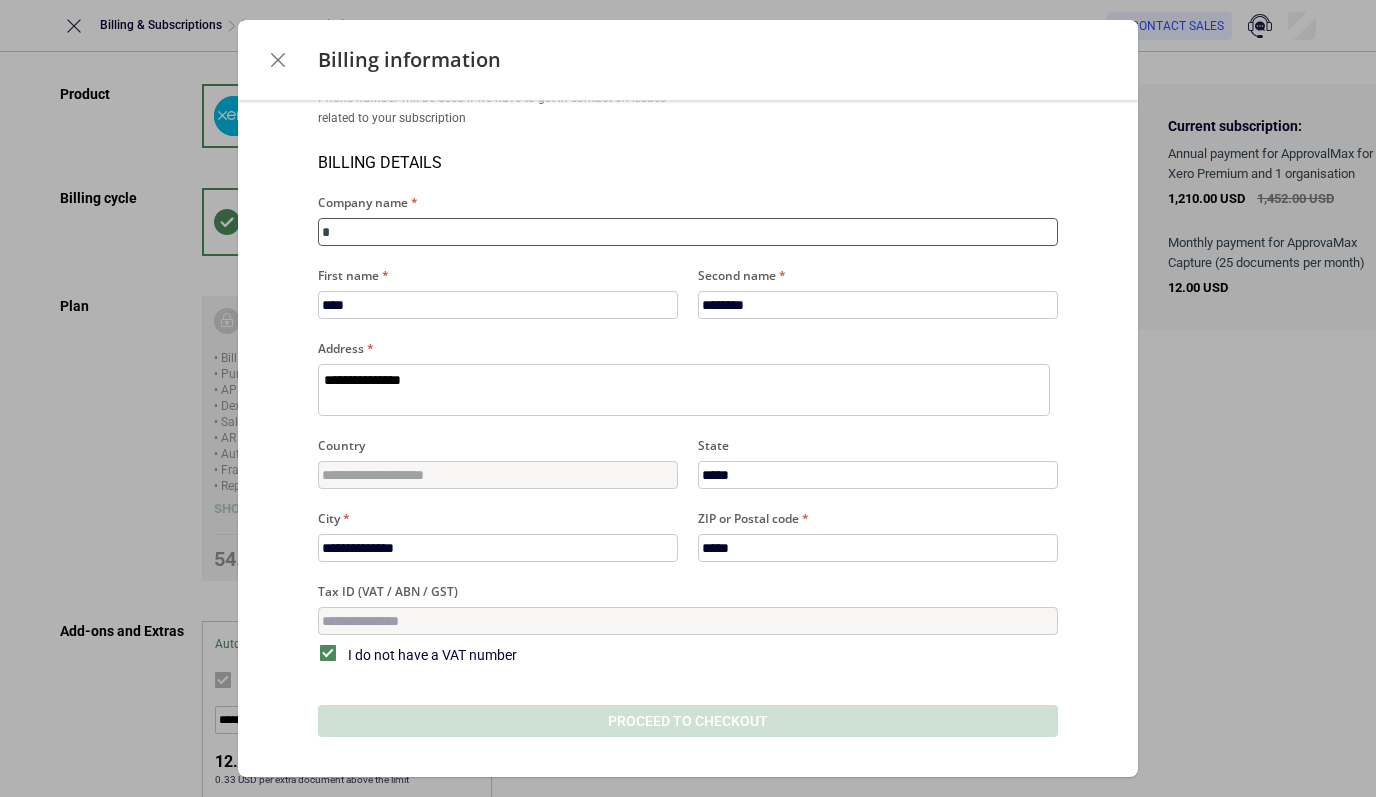 type on "**" 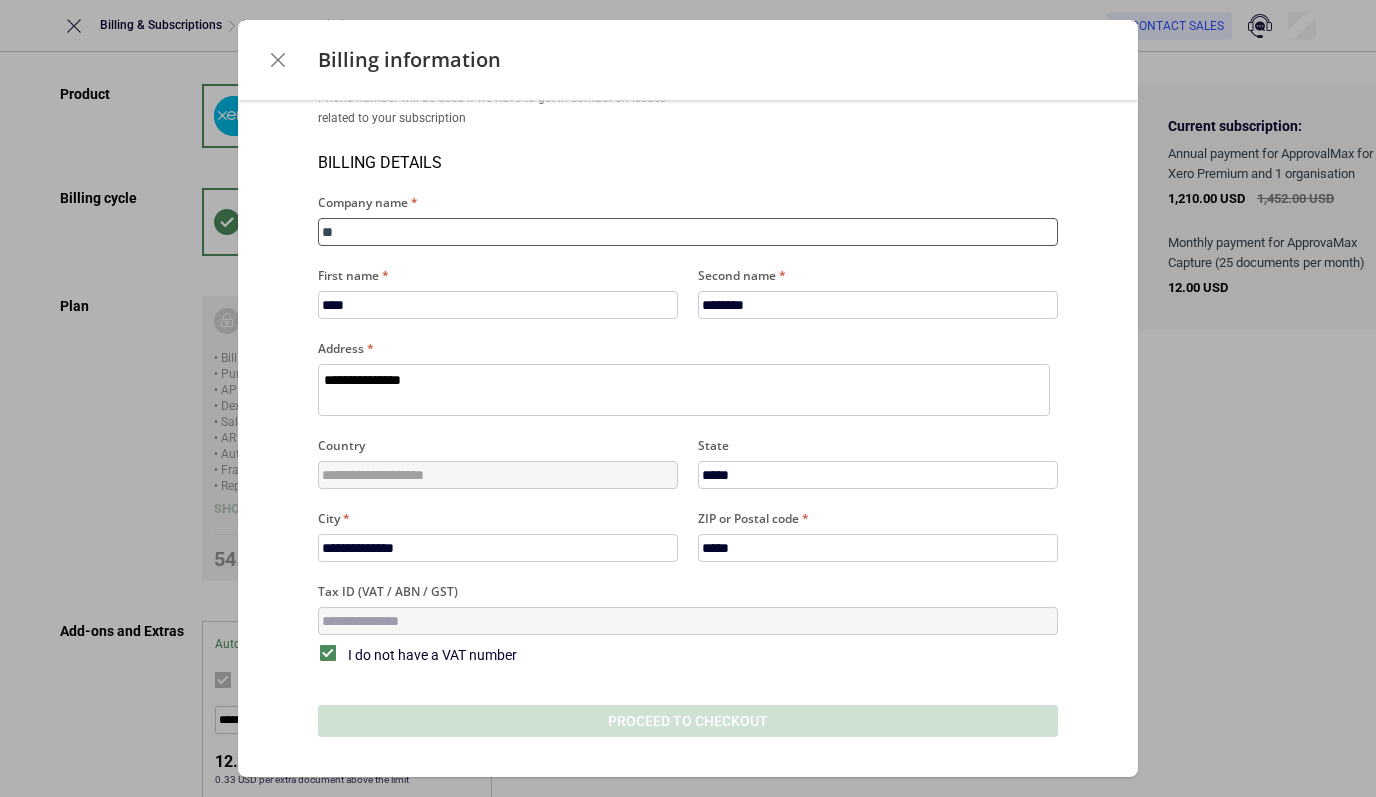 type on "***" 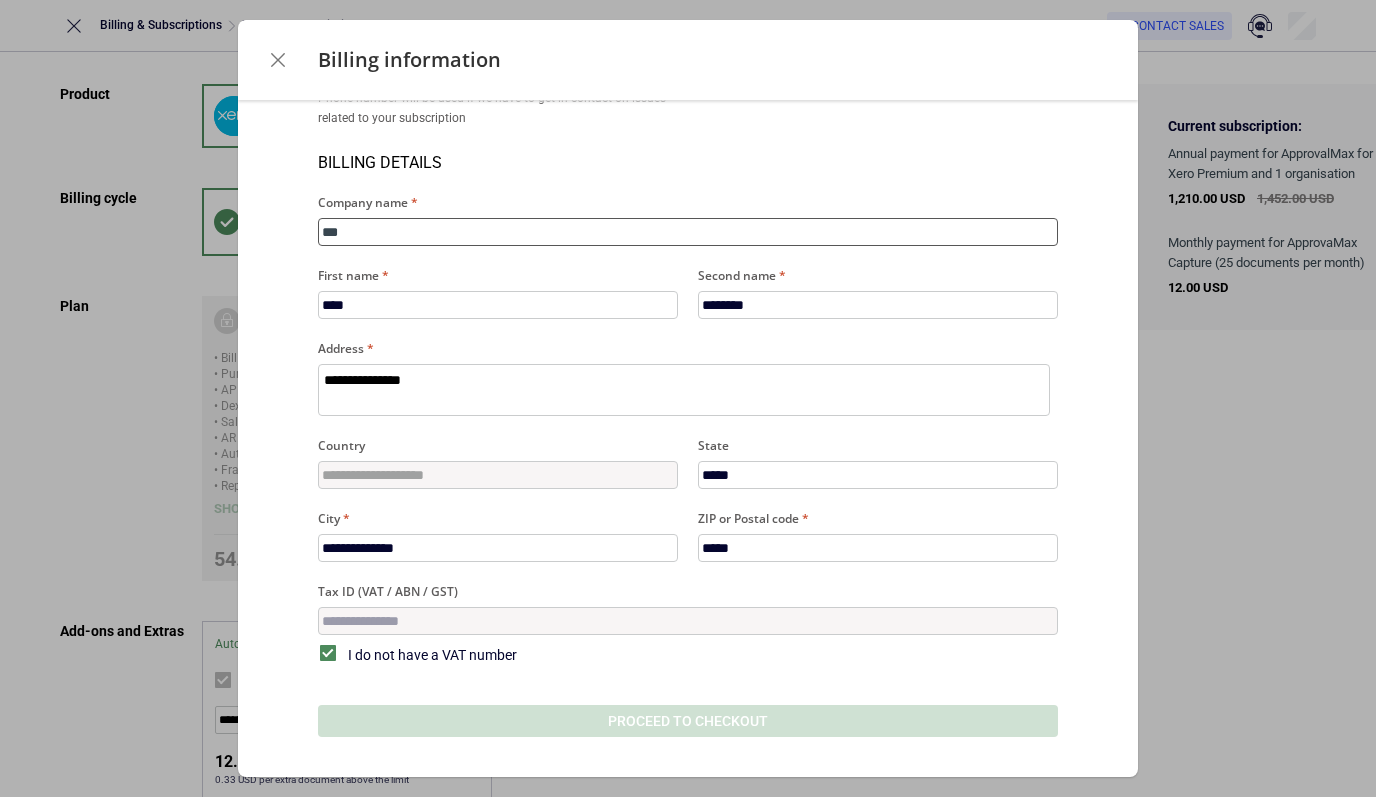 type on "****" 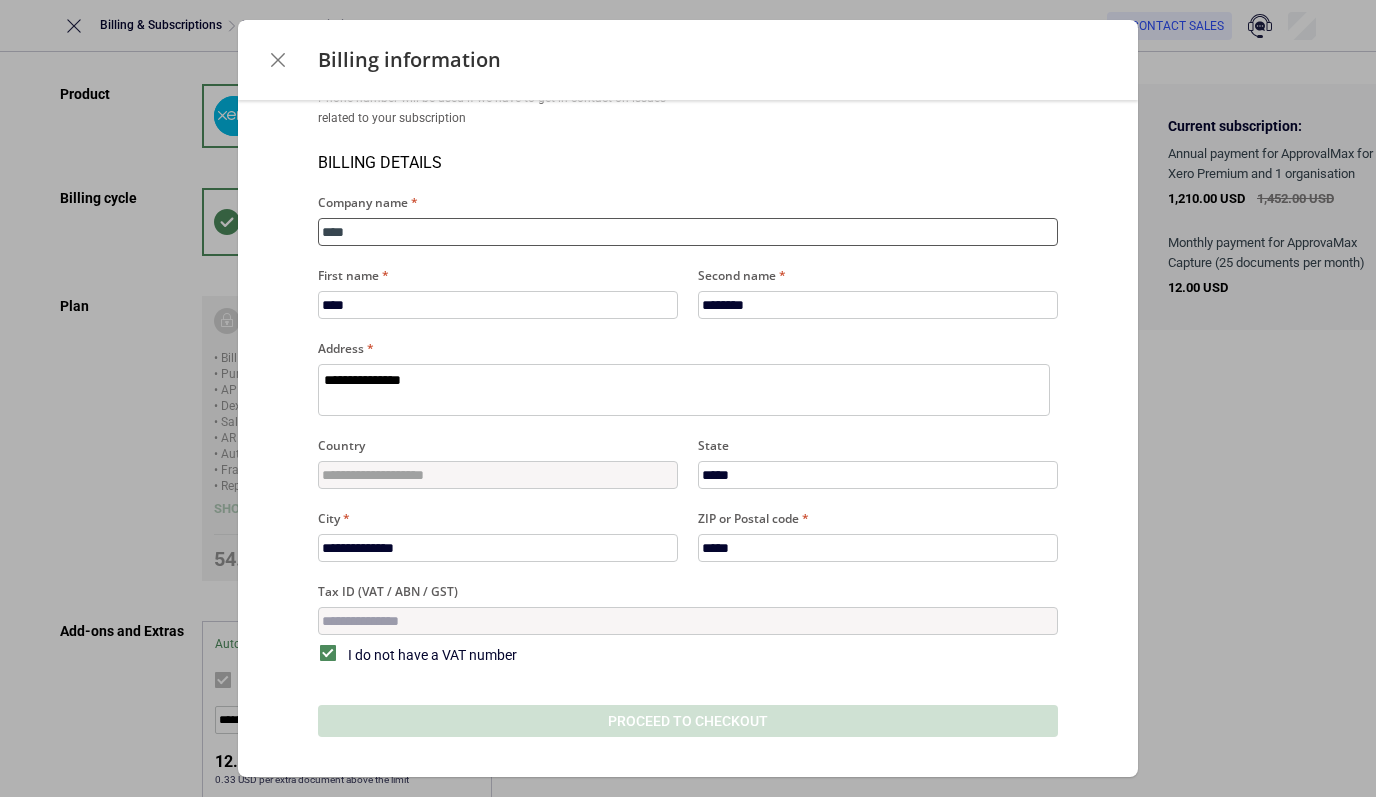 type on "*****" 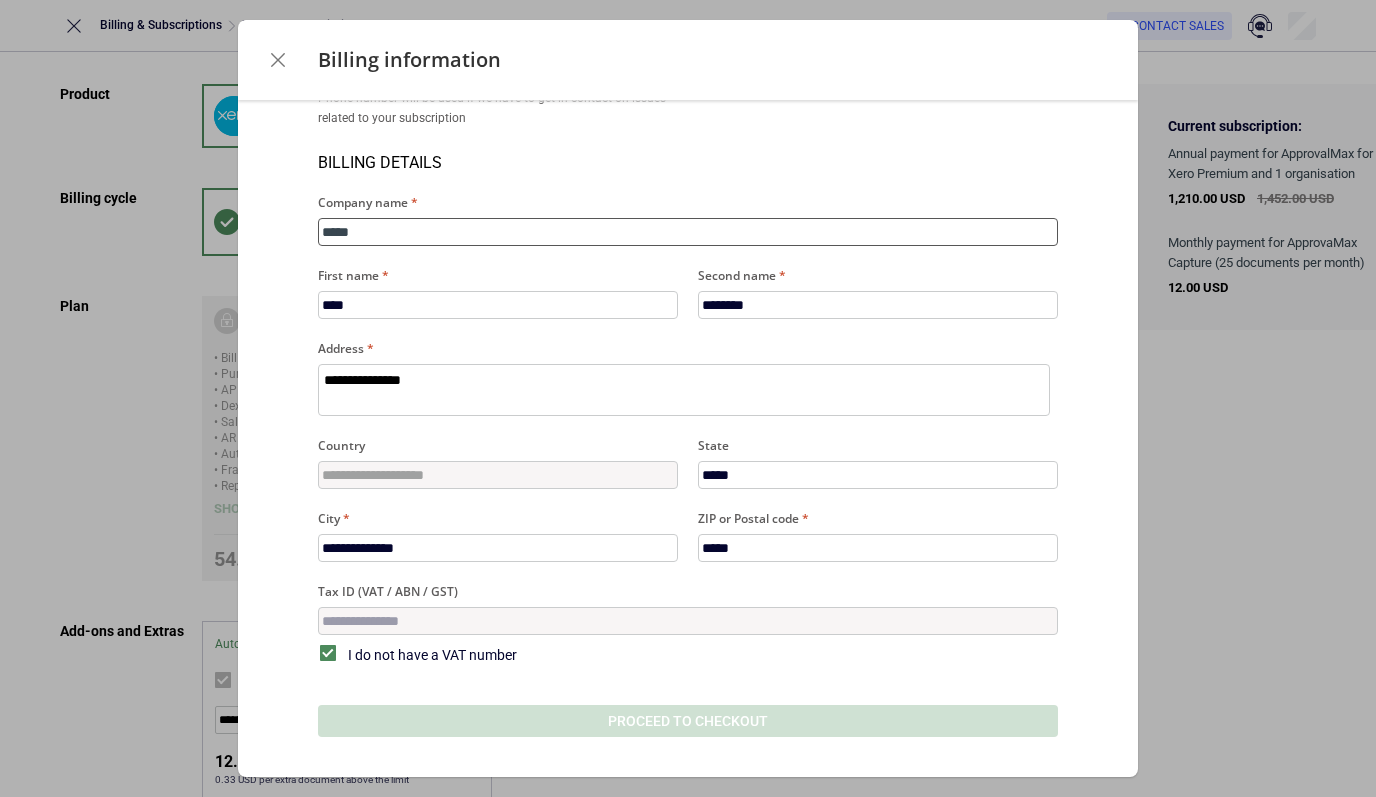 type on "*****" 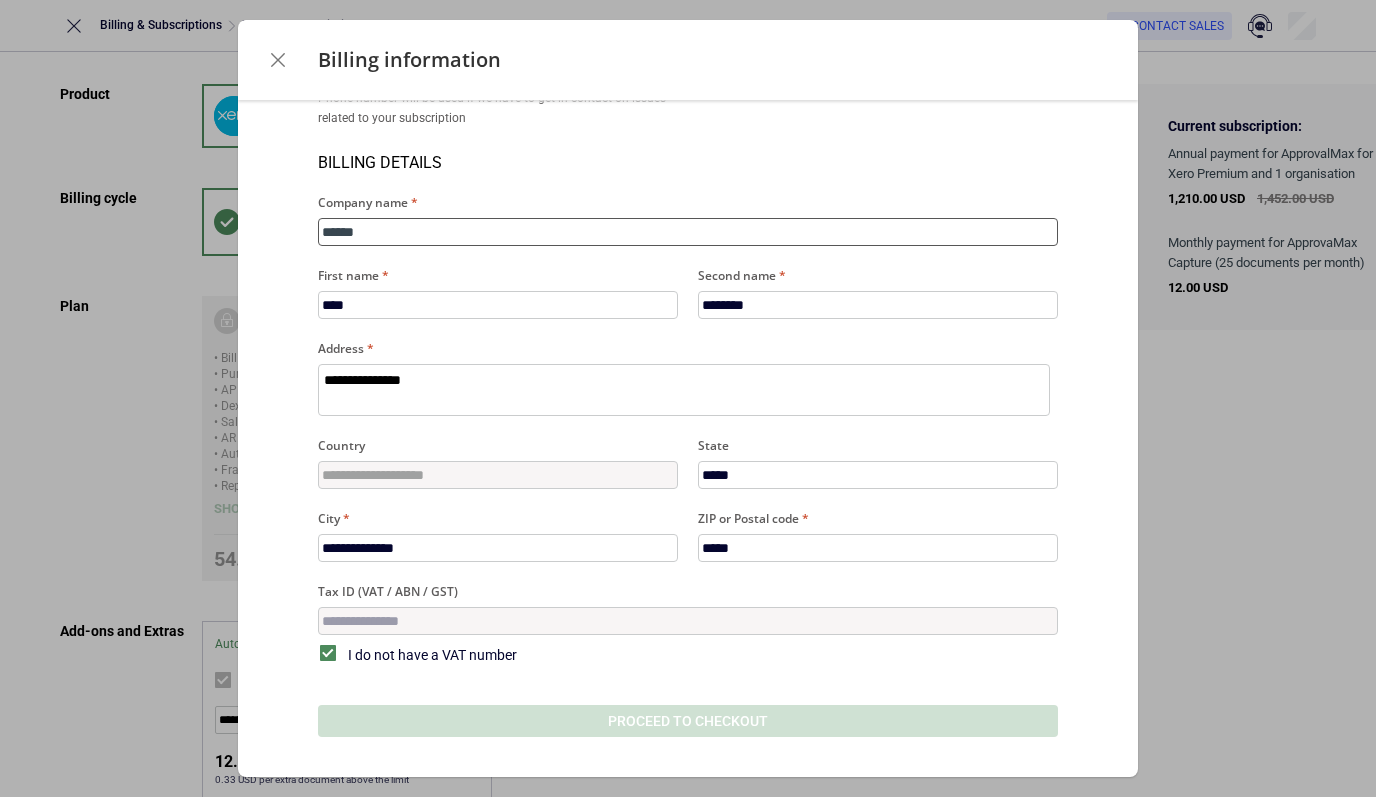 type on "*" 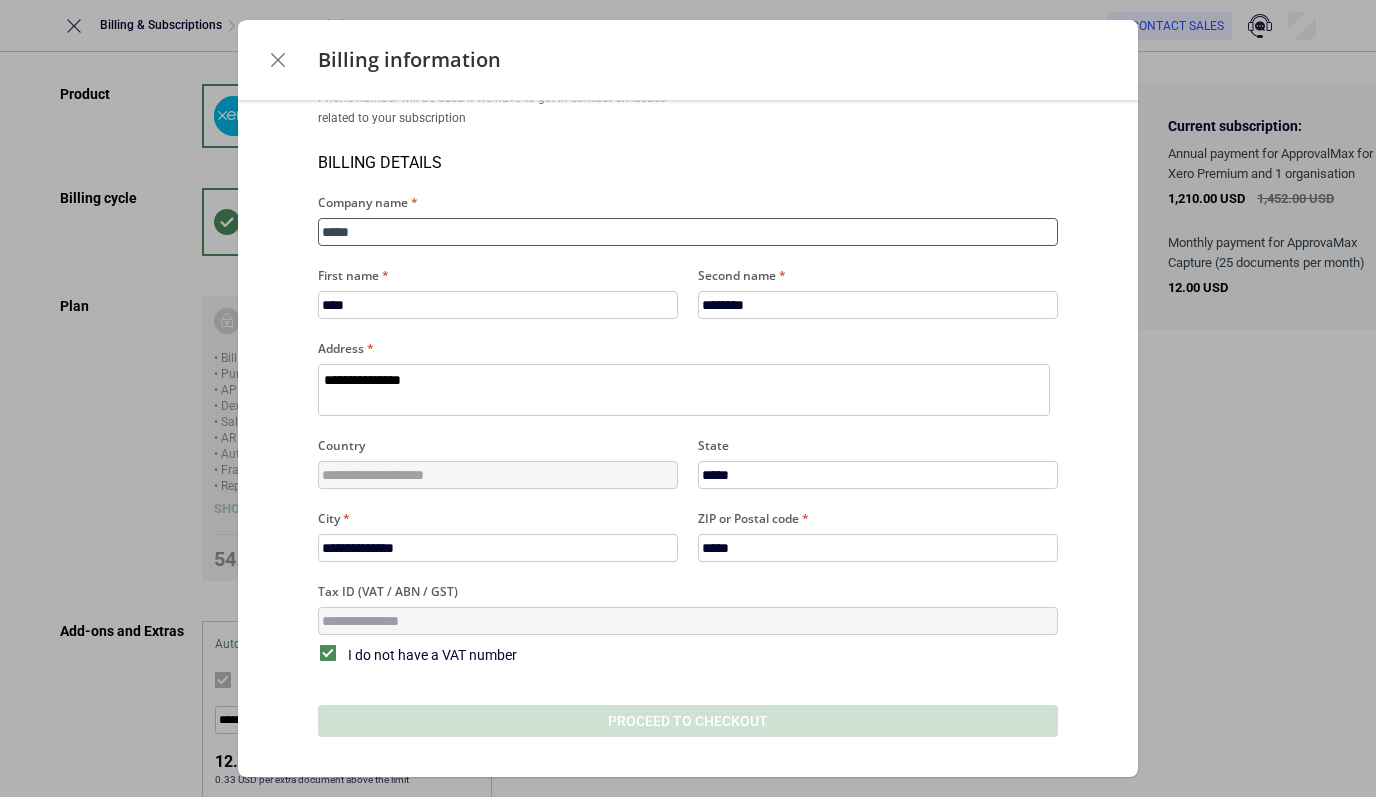 type on "****" 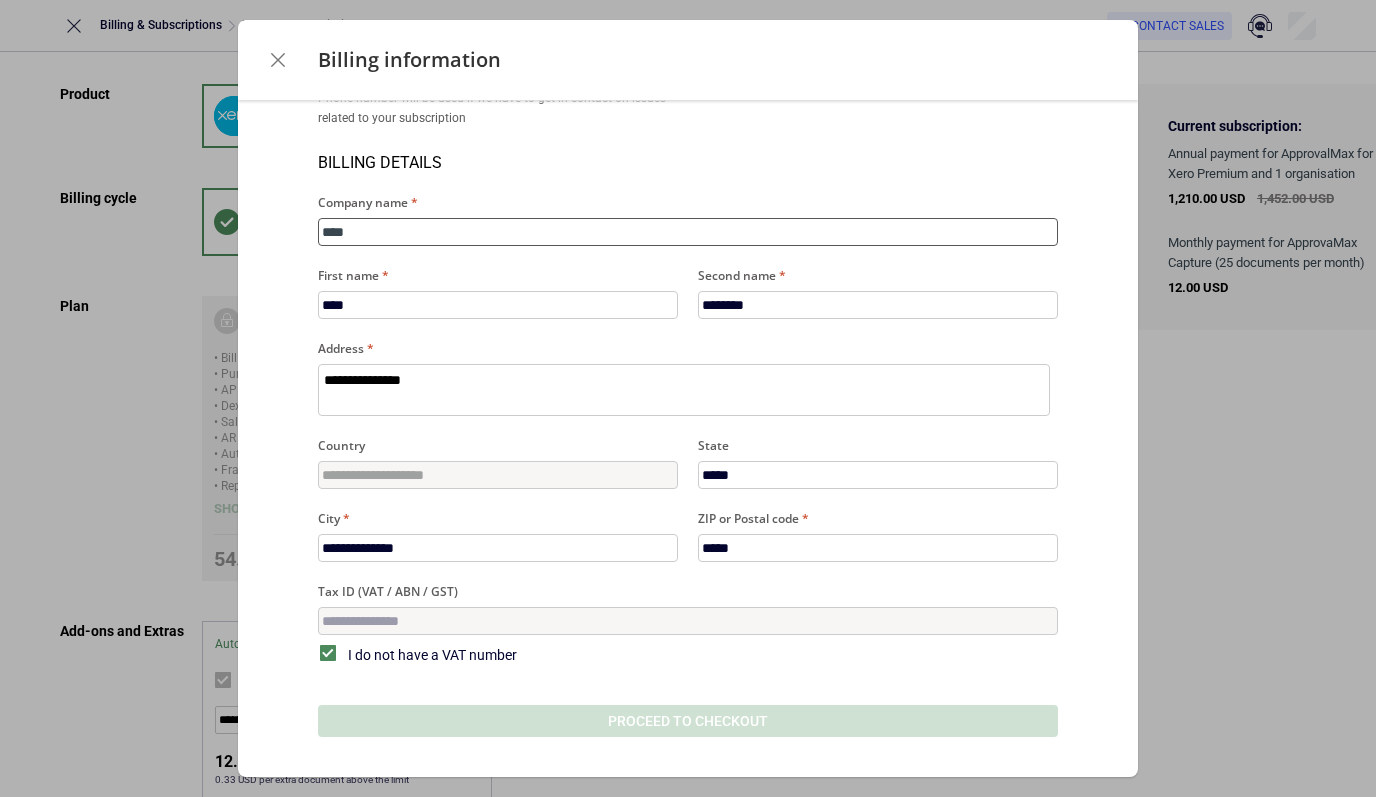 type on "***" 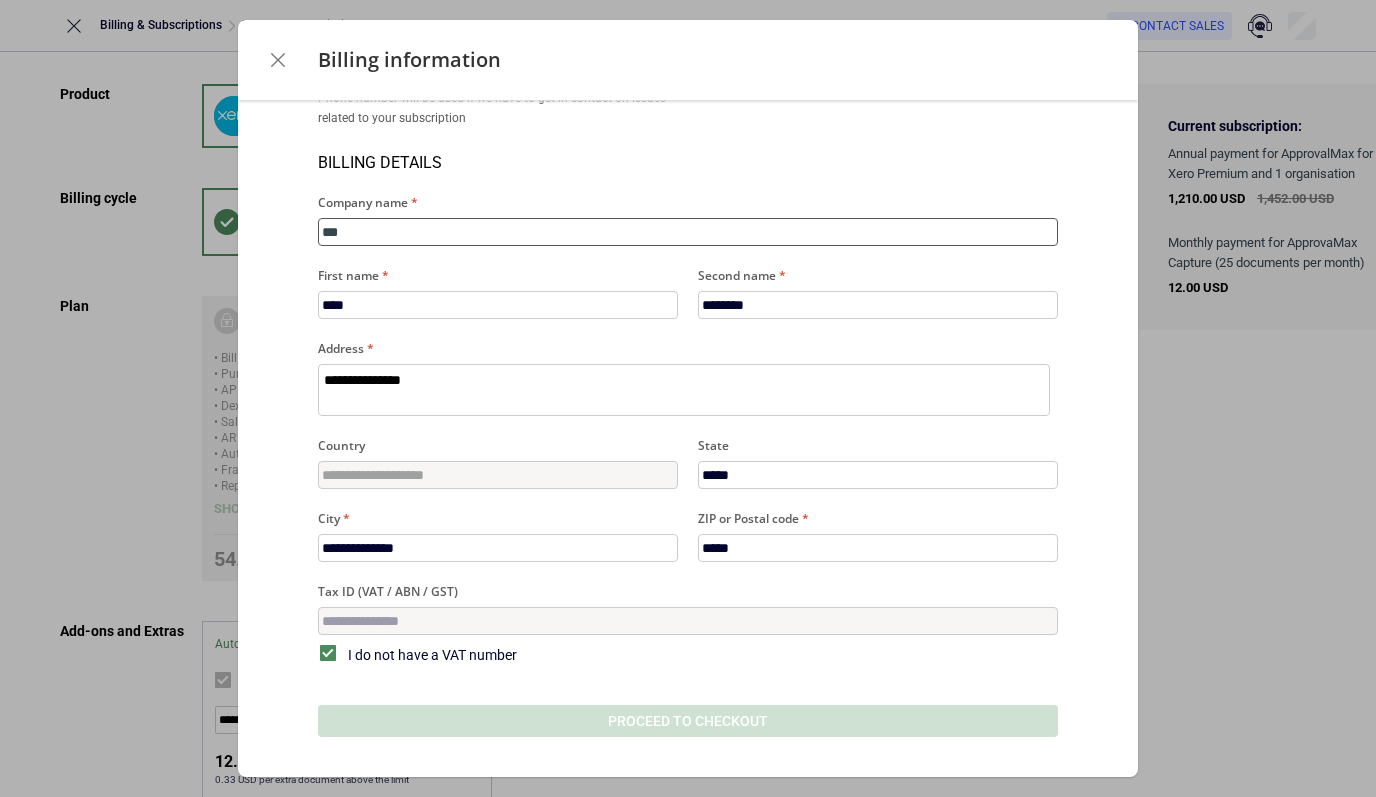 type on "**" 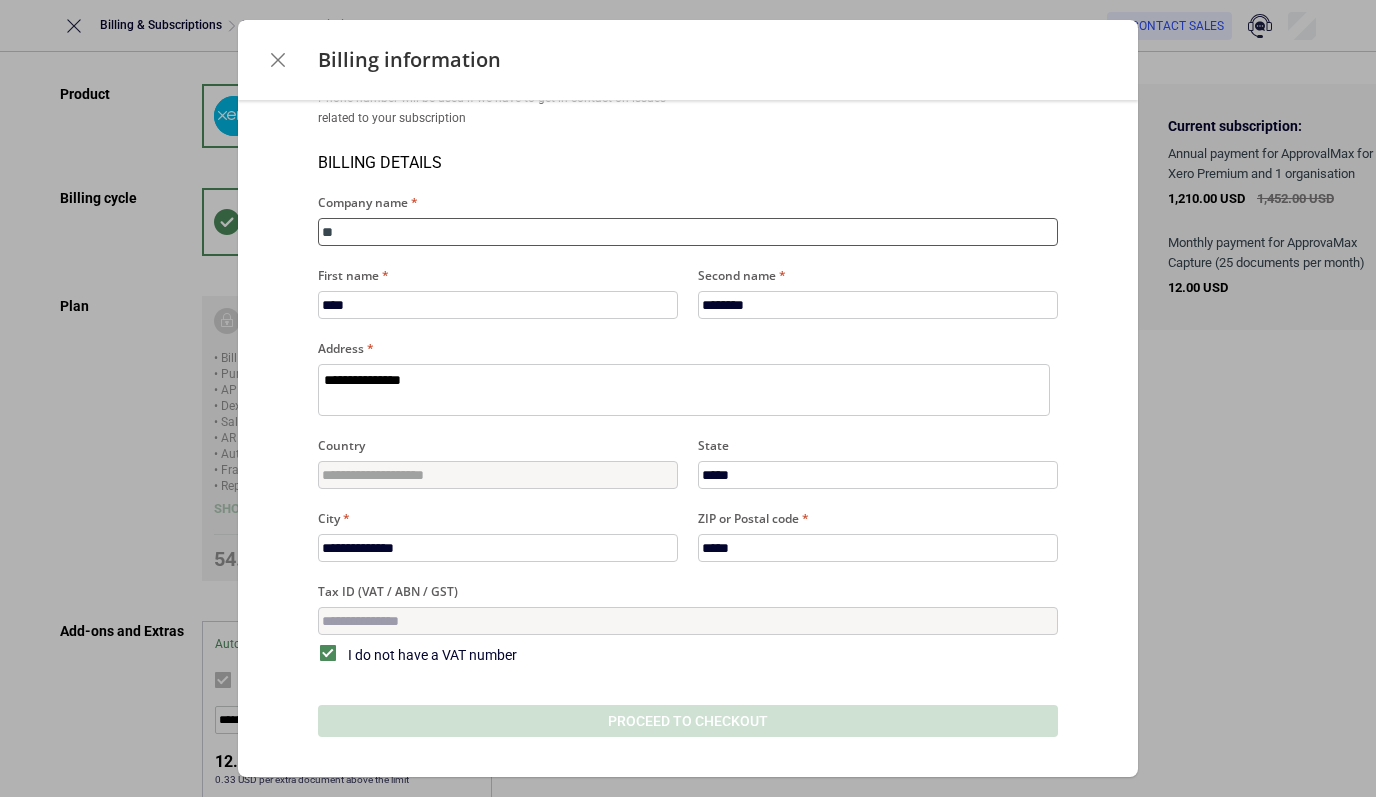 type on "*" 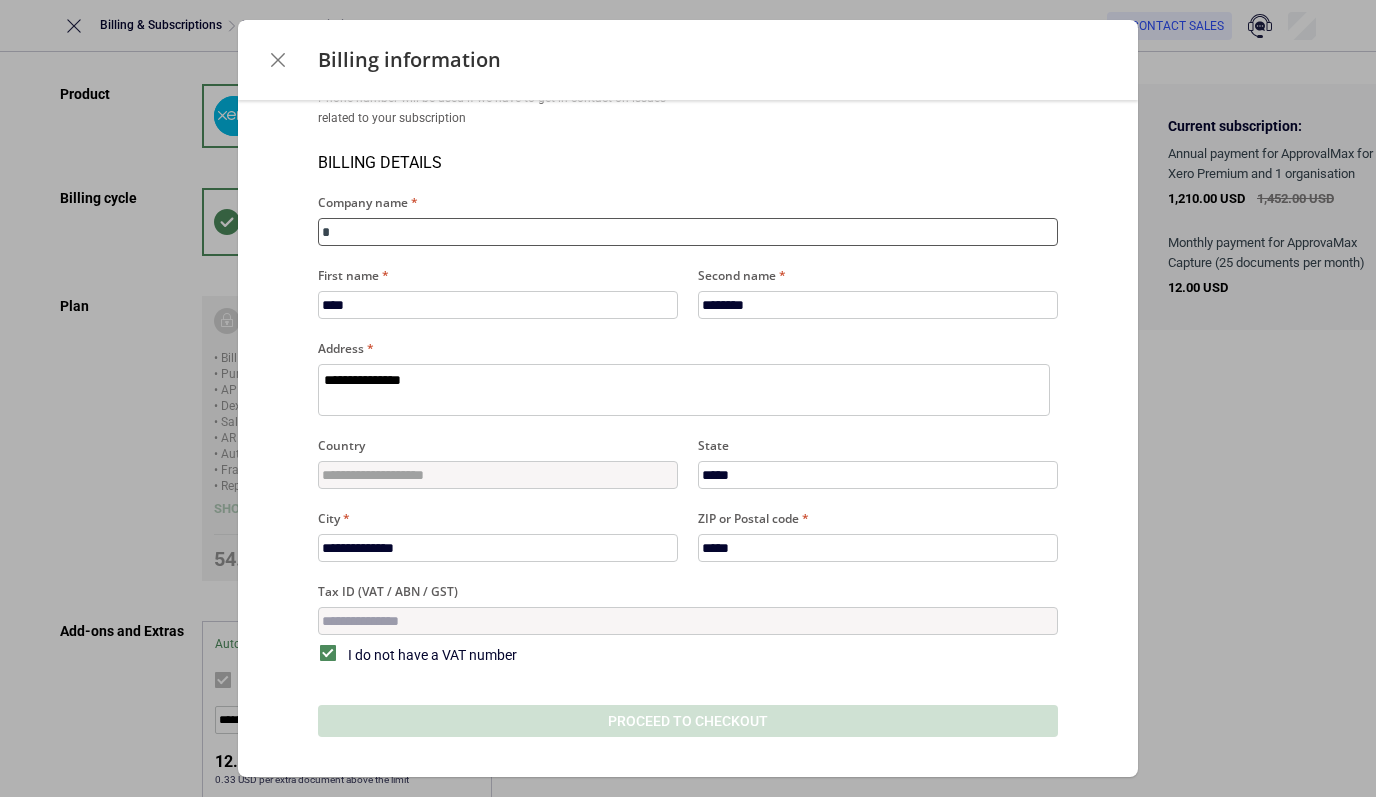 type 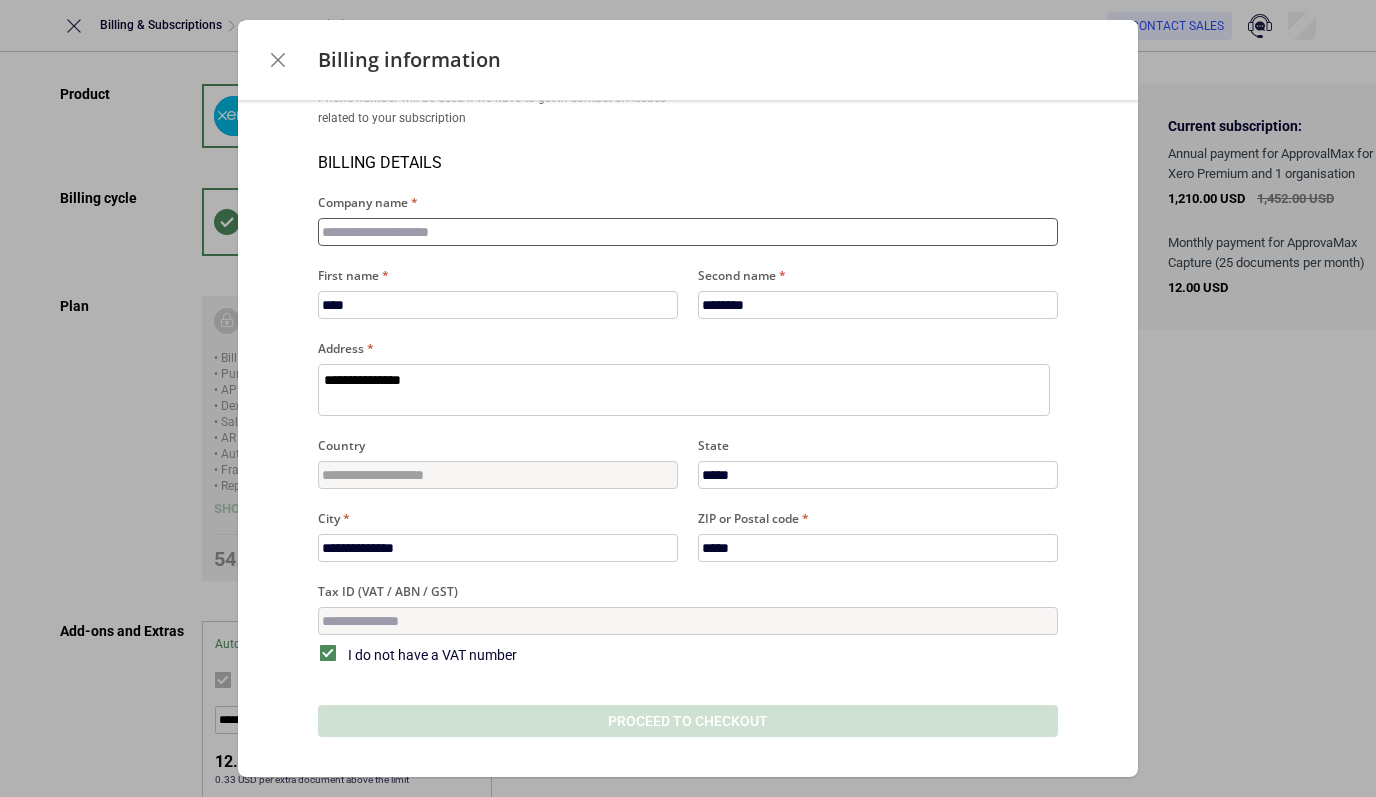 type on "*" 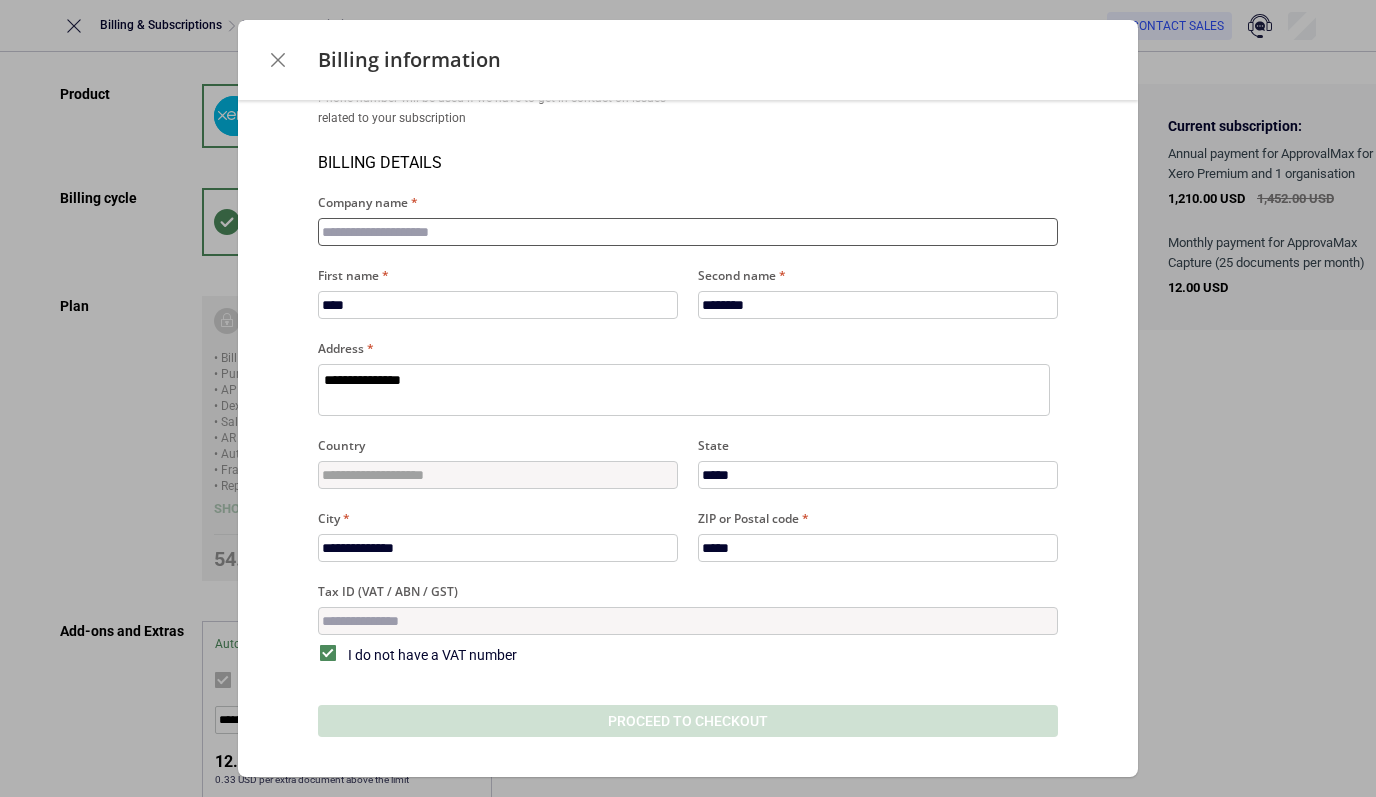 type on "*" 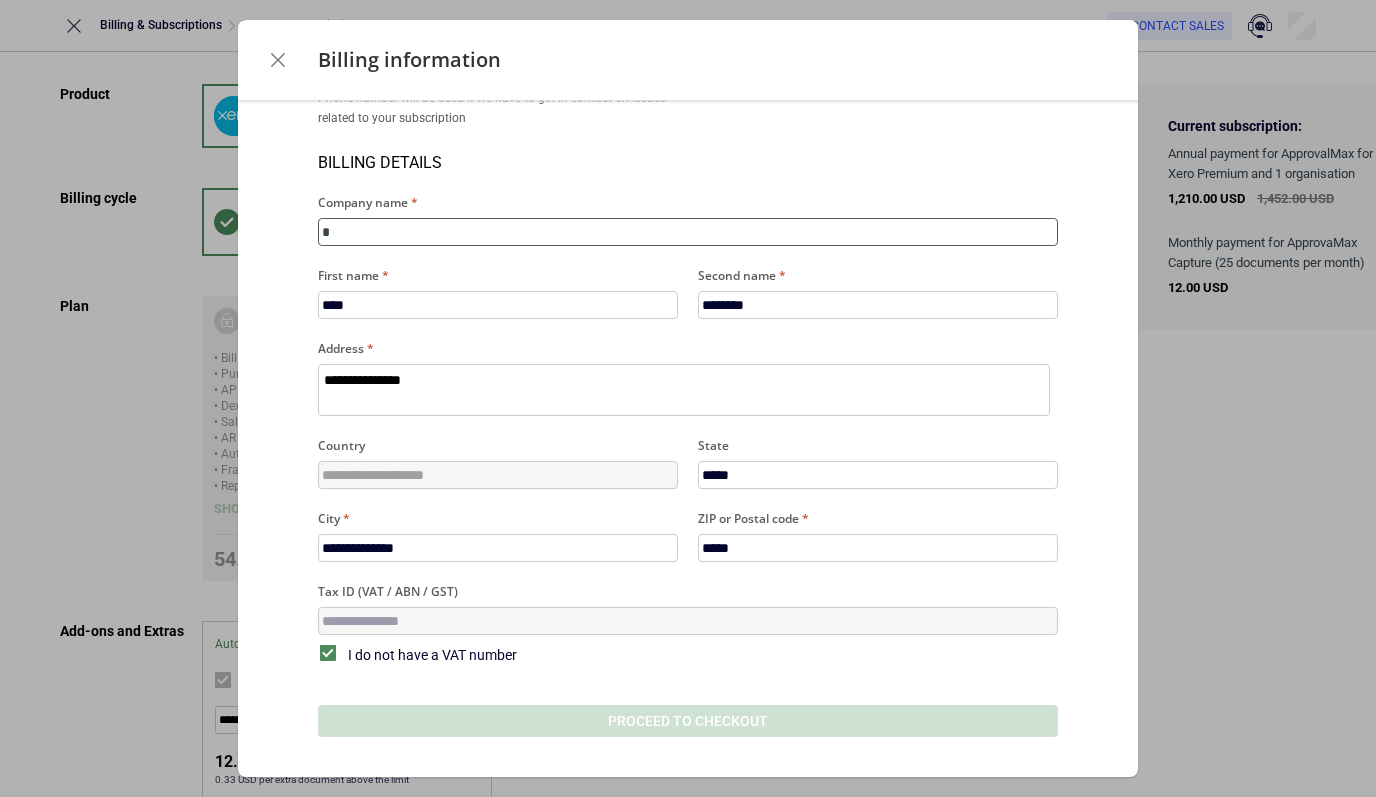 type on "**" 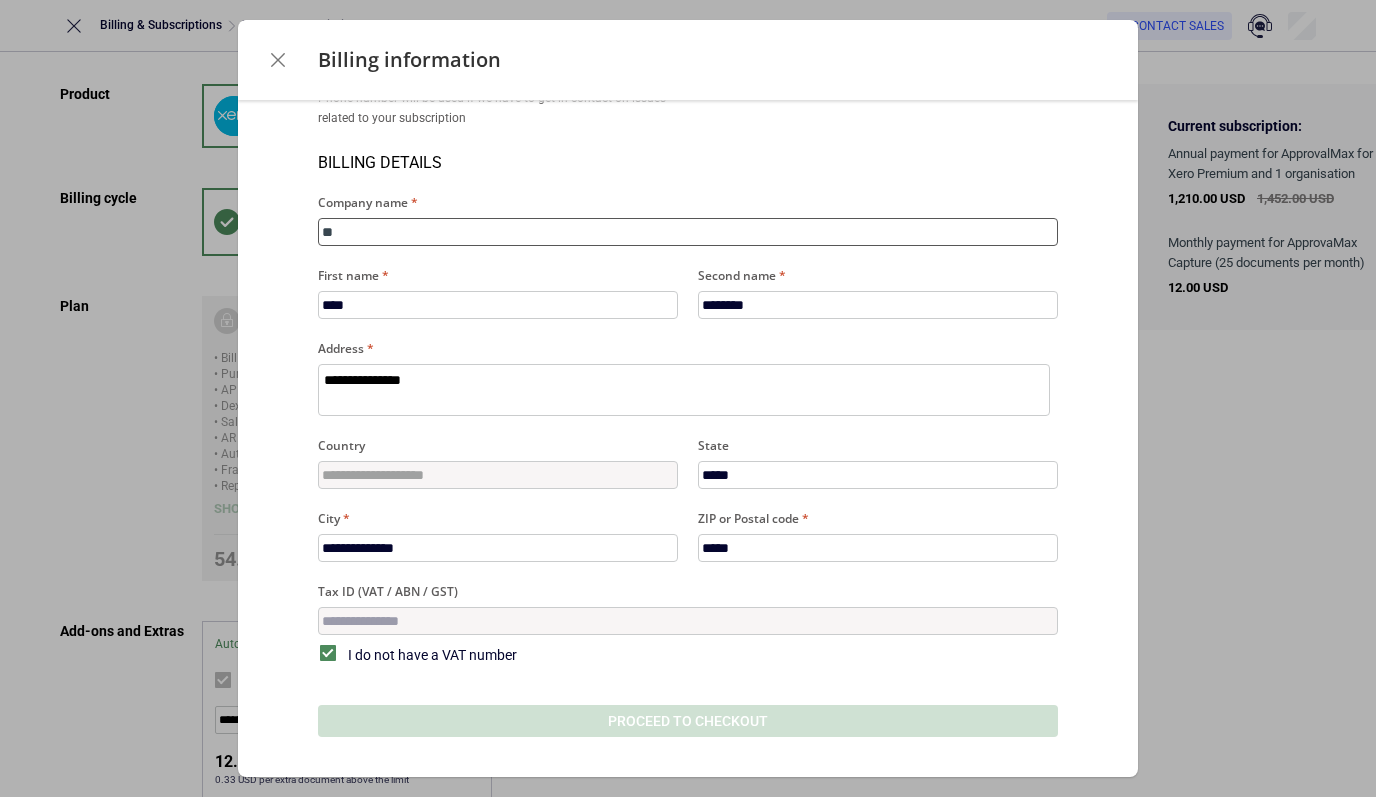 type on "***" 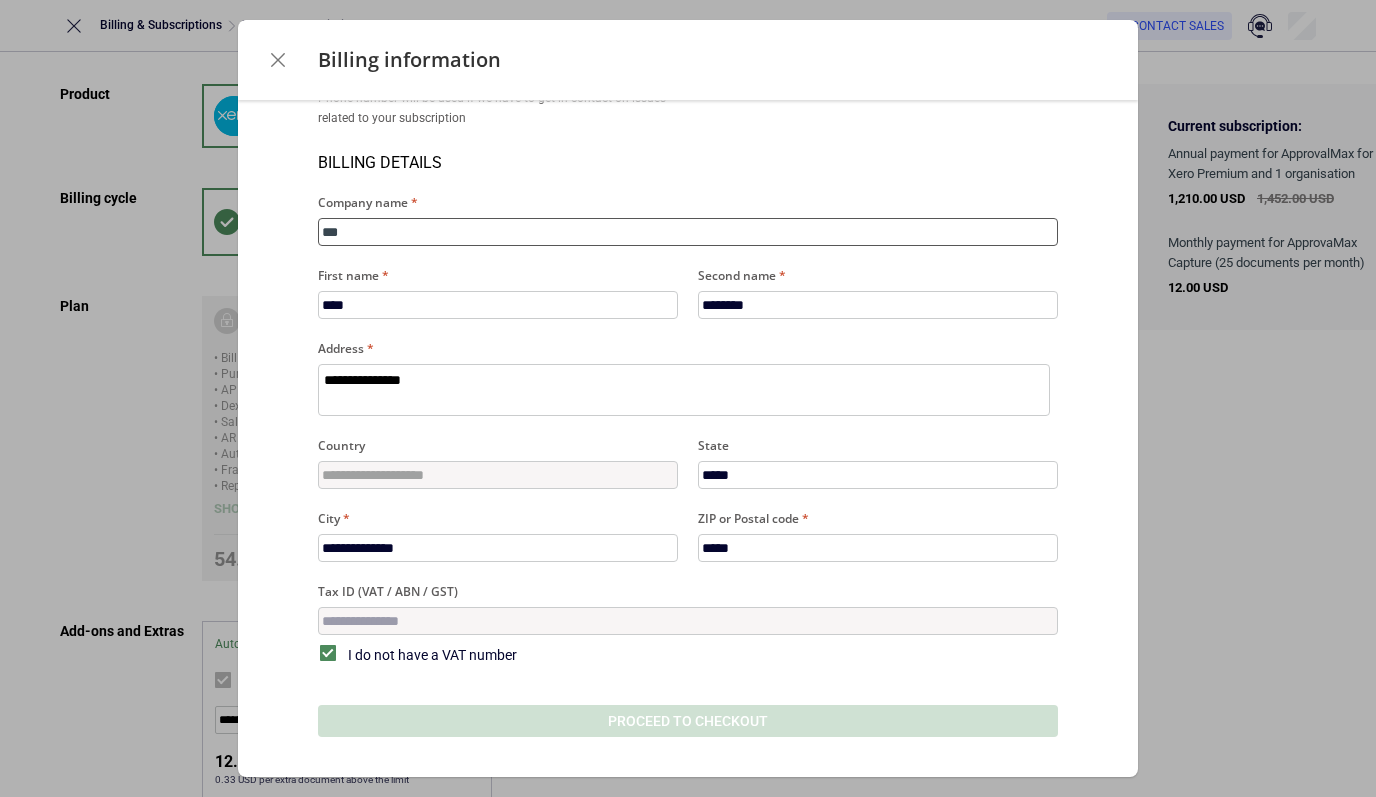 type on "****" 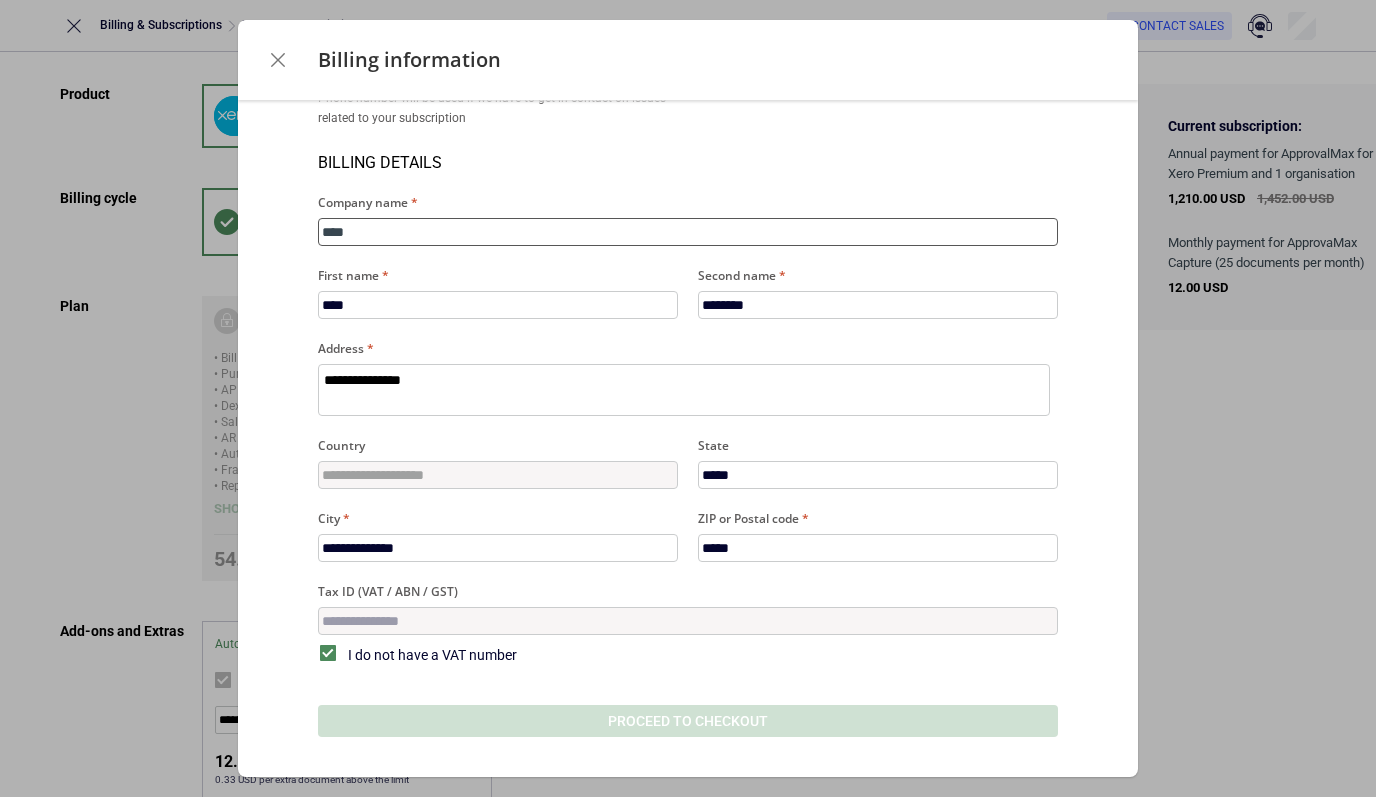 type on "*****" 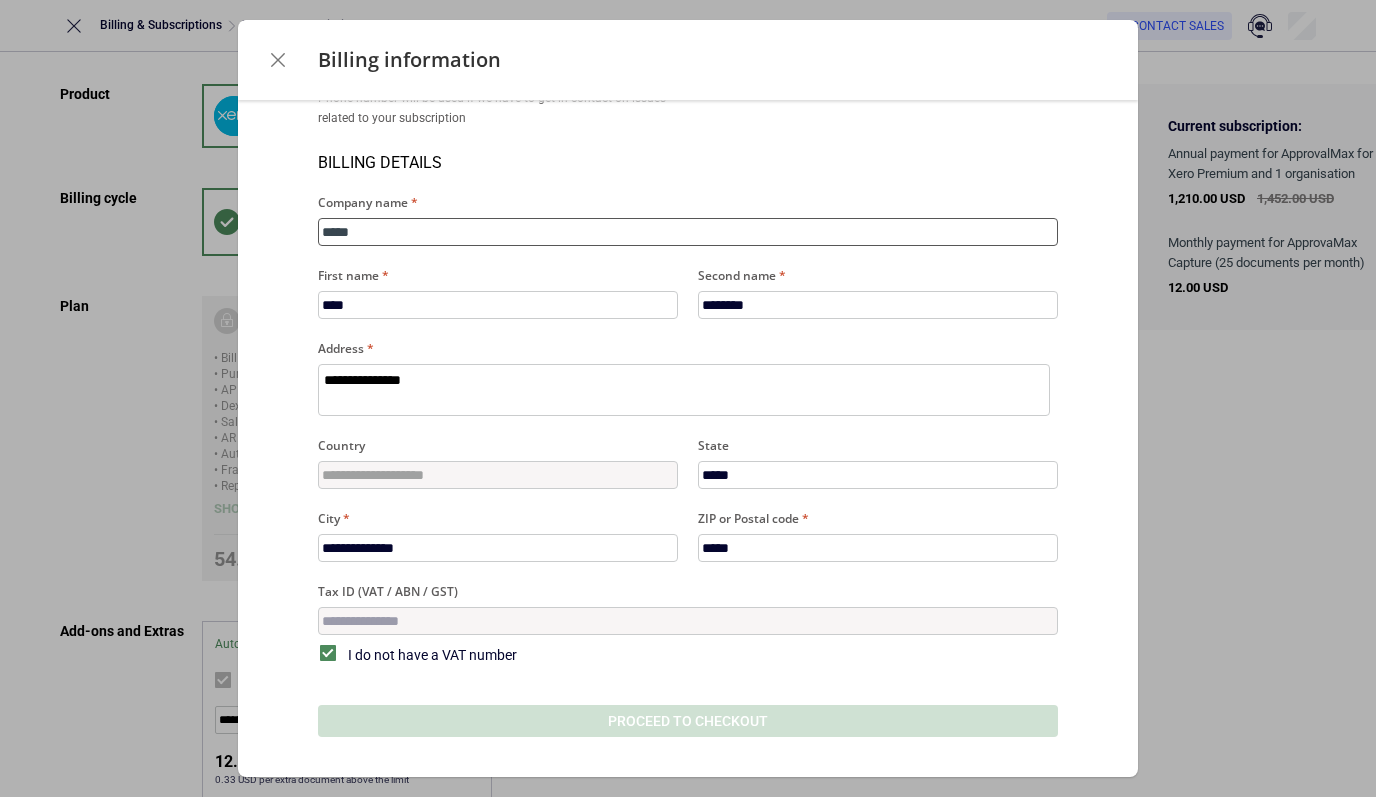 type on "*" 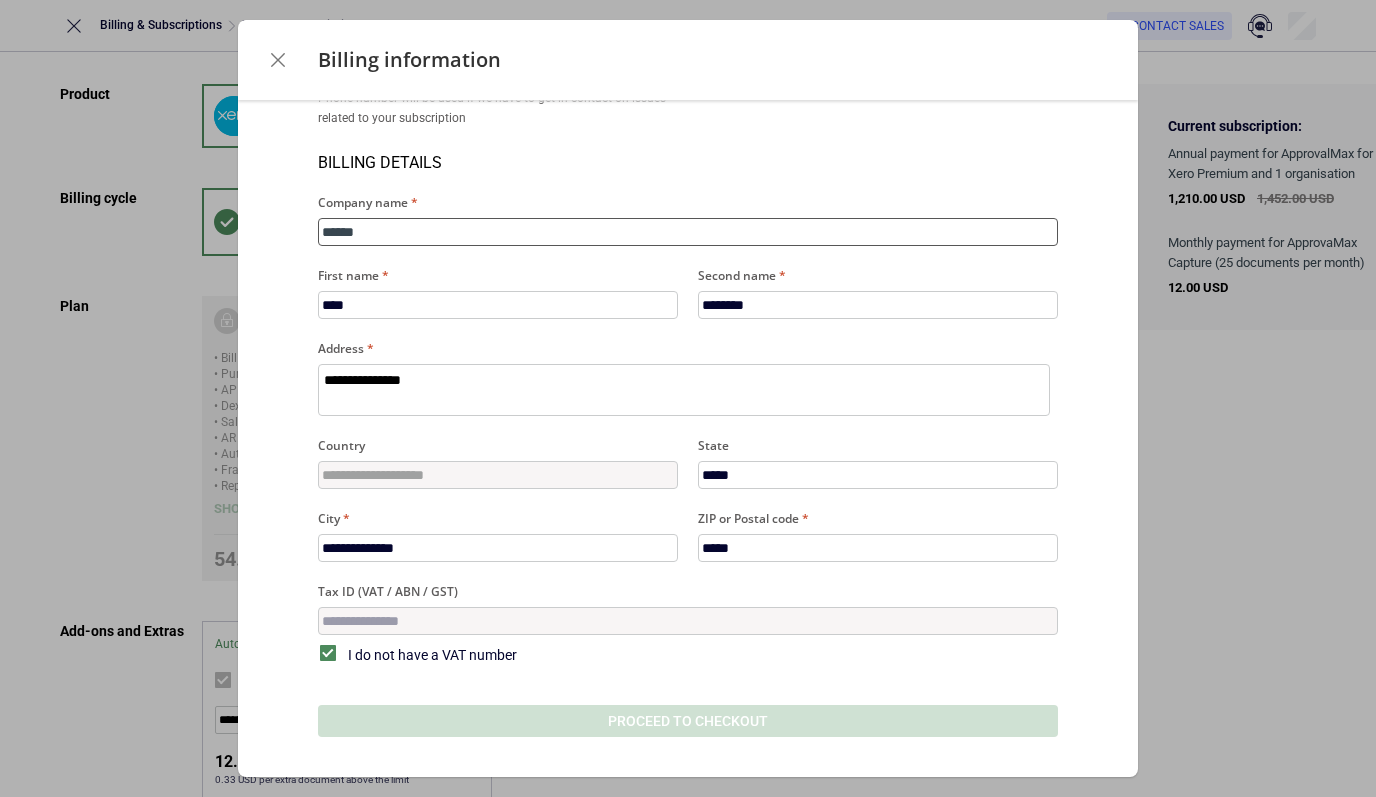 type on "*******" 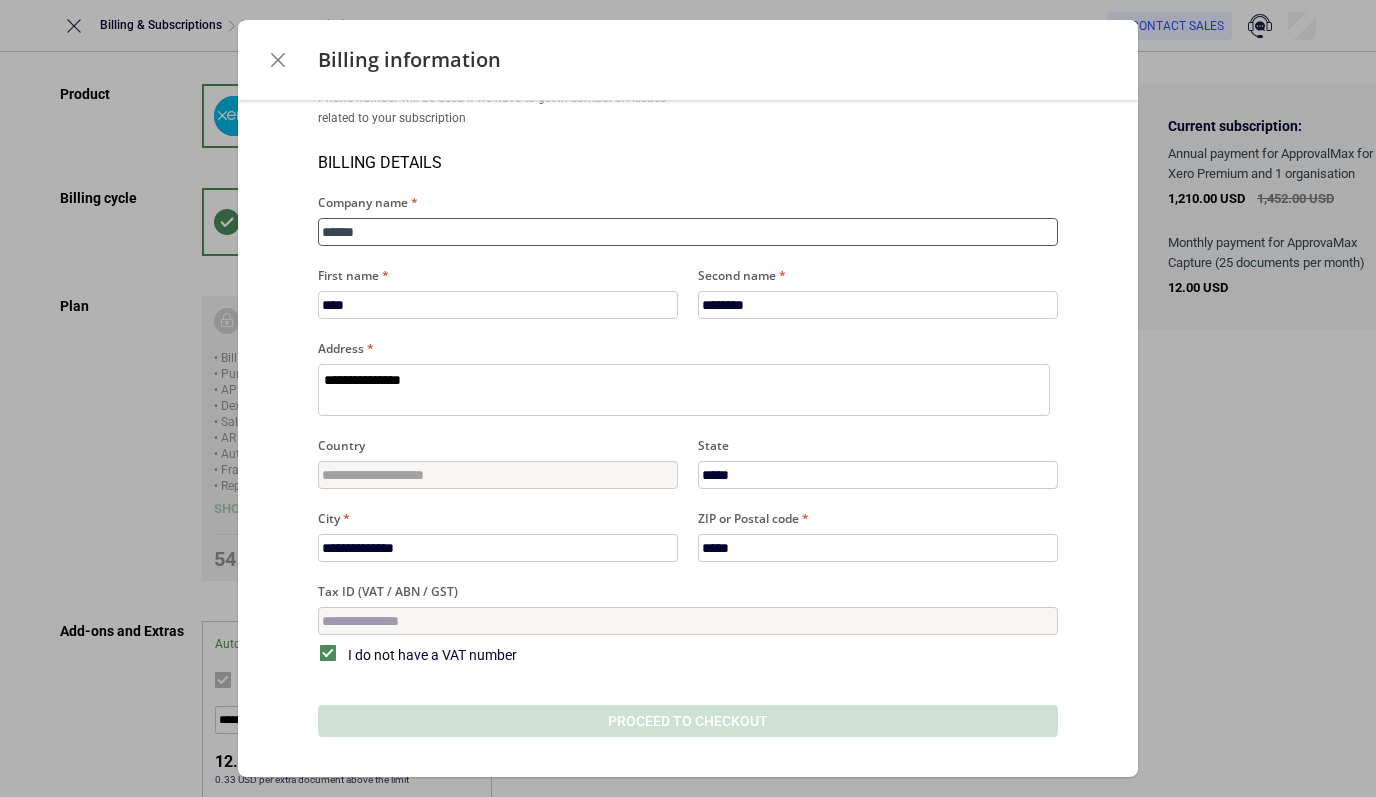 type on "*" 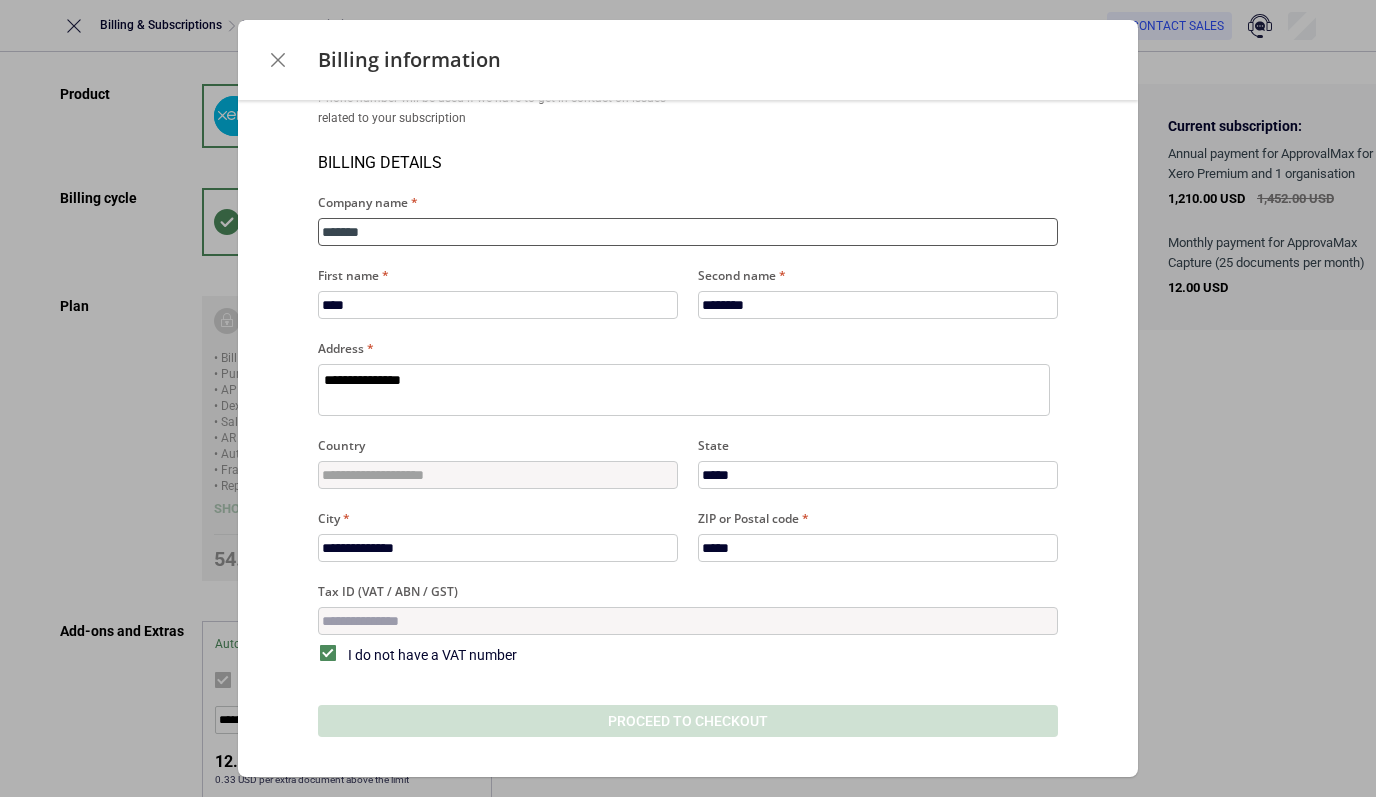 type on "********" 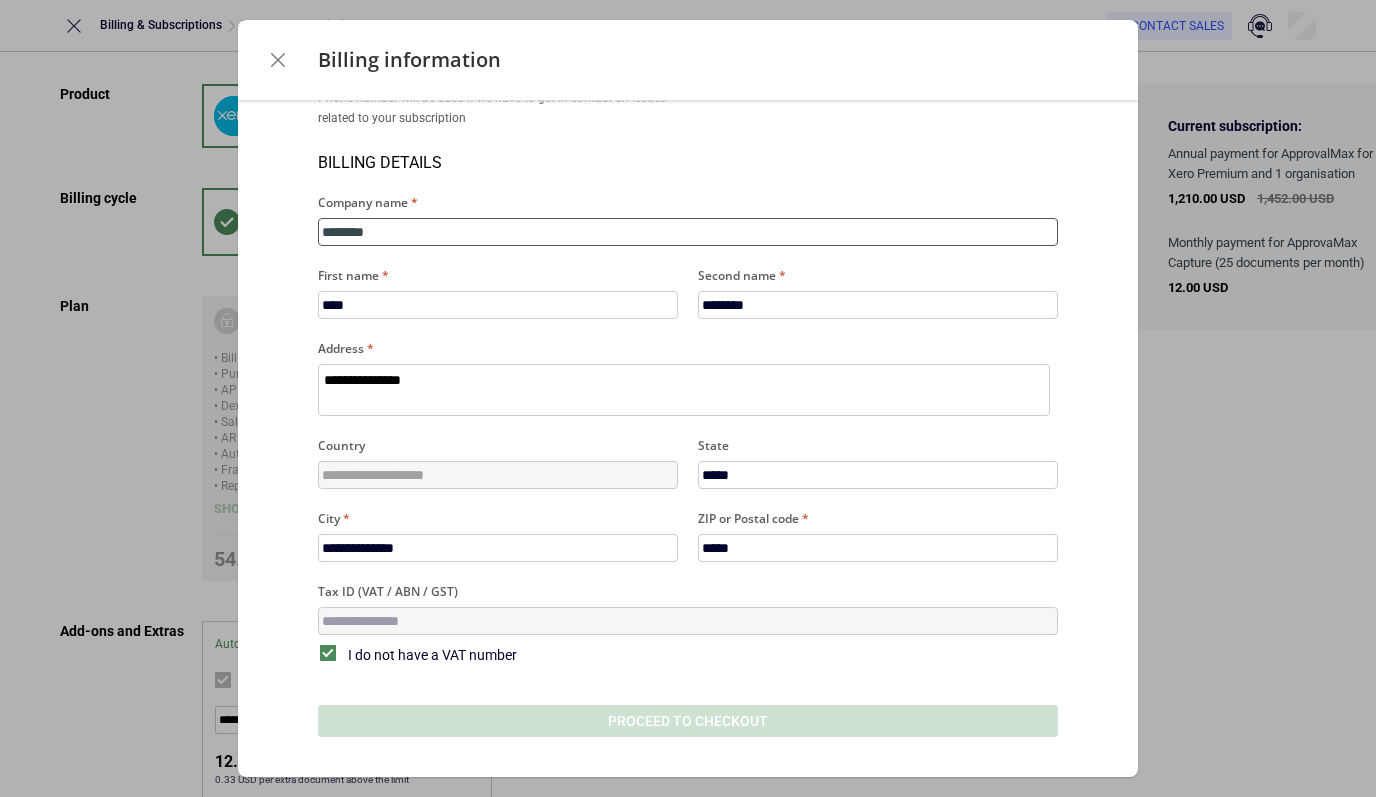type on "*********" 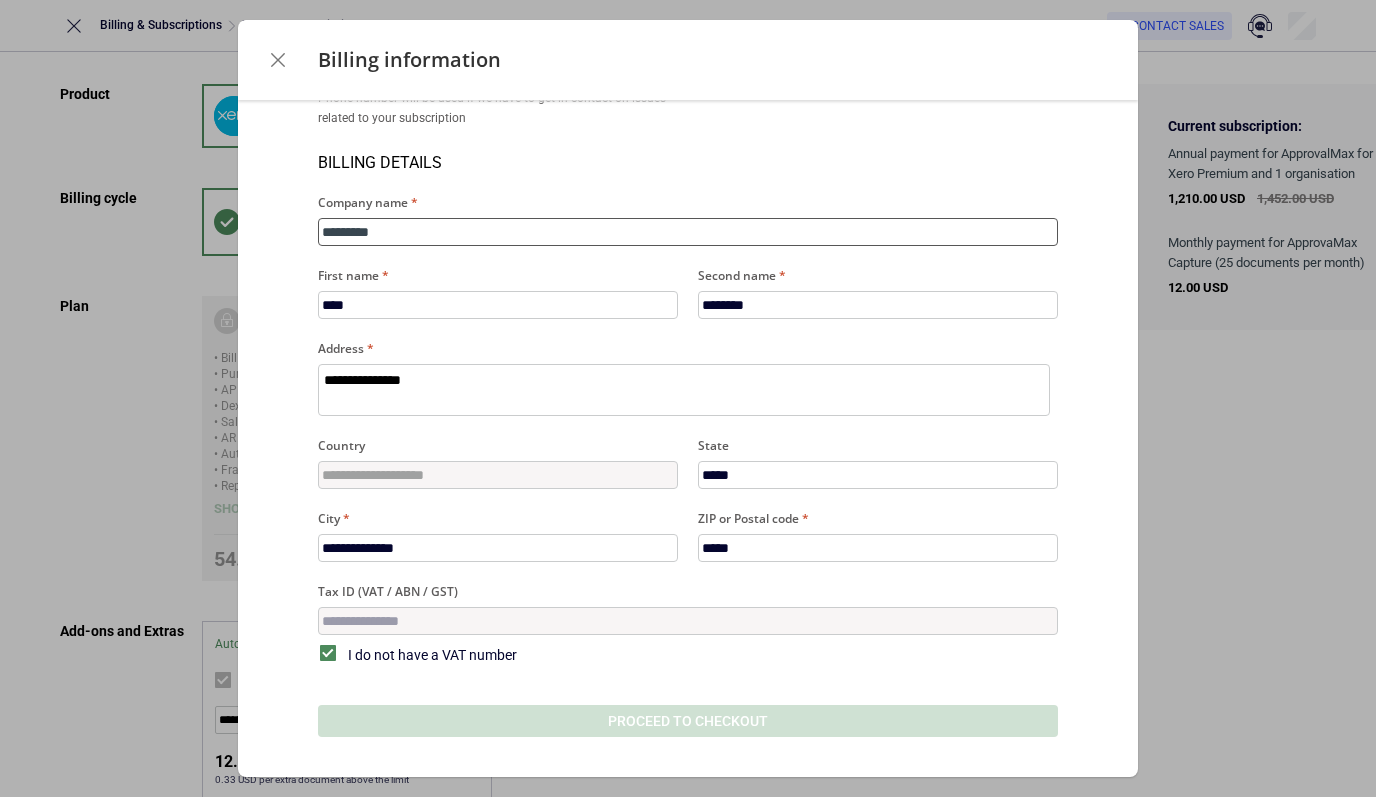 type on "**********" 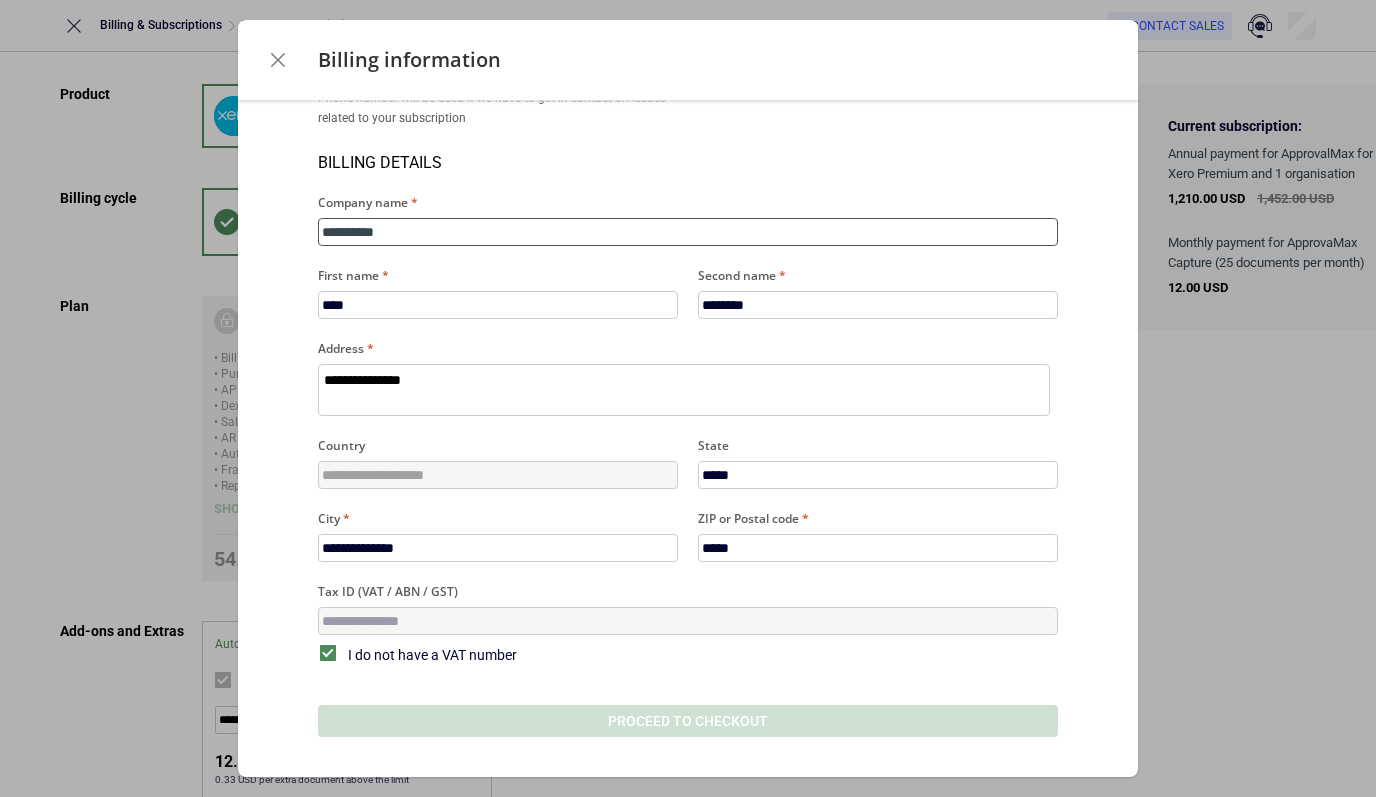 type on "**********" 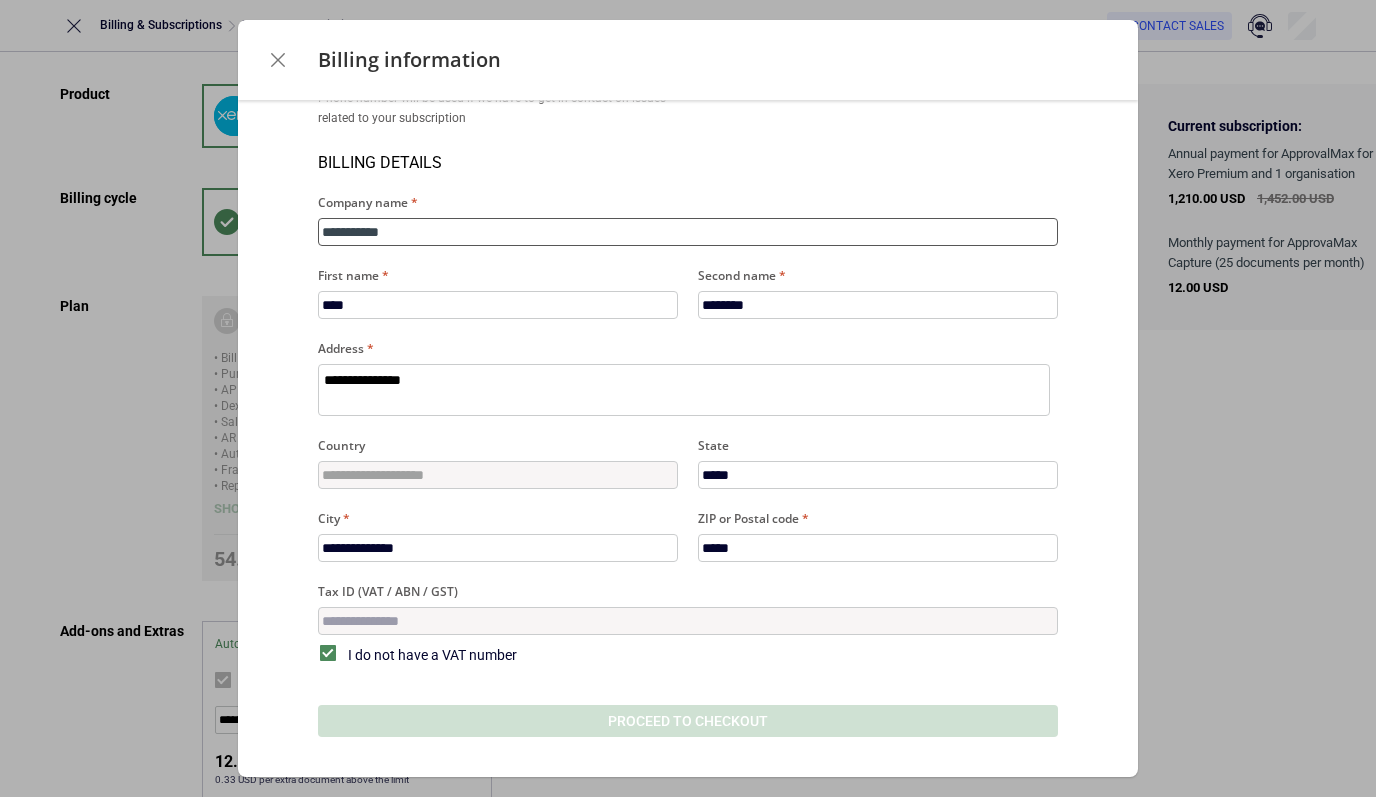 type on "**********" 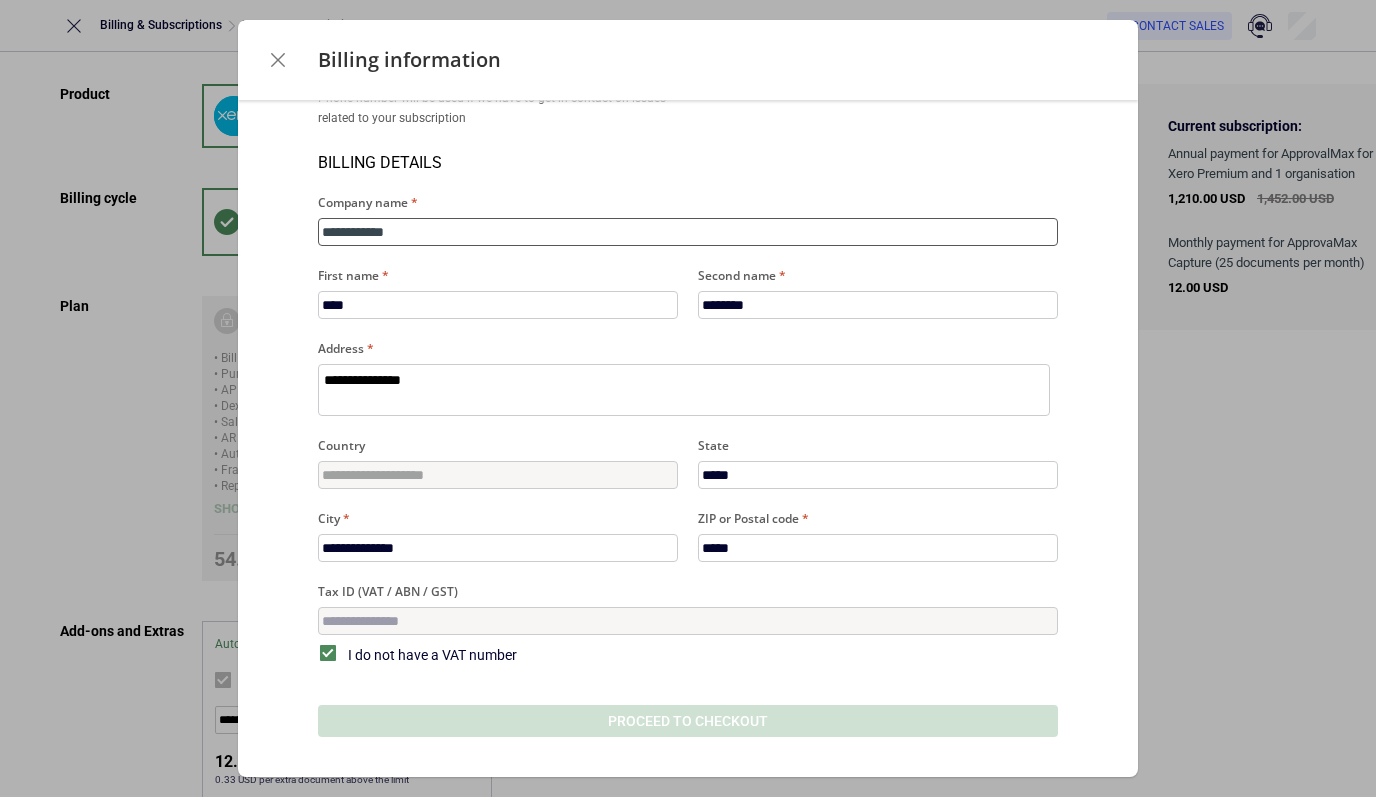 type on "**********" 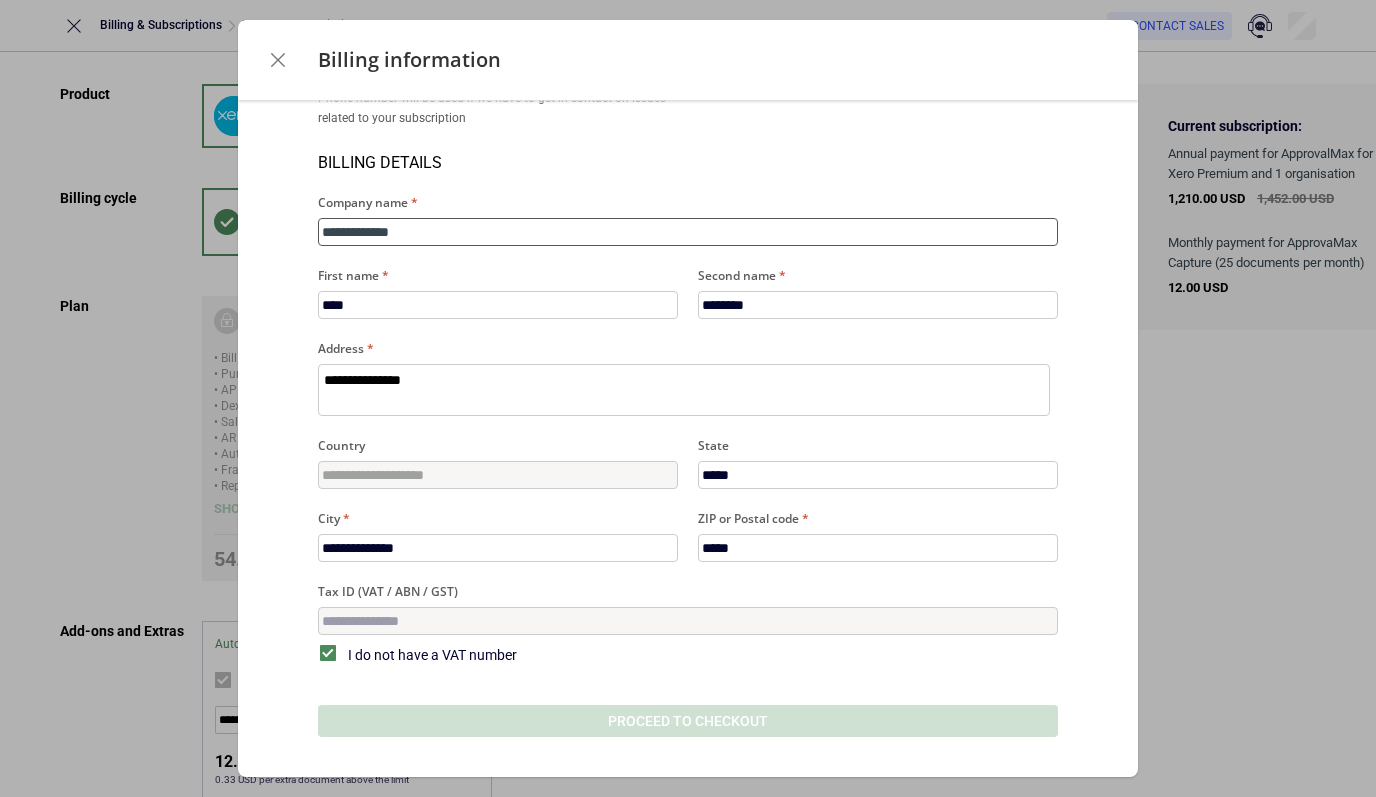 type on "**********" 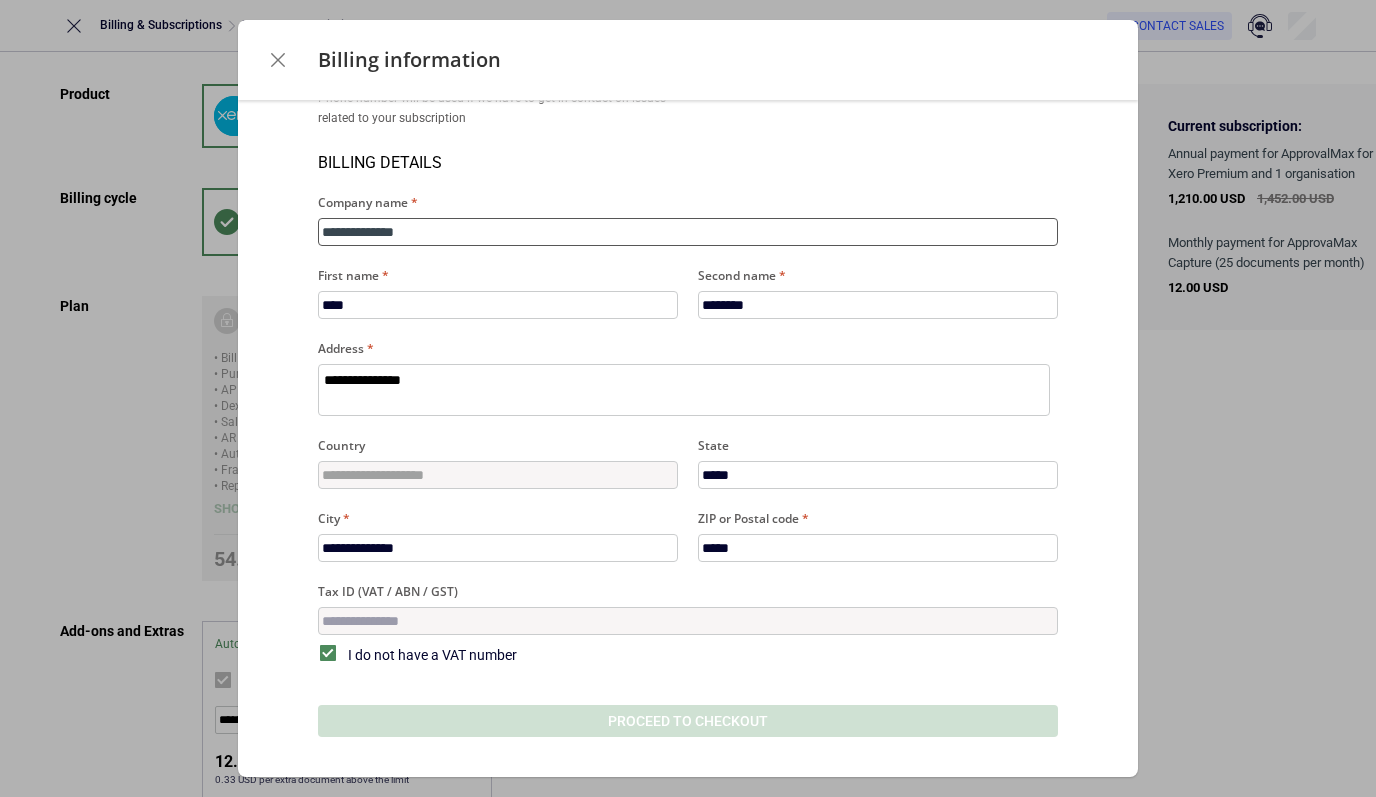 type on "**********" 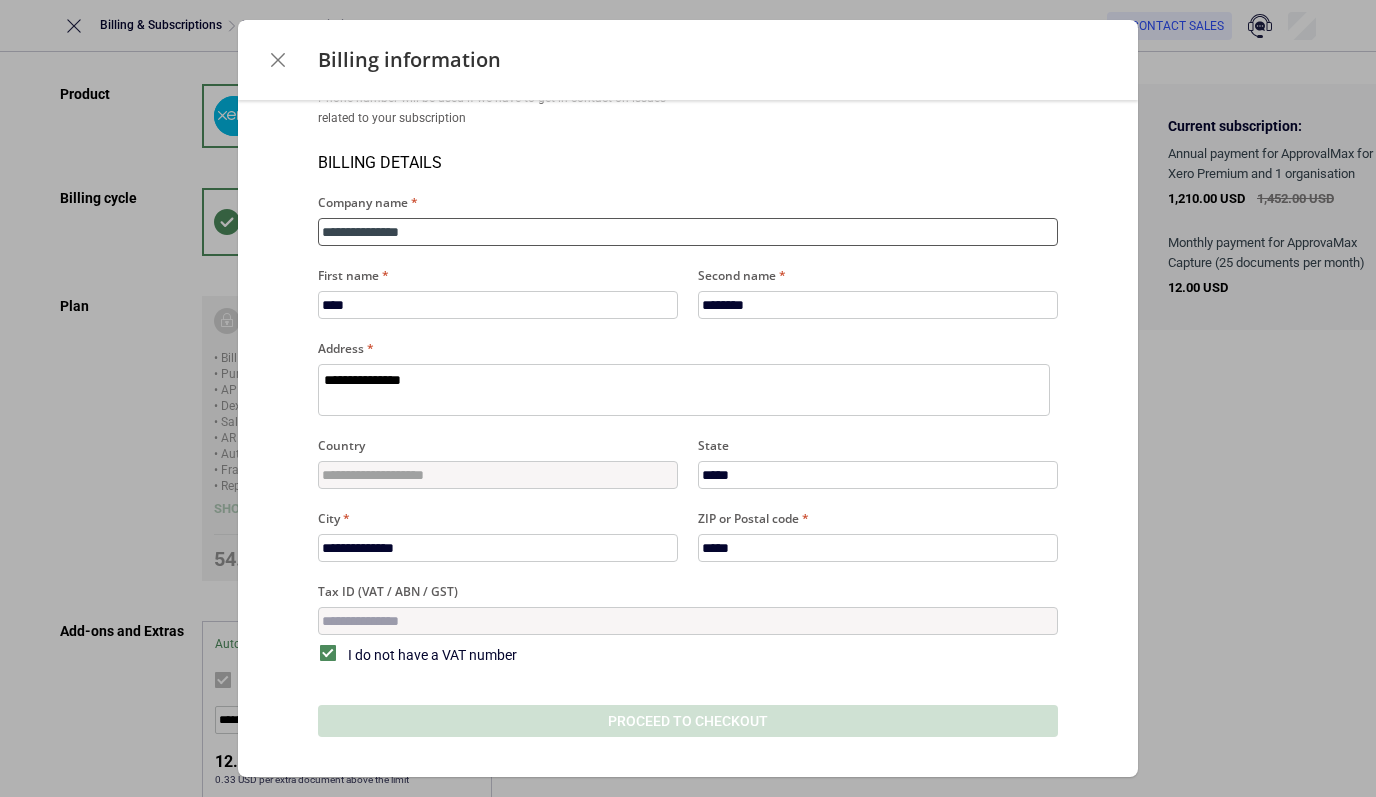 type on "**********" 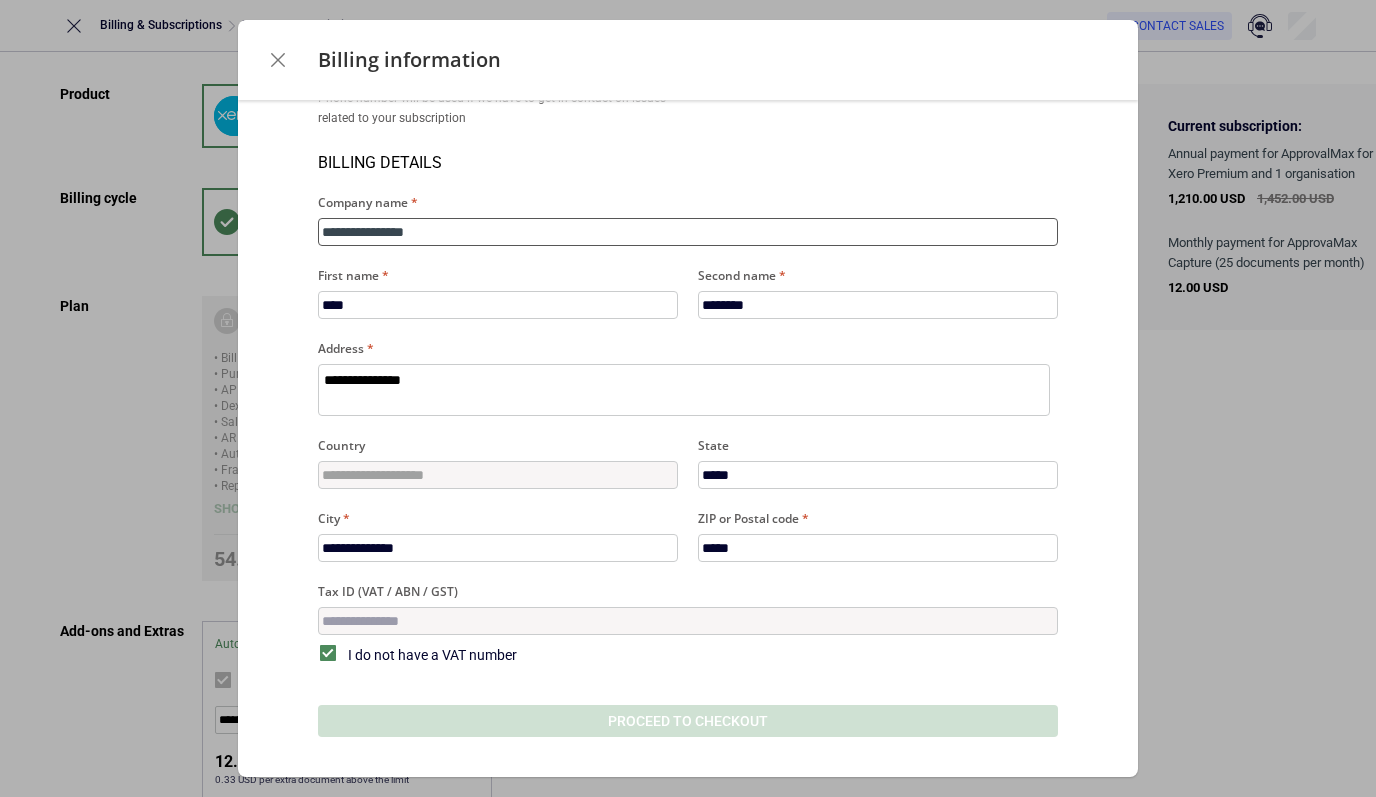 type on "**********" 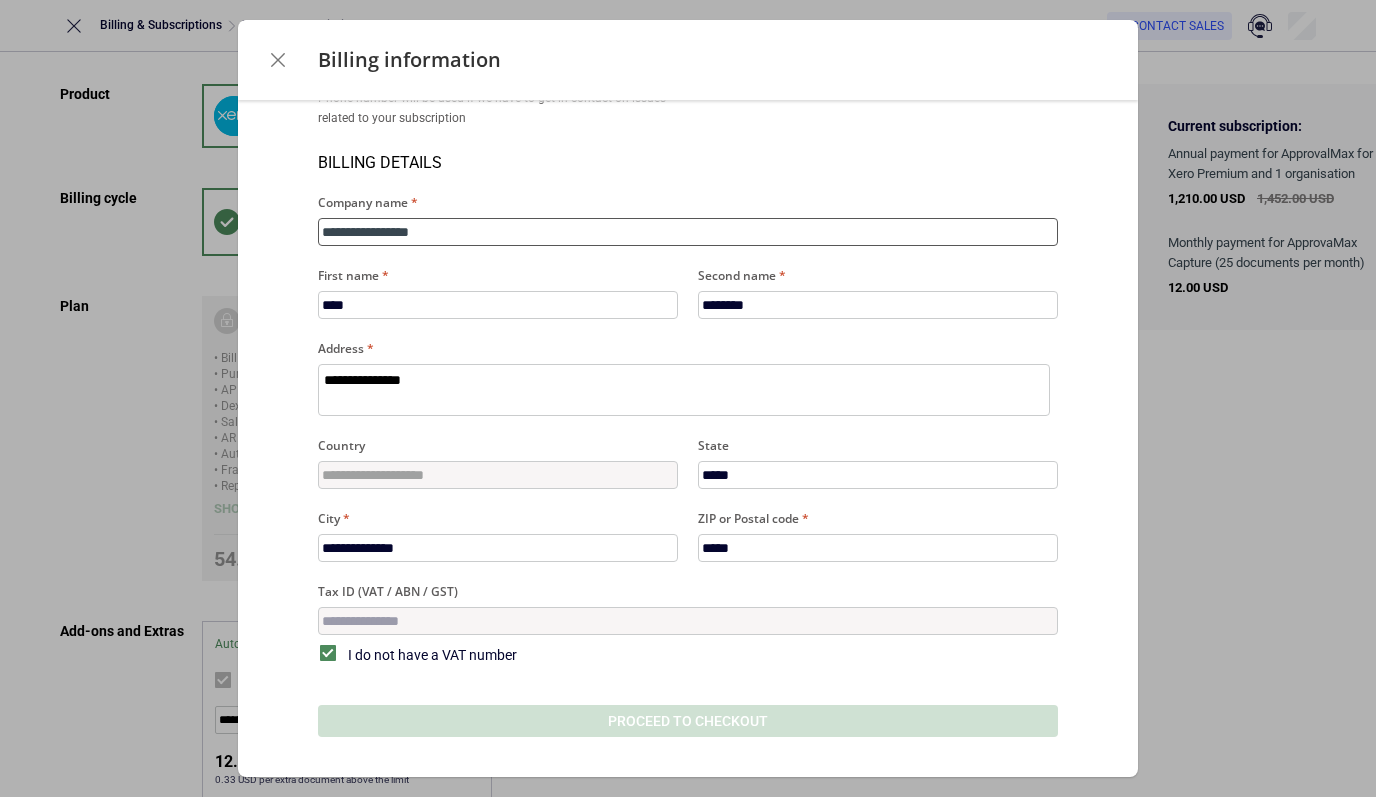 type on "**********" 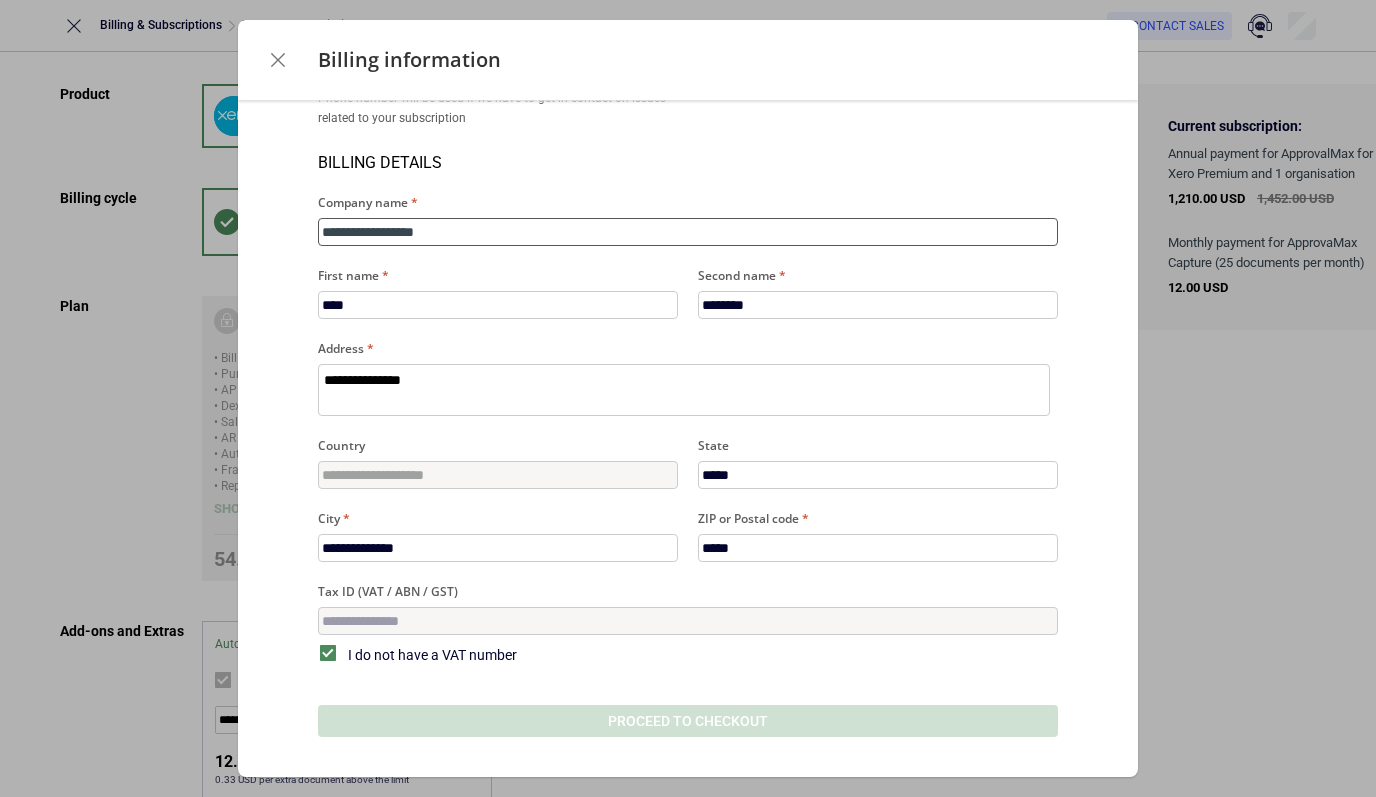 type on "**********" 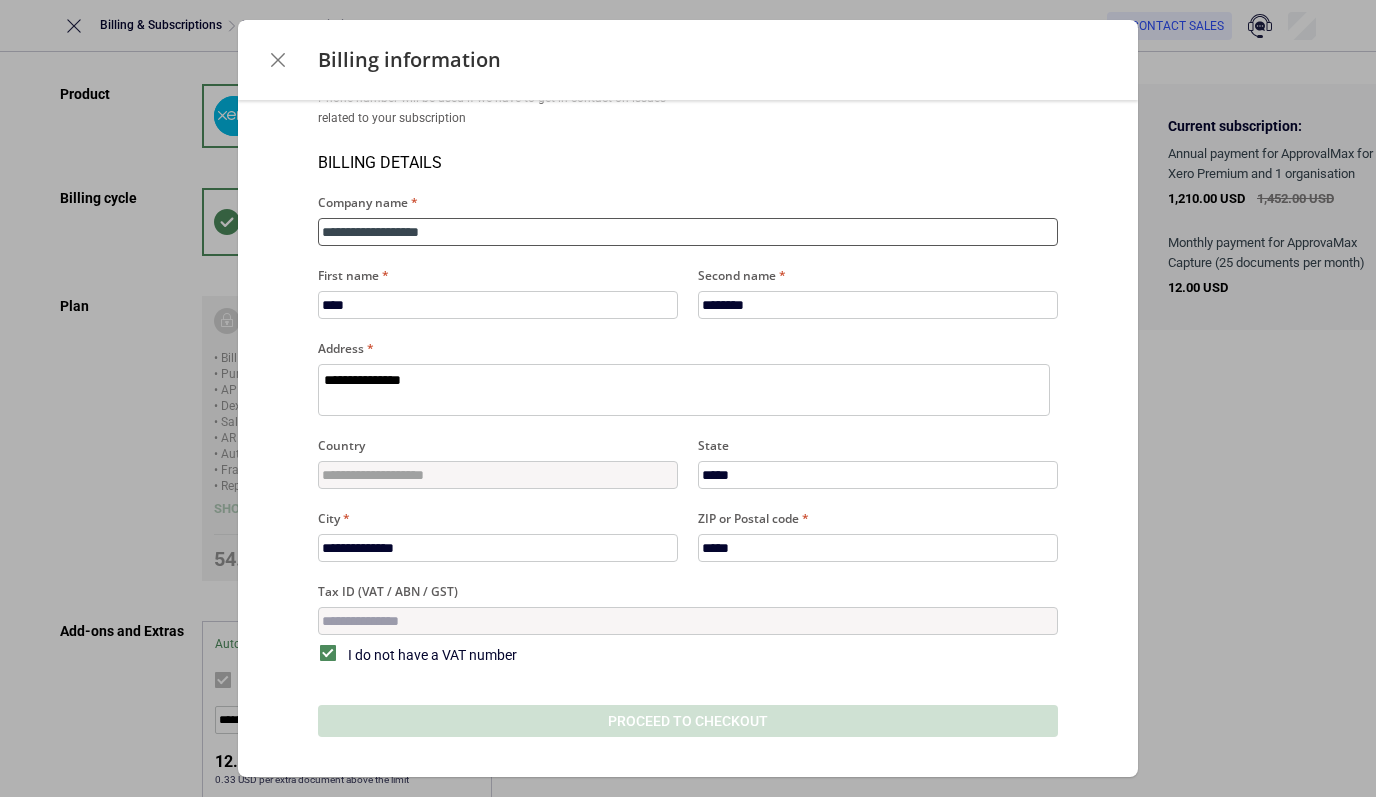 type on "**********" 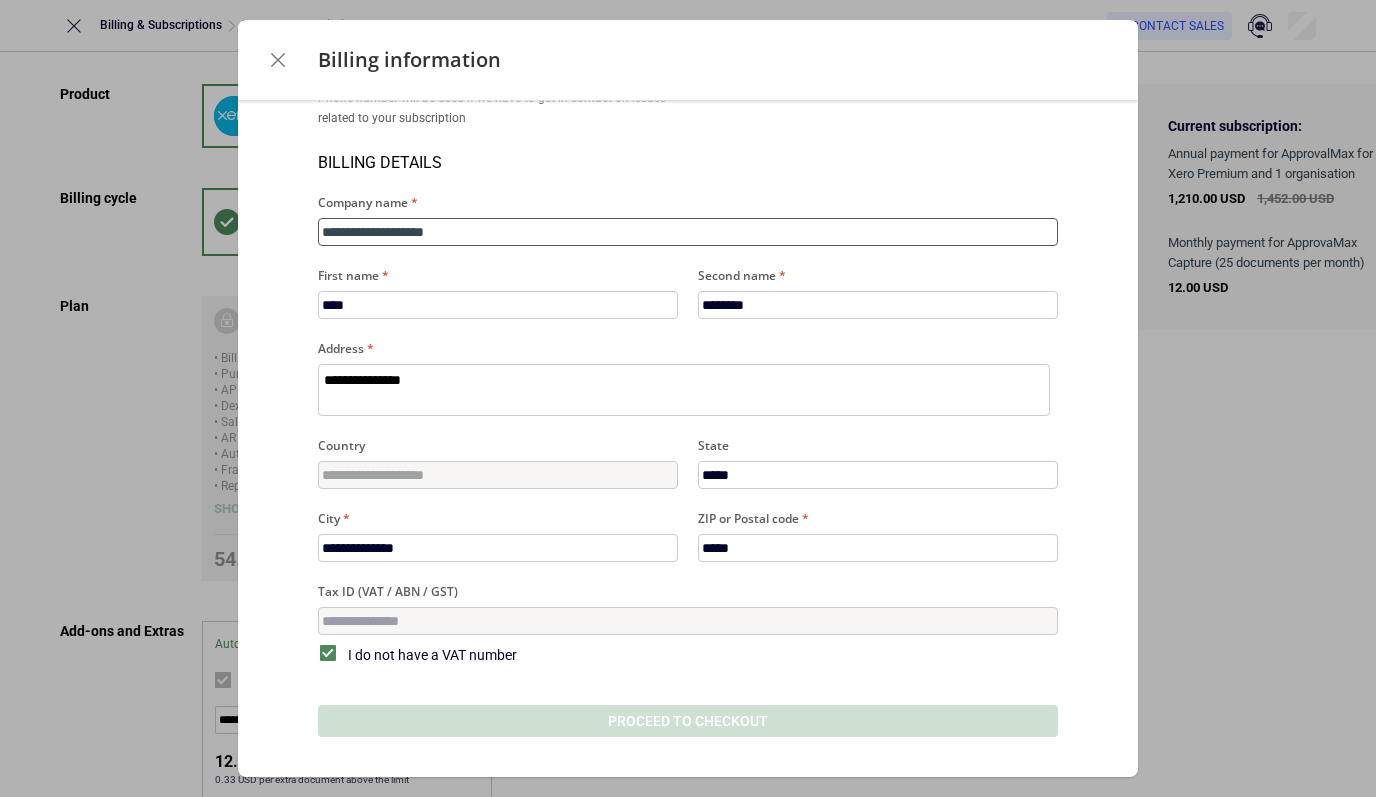 type on "**********" 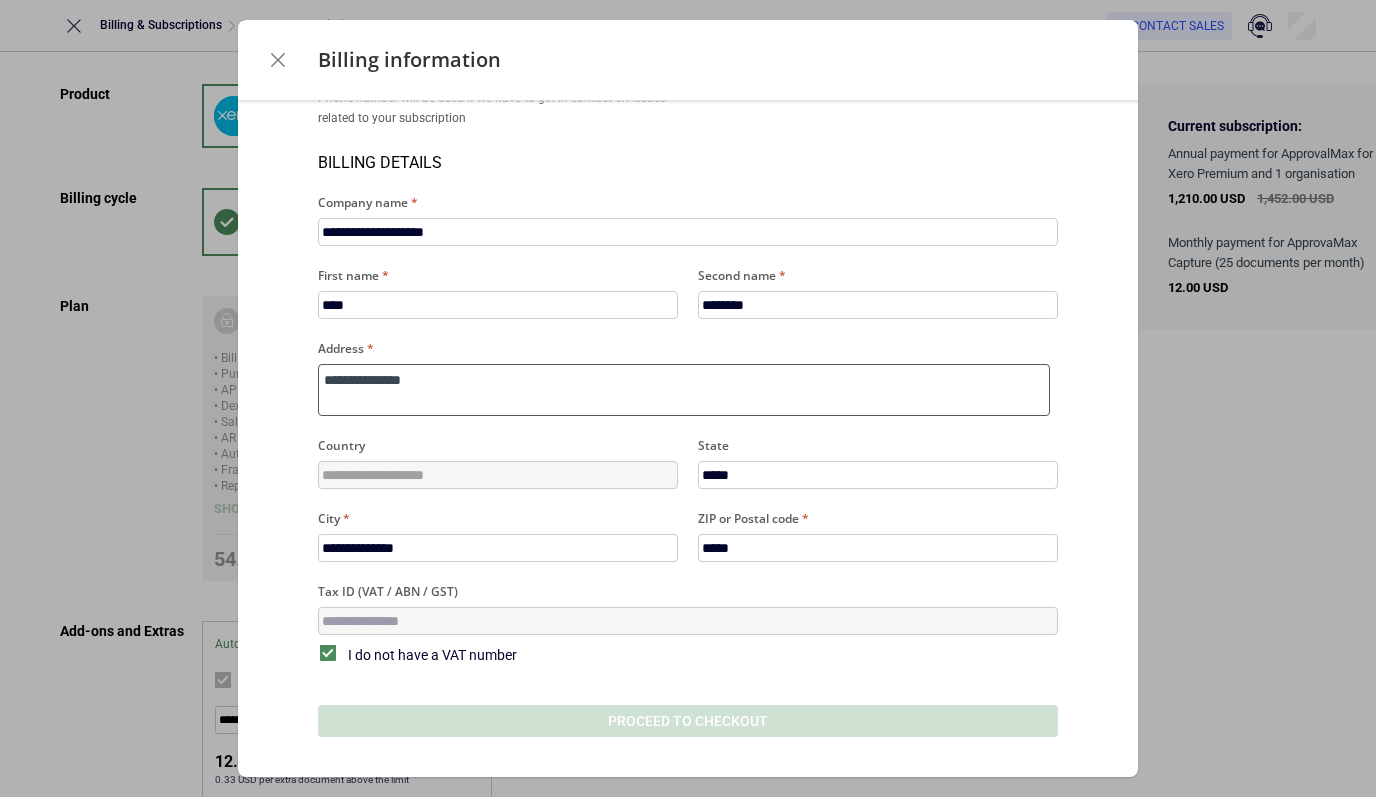 click on "**********" at bounding box center [684, 390] 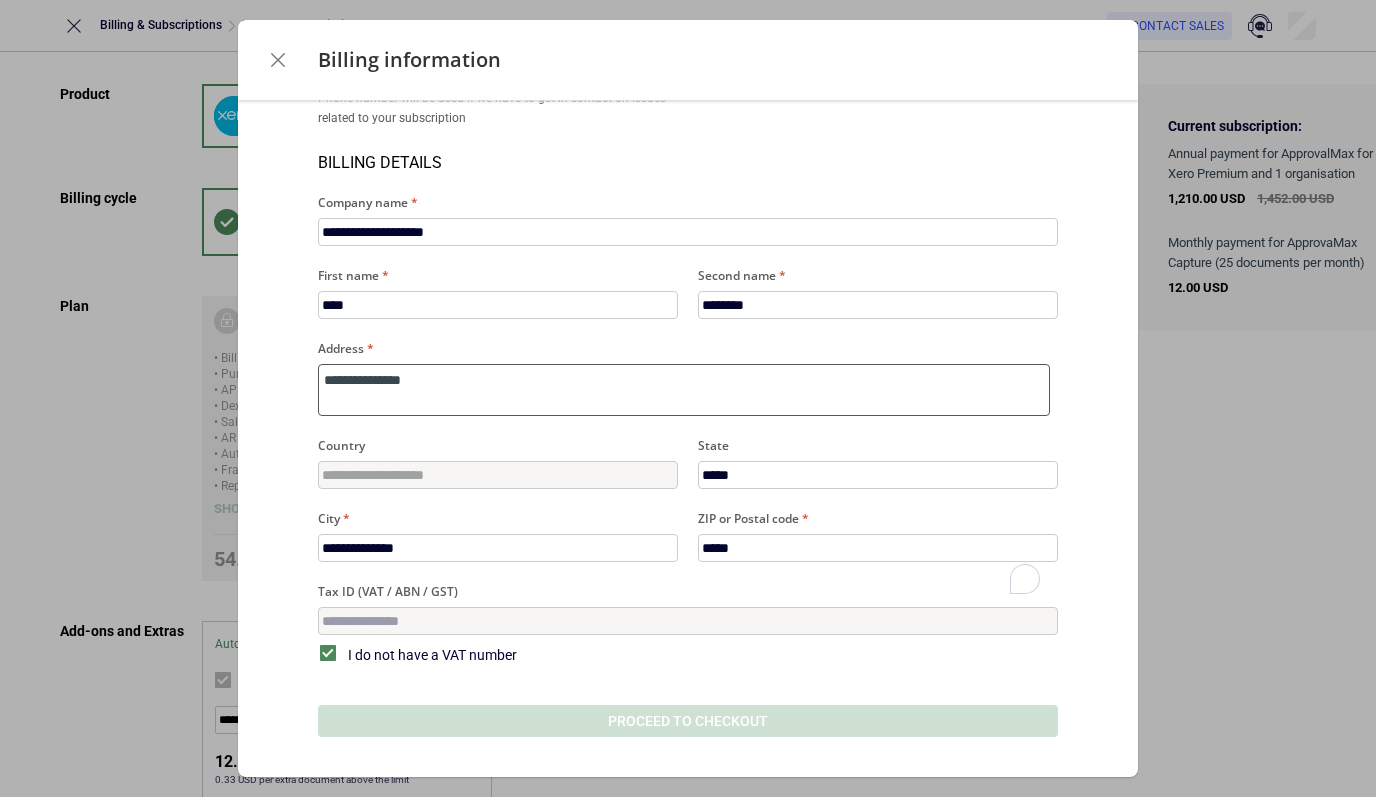 scroll, scrollTop: 188, scrollLeft: 0, axis: vertical 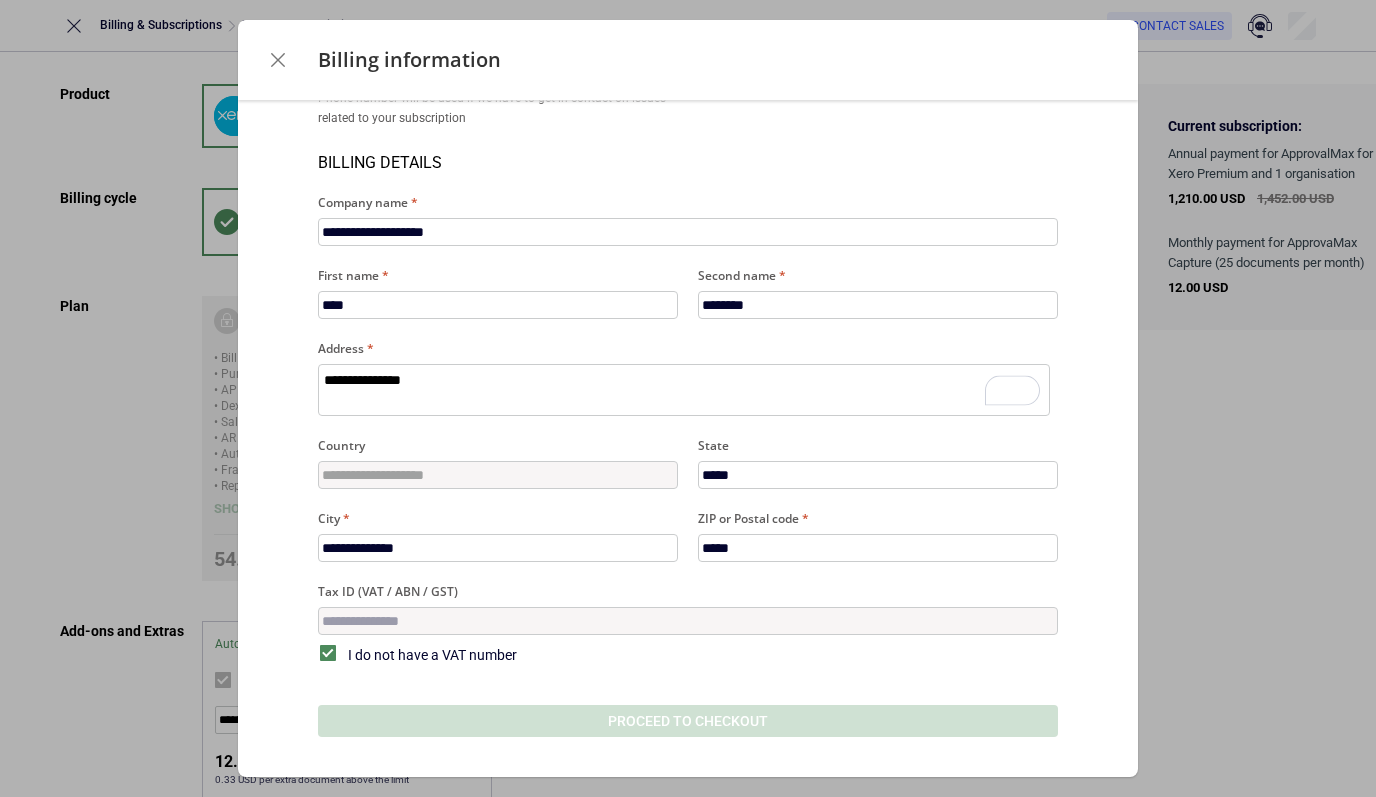 click on "I do not have a VAT number" at bounding box center [689, 655] 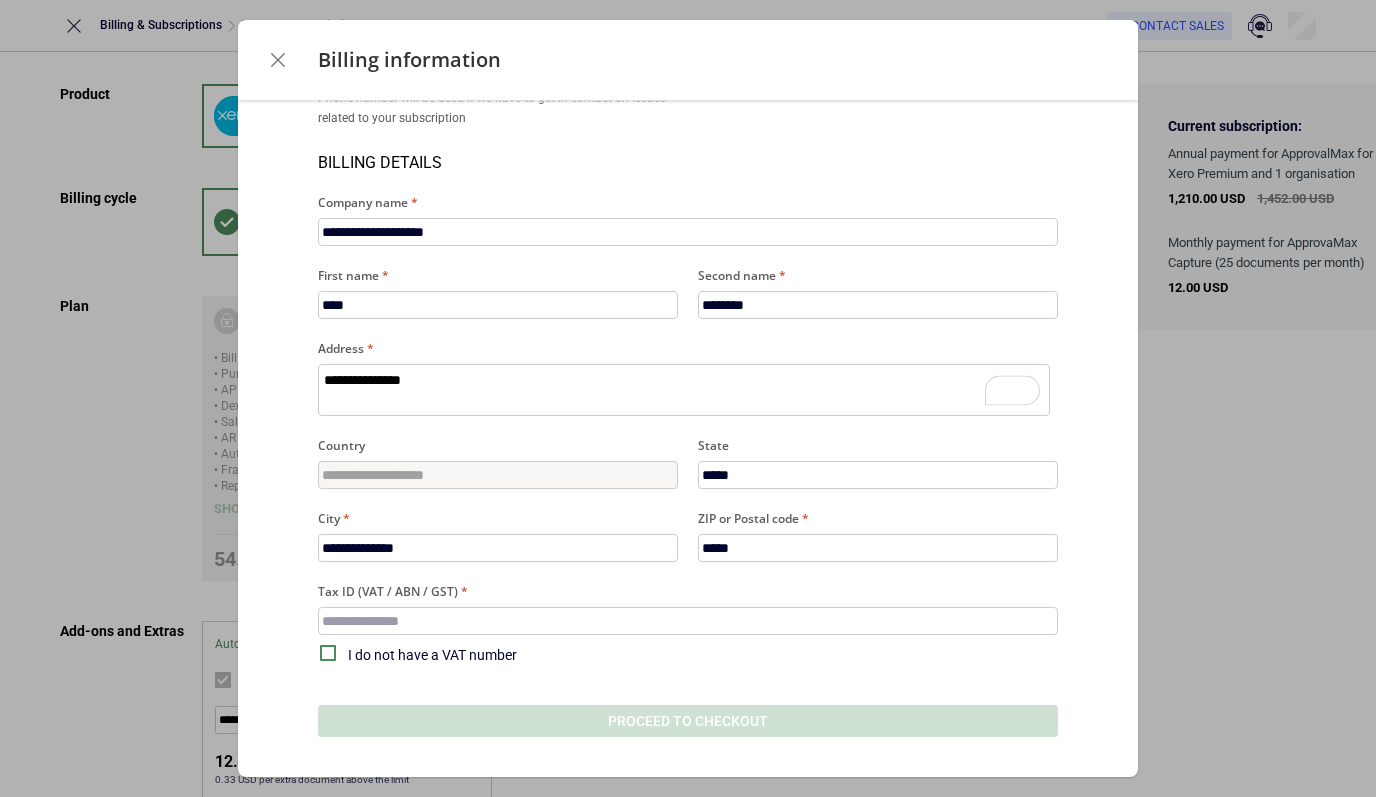click on "I do not have a VAT number" at bounding box center (689, 655) 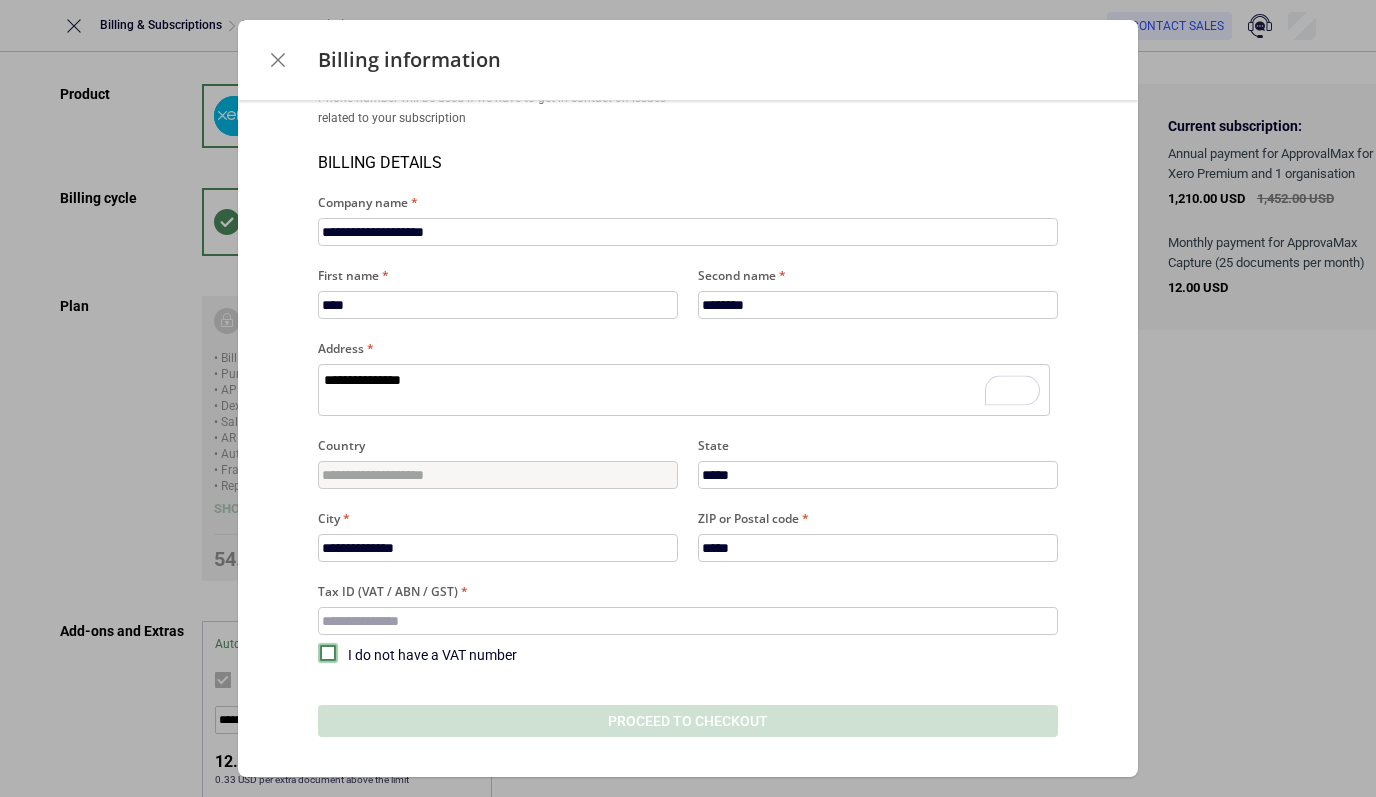 type on "*" 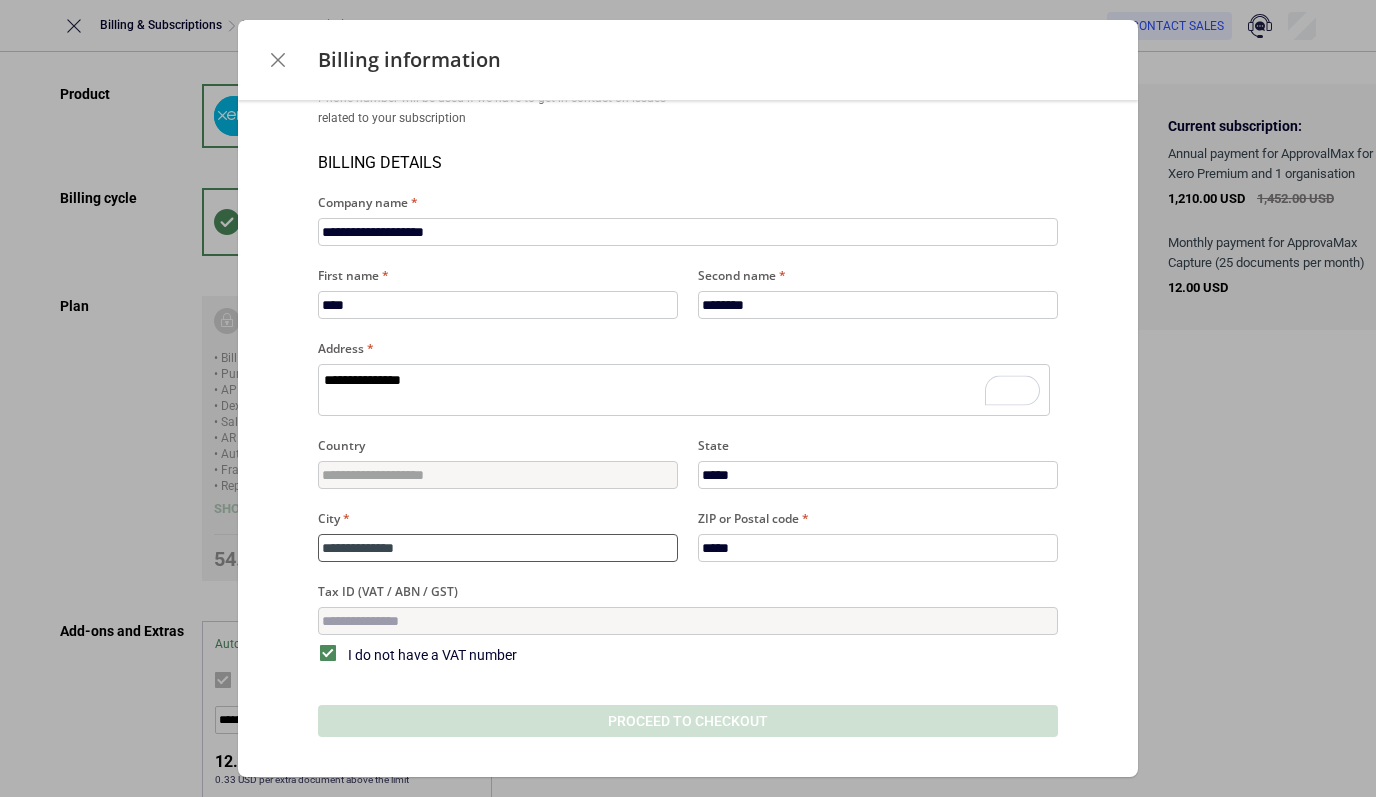 click on "**********" at bounding box center (498, 548) 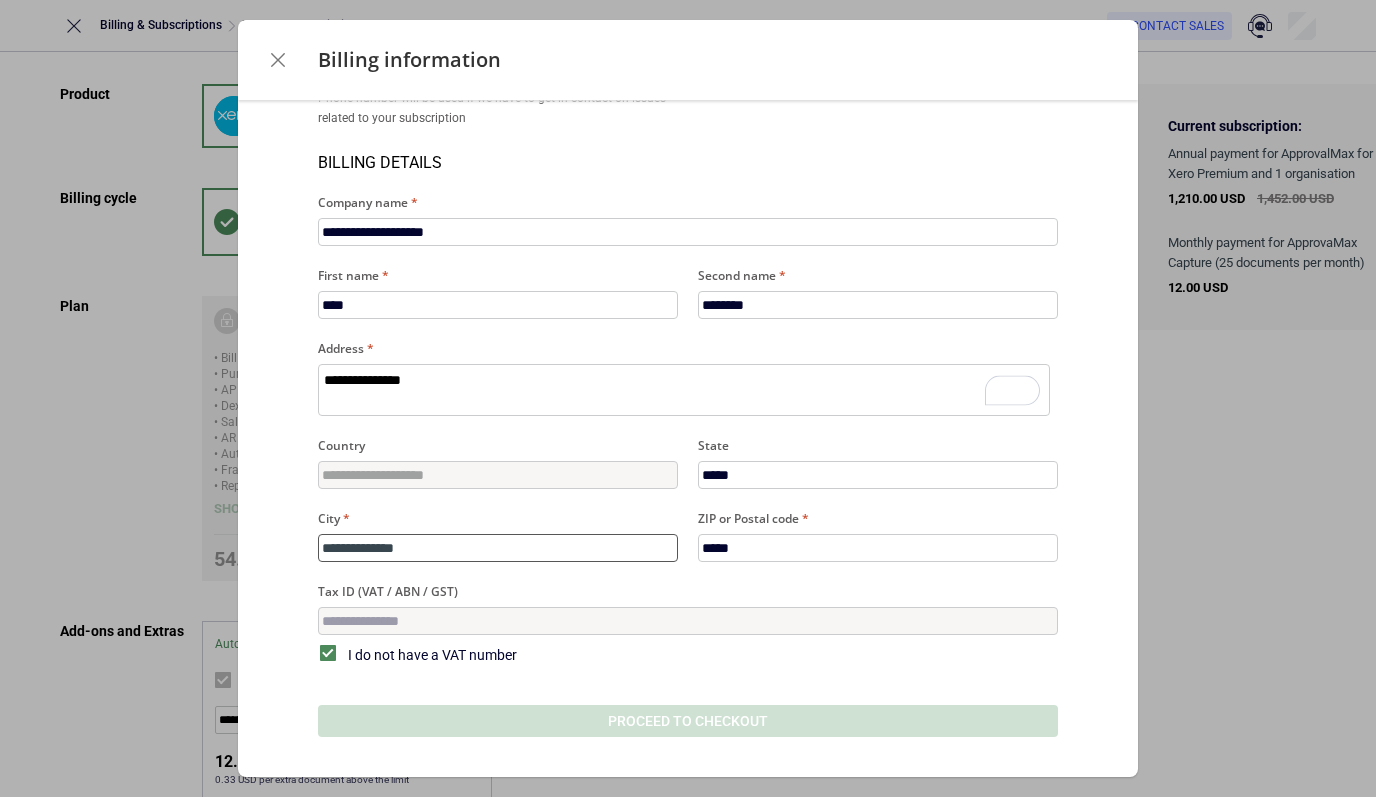 type on "**********" 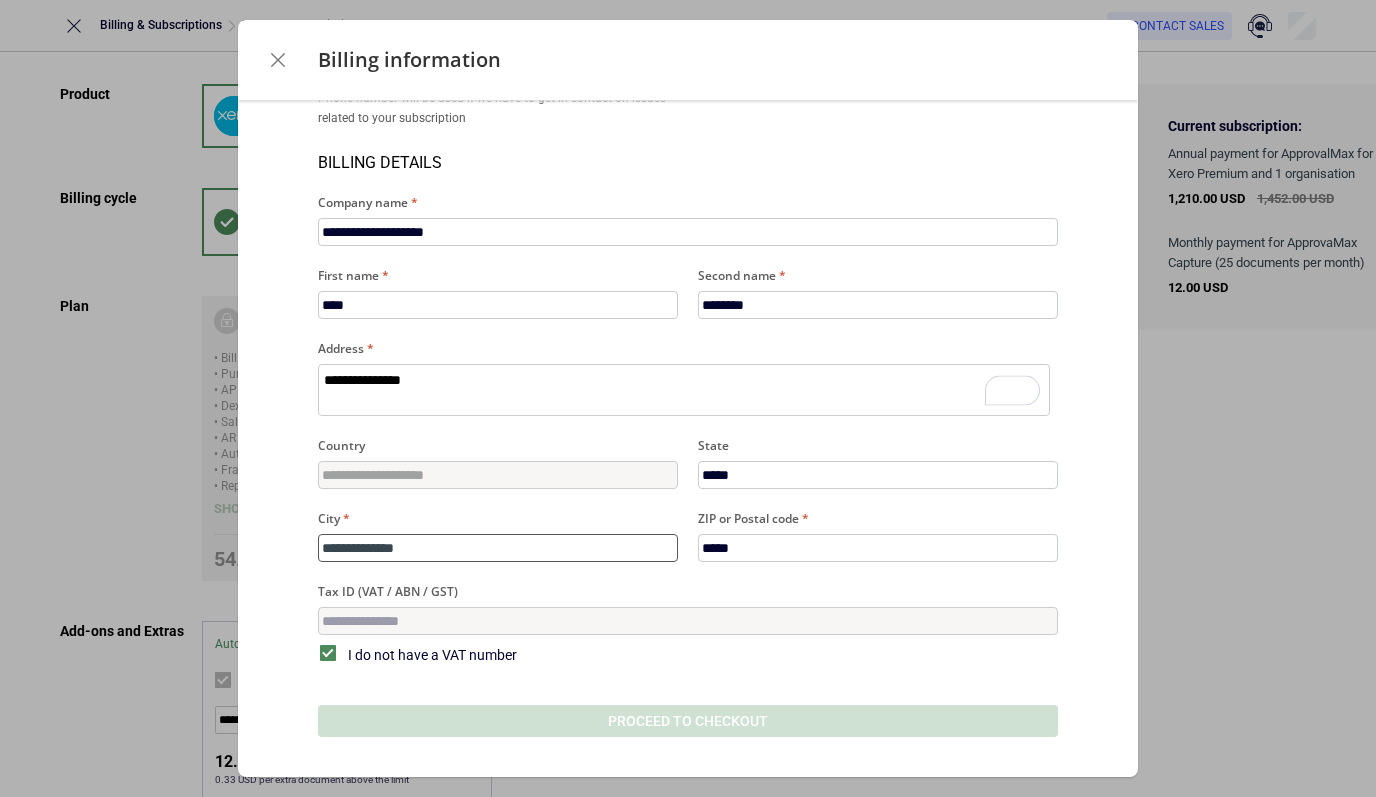 type on "*" 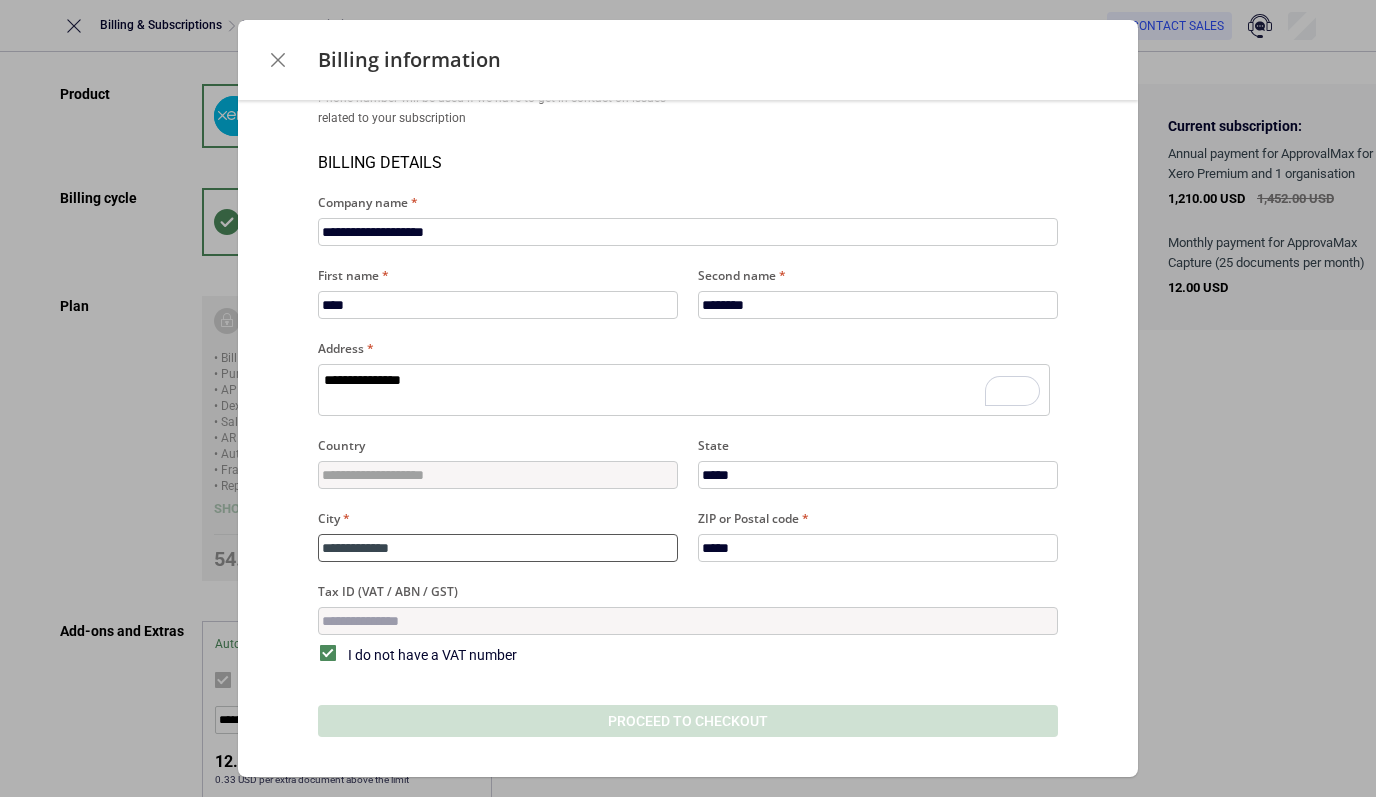 type on "**********" 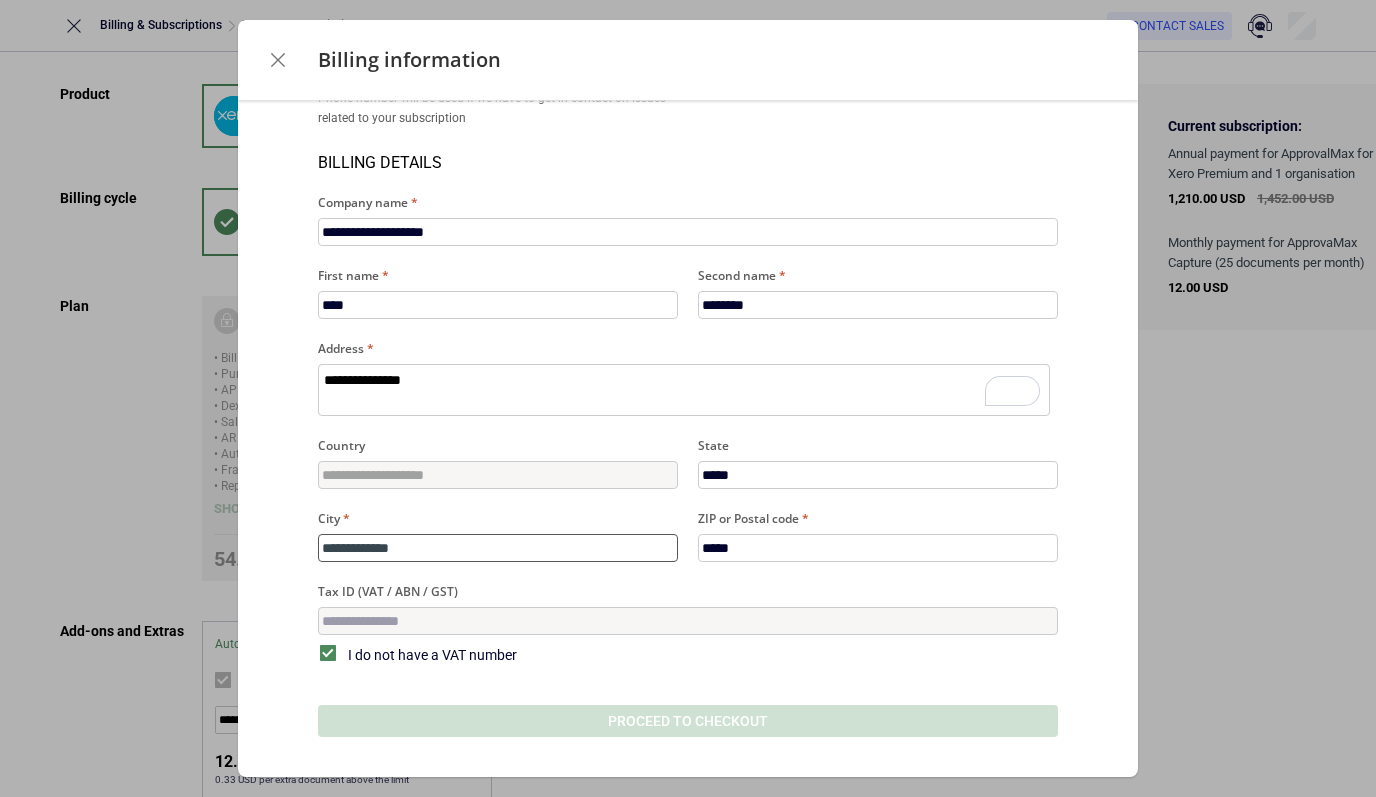 type on "*" 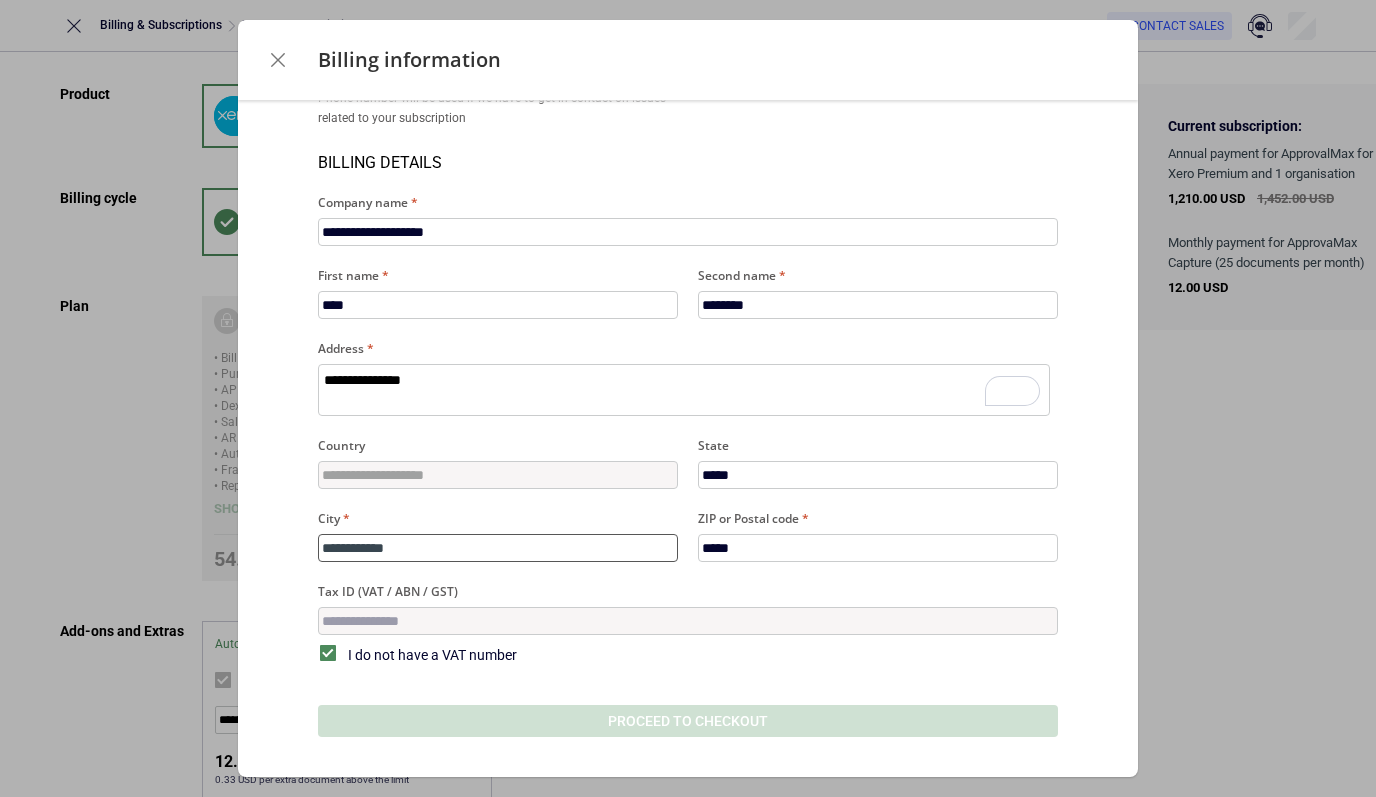 scroll, scrollTop: 188, scrollLeft: 0, axis: vertical 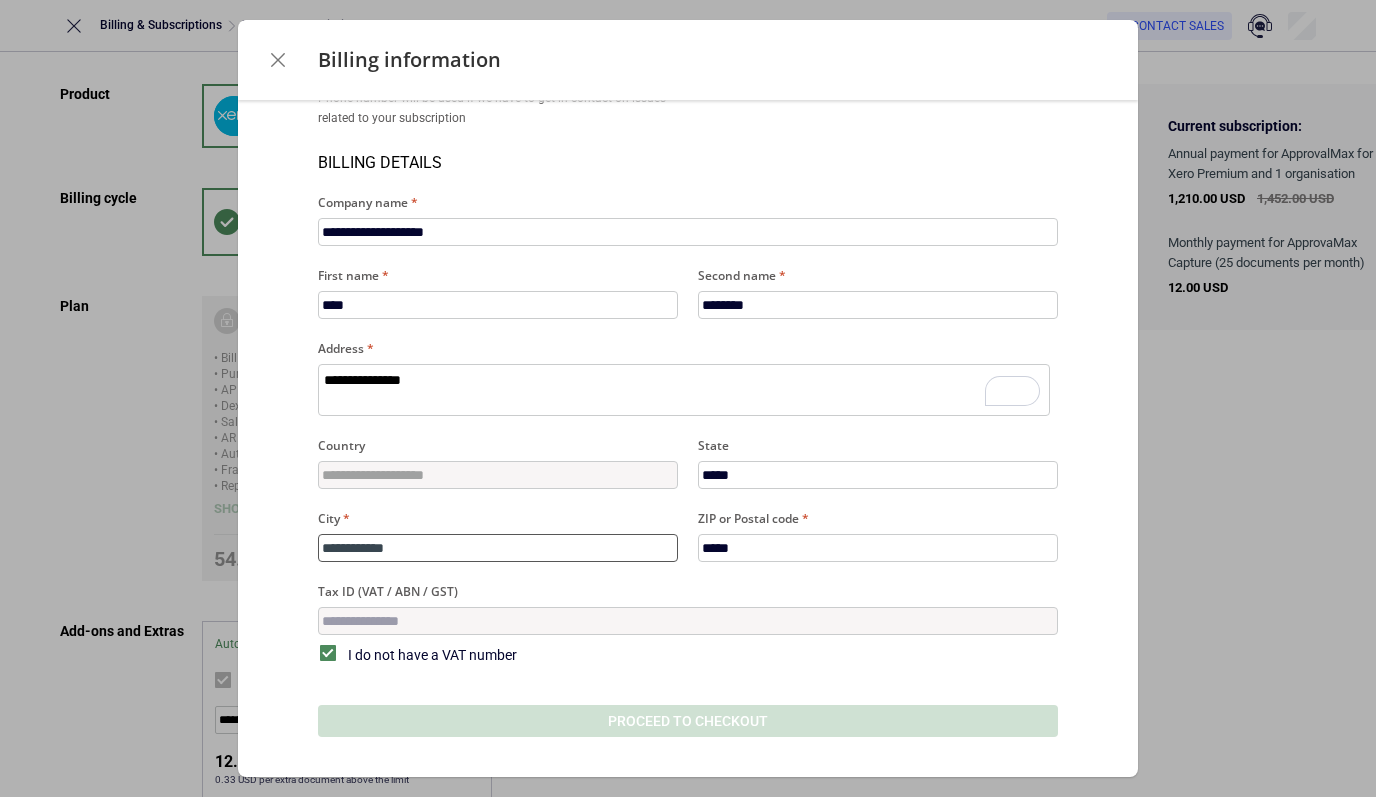 type on "**********" 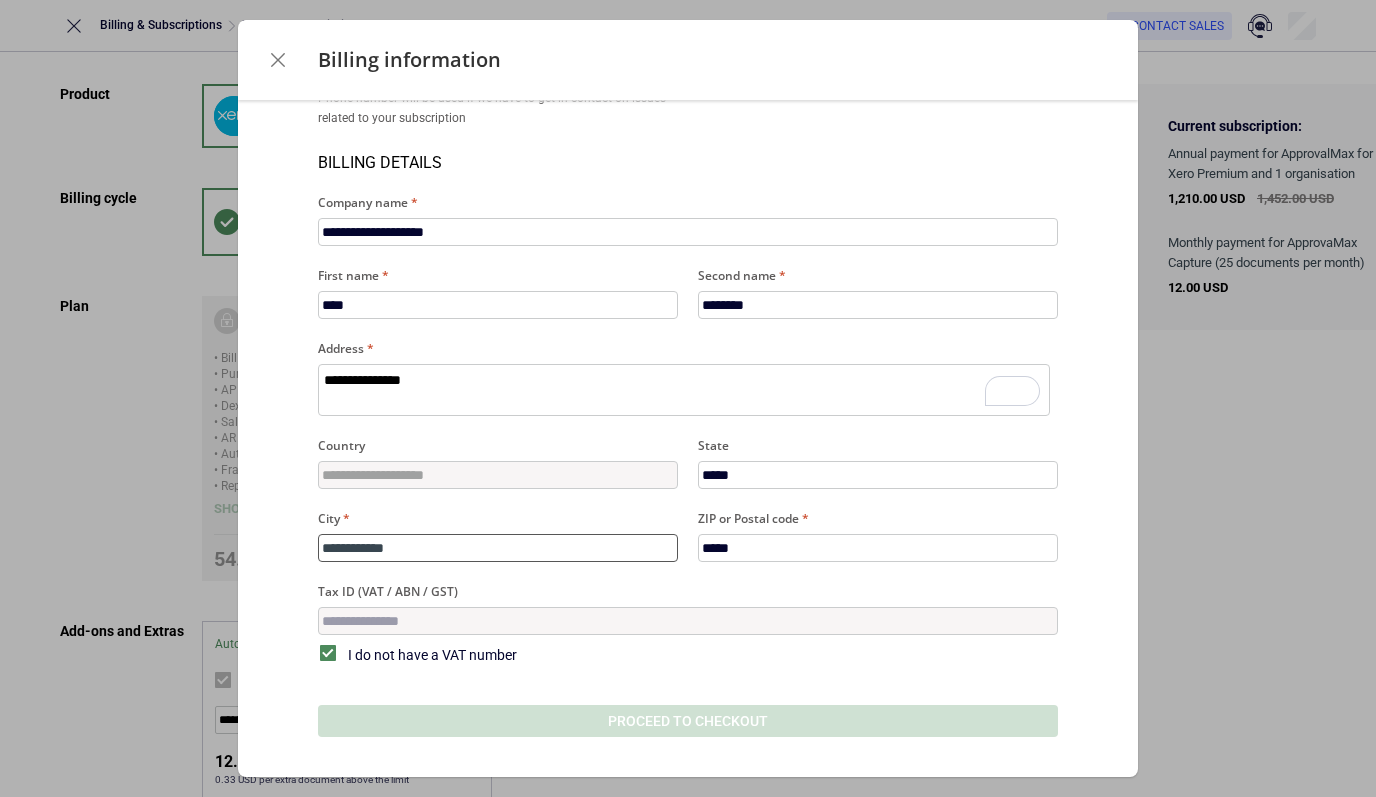 type on "*" 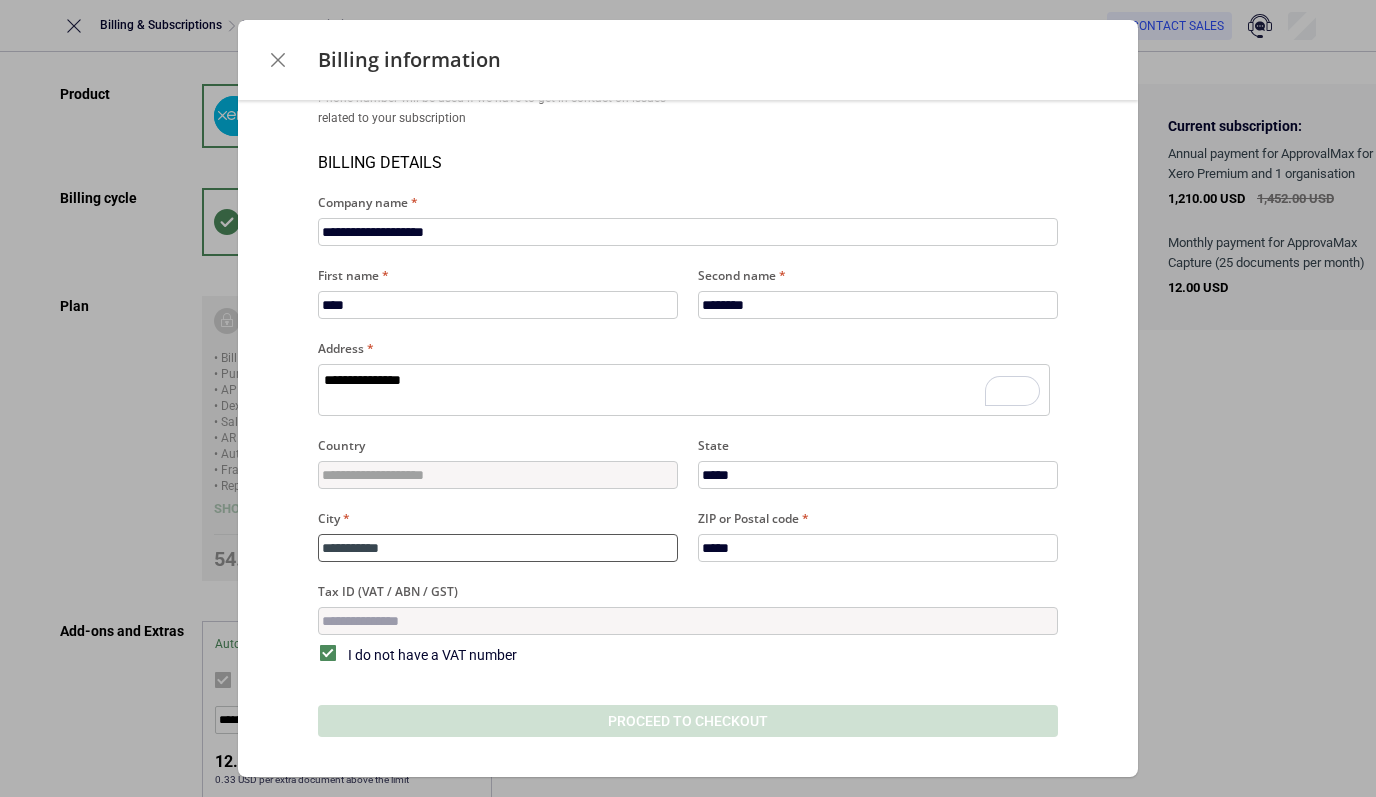 type on "**********" 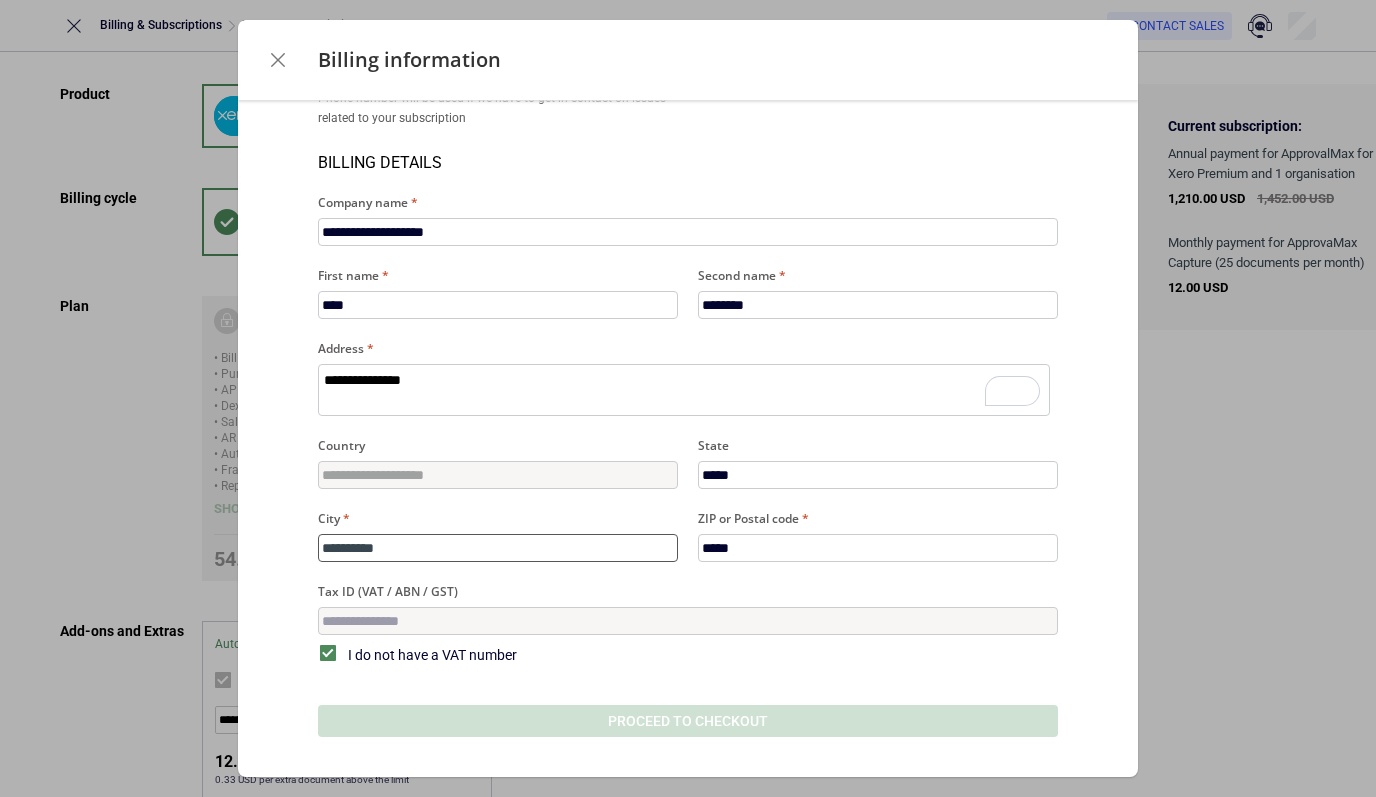 type on "********" 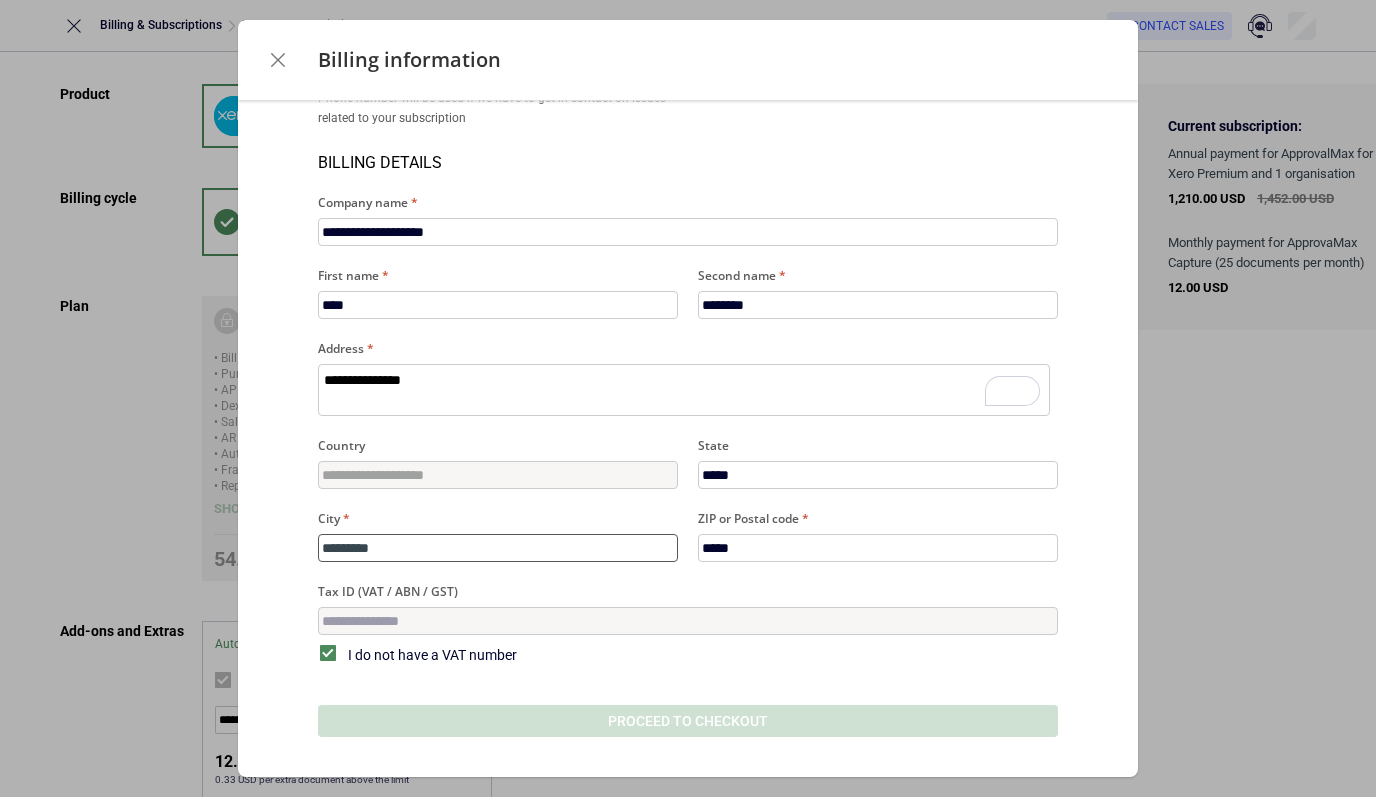 type on "********" 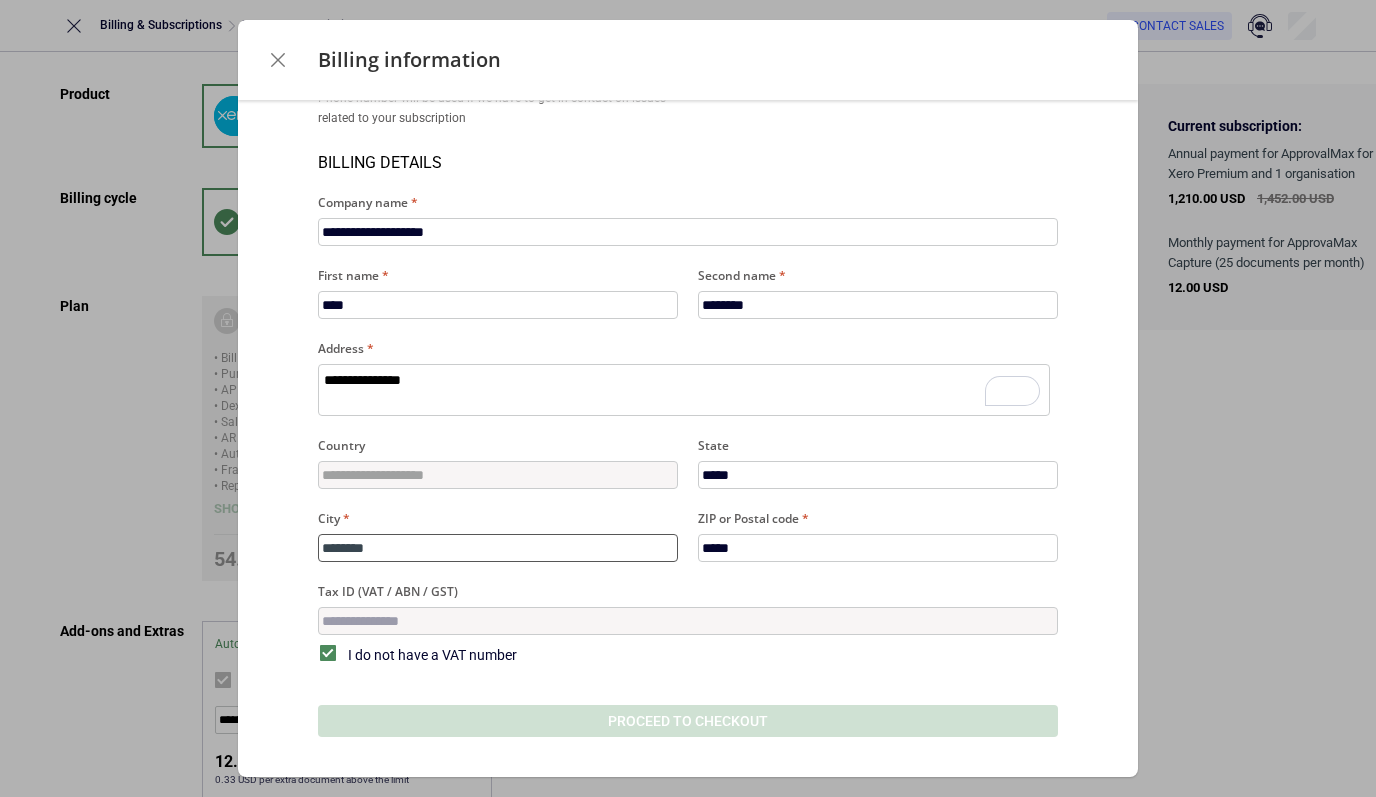 type on "*******" 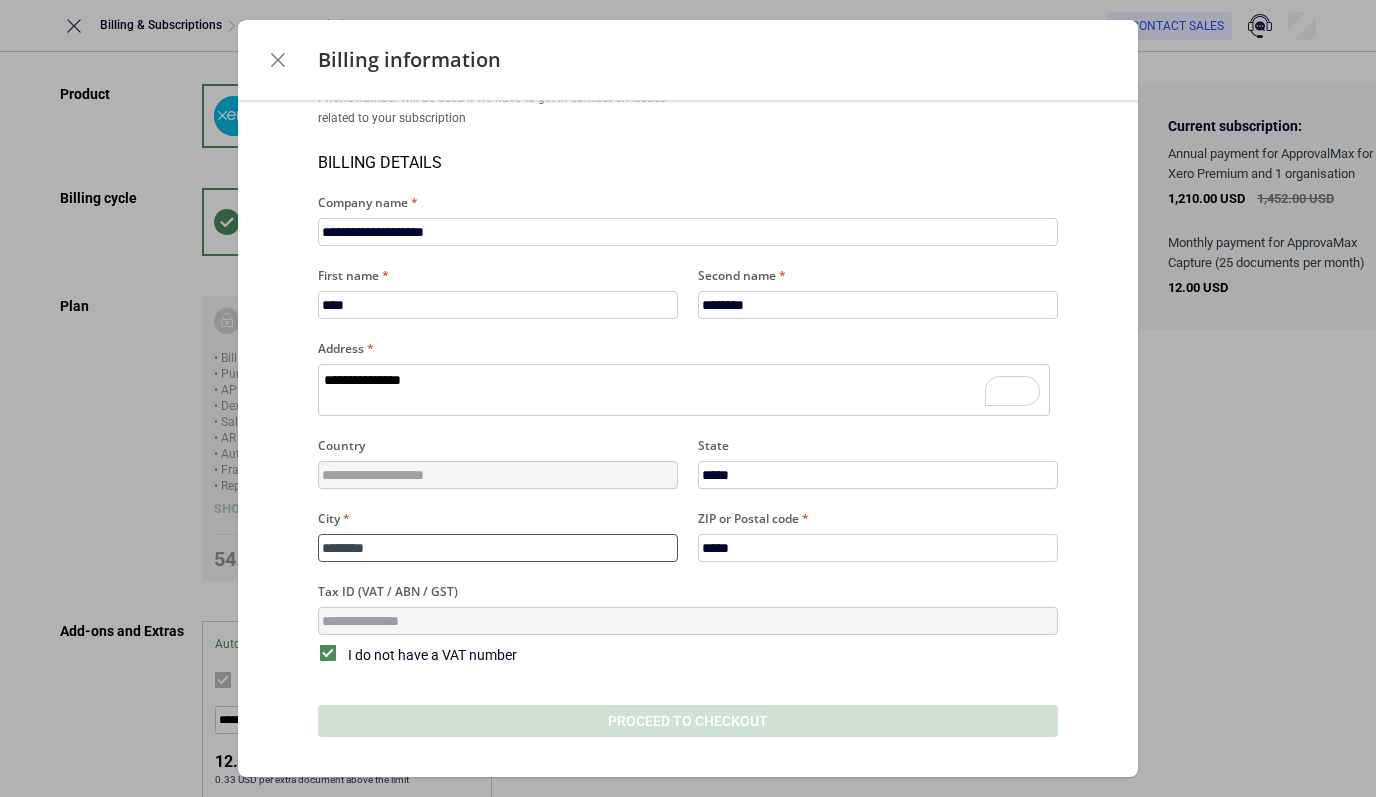 type on "*" 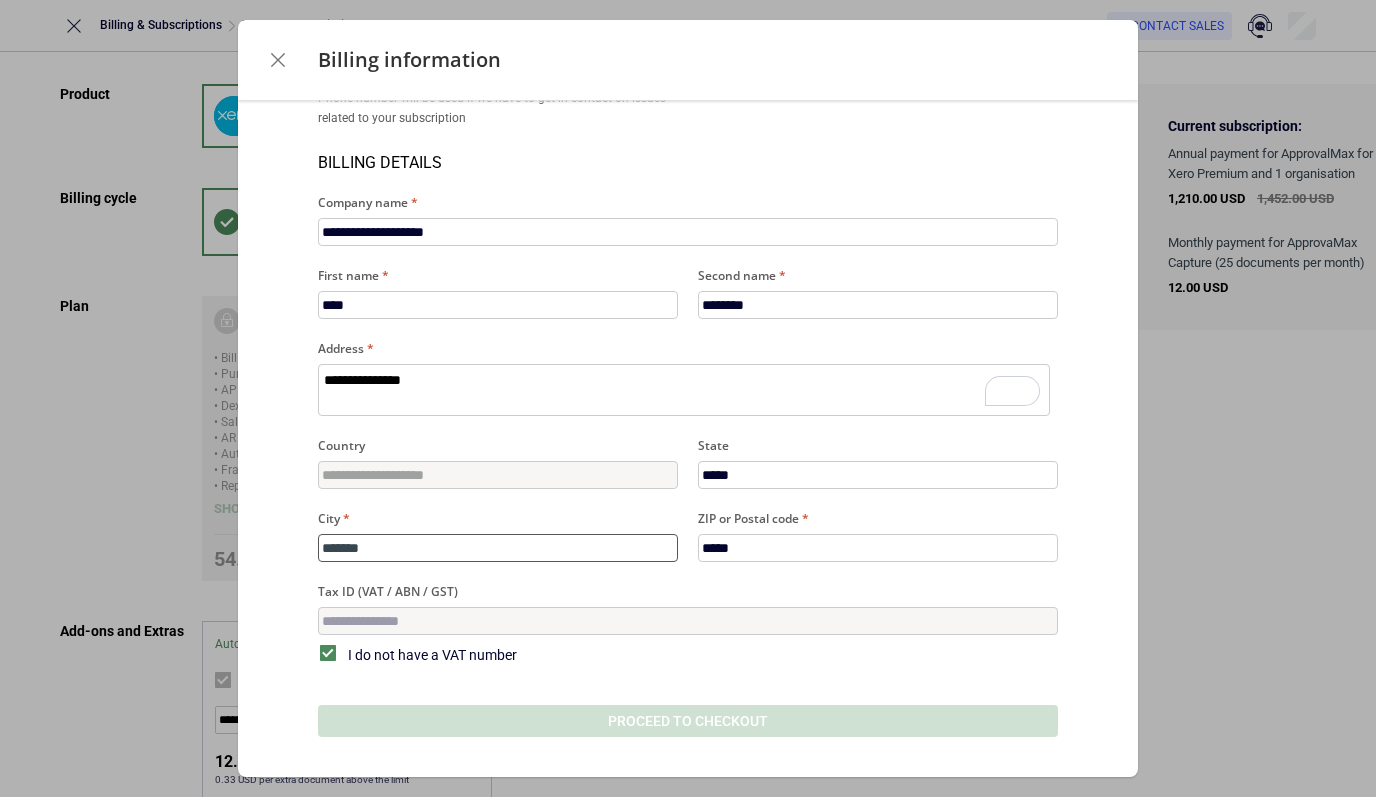 type on "******" 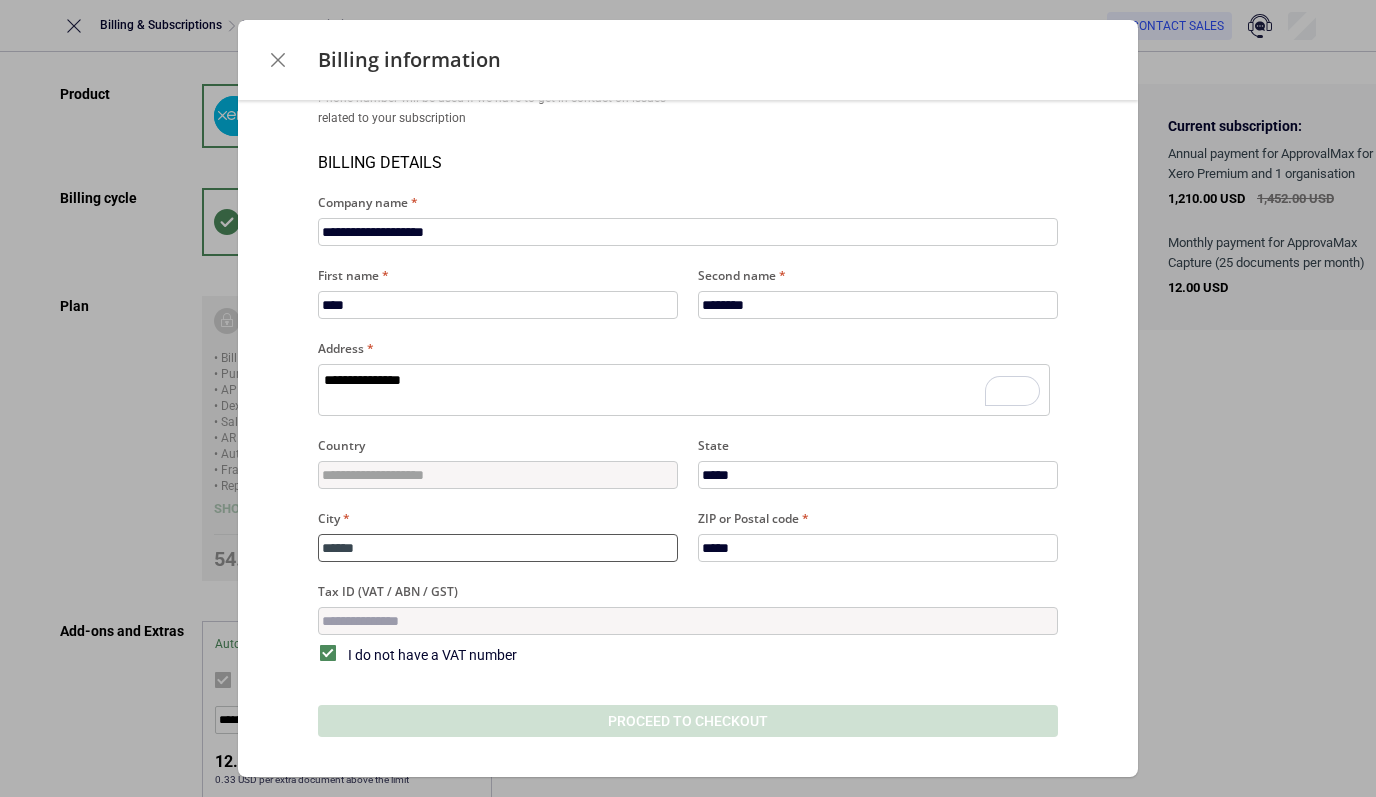 type on "*****" 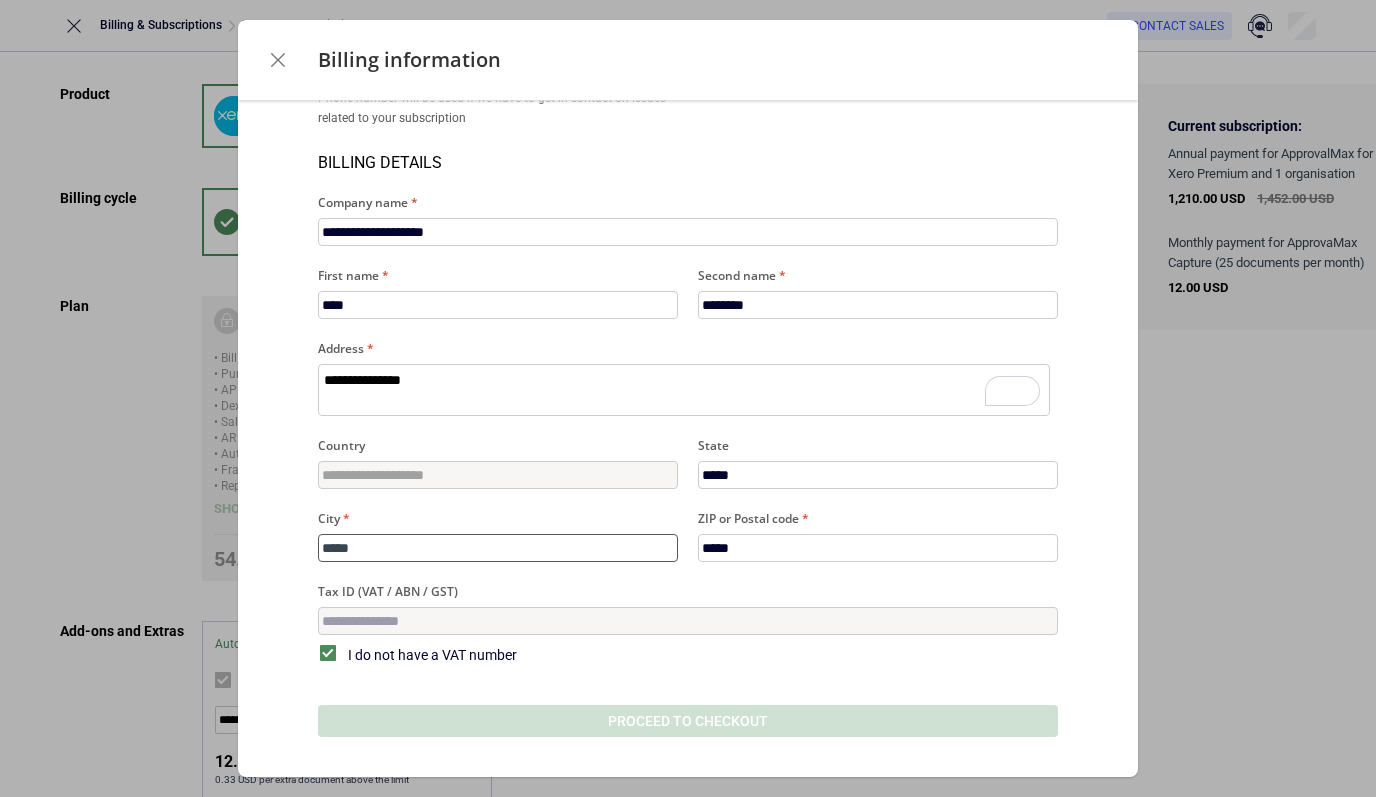 type on "****" 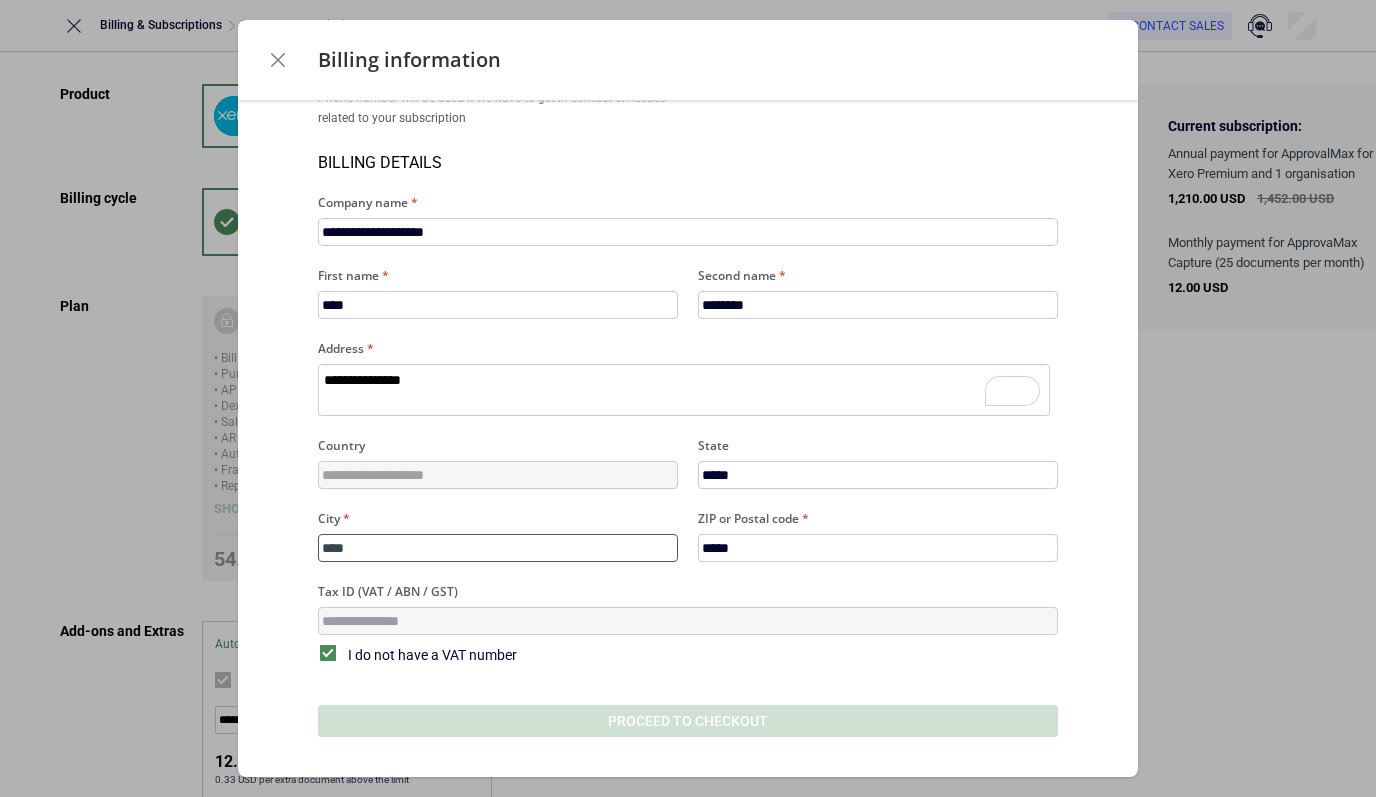 type on "***" 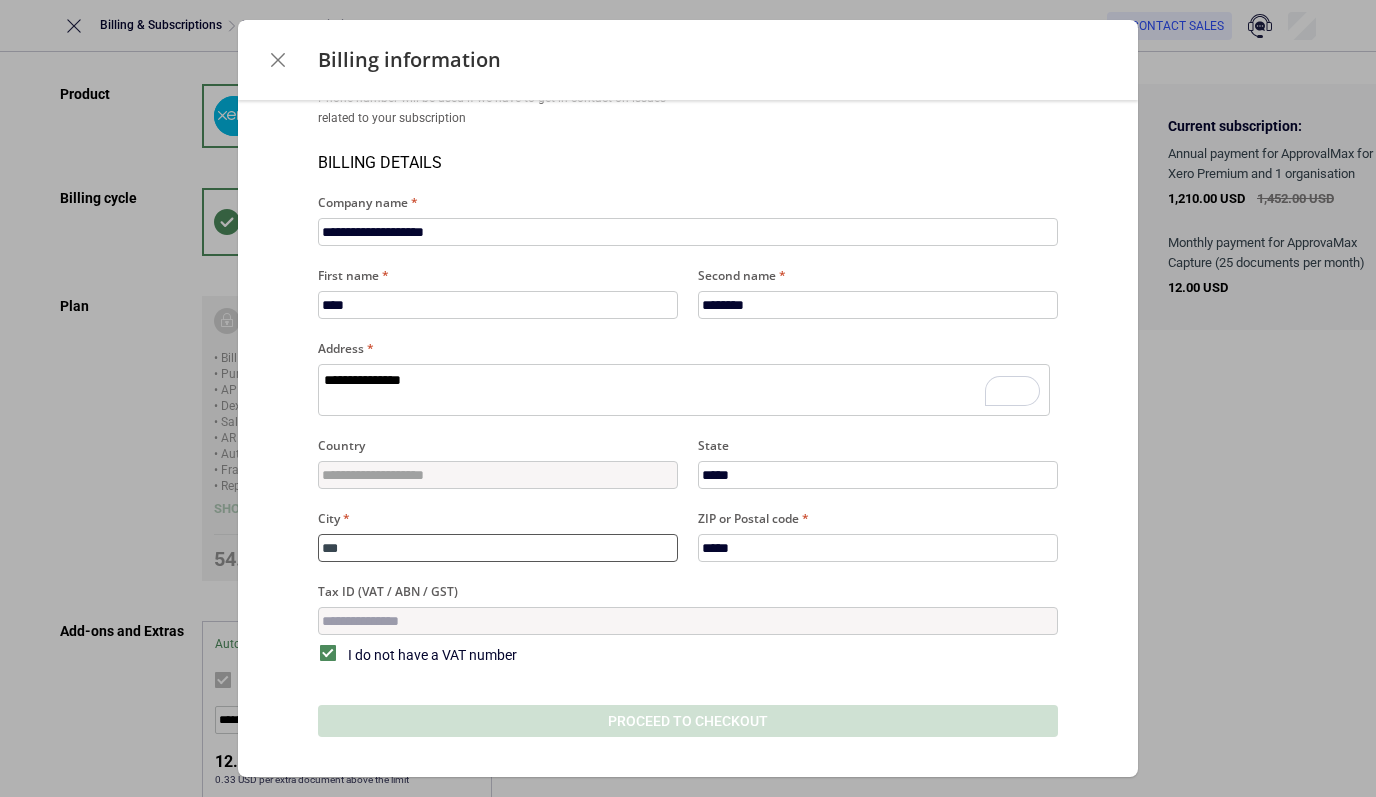 type on "**" 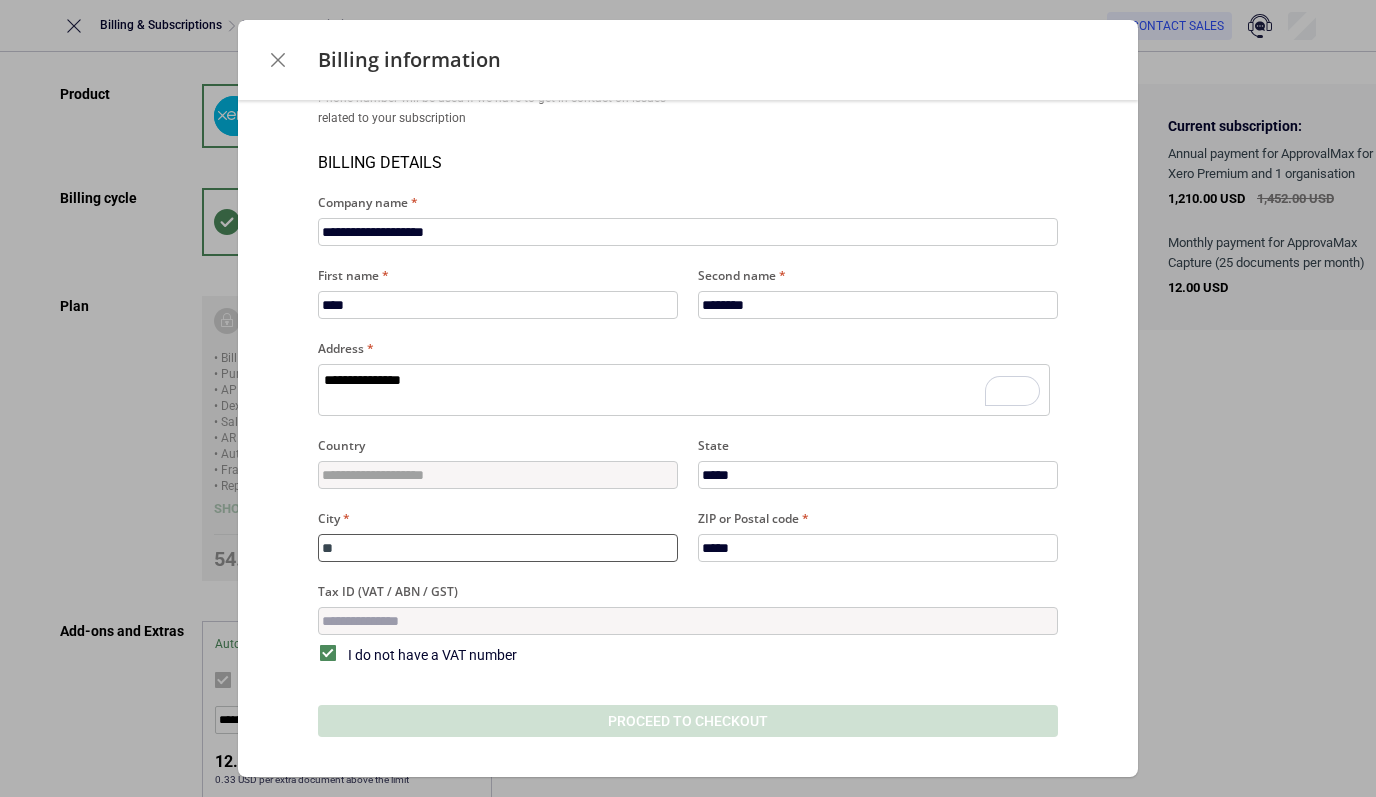 type on "*" 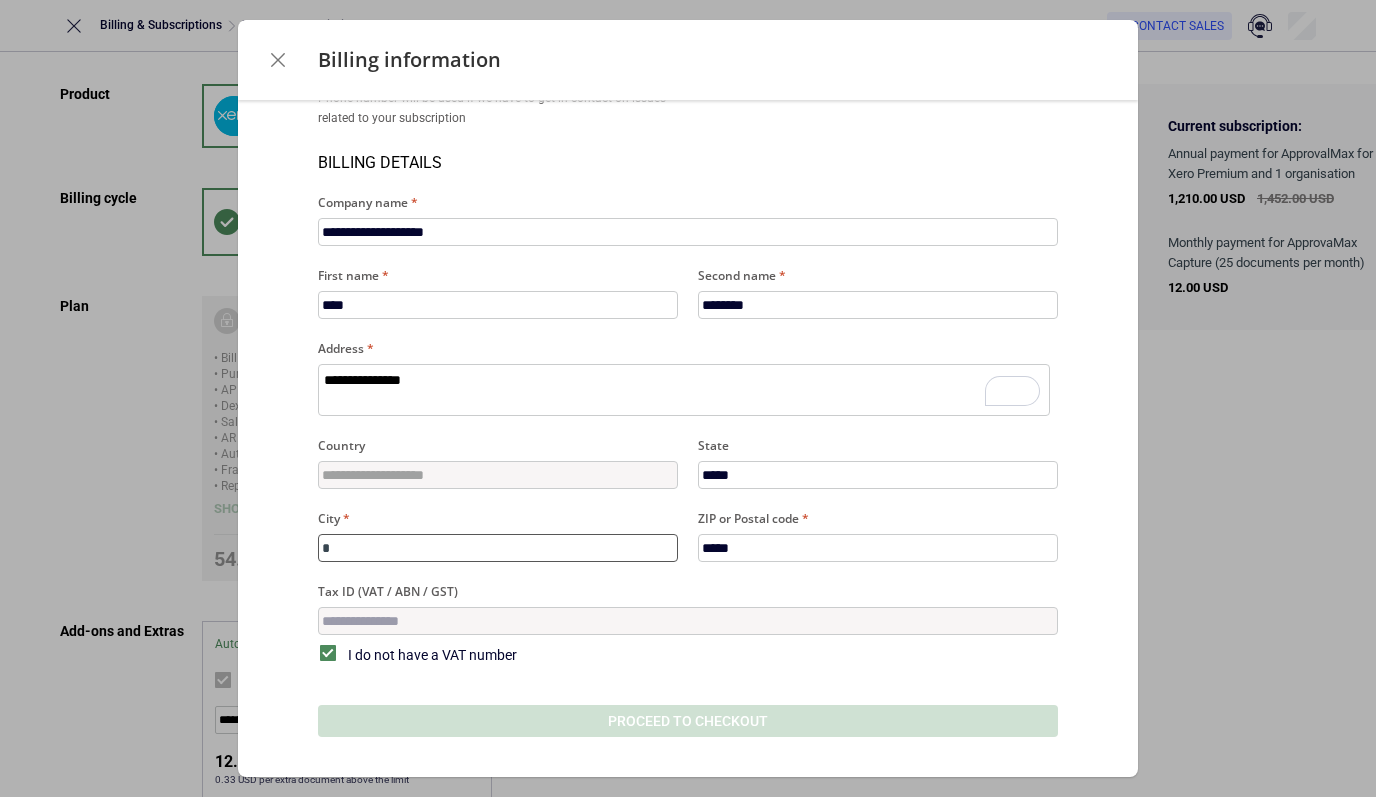 type 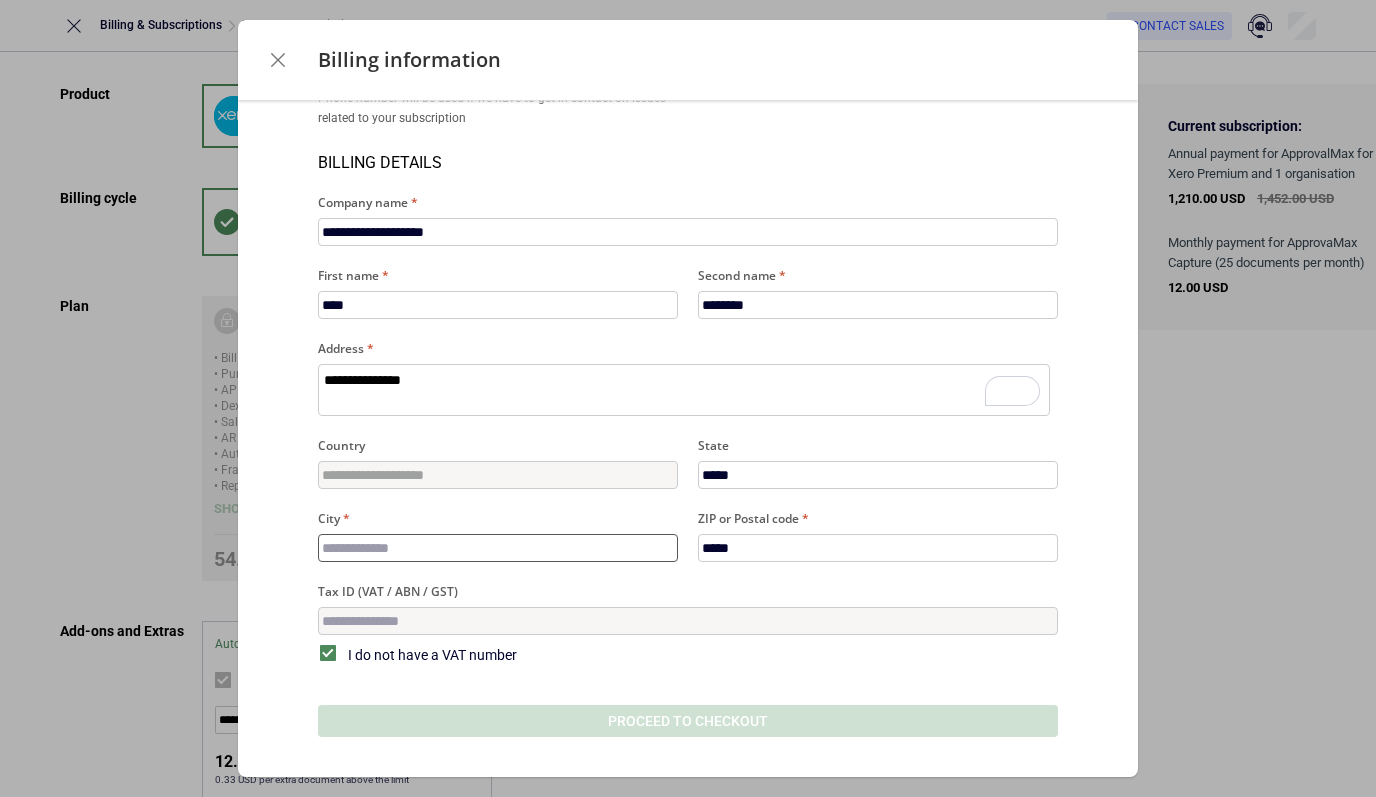 type on "*" 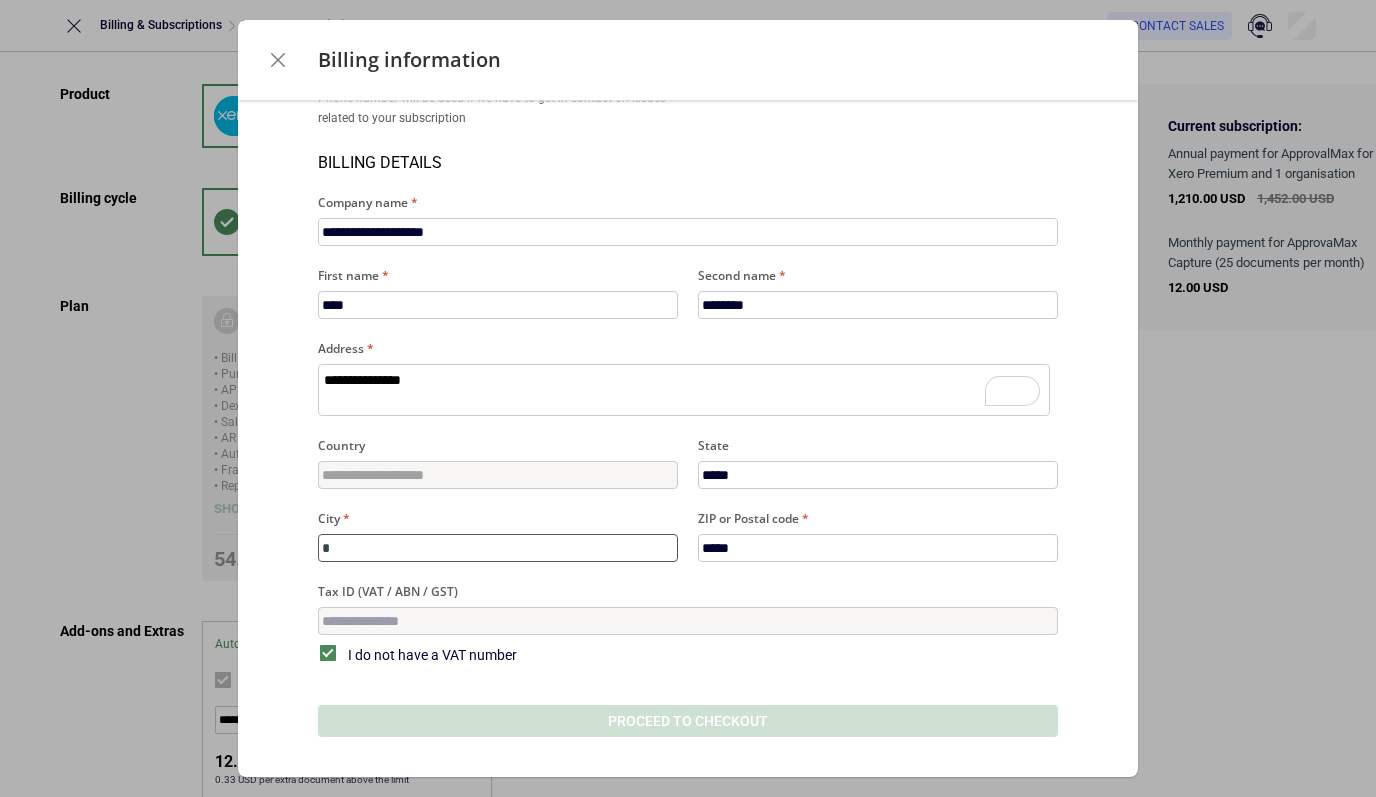 type on "**" 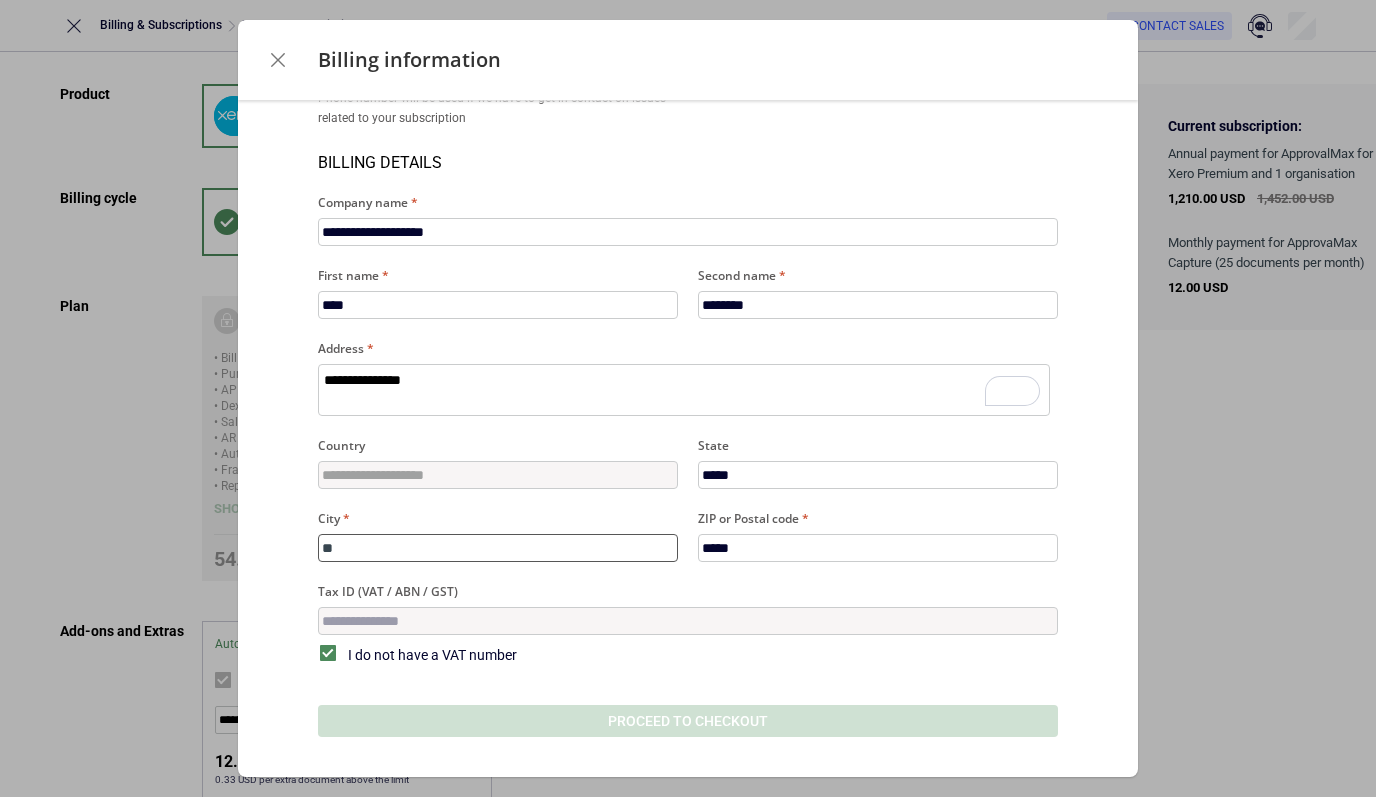 type on "***" 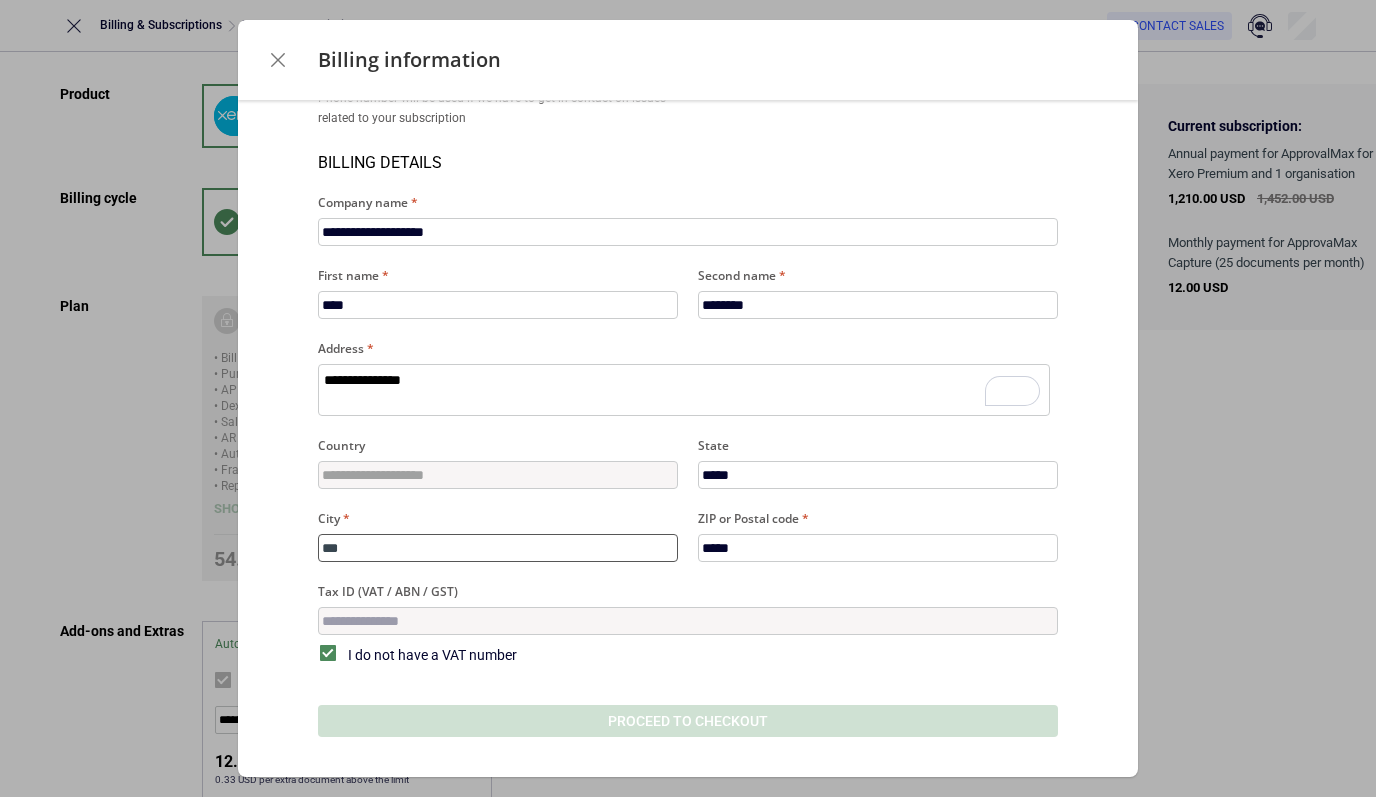 type on "****" 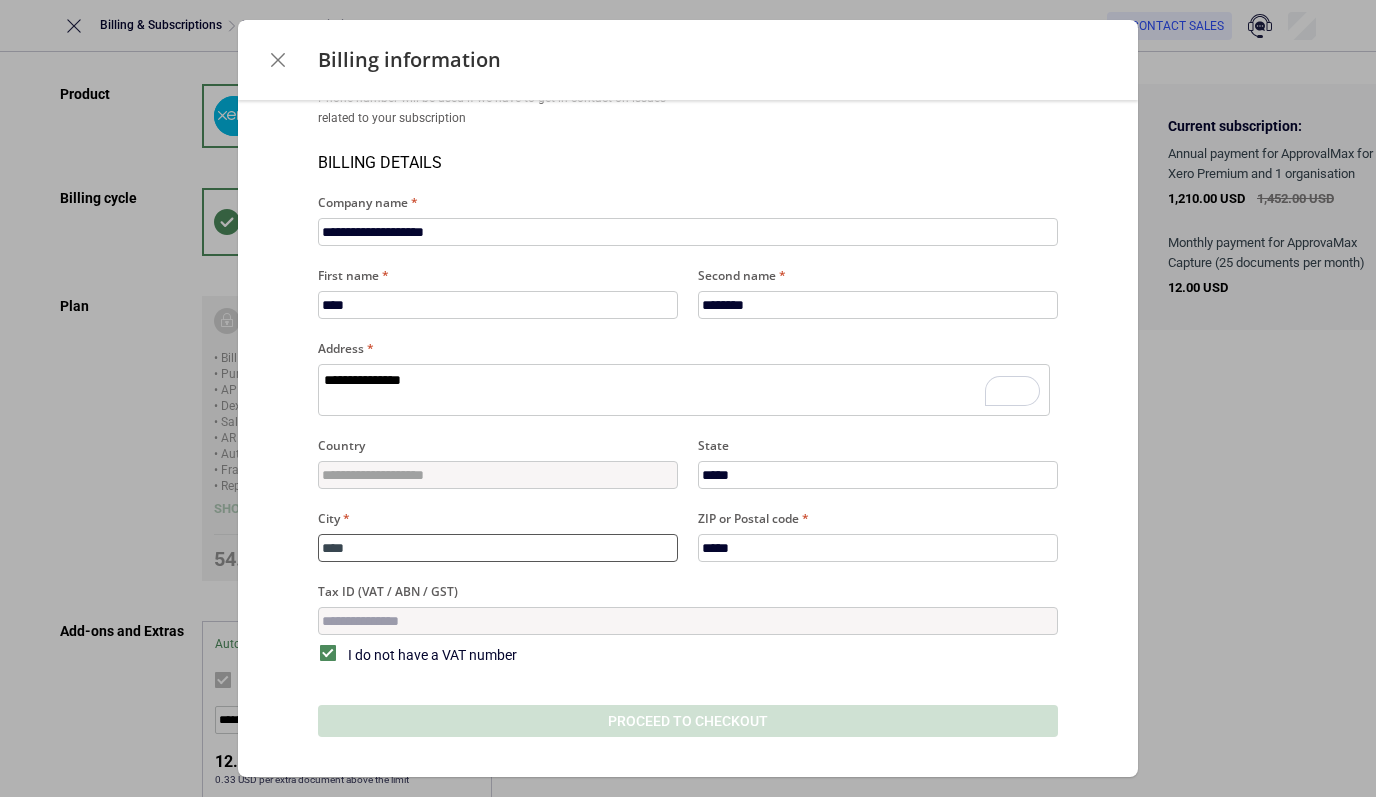 type on "*****" 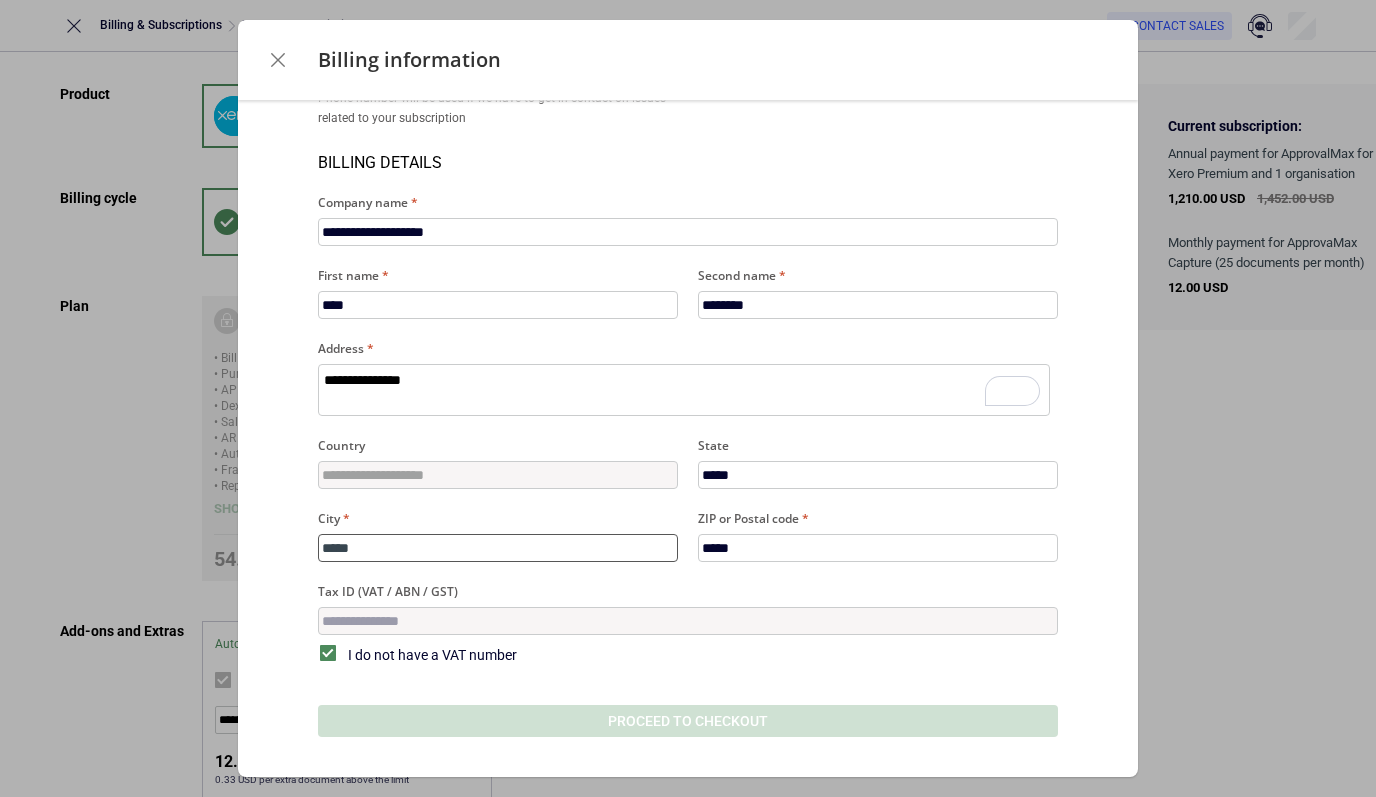 click on "*****" at bounding box center (498, 548) 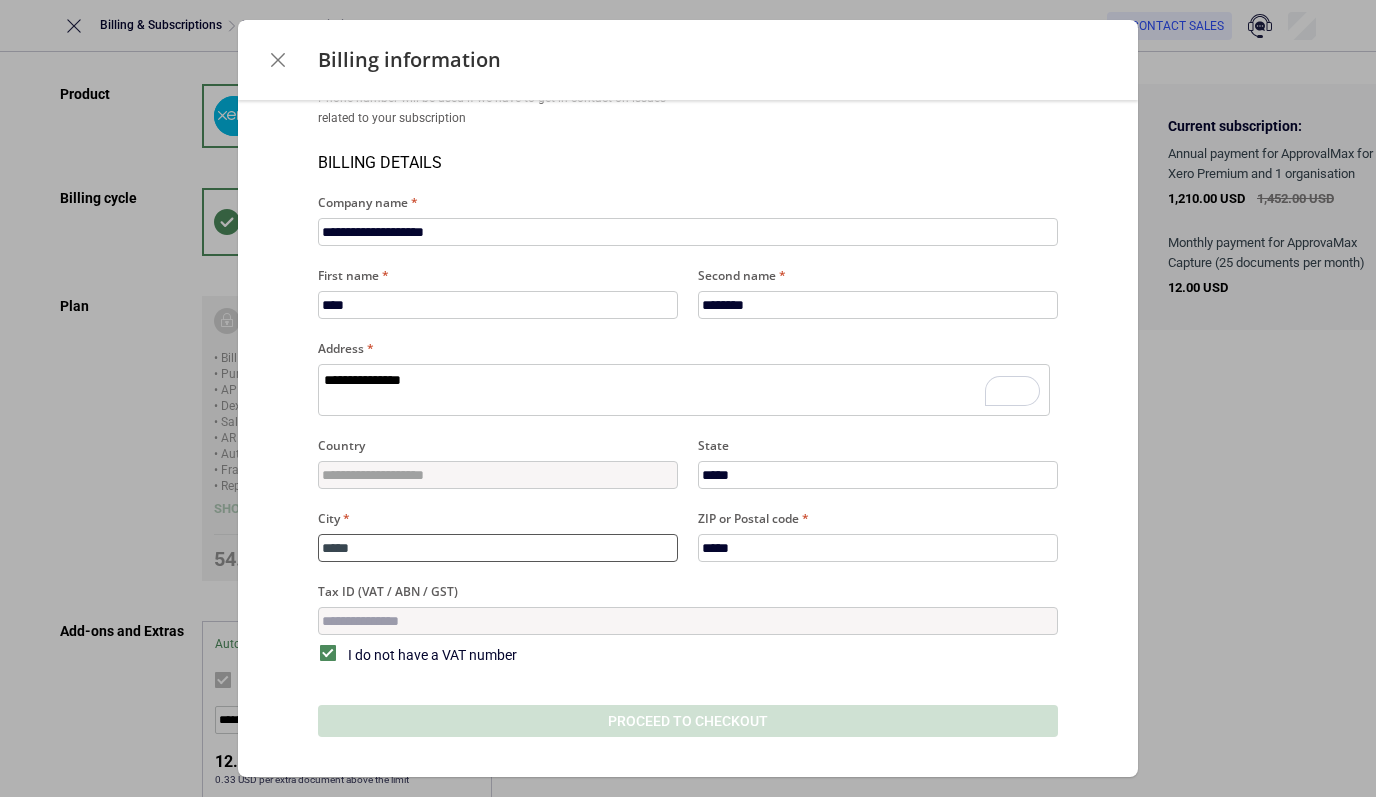 type on "*****" 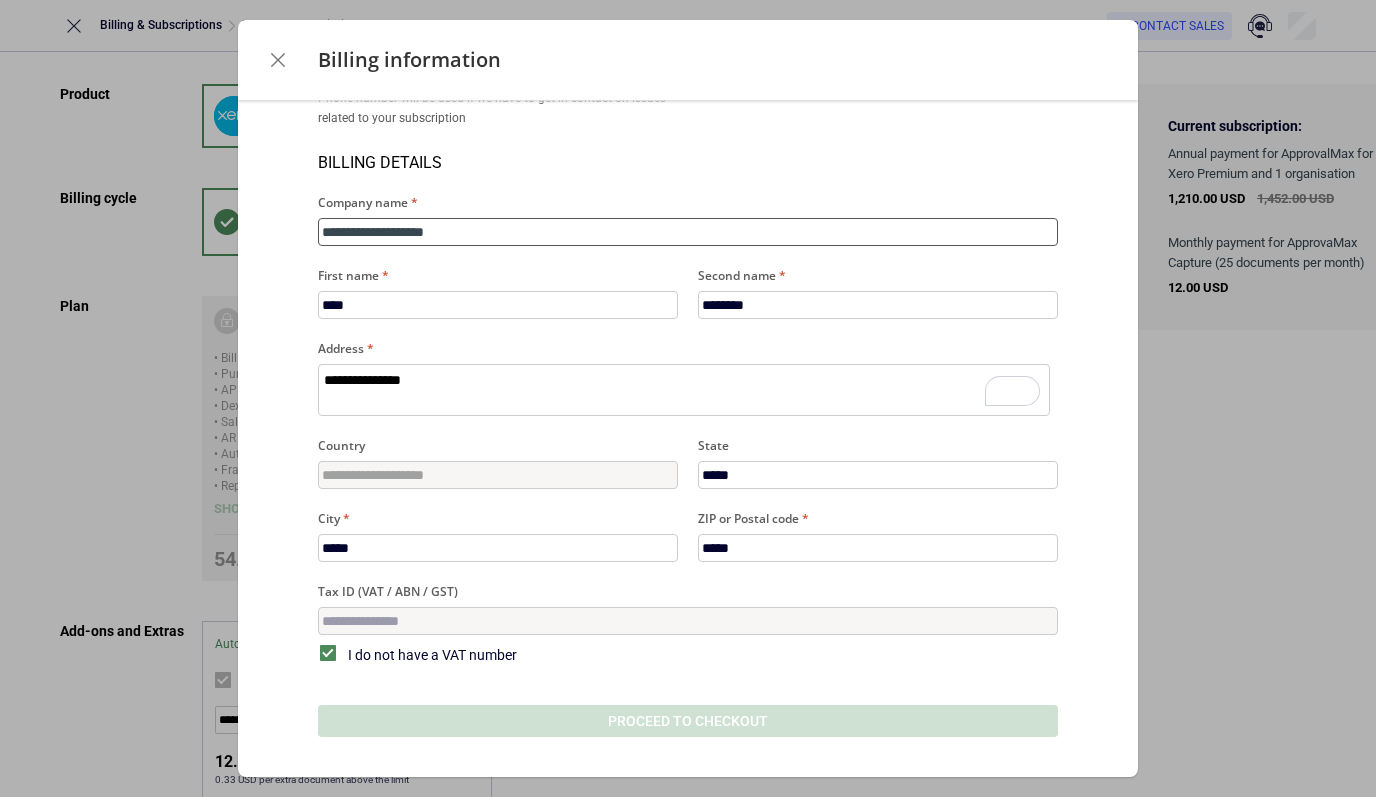 click on "**********" at bounding box center (688, 232) 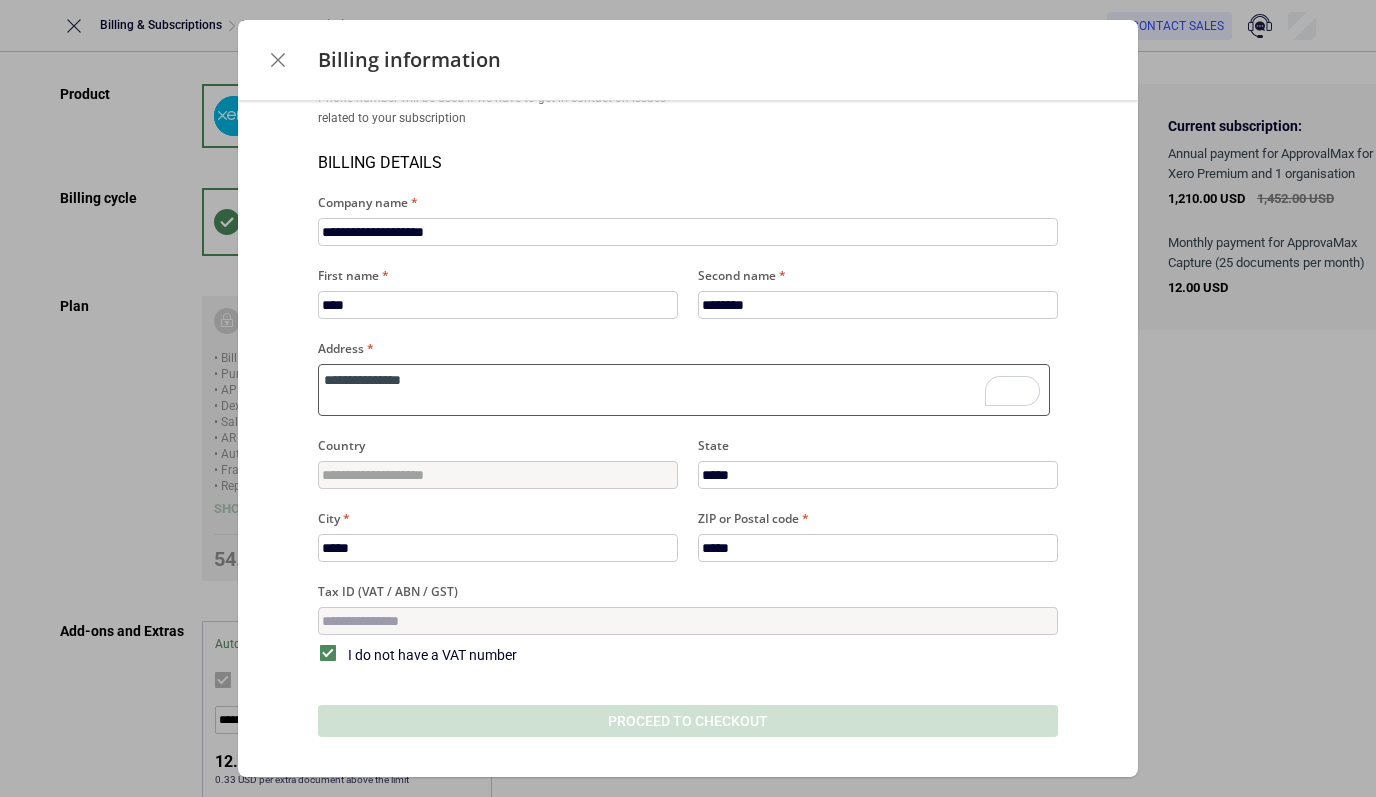 click on "**********" at bounding box center [684, 390] 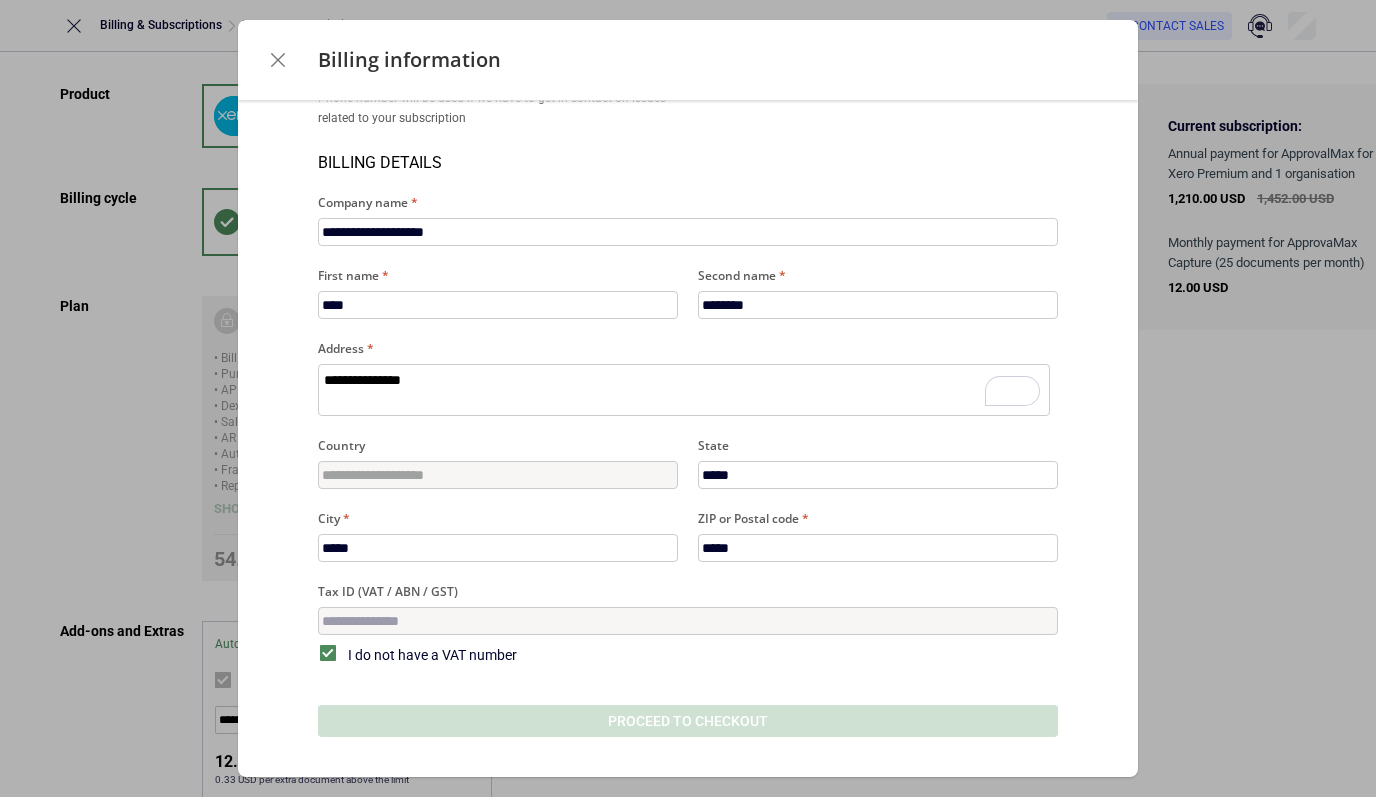 click on "**********" at bounding box center (688, 344) 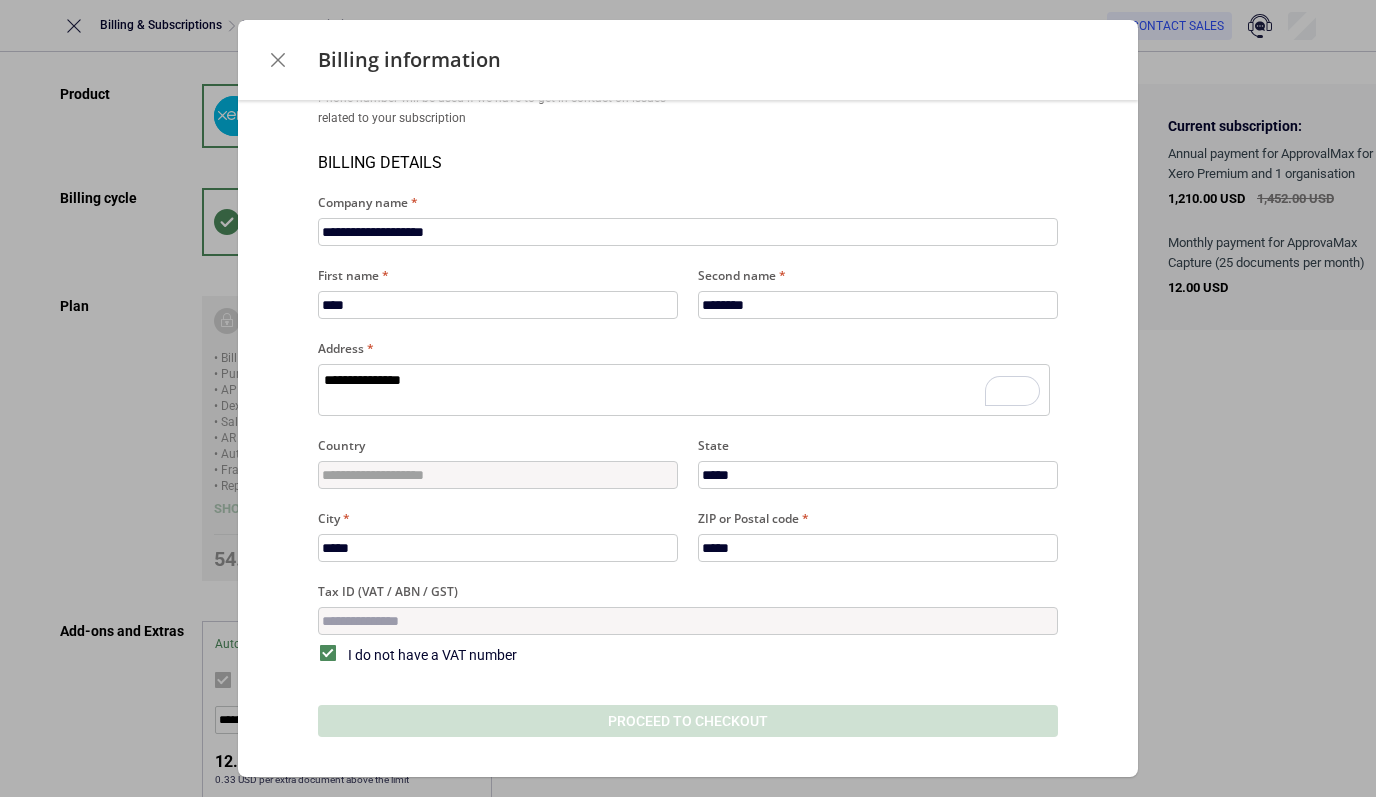 scroll, scrollTop: 0, scrollLeft: 0, axis: both 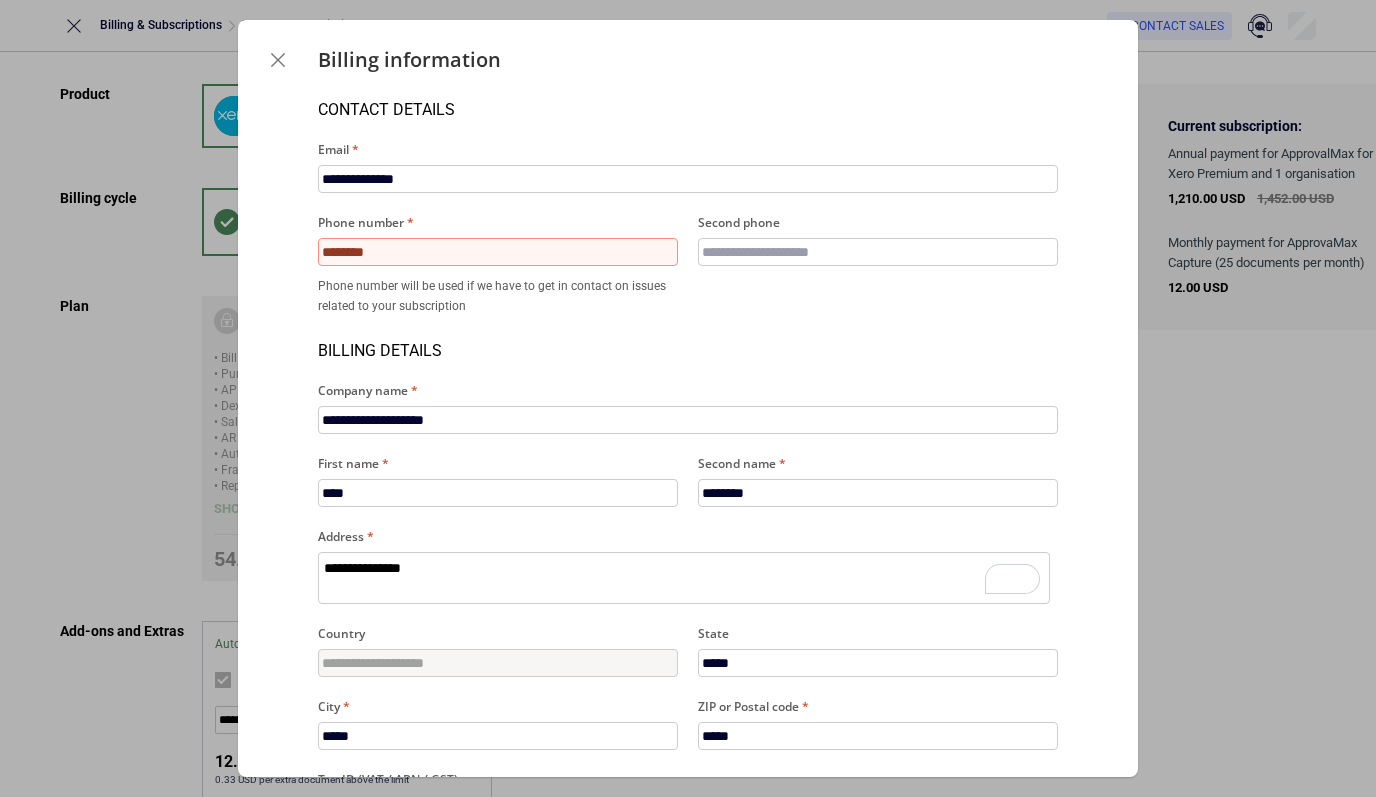click on "********" at bounding box center (498, 252) 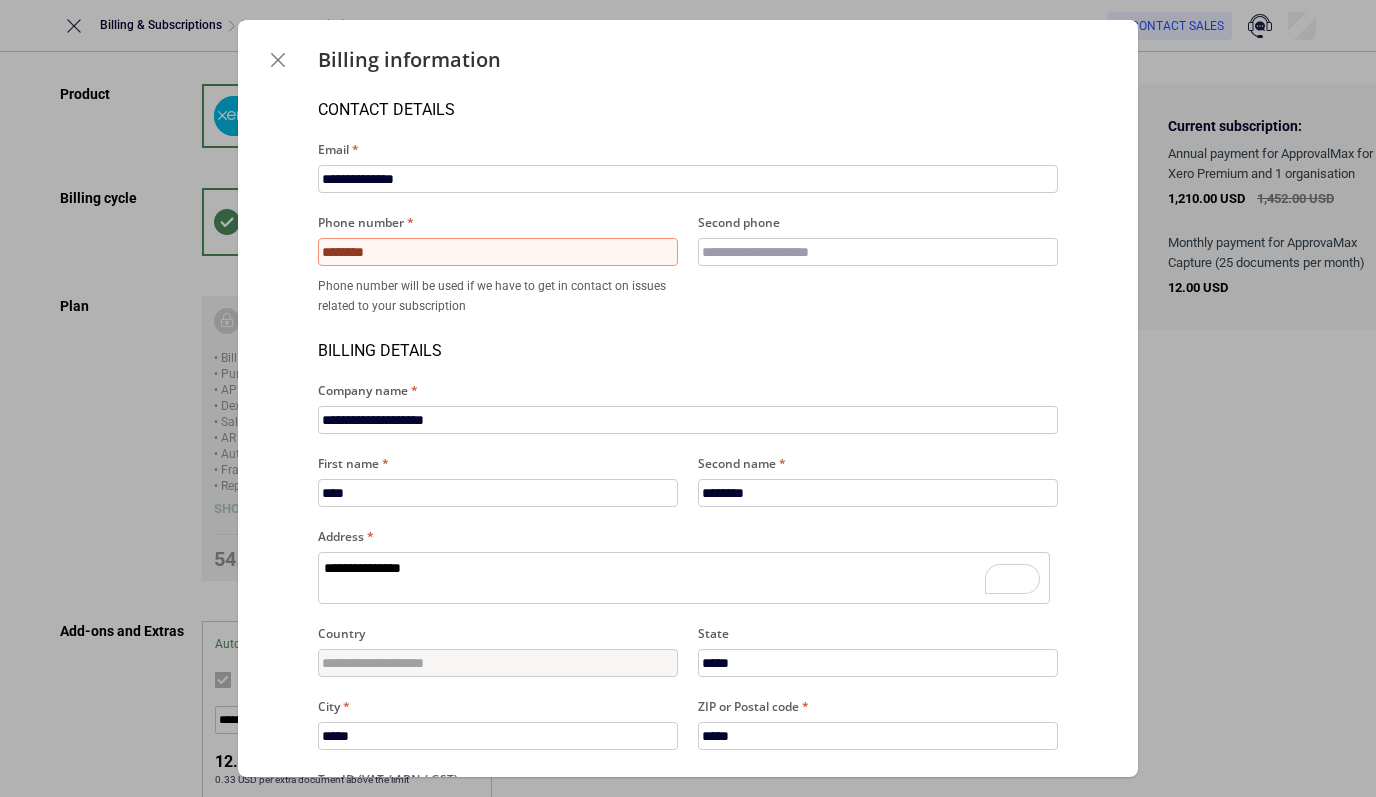 type 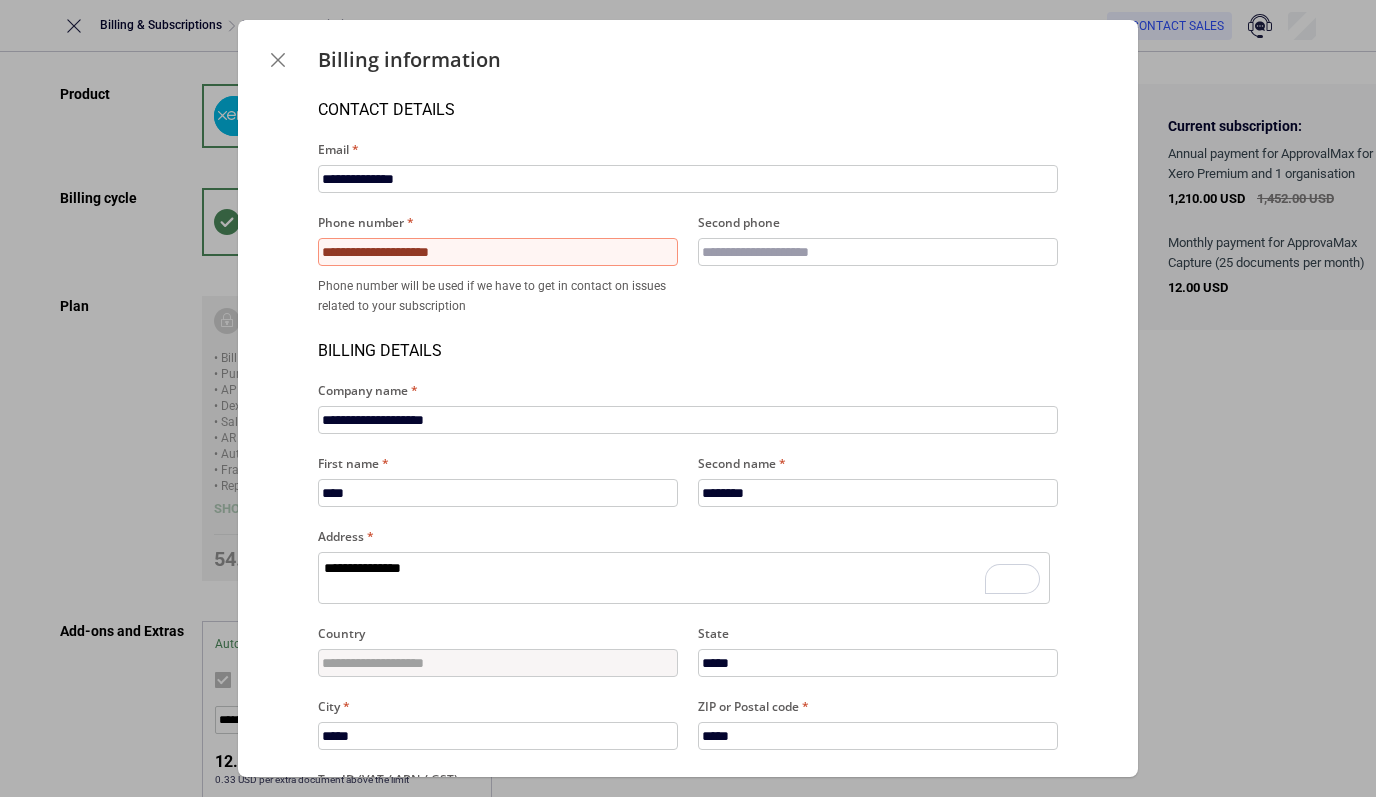type on "*" 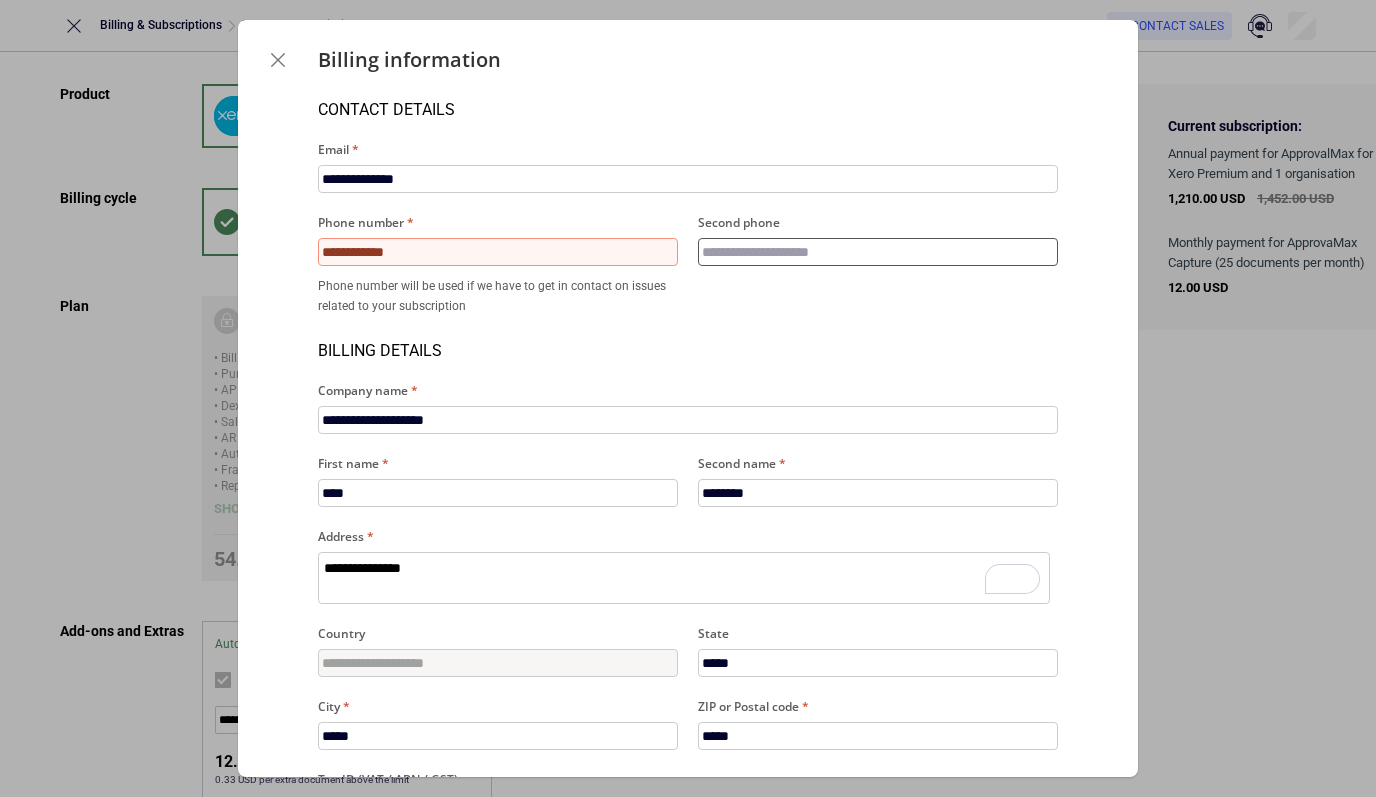type on "*" 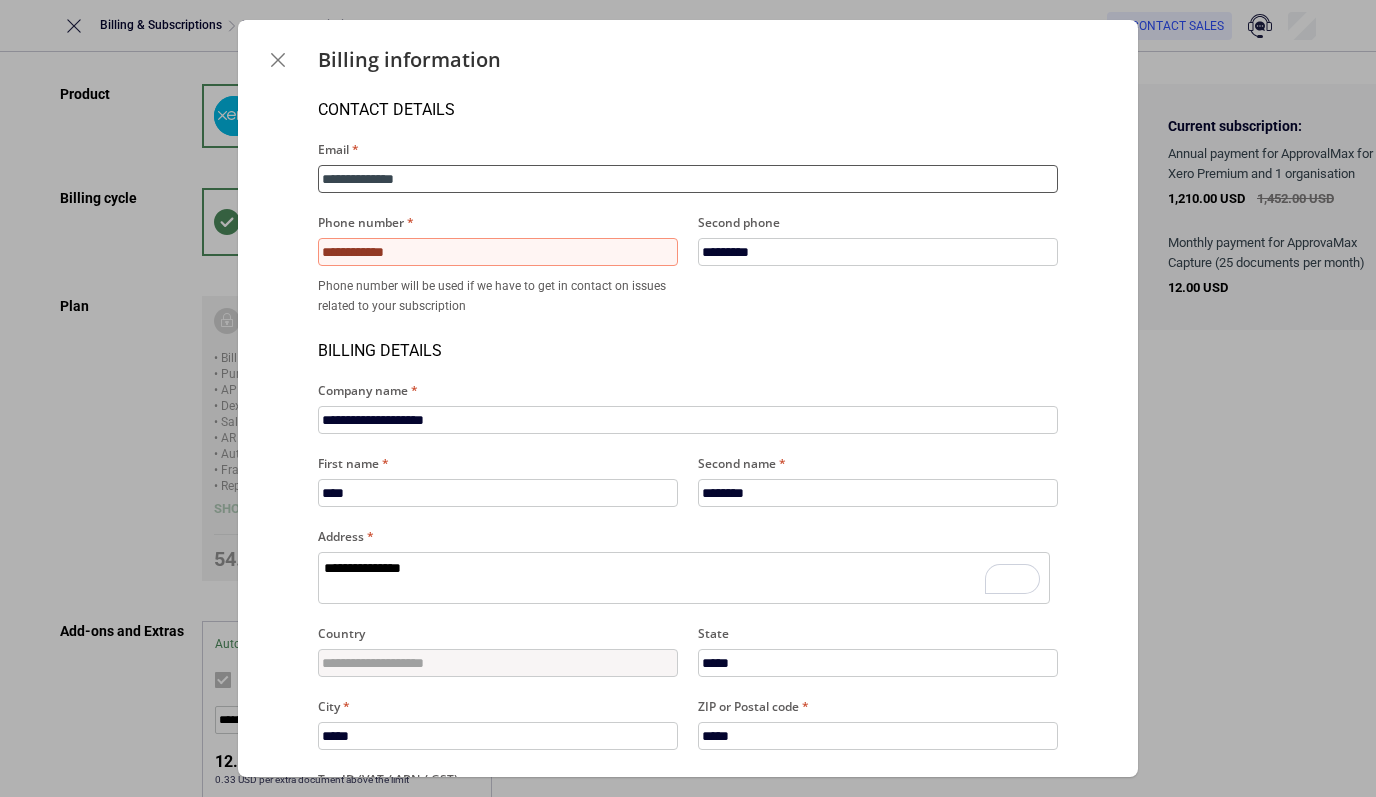 type 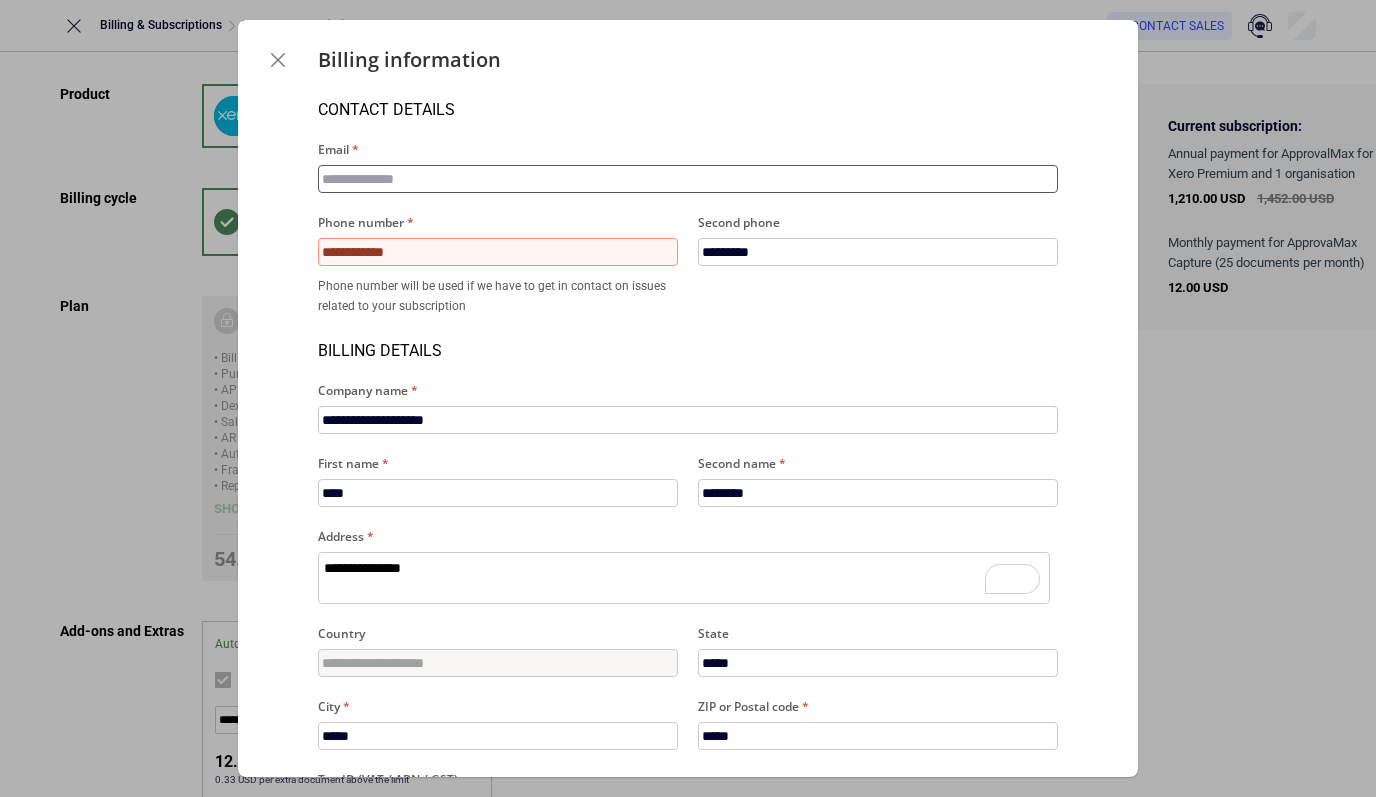 type on "*" 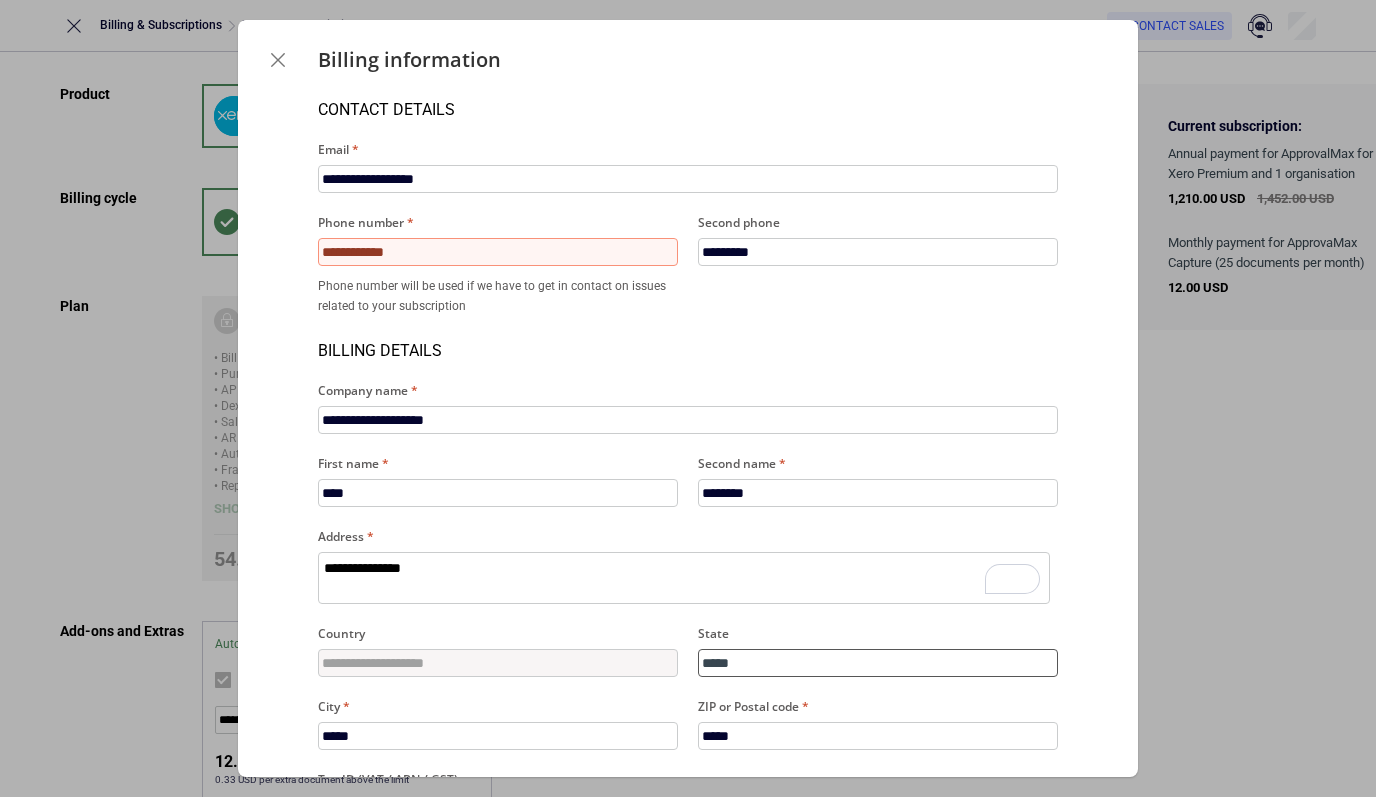 type 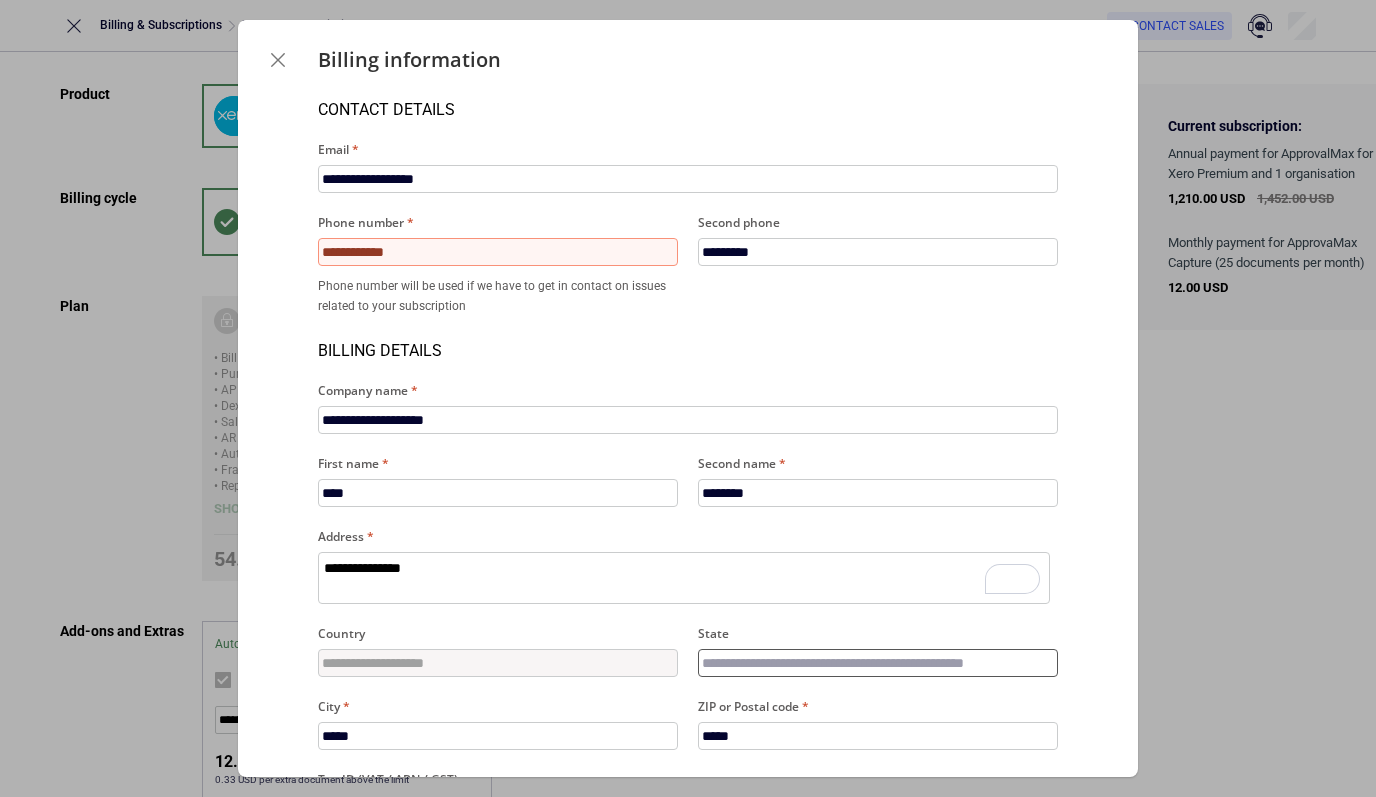 type on "*" 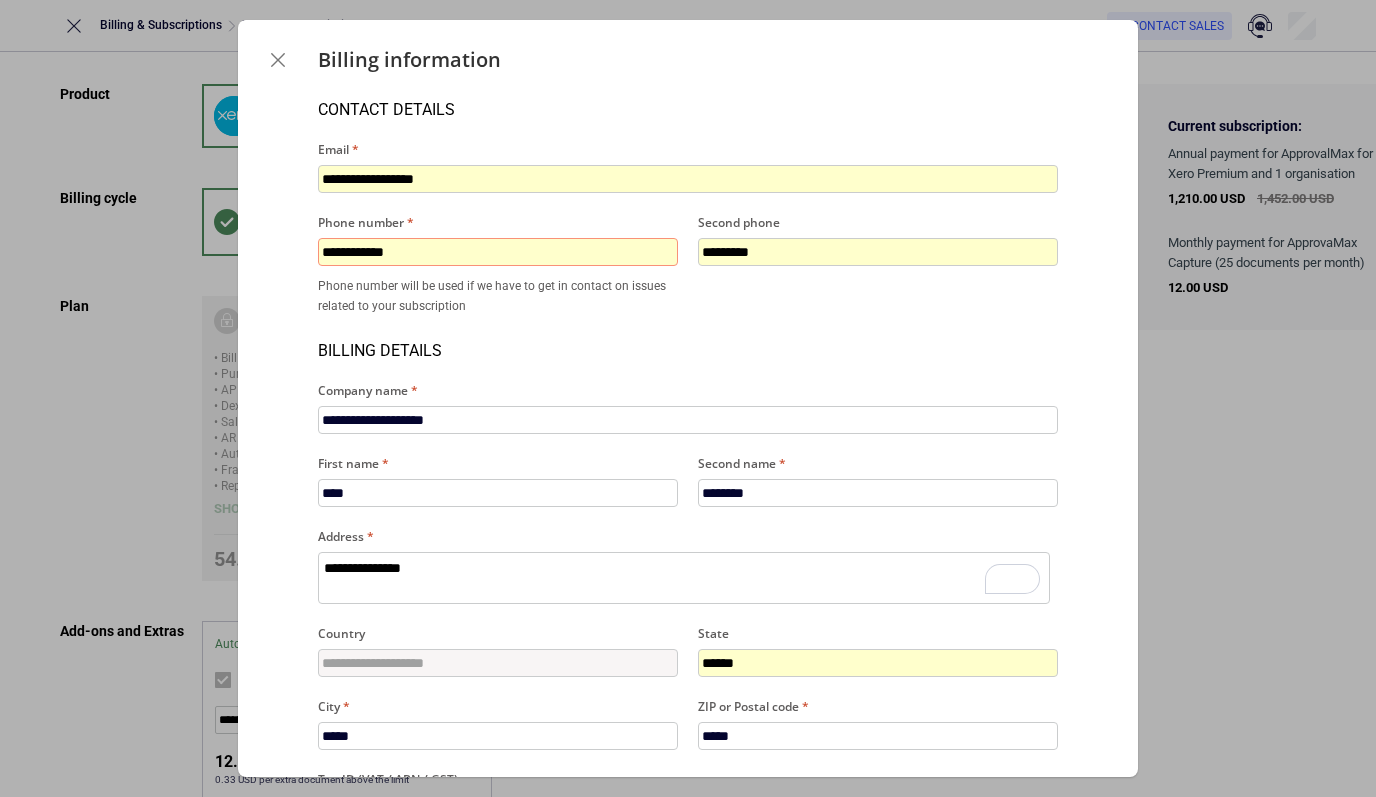click on "**********" at bounding box center (498, 252) 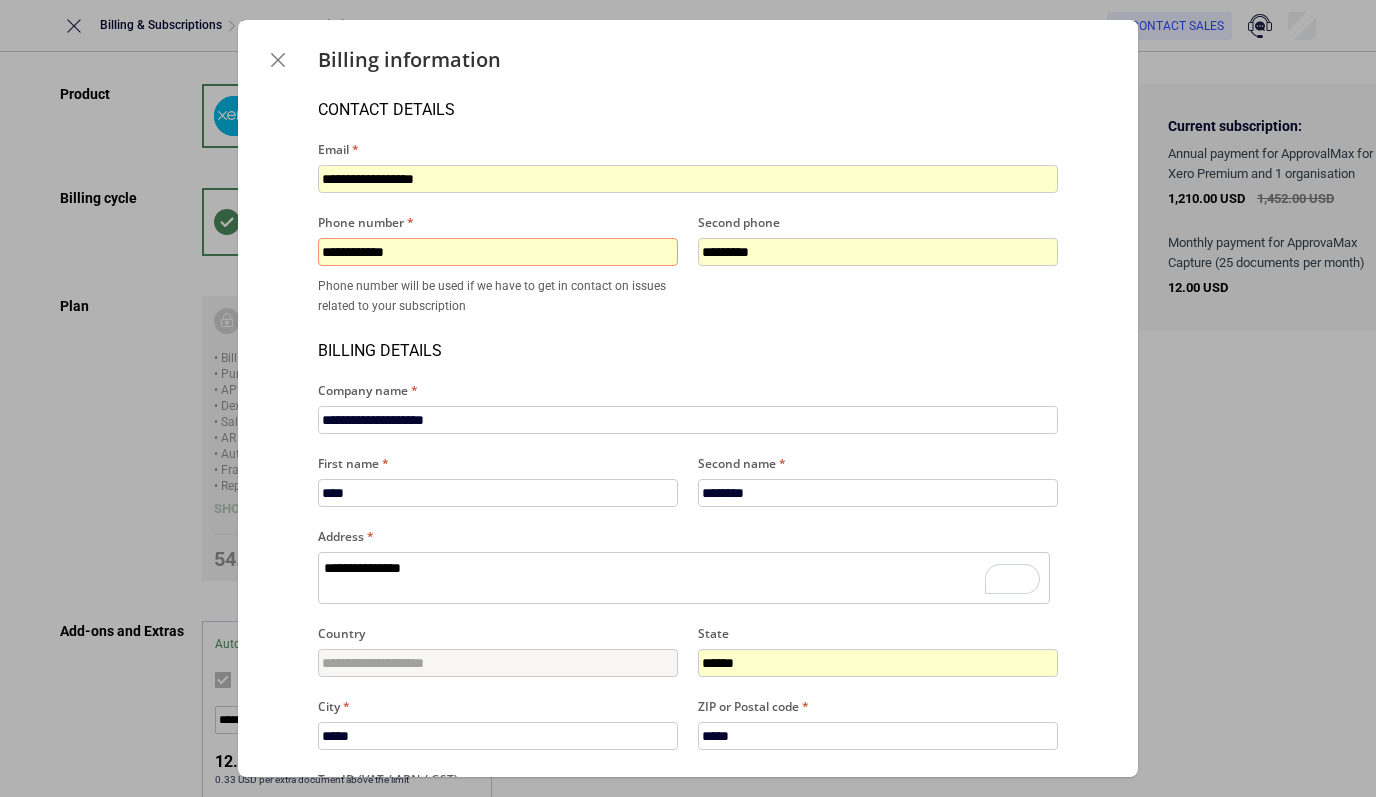 type on "**********" 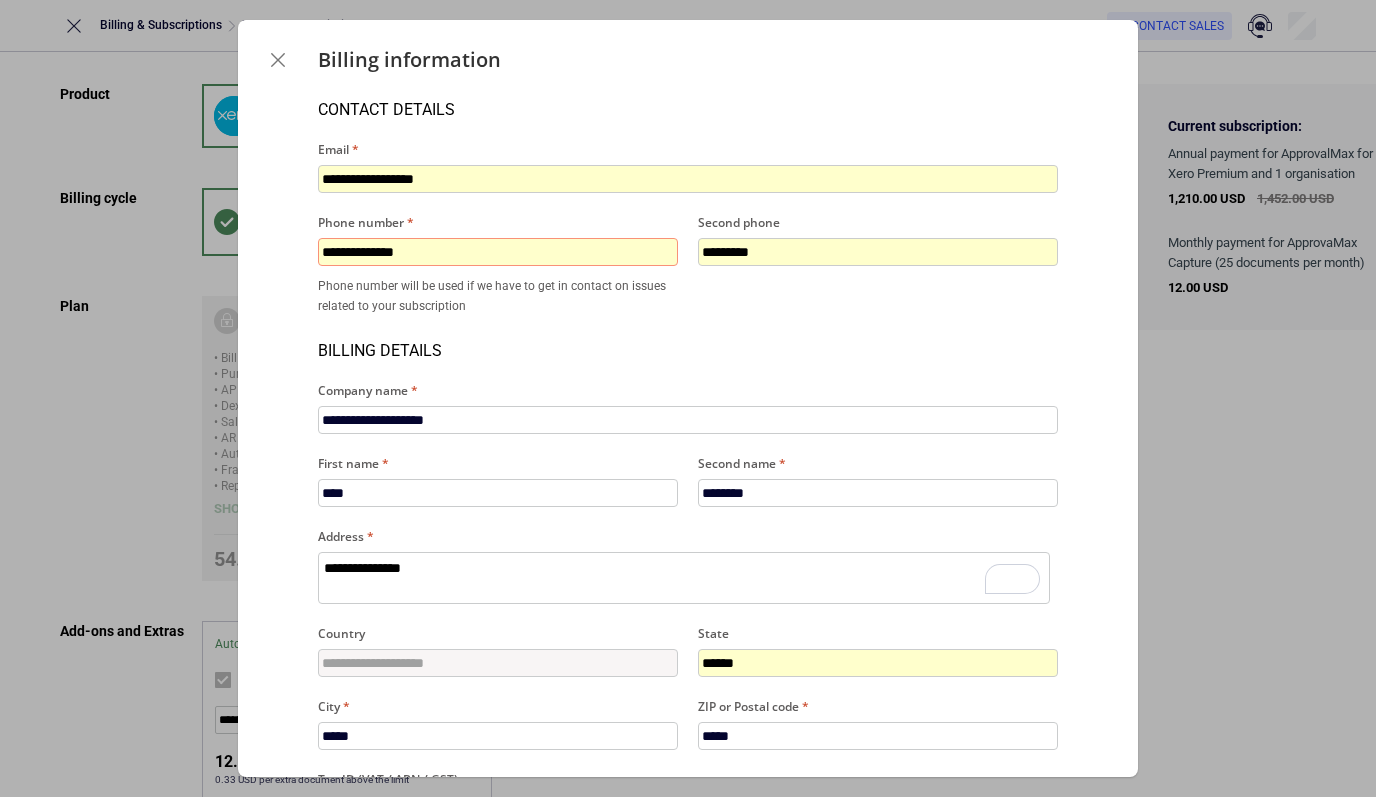 type on "*" 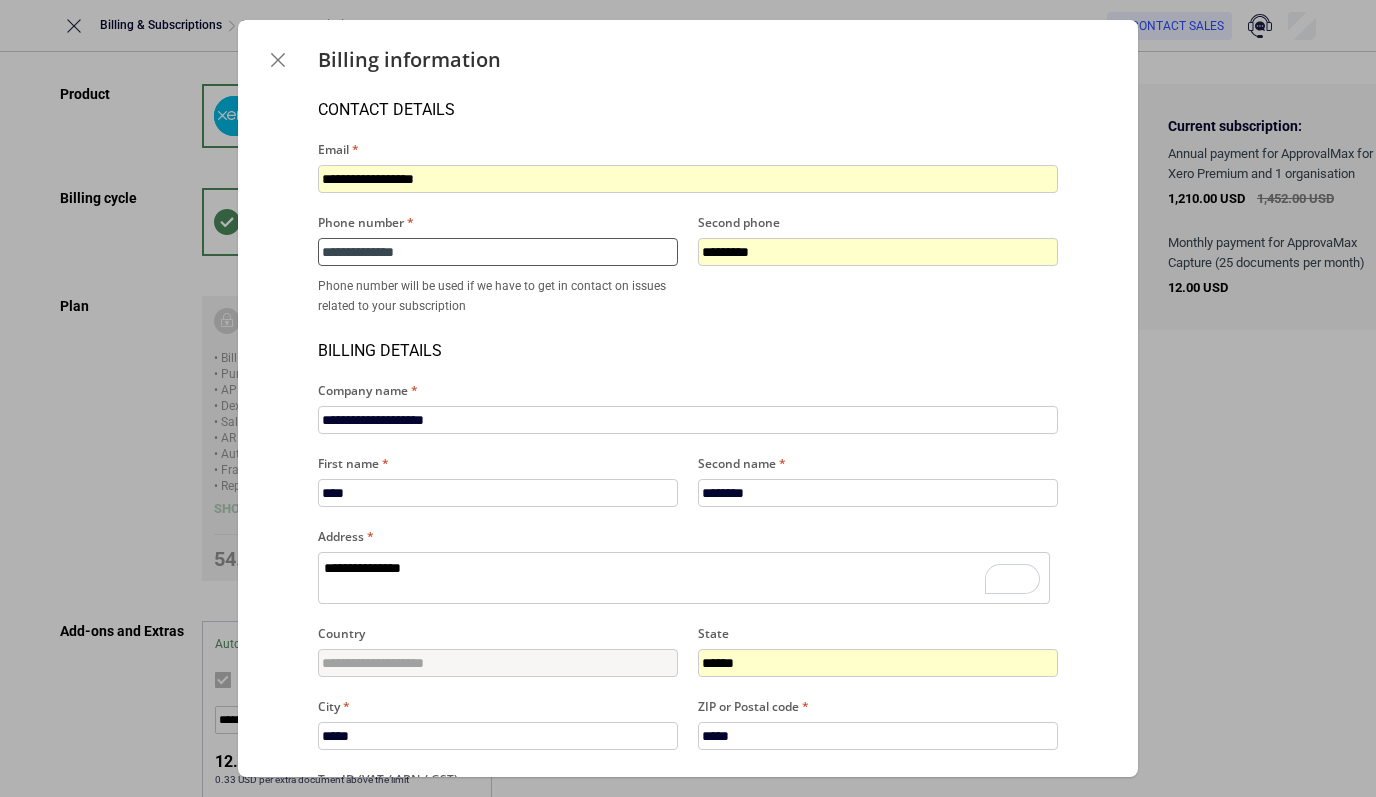 type on "**********" 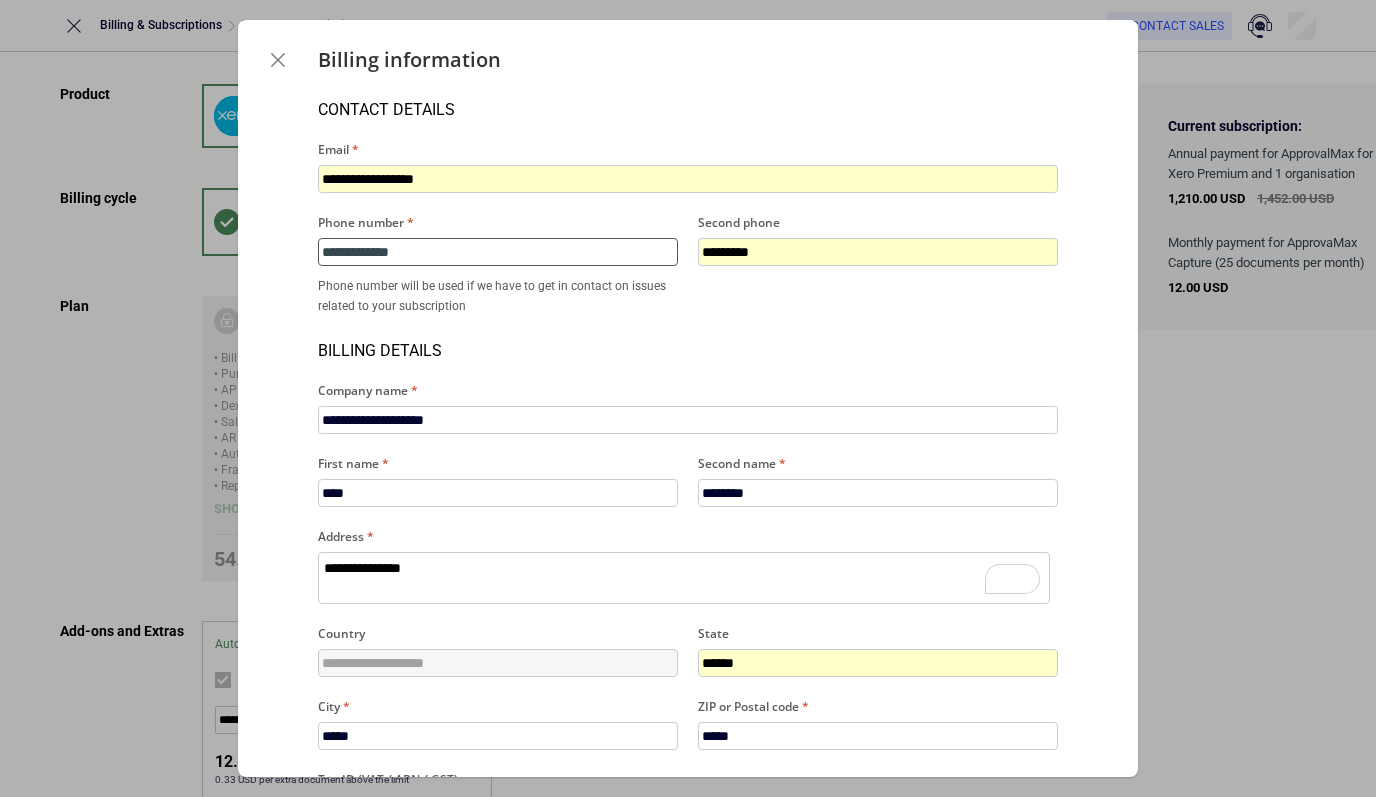 type on "*" 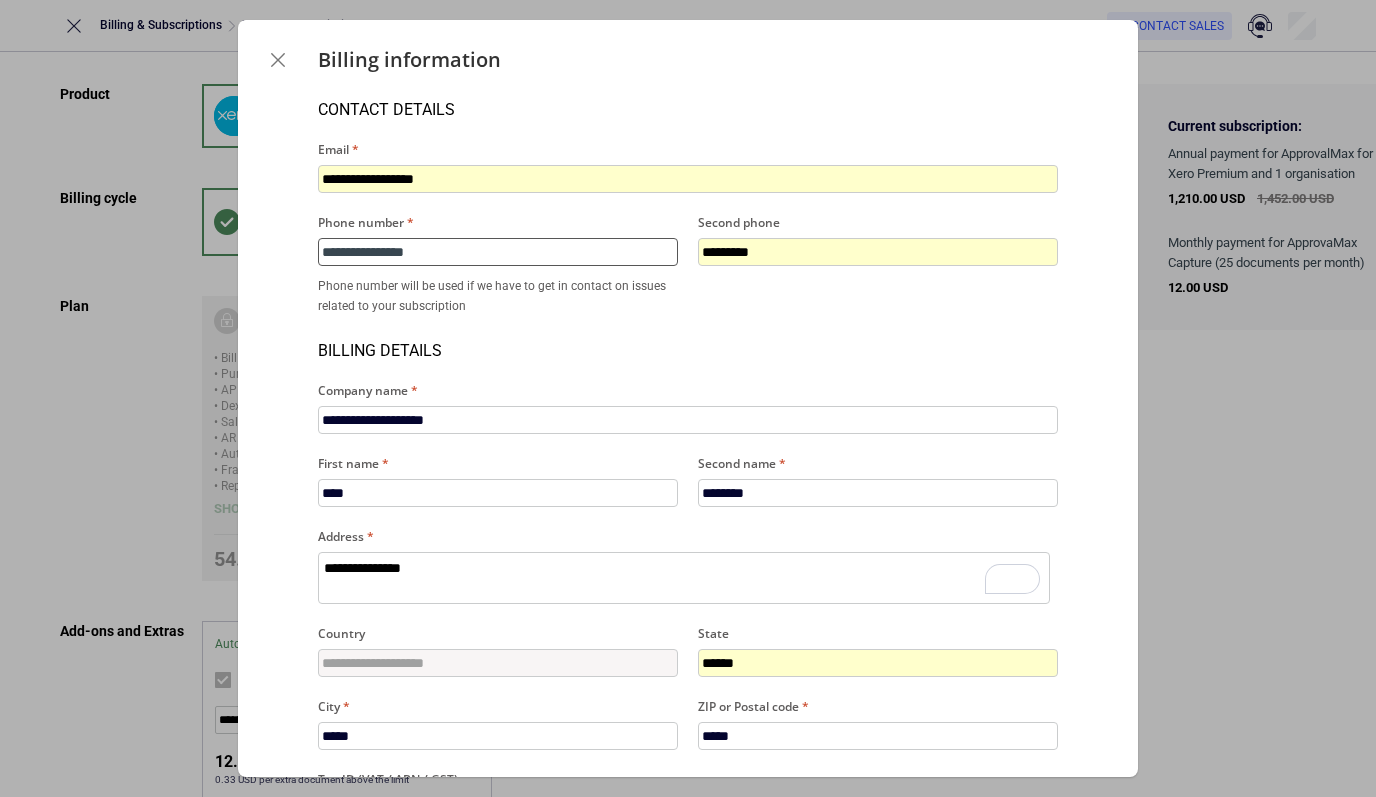 type on "*" 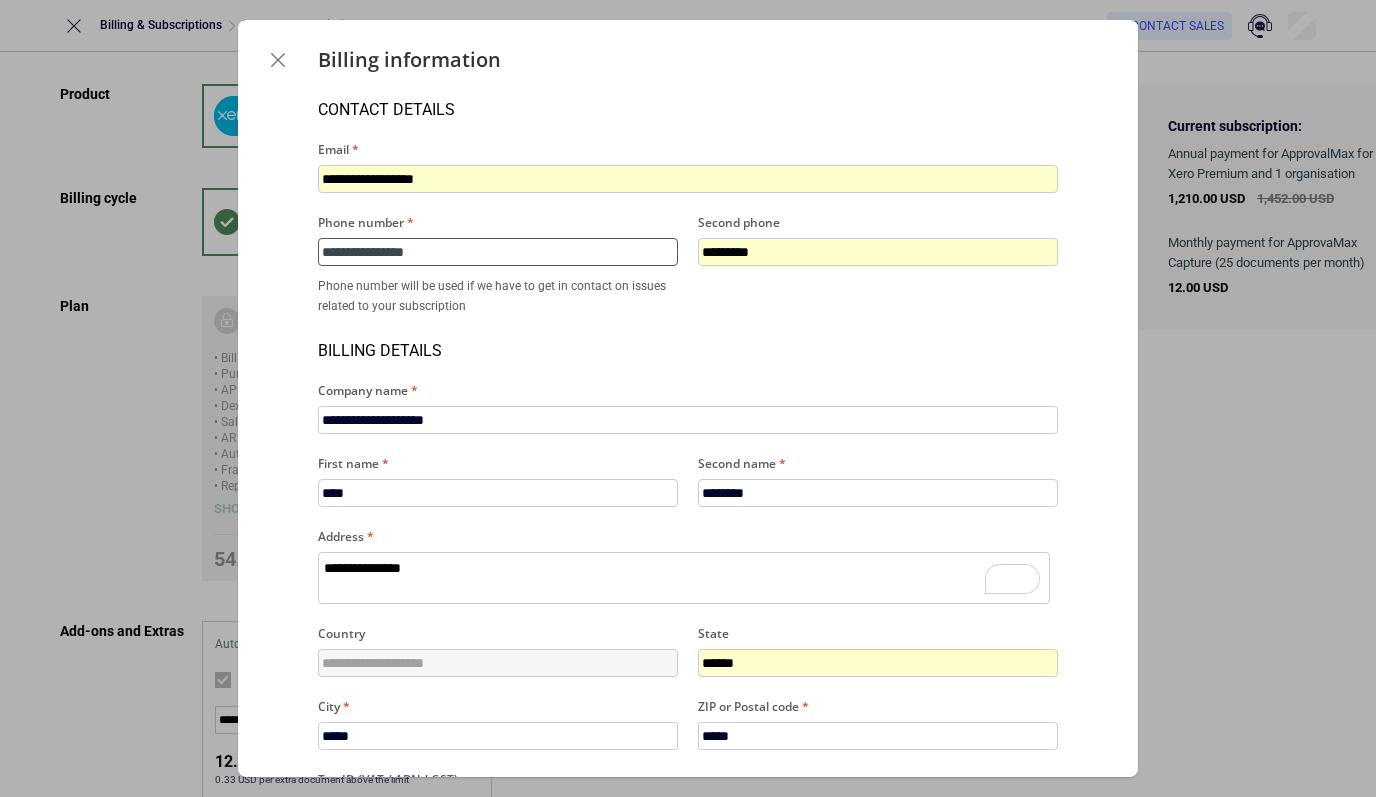 type on "**********" 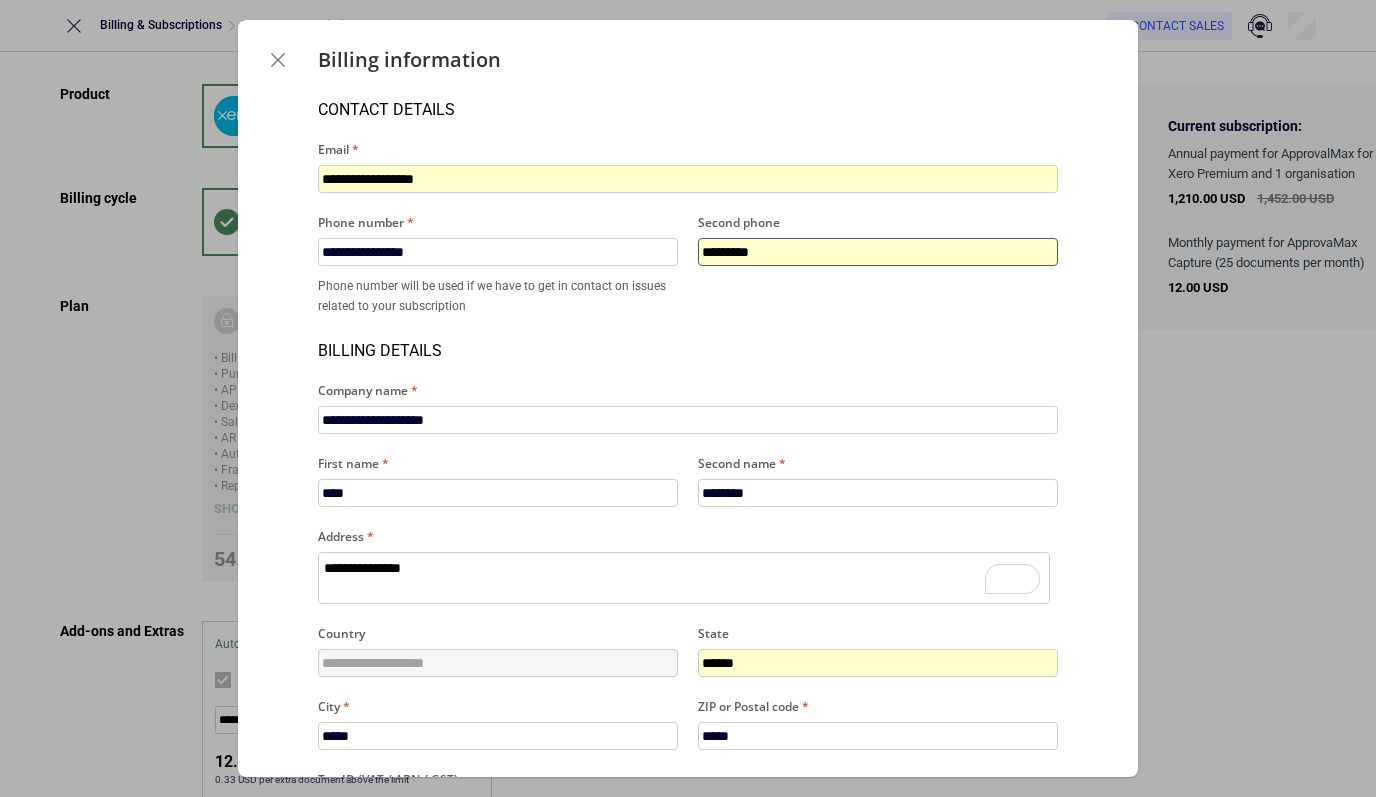 click on "*********" at bounding box center (878, 252) 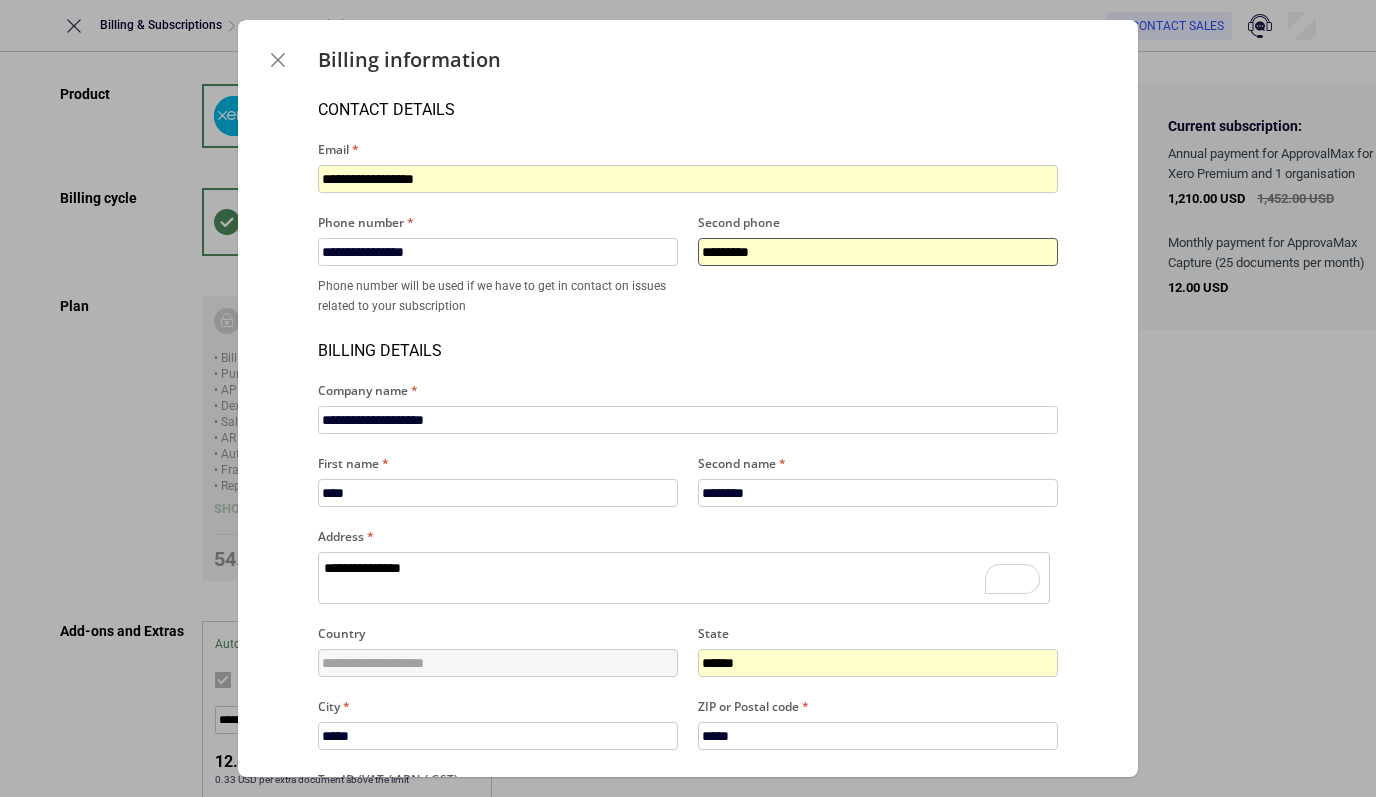 type 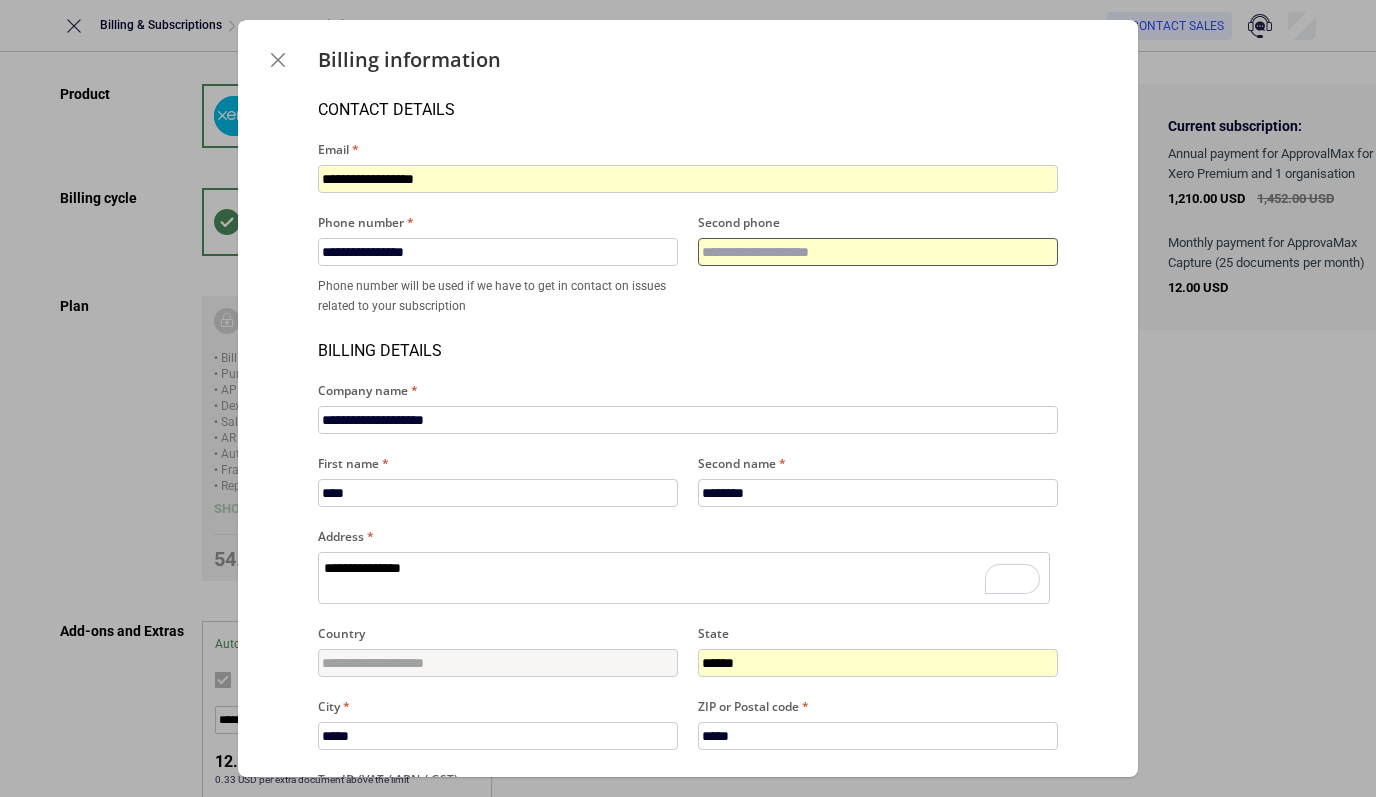 type on "*" 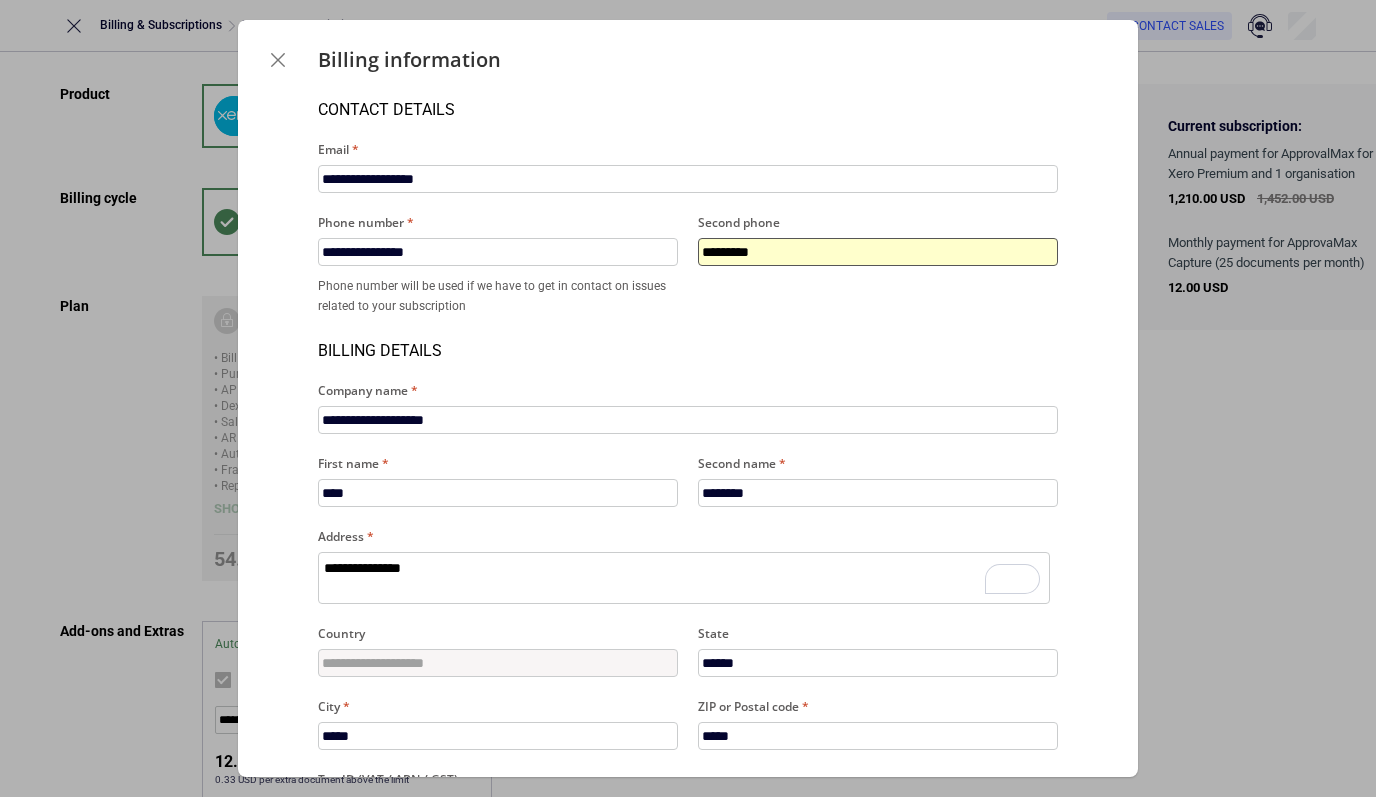 click on "*********" at bounding box center (878, 252) 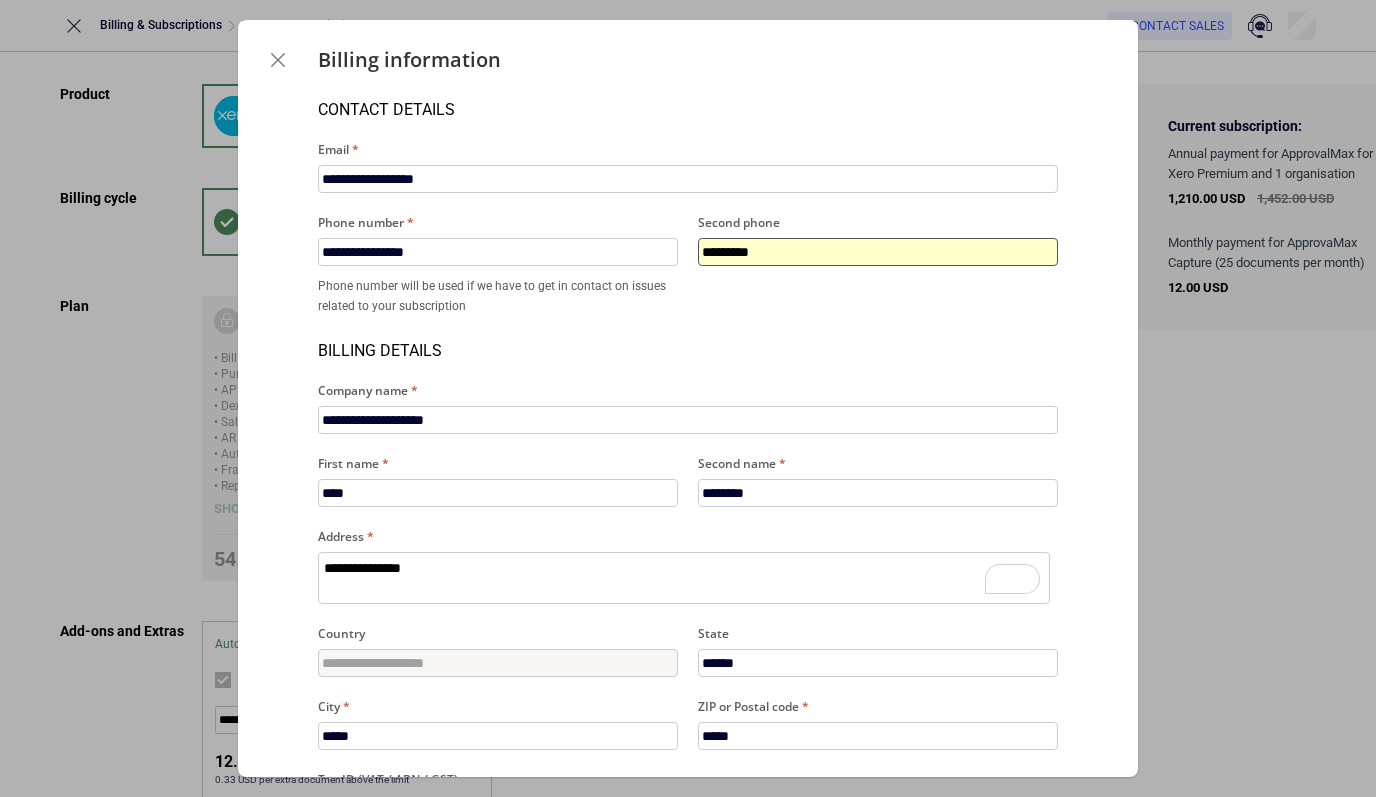 click on "*********" at bounding box center (878, 252) 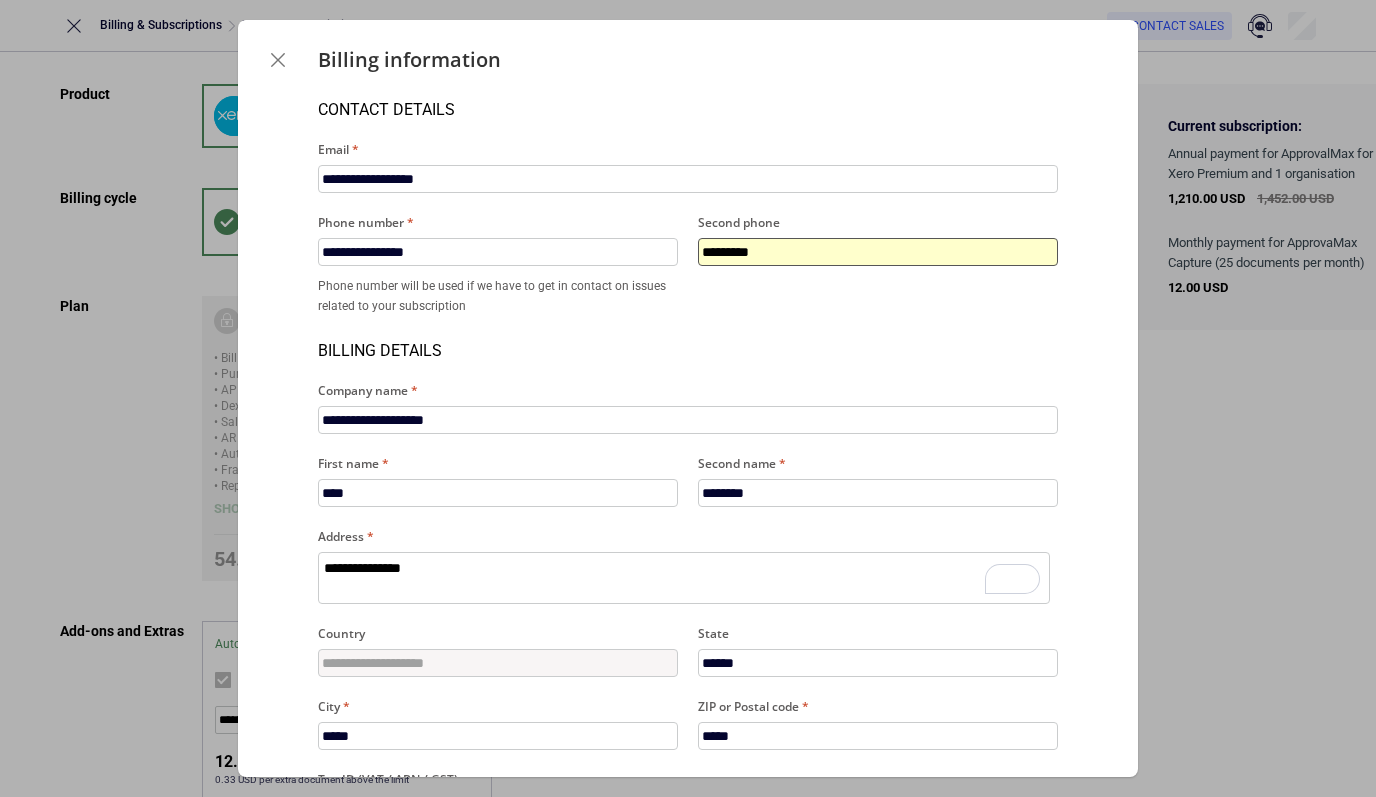 type on "*" 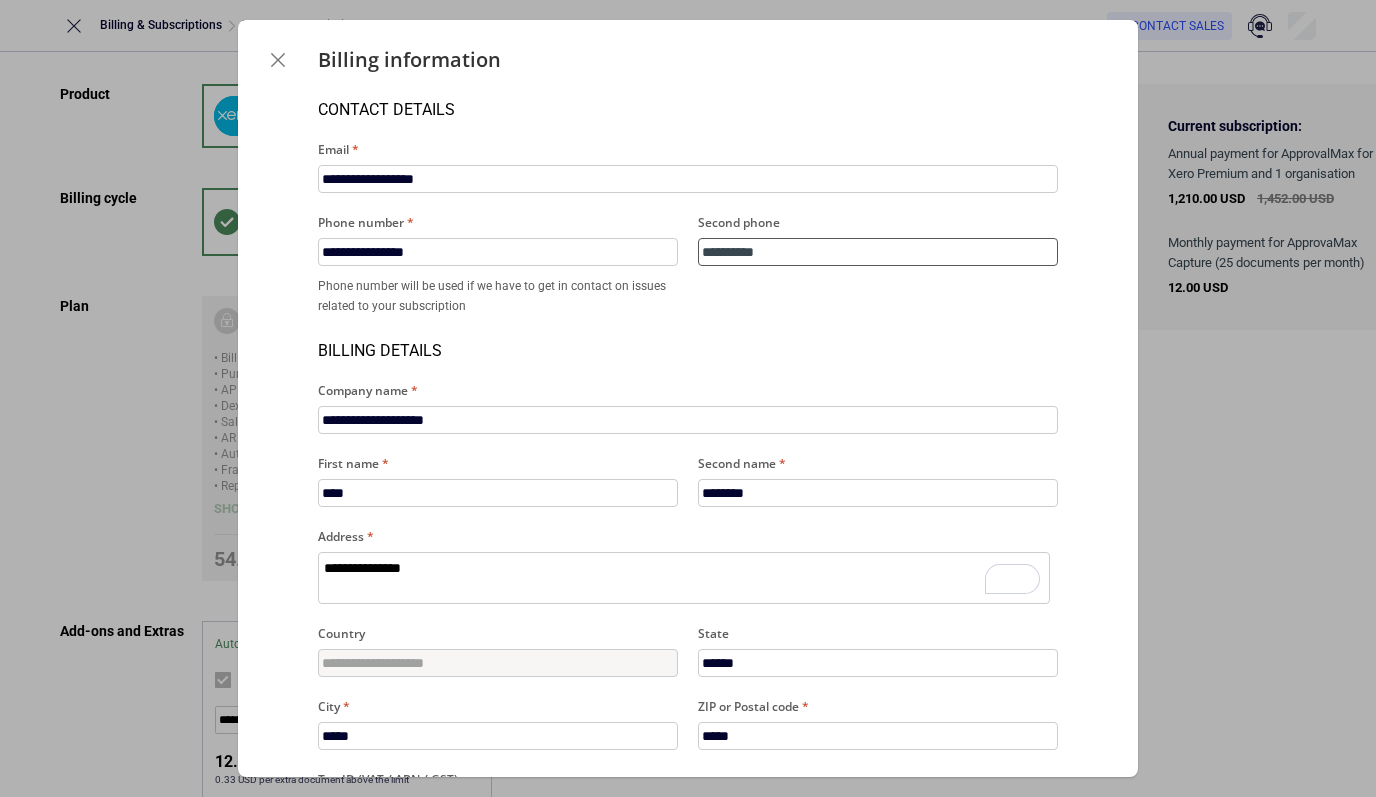 type on "**********" 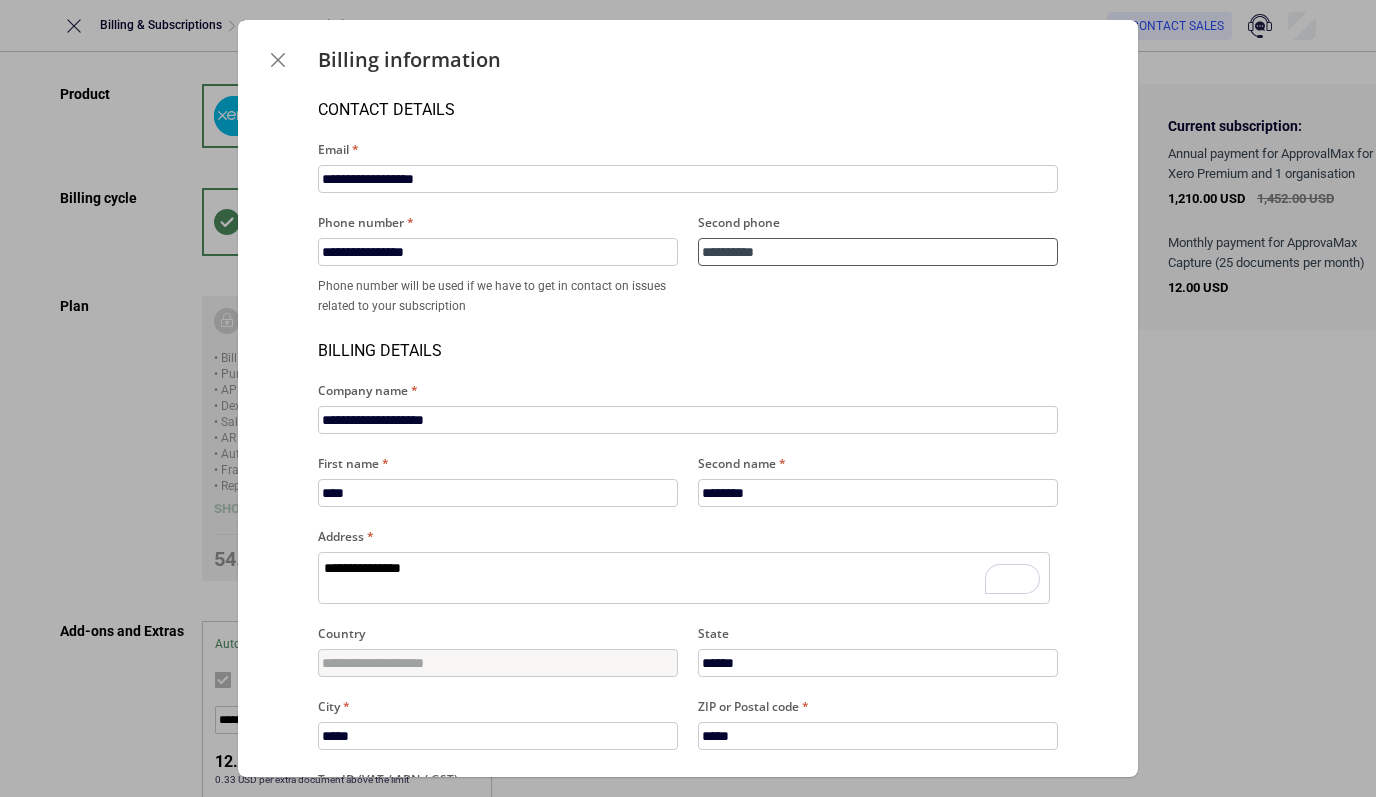 type on "*" 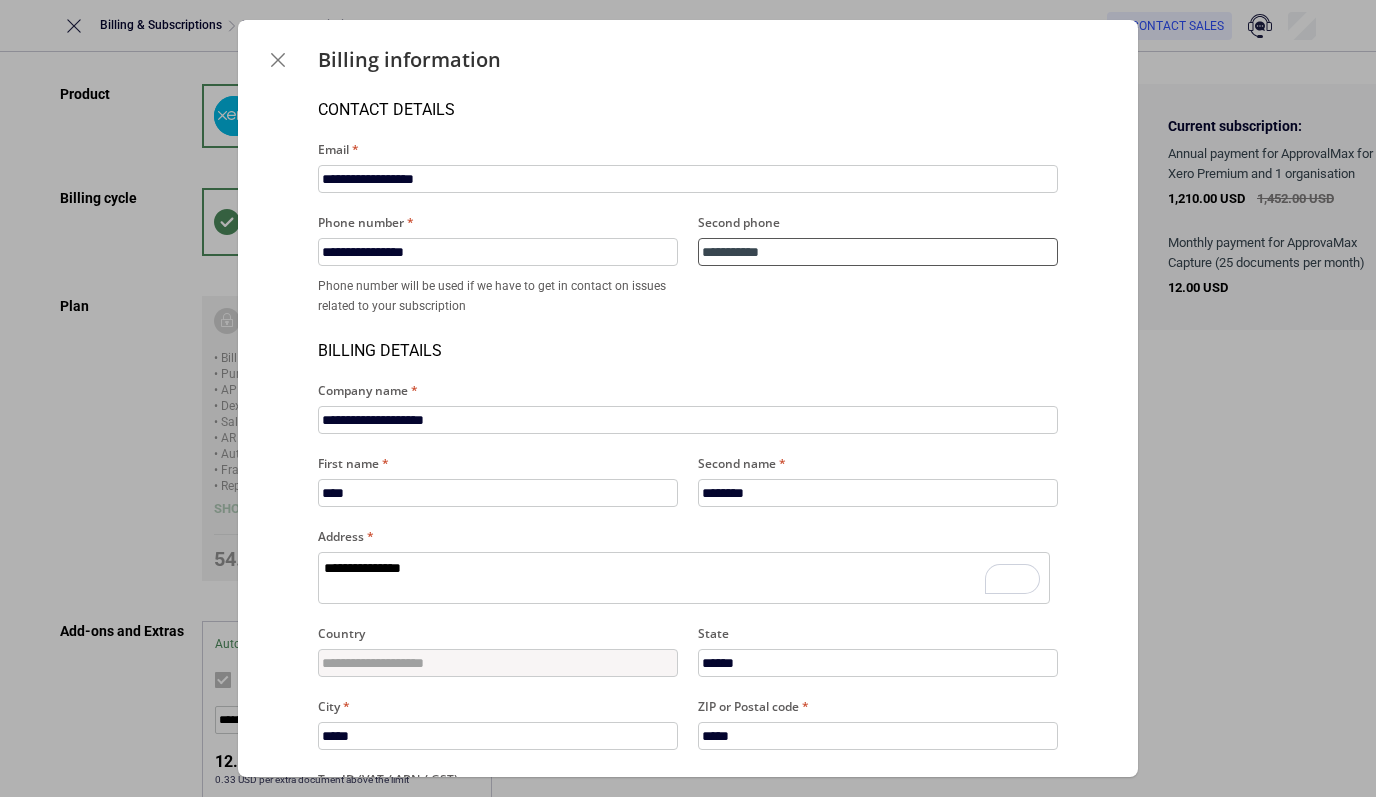 type on "**********" 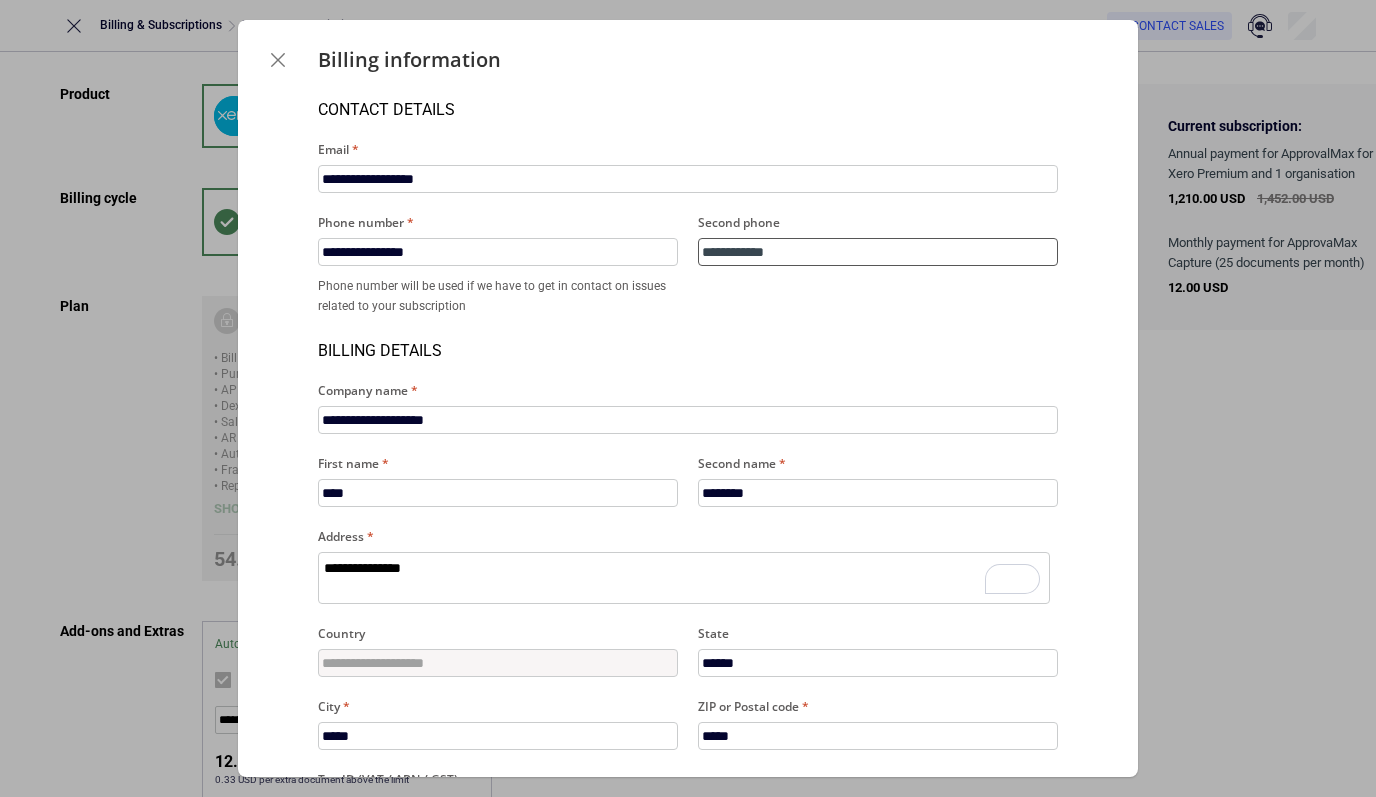 type on "**********" 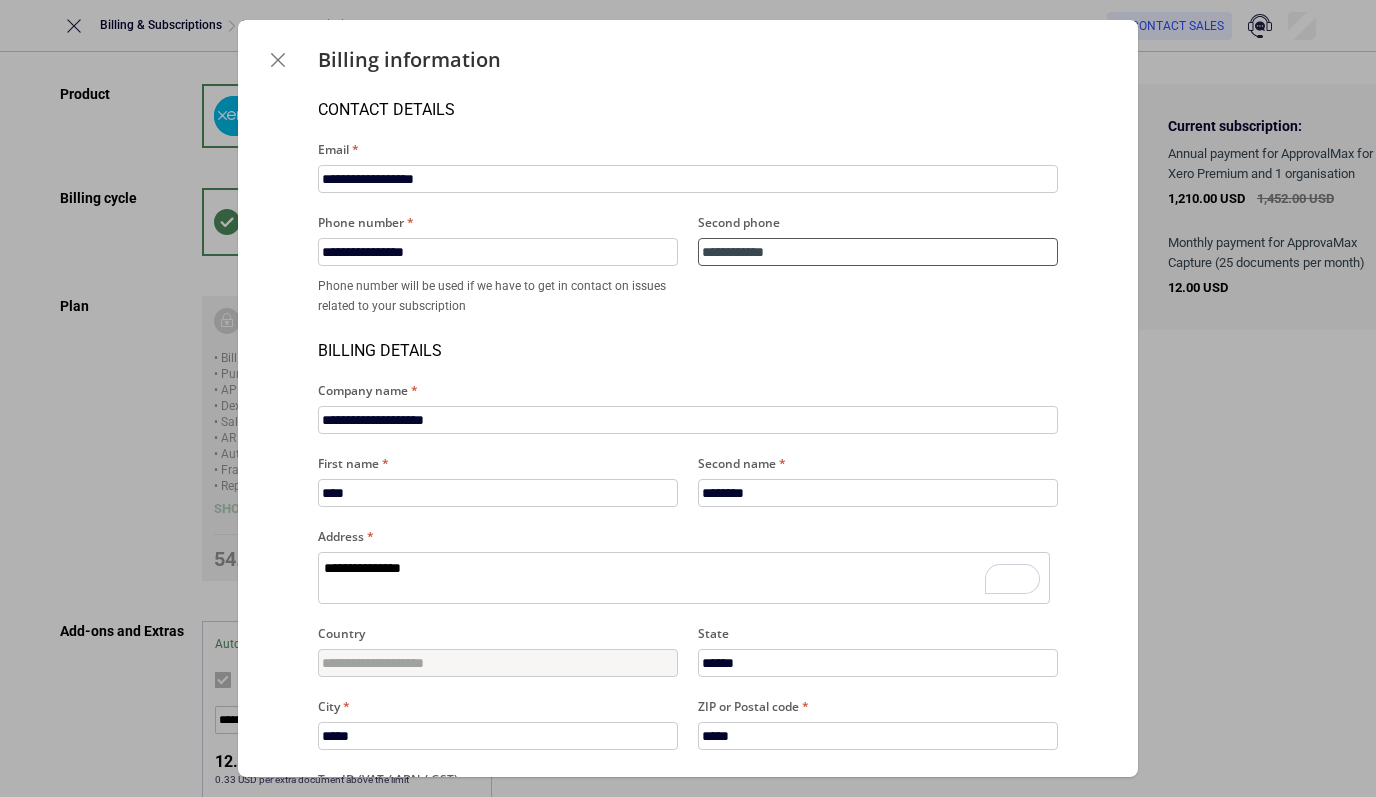 type on "*" 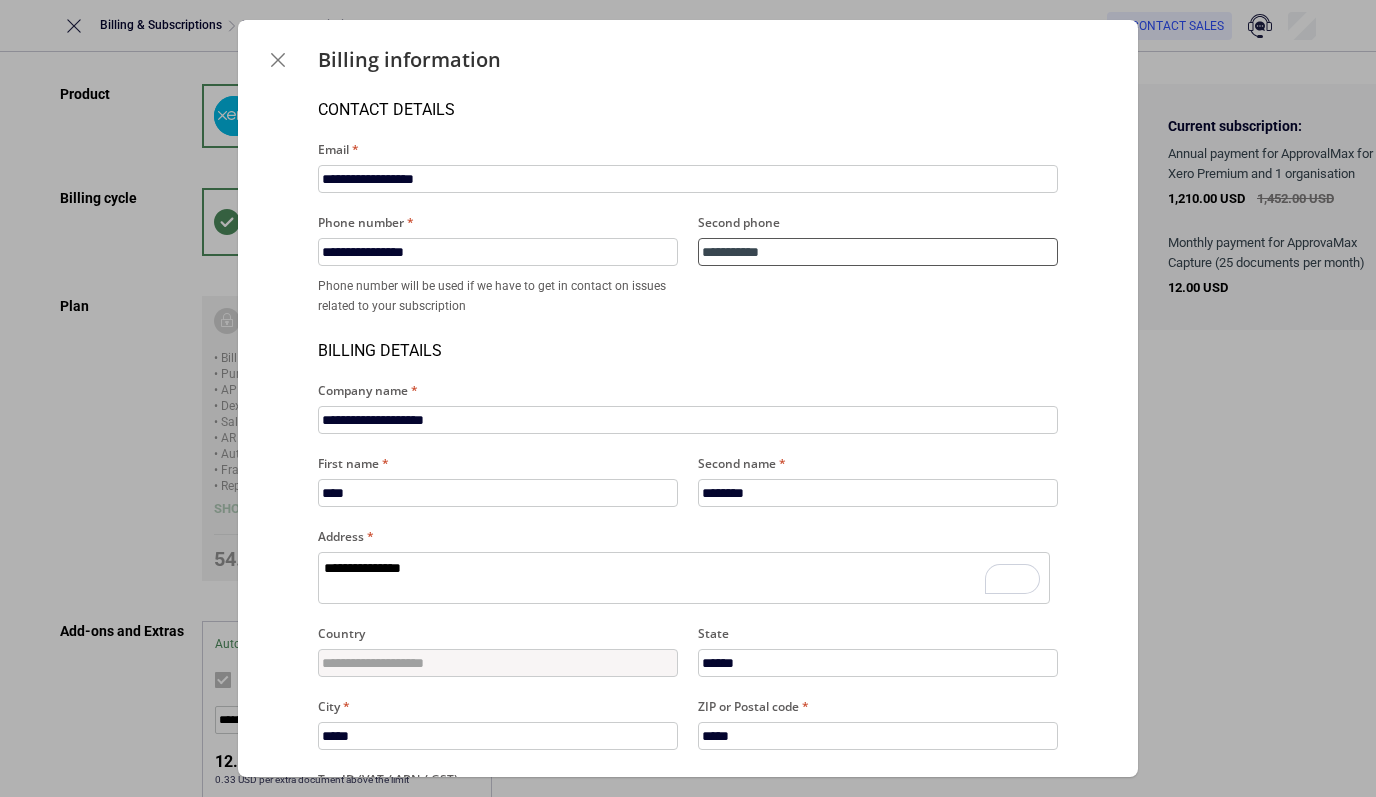 type on "**********" 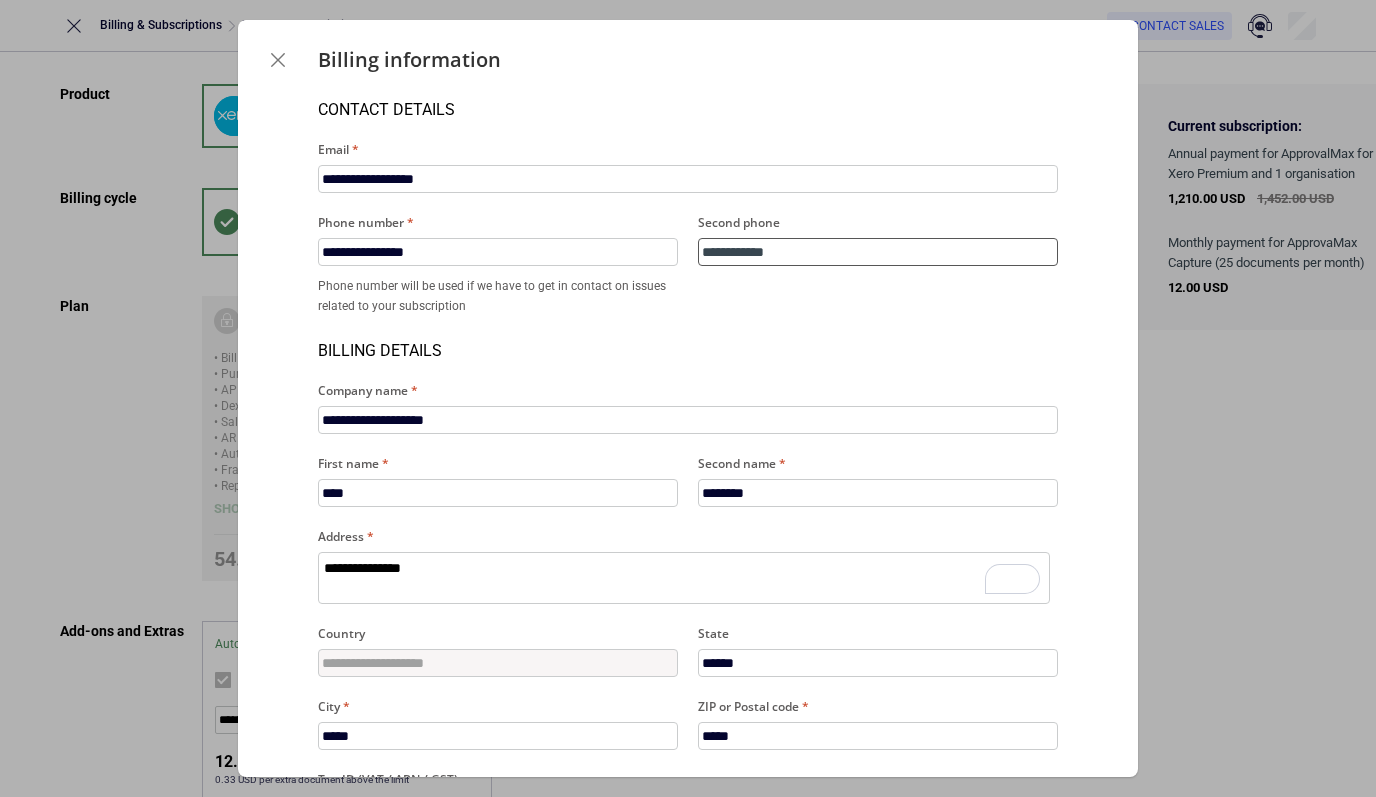 type on "**********" 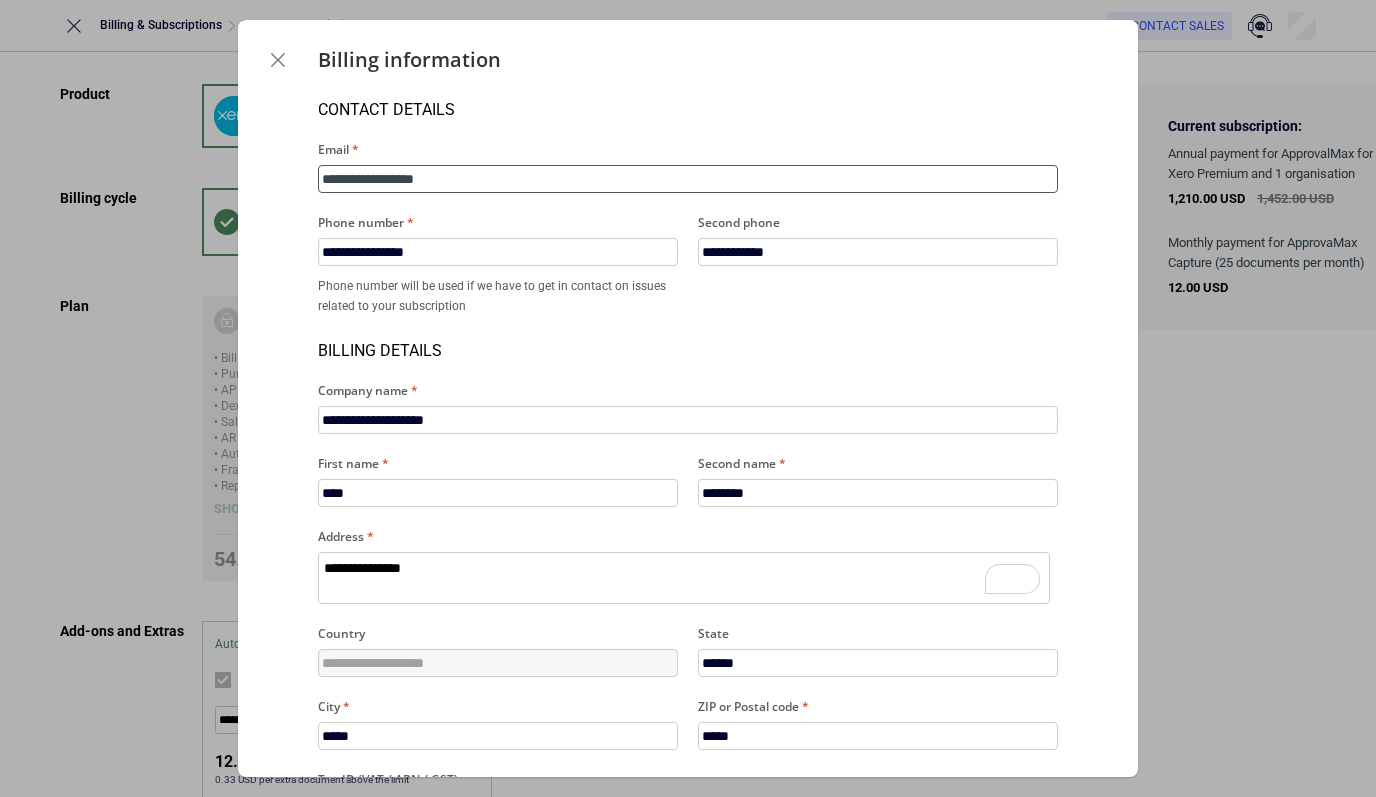click on "**********" at bounding box center [688, 179] 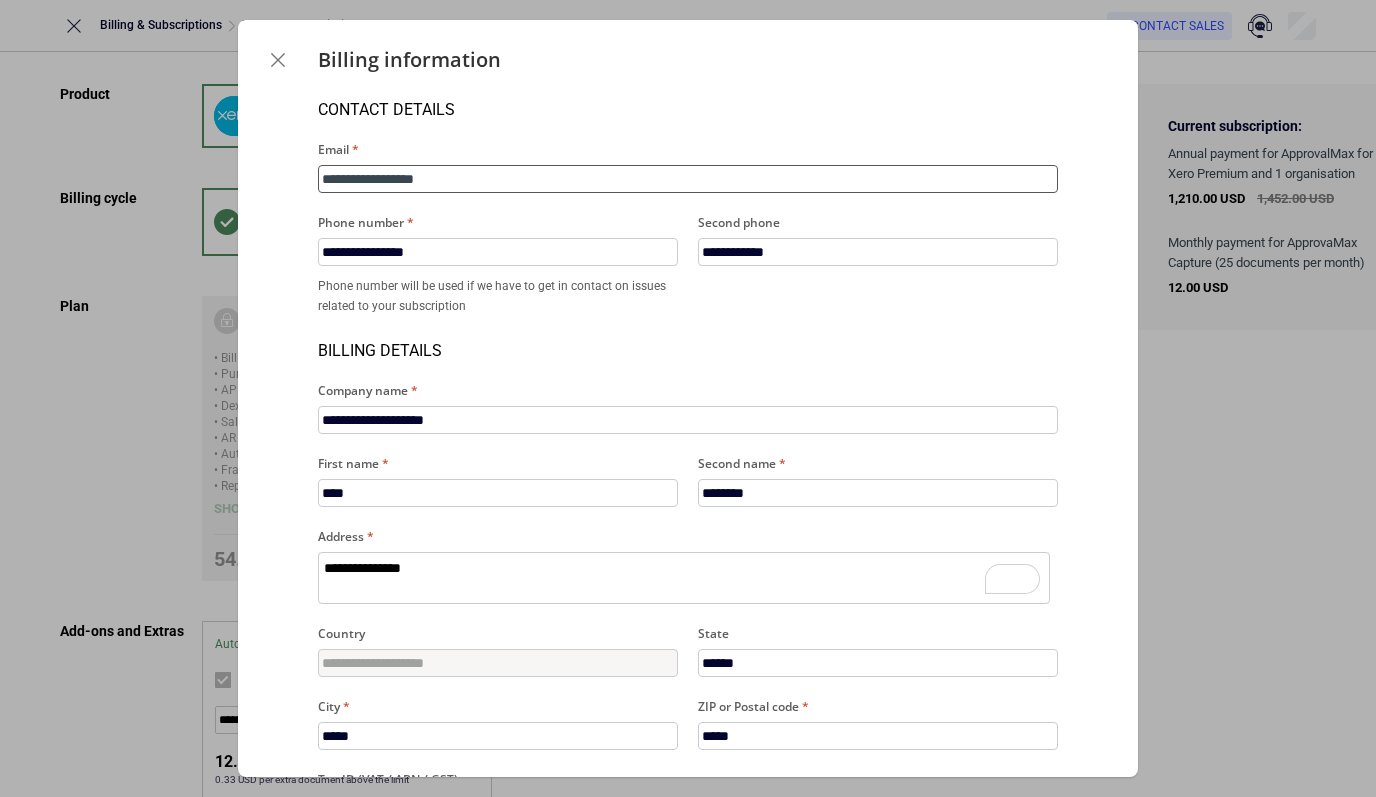 drag, startPoint x: 368, startPoint y: 179, endPoint x: 238, endPoint y: 169, distance: 130.38405 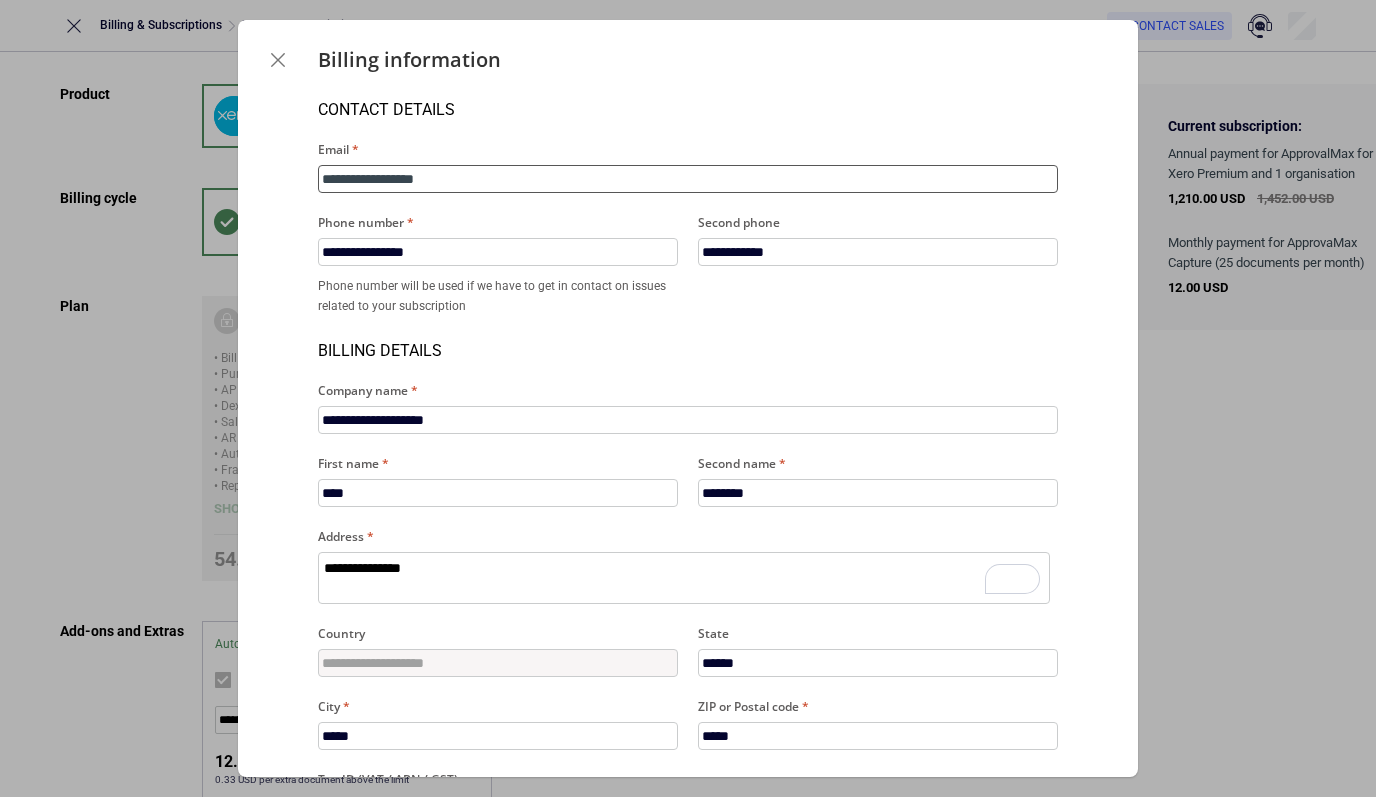 click on "**********" at bounding box center [688, 532] 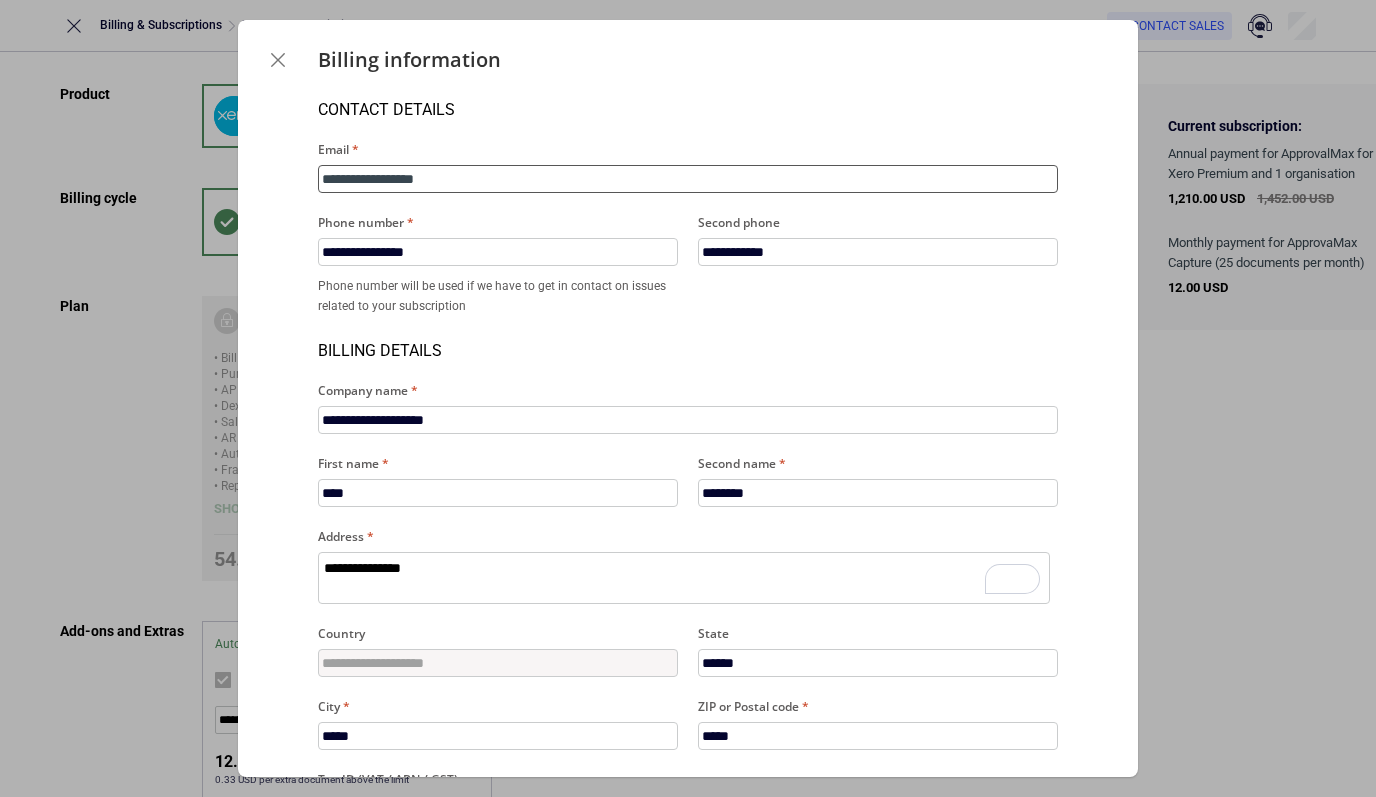 type on "**********" 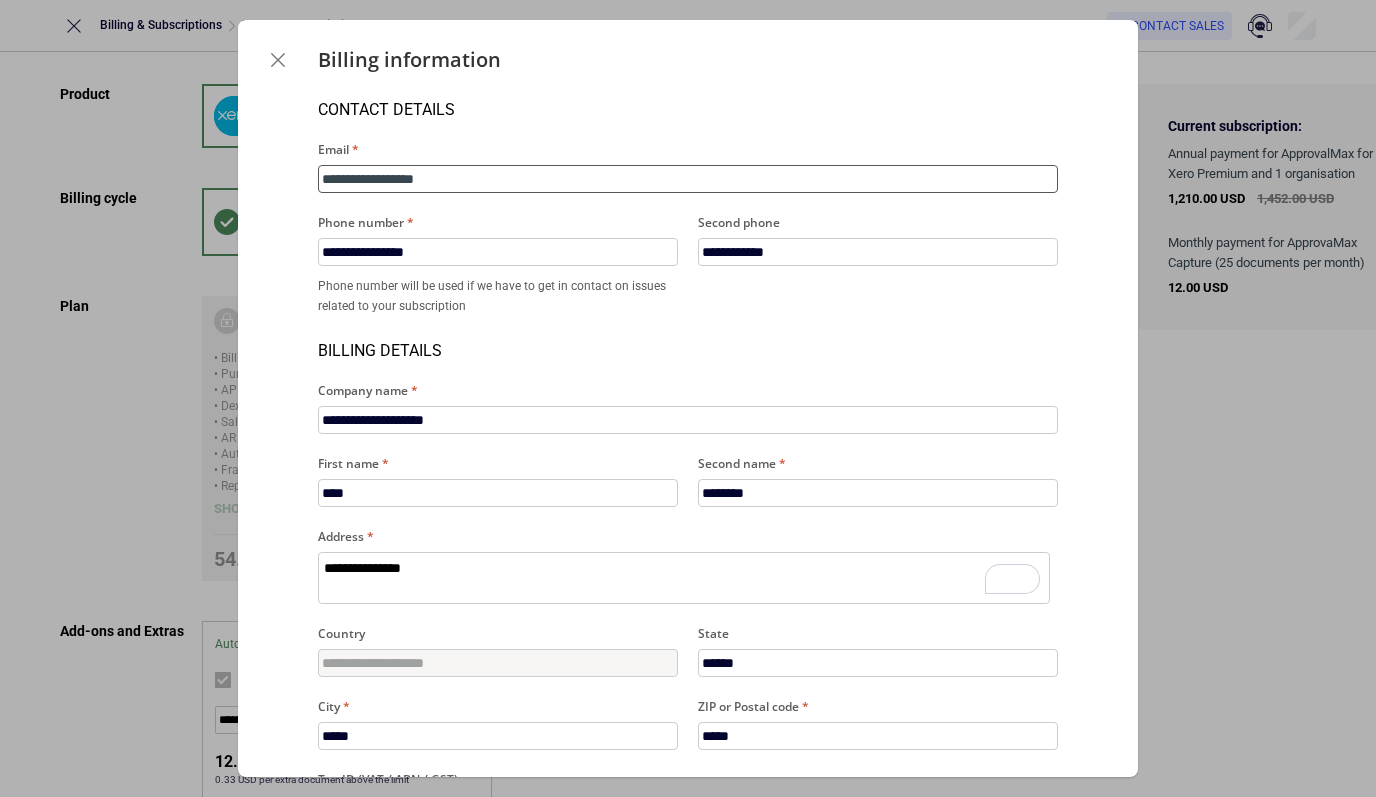 type on "*" 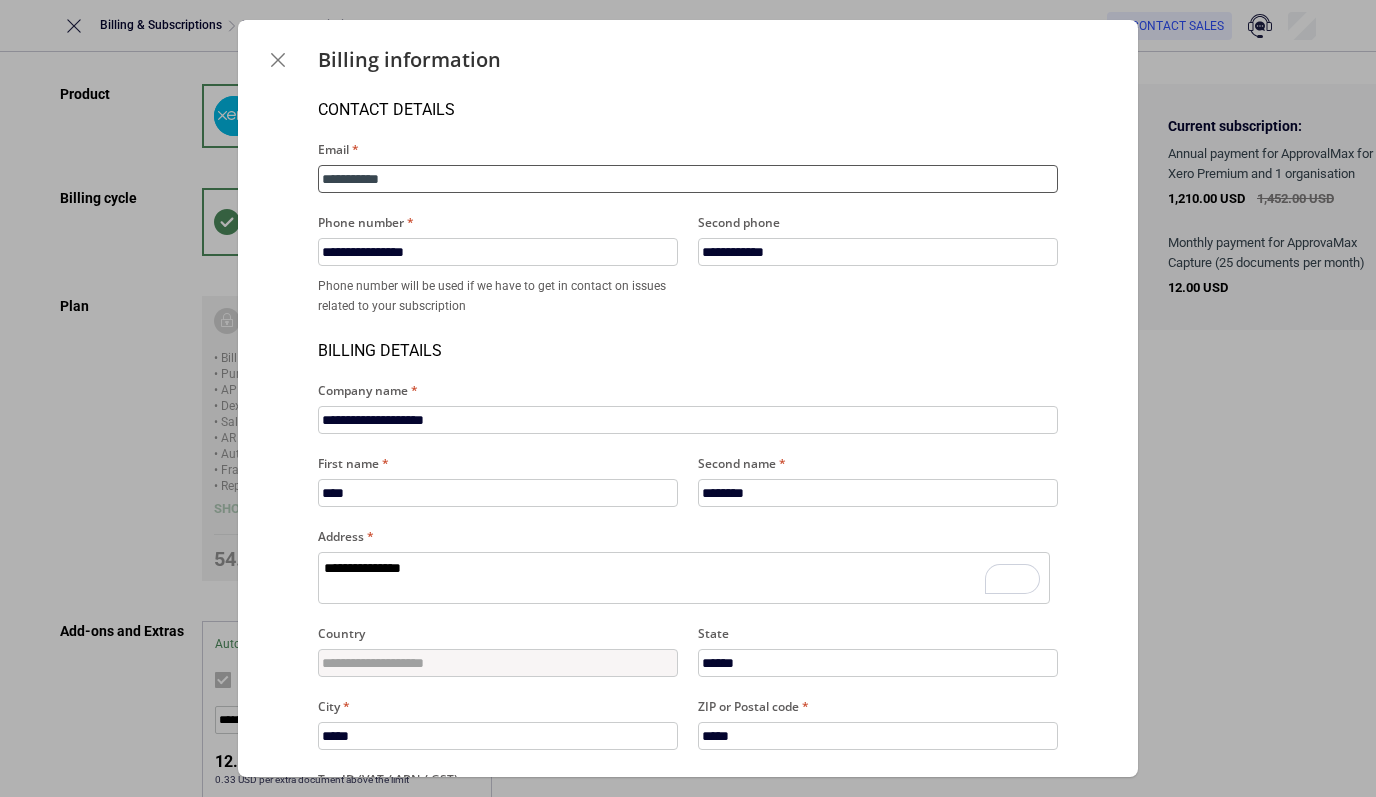 type on "**********" 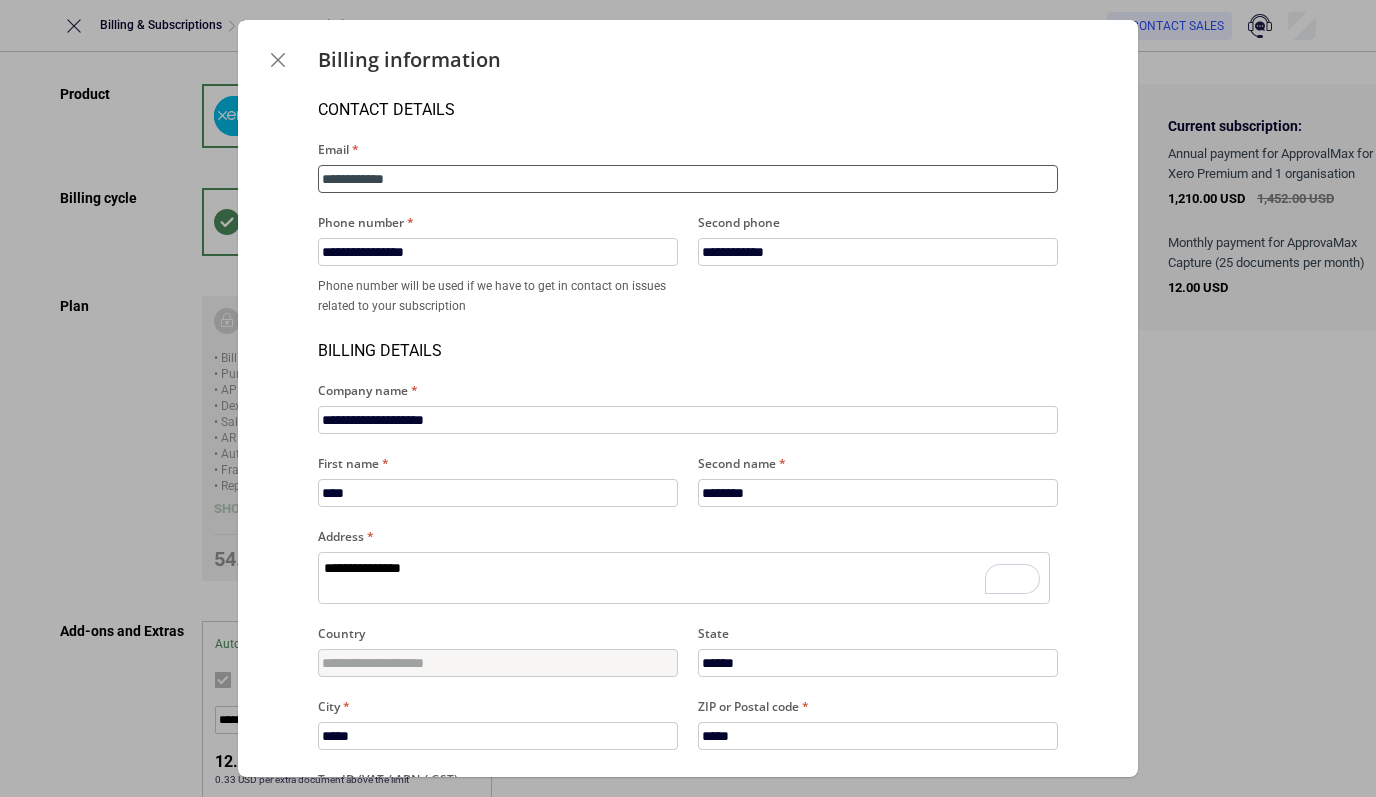 type on "**********" 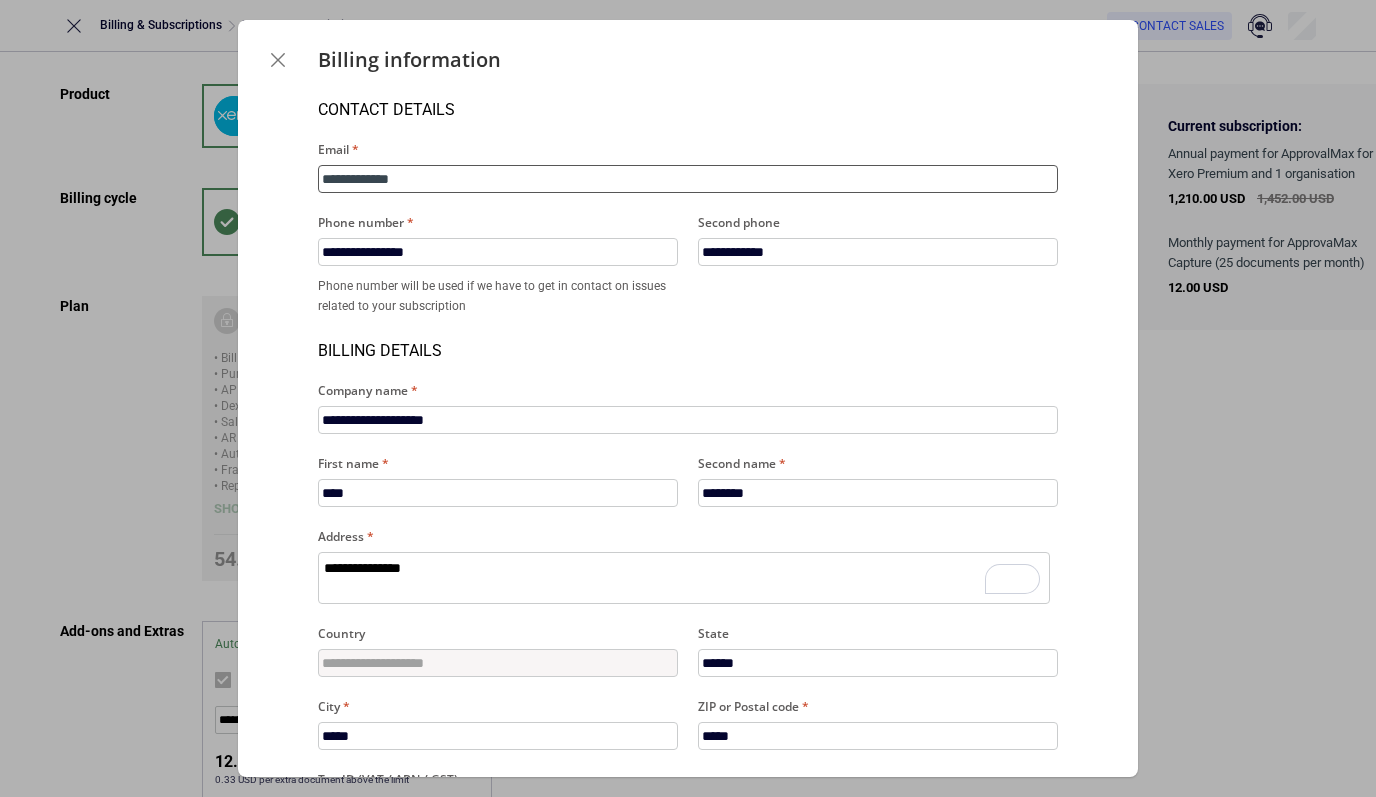 type on "**********" 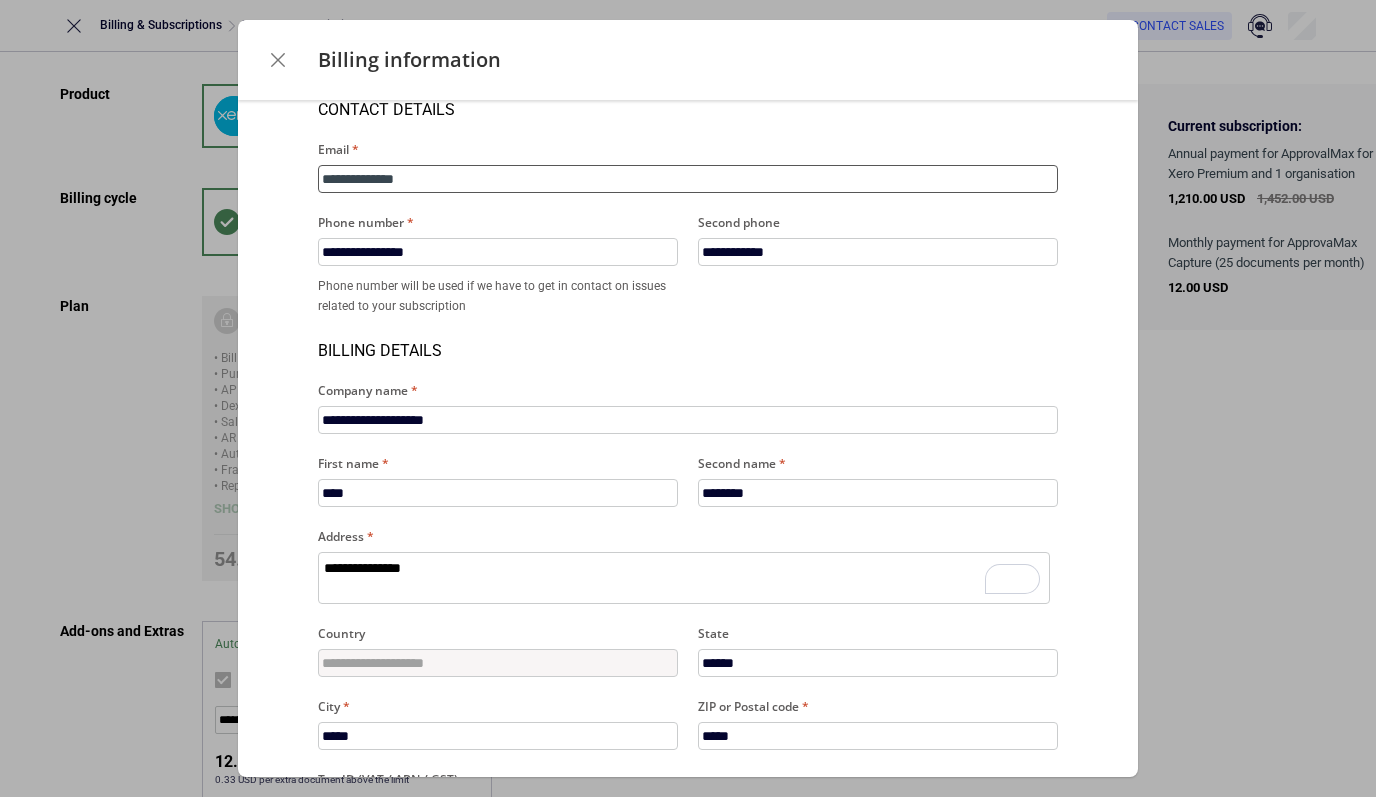 scroll, scrollTop: 188, scrollLeft: 0, axis: vertical 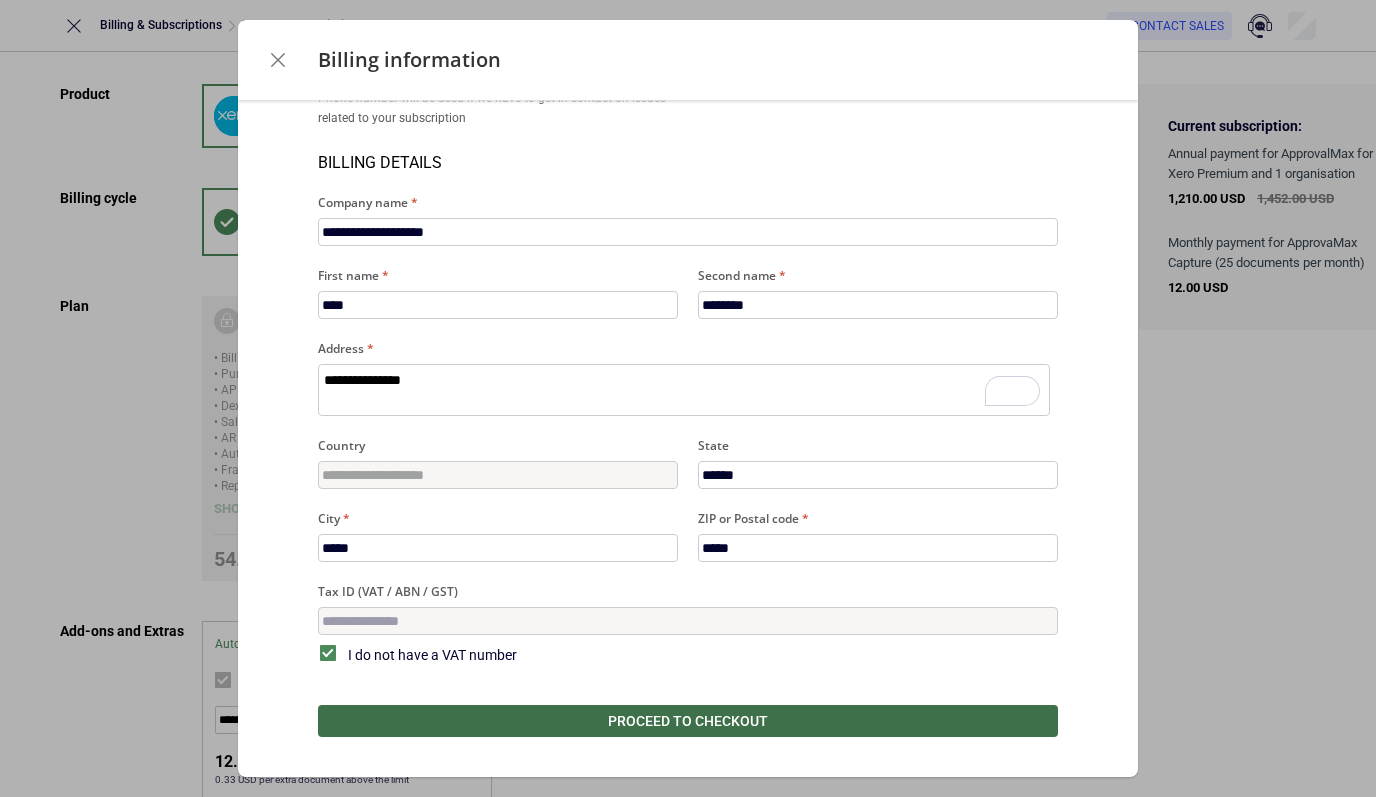 type on "**********" 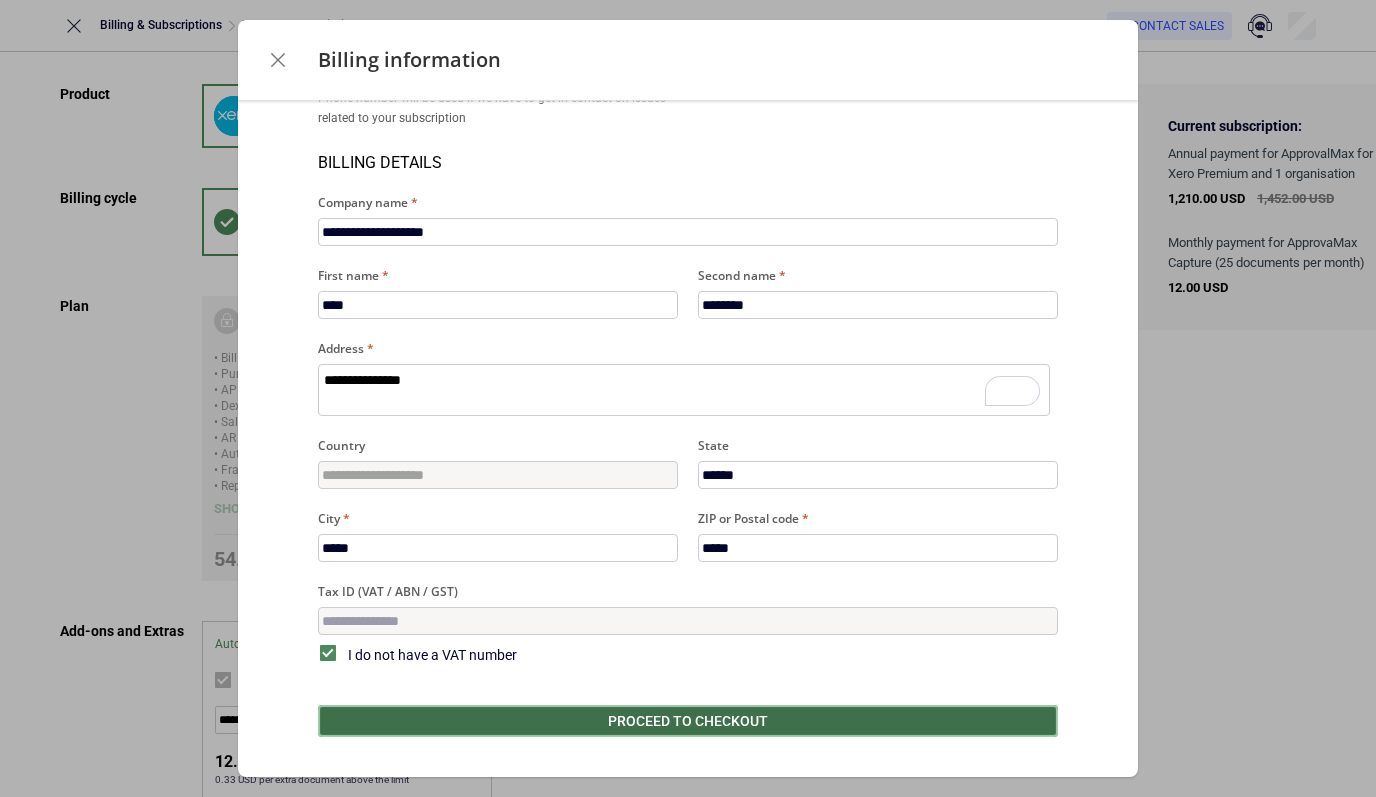 click on "Proceed to checkout" at bounding box center (688, 721) 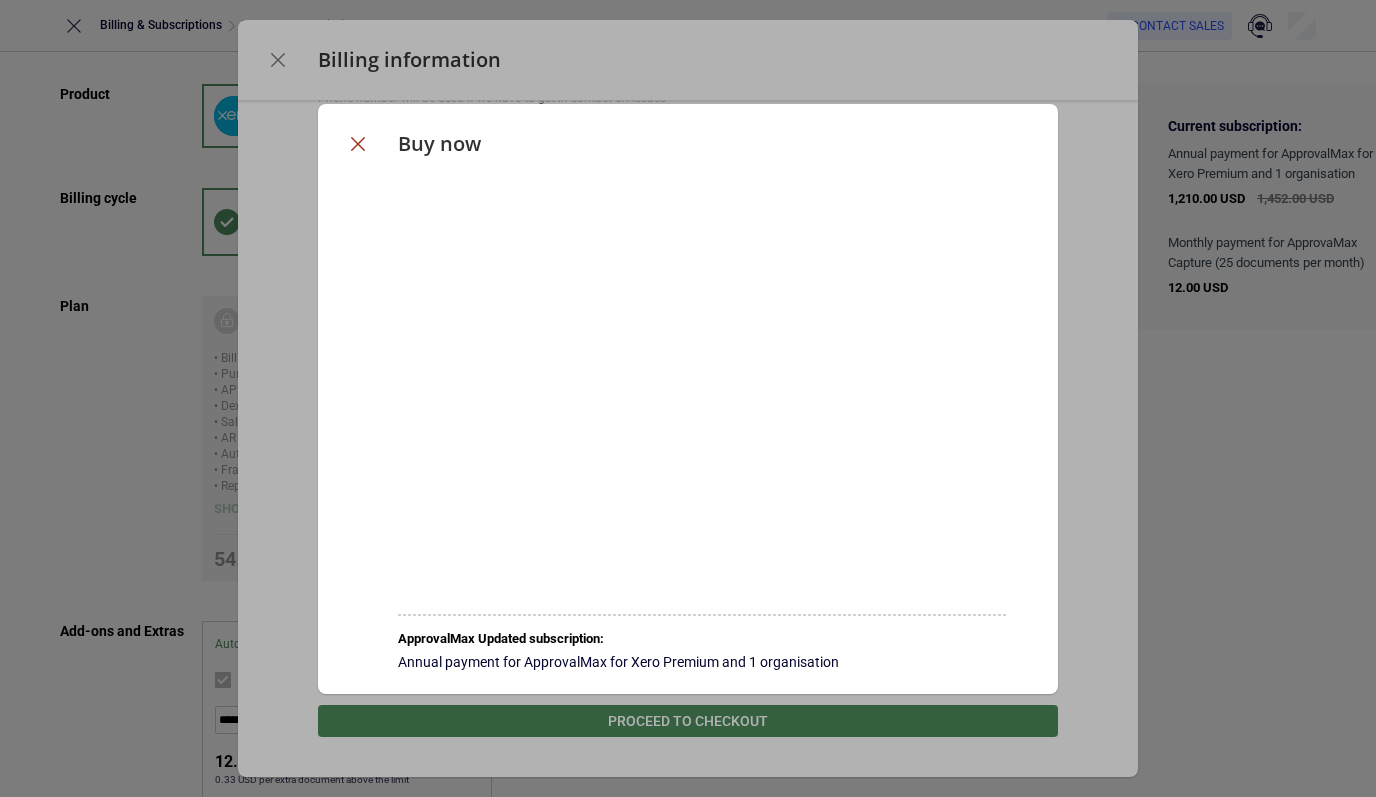 click 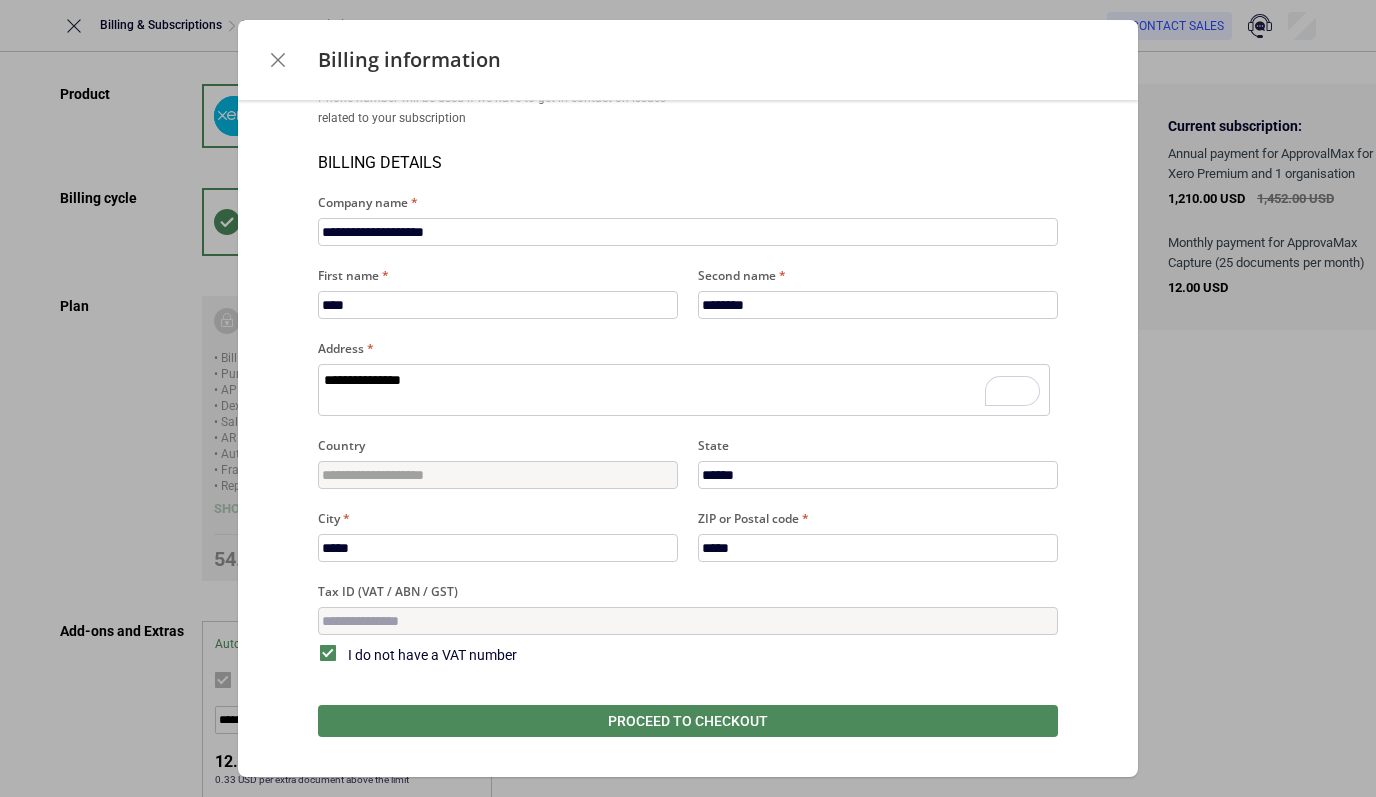click at bounding box center [278, 60] 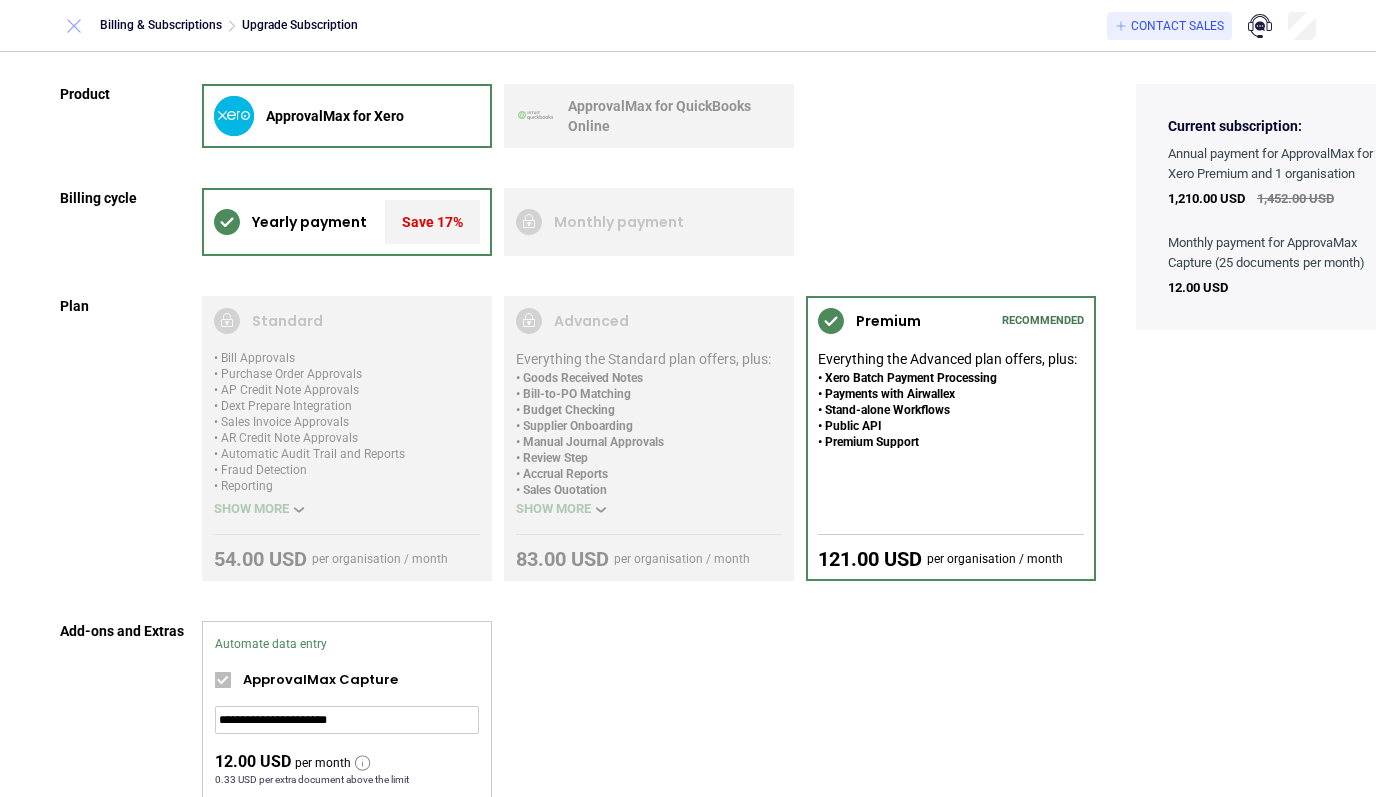 click 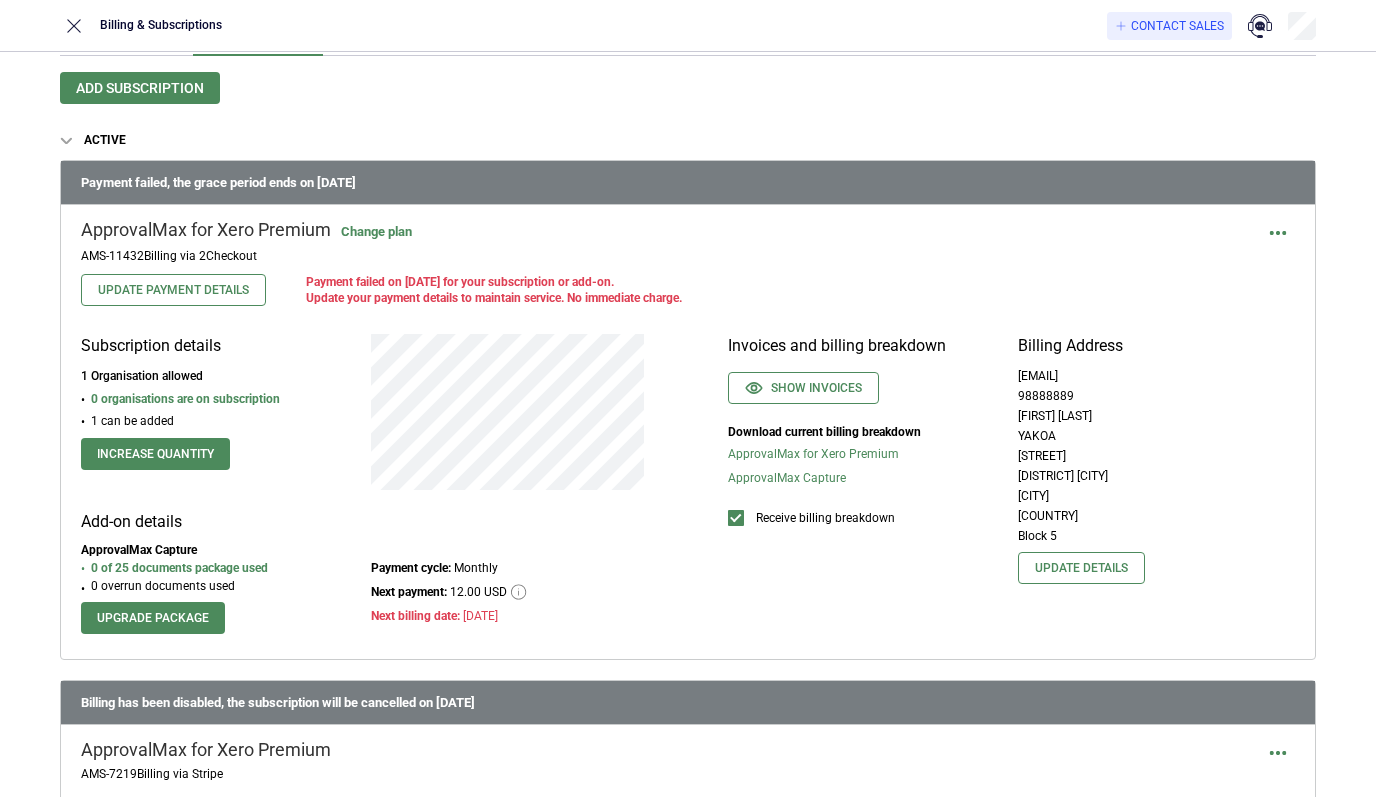 scroll, scrollTop: 0, scrollLeft: 0, axis: both 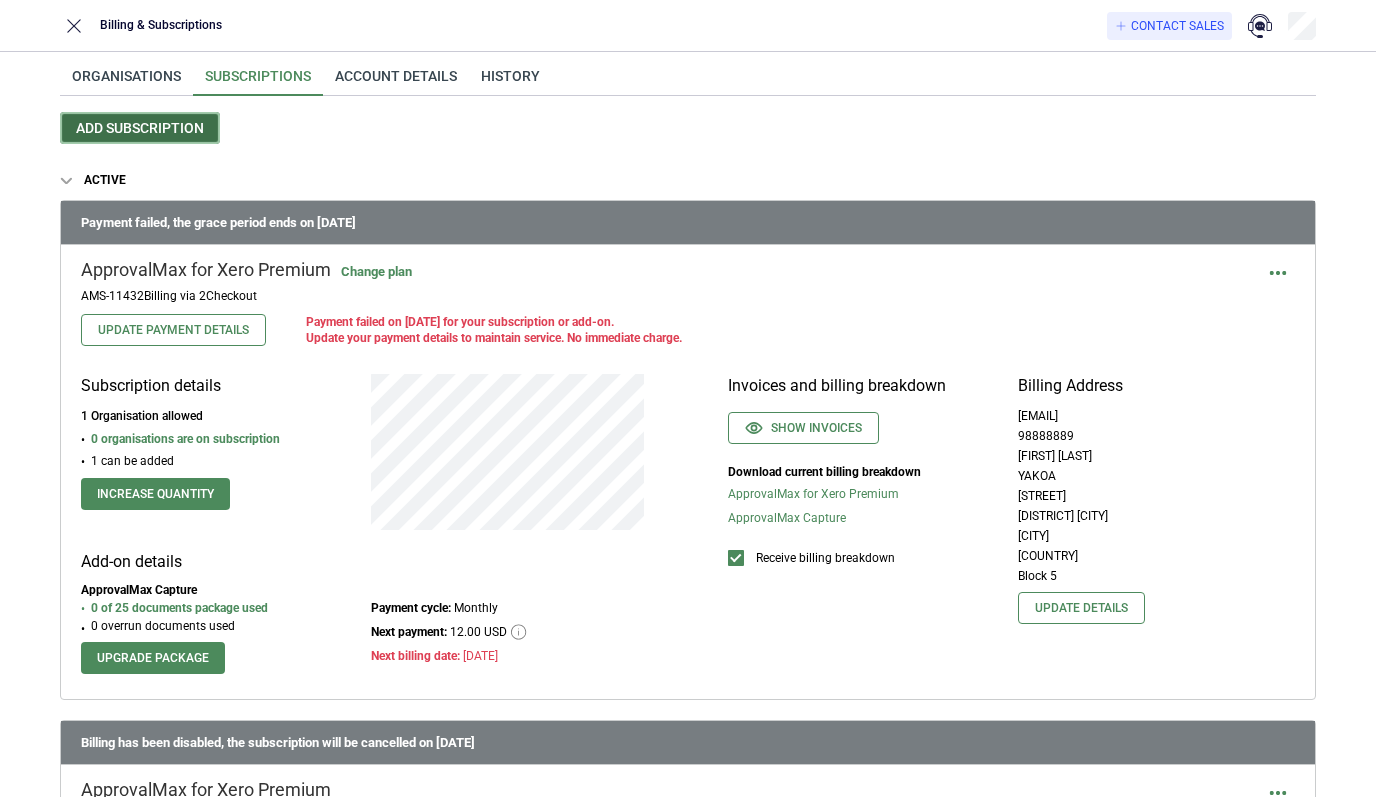 click on "Add subscription" at bounding box center [140, 128] 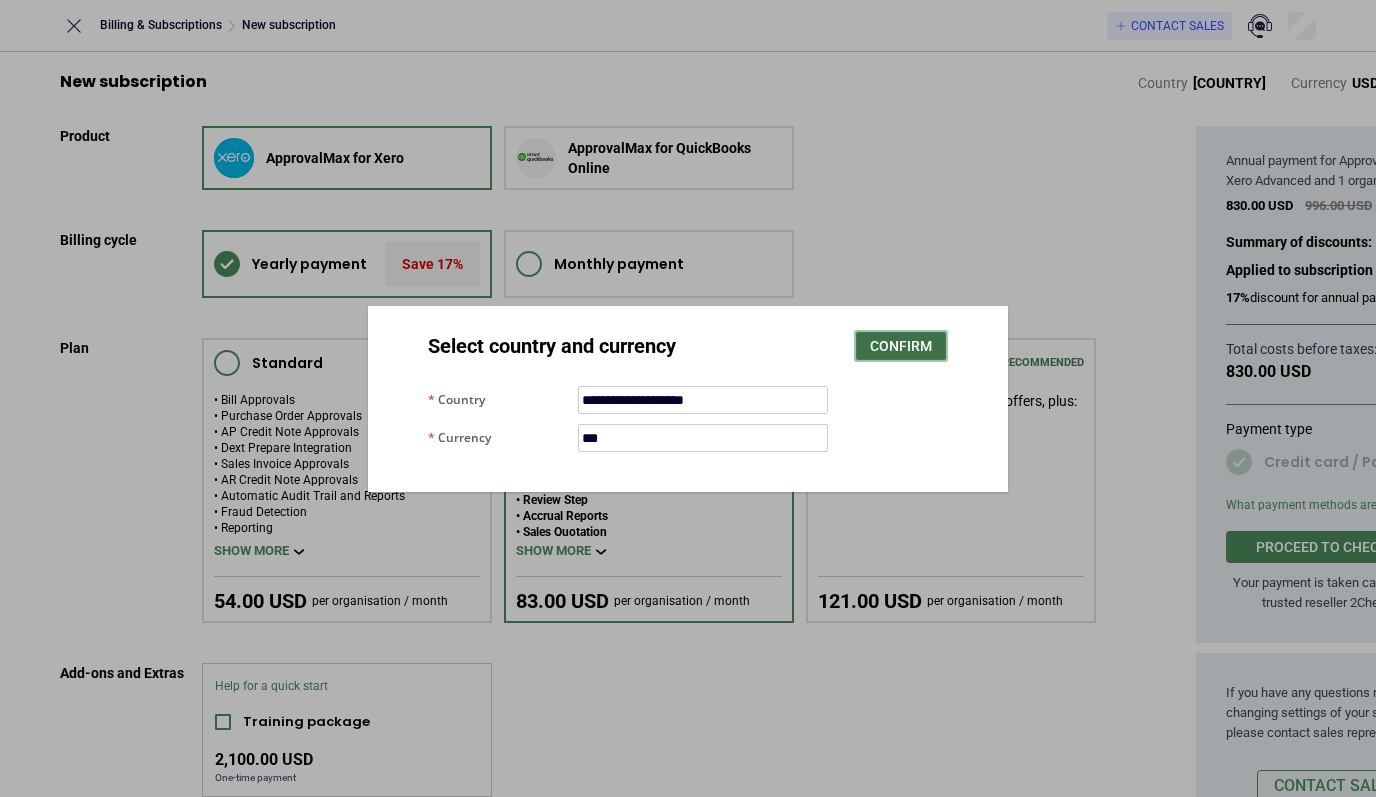 click on "Confirm" at bounding box center (901, 346) 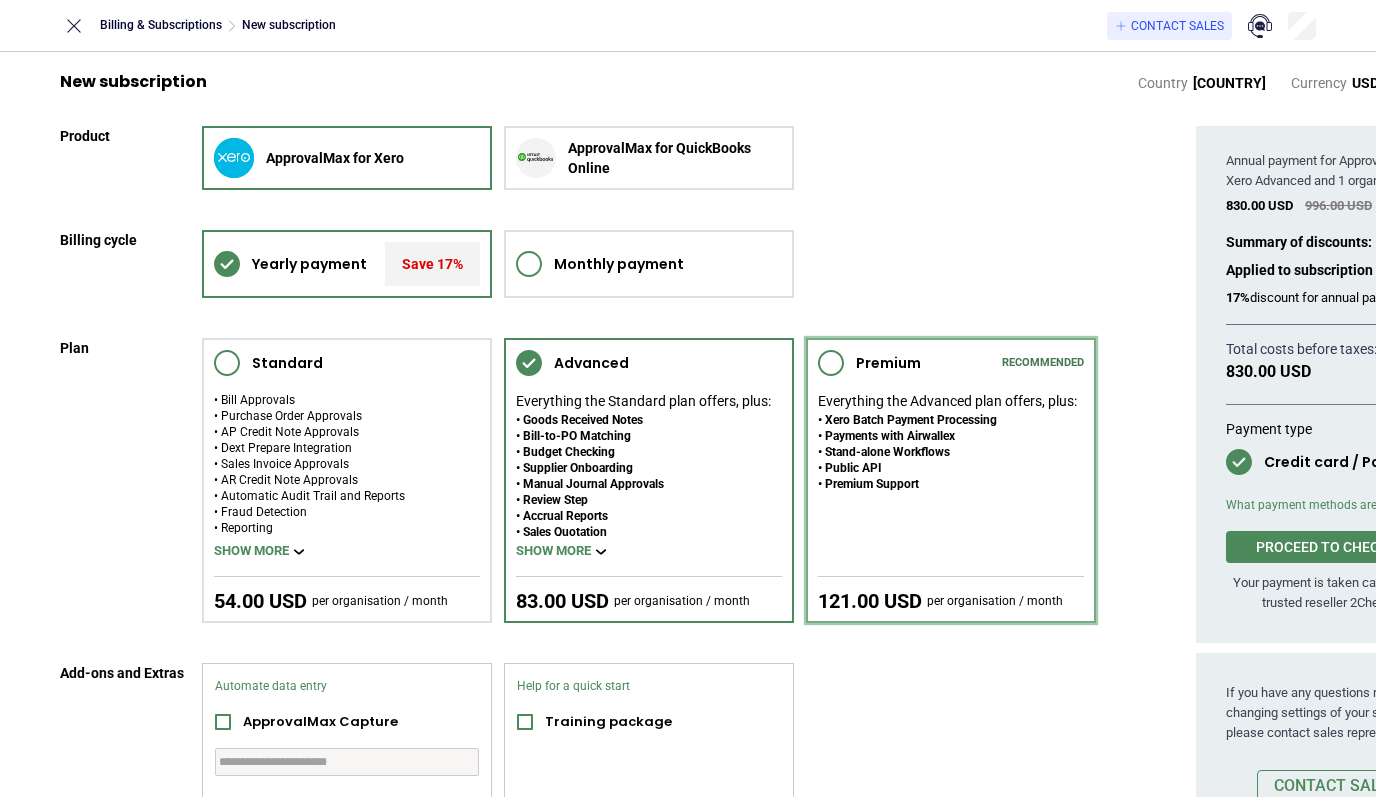 click 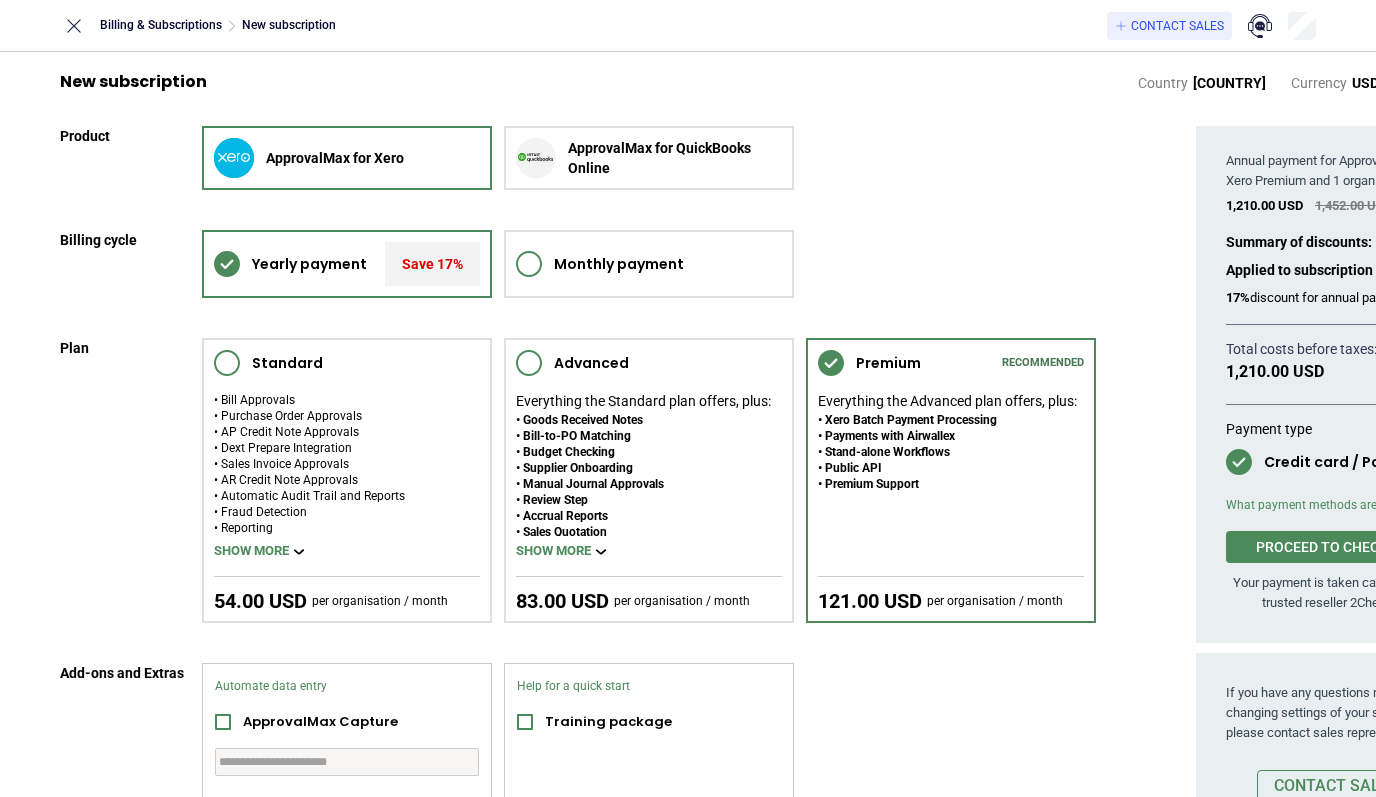 click on "**********" at bounding box center [347, 726] 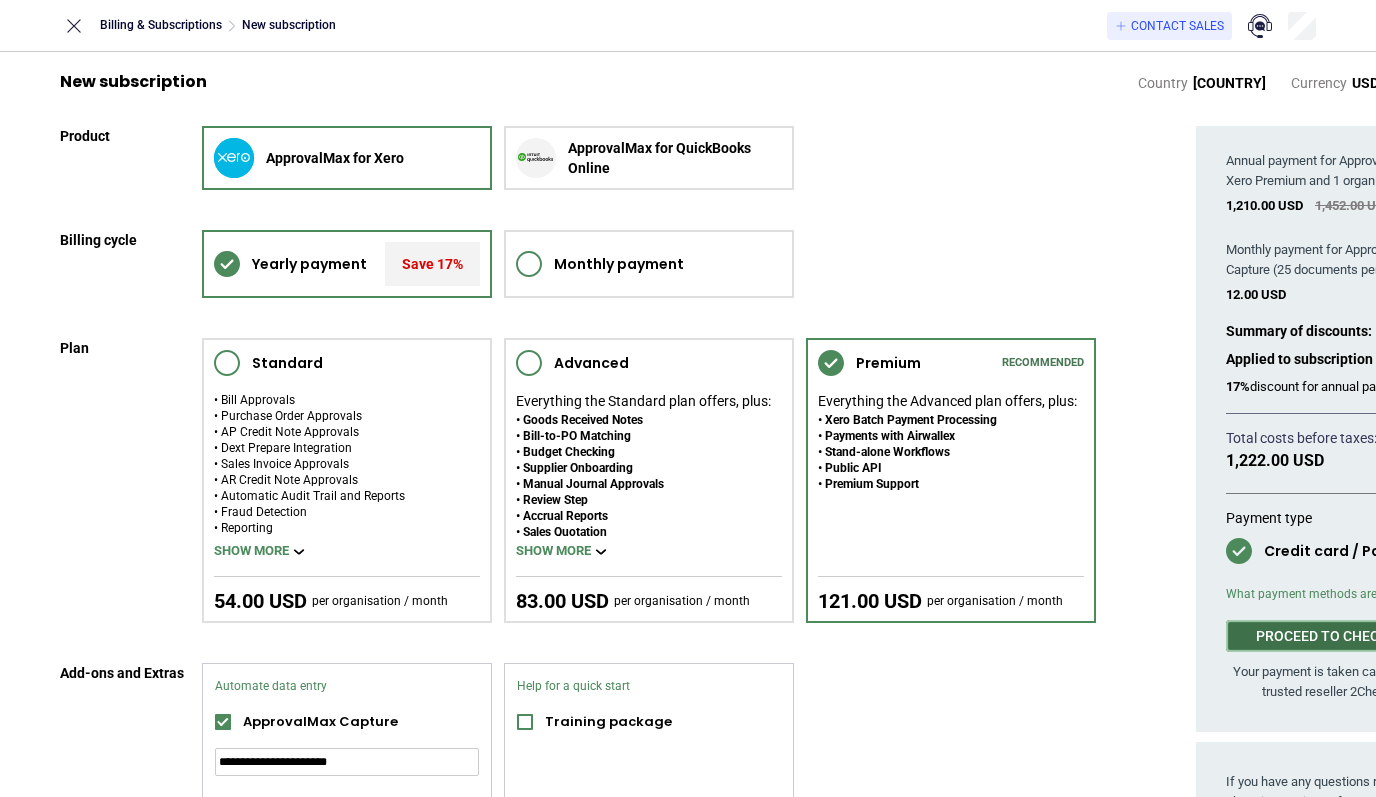 click on "PROCEED TO CHECKOUT" at bounding box center [1336, 636] 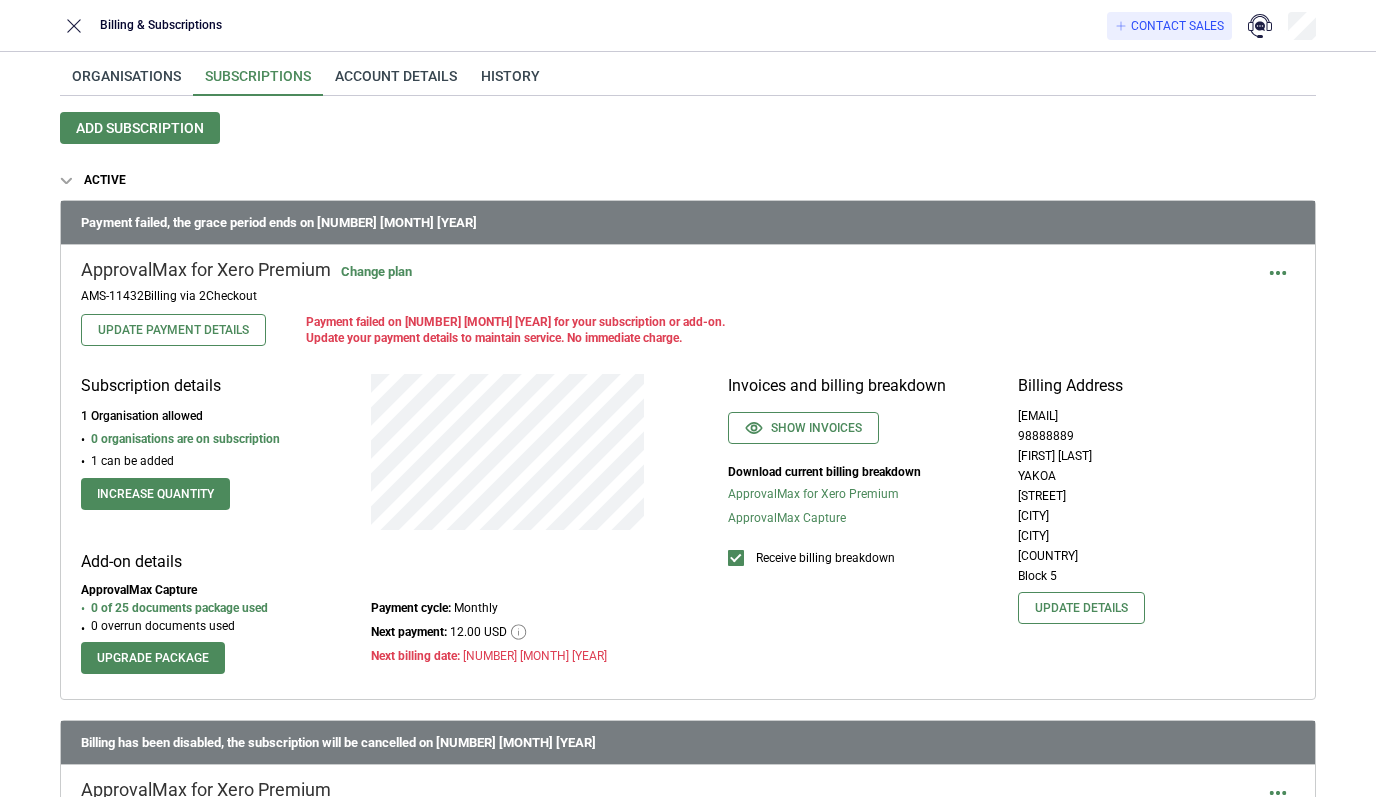 scroll, scrollTop: 0, scrollLeft: 0, axis: both 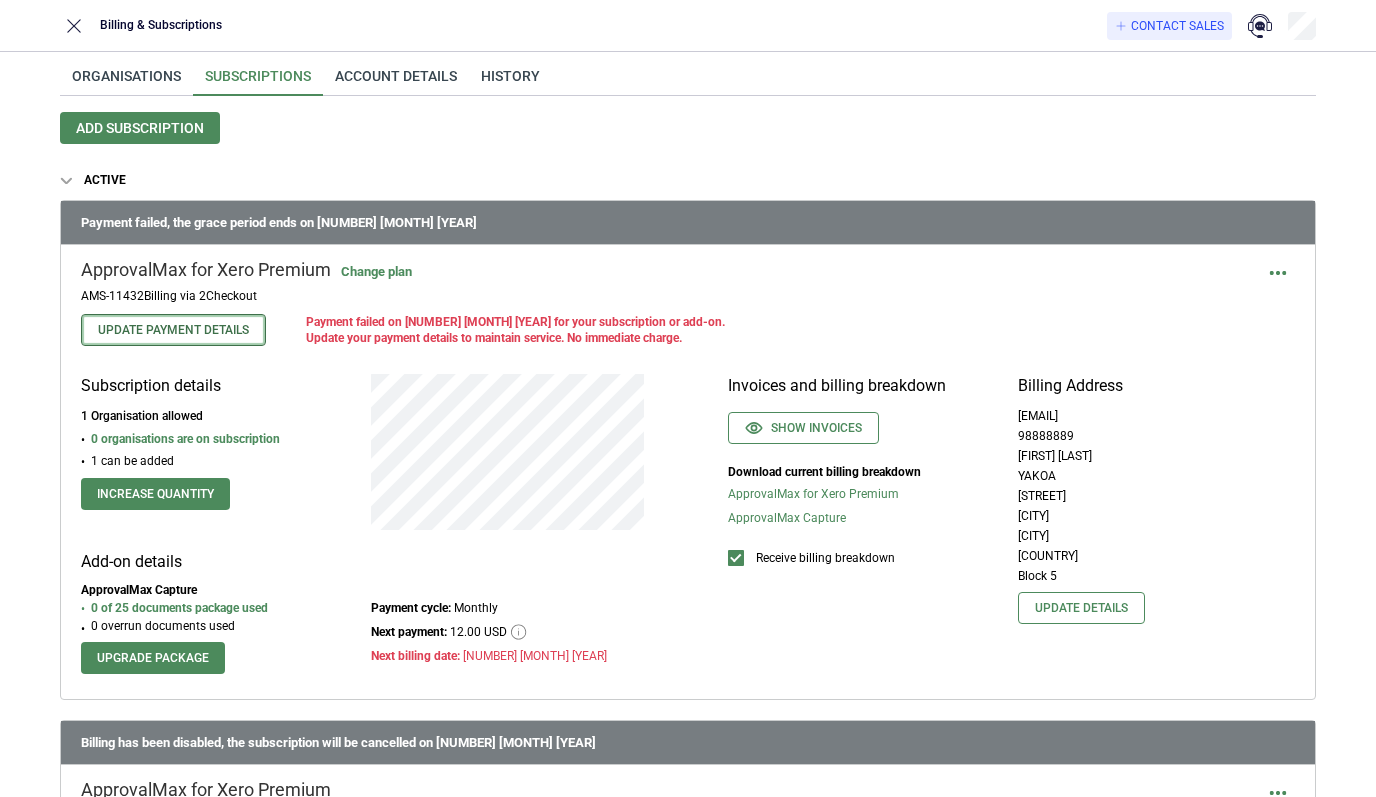 click on "Update Payment Details" at bounding box center (173, 330) 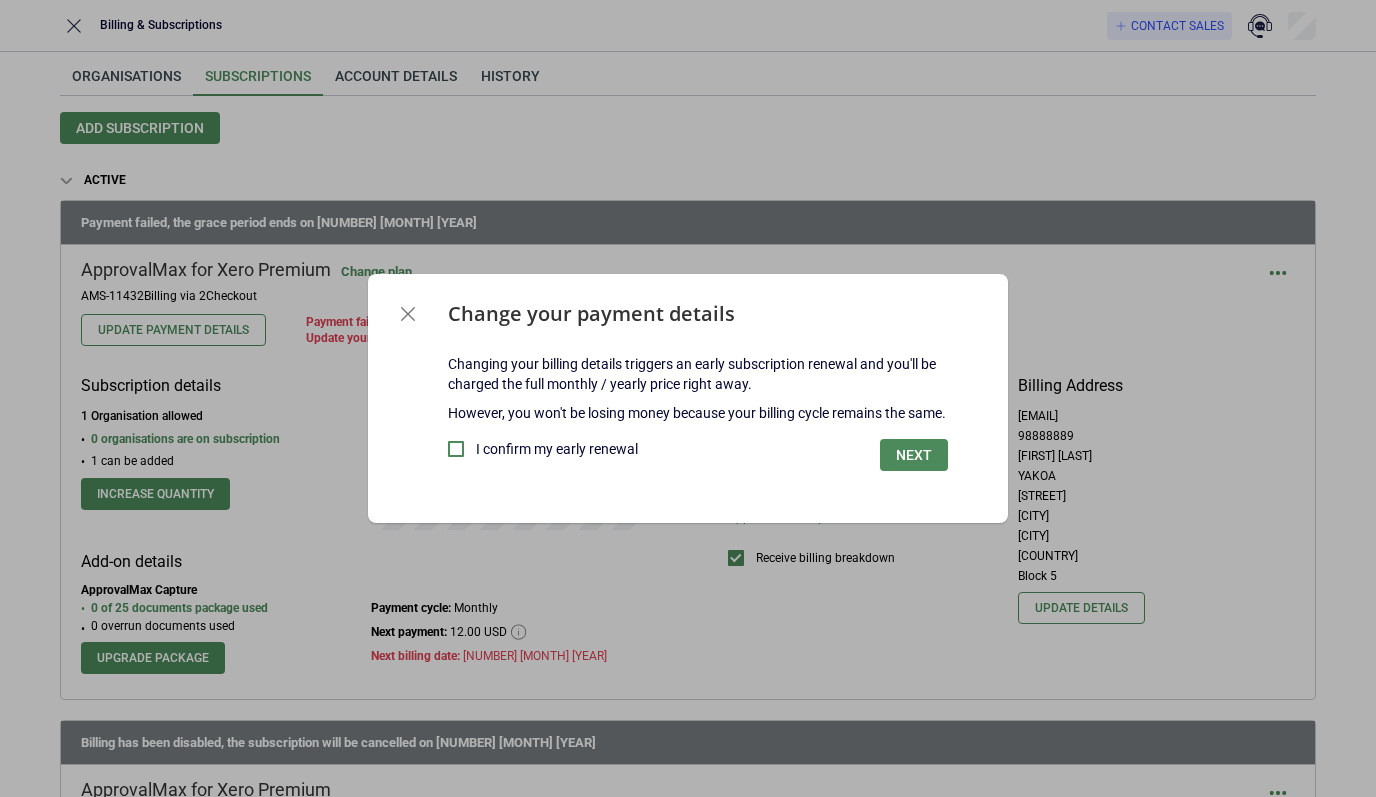 click on "Changing your billing details triggers an early subscription renewal and you'll be charged the full monthly / yearly price right away. However, you won't be losing money because your billing cycle remains the same. I confirm my early renewal Next" at bounding box center [688, 438] 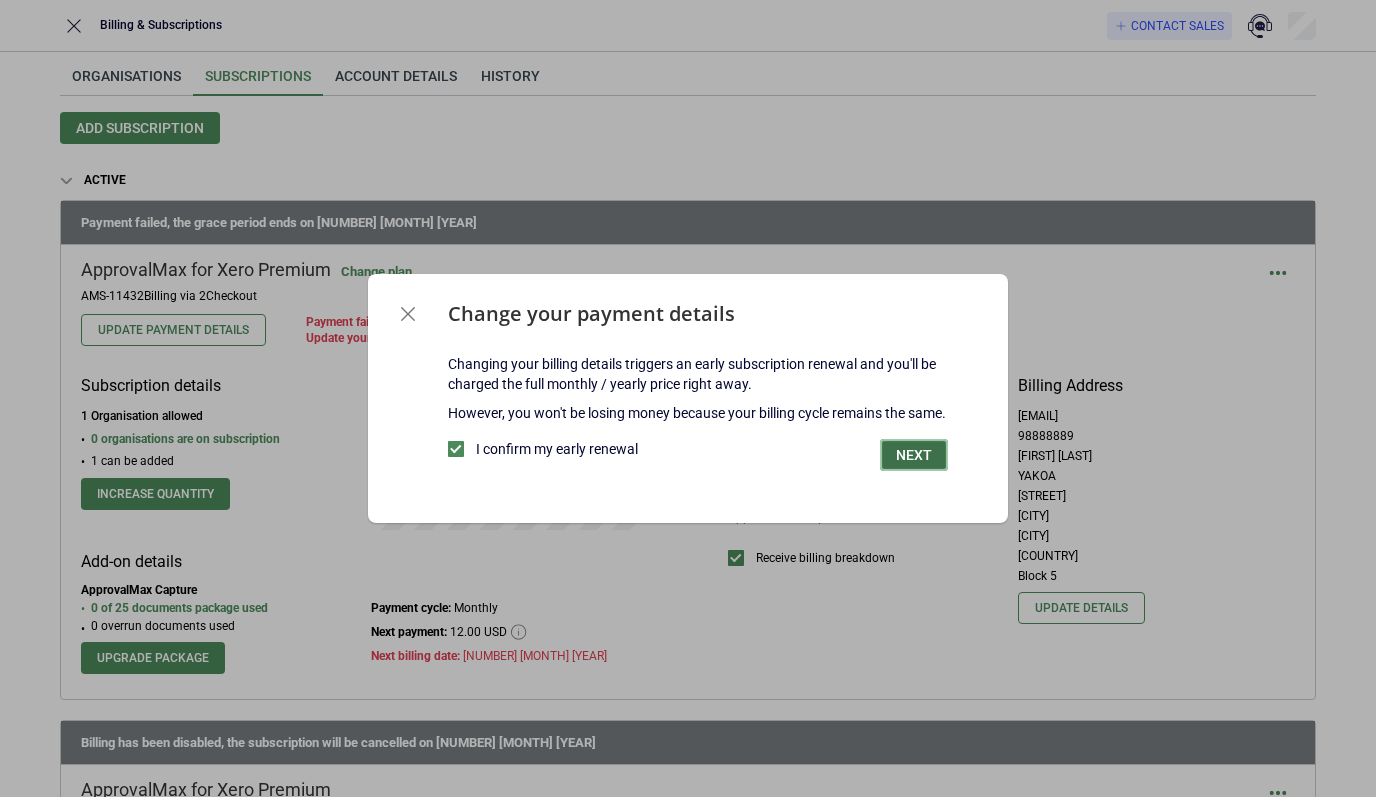 click on "Next" at bounding box center [914, 455] 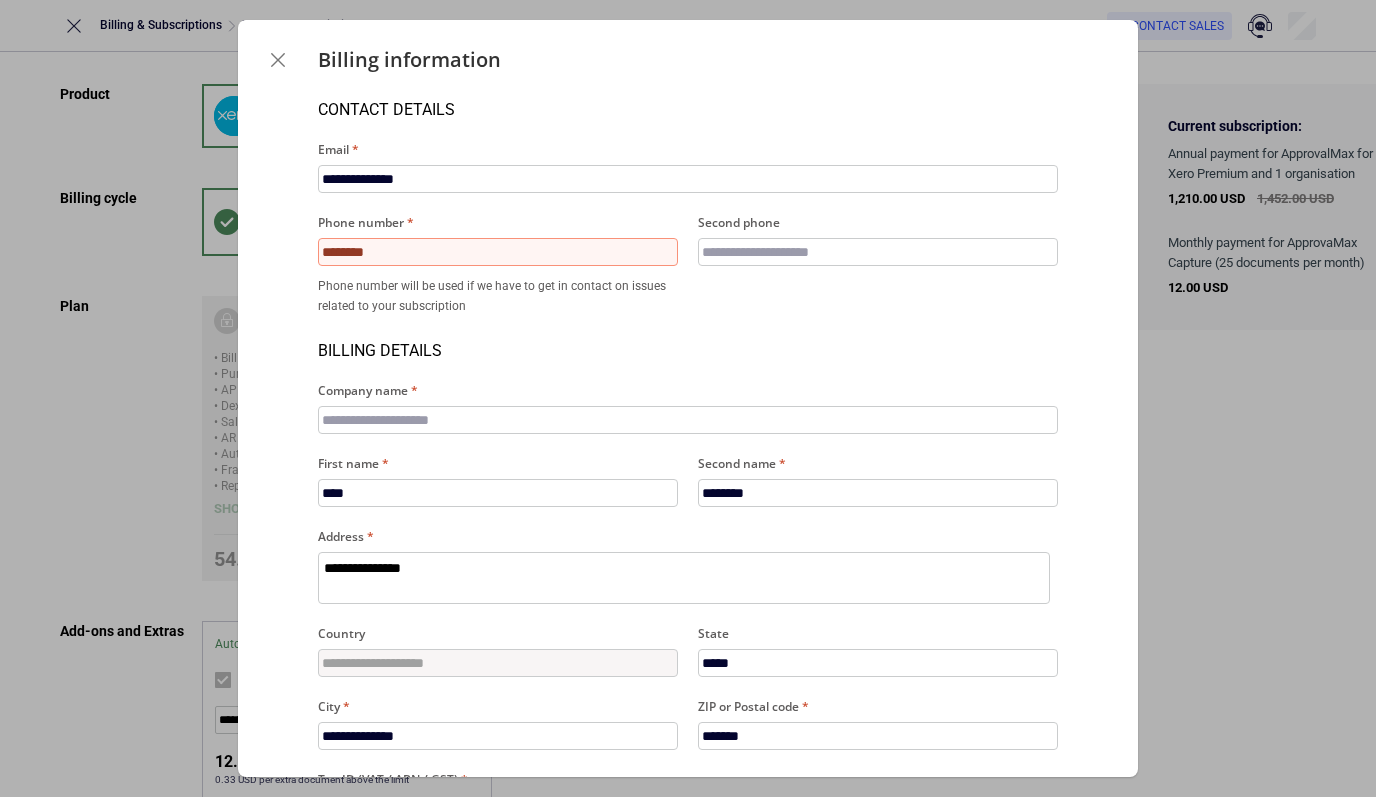 click on "********" at bounding box center (498, 252) 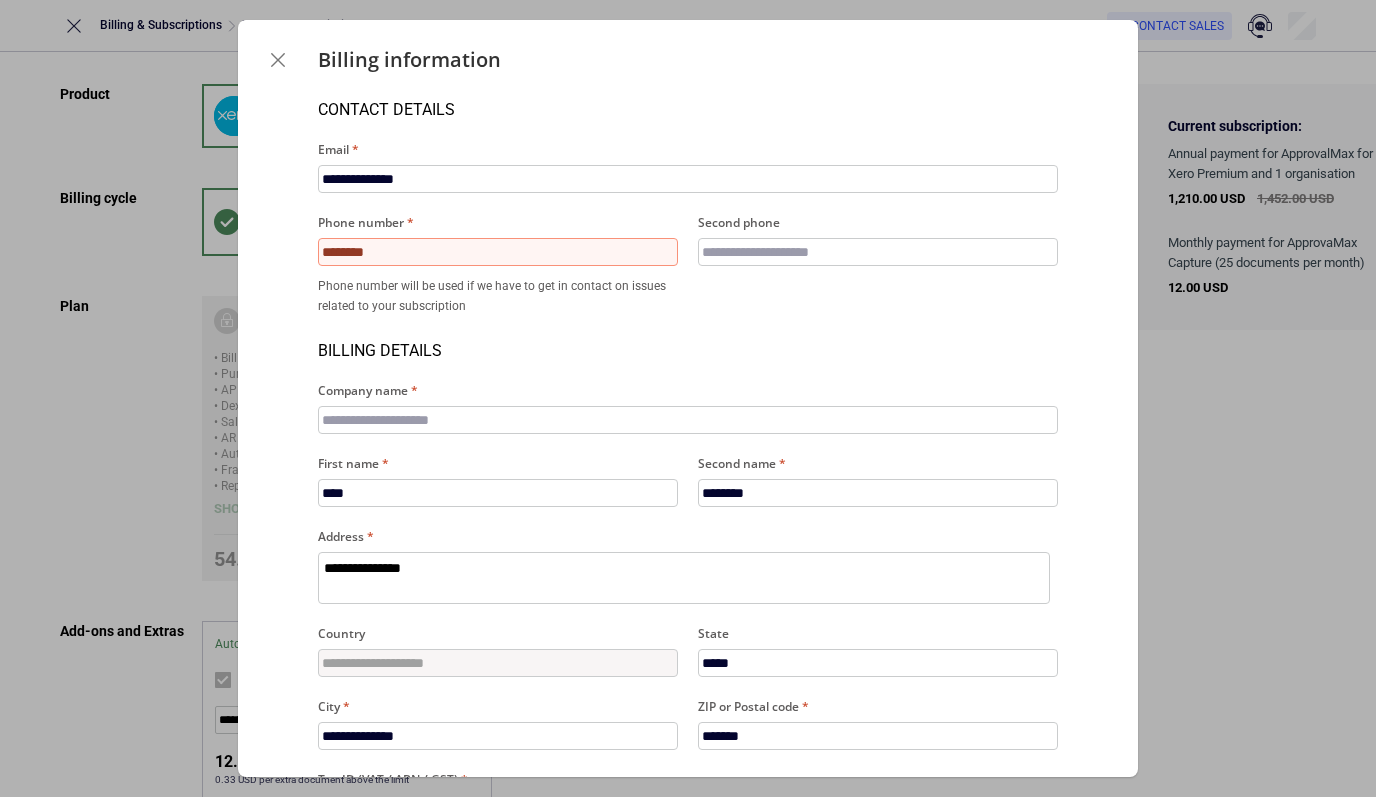 type 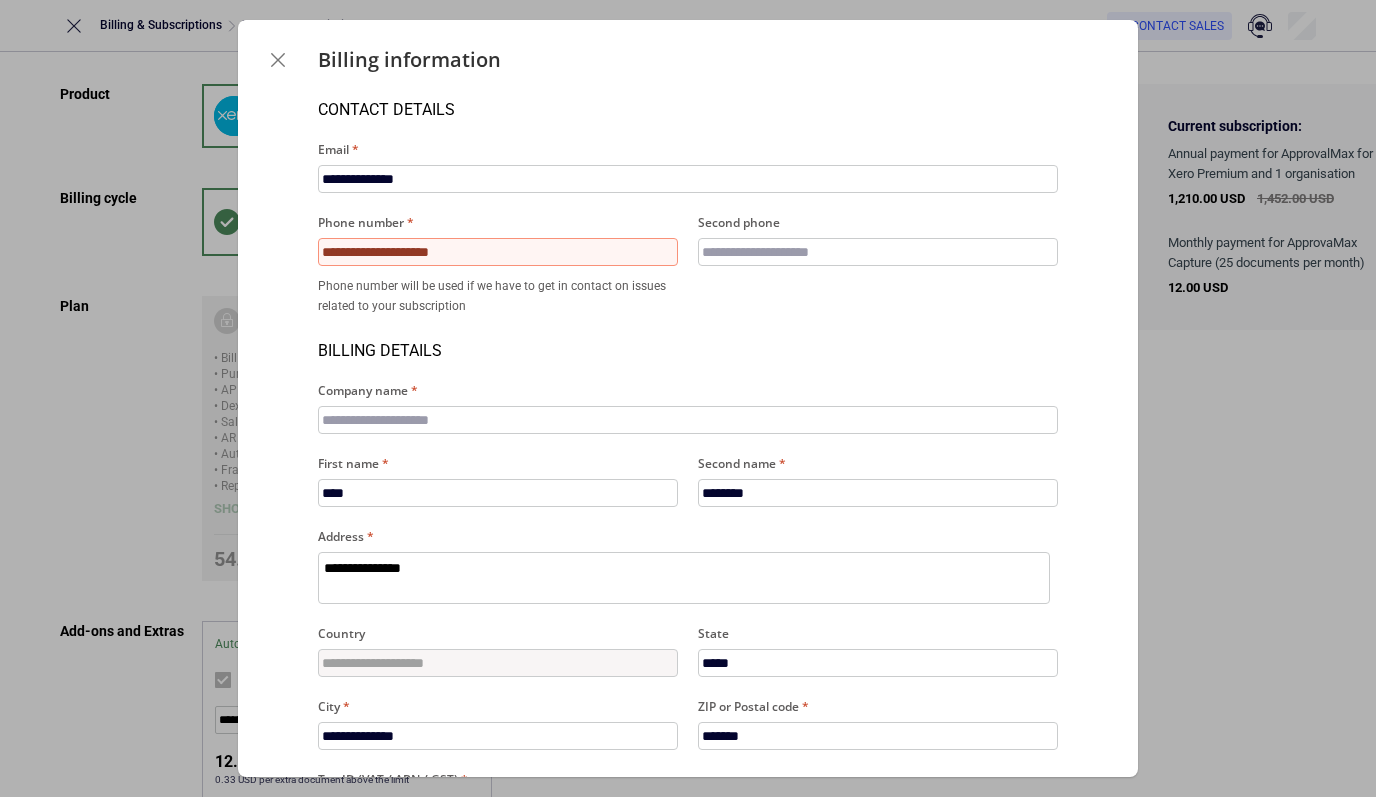 type on "*" 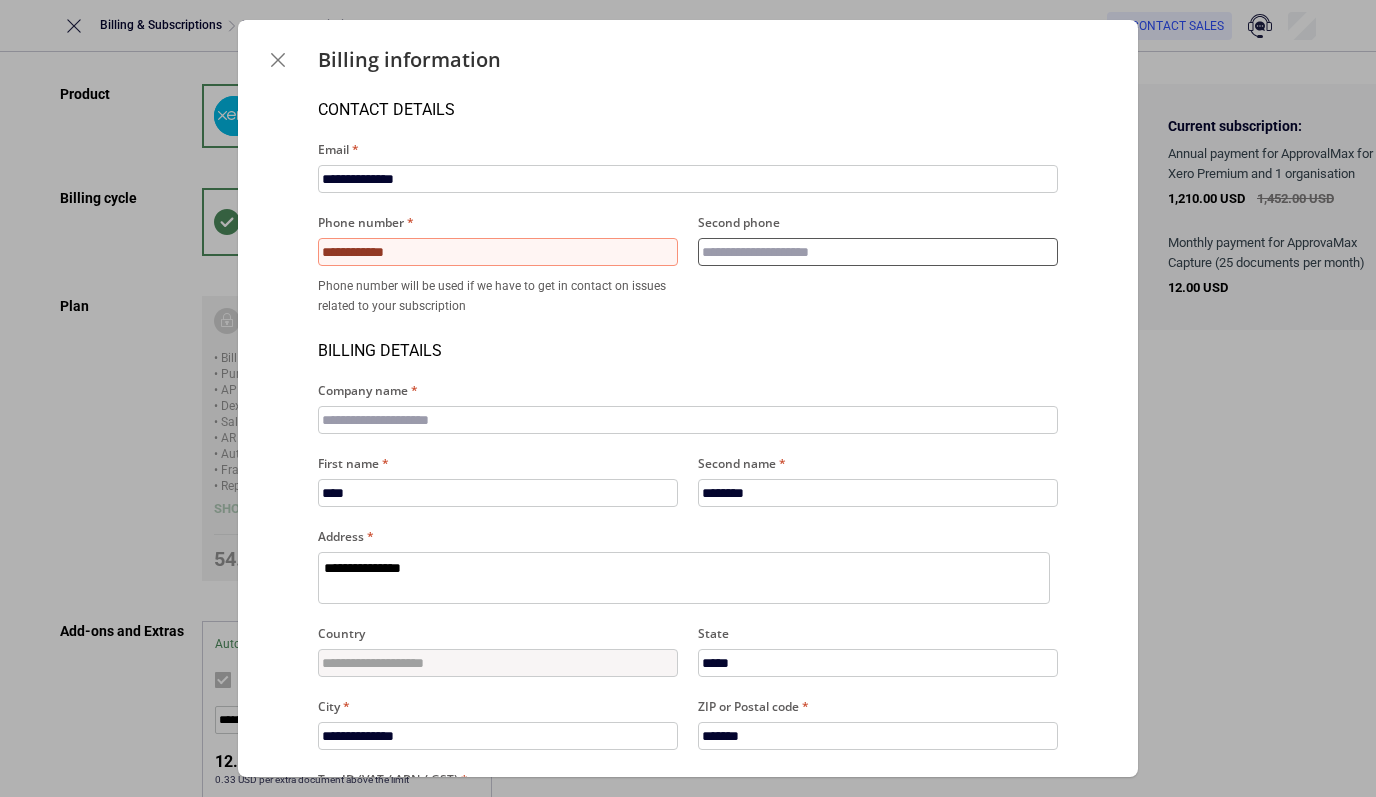 type on "*" 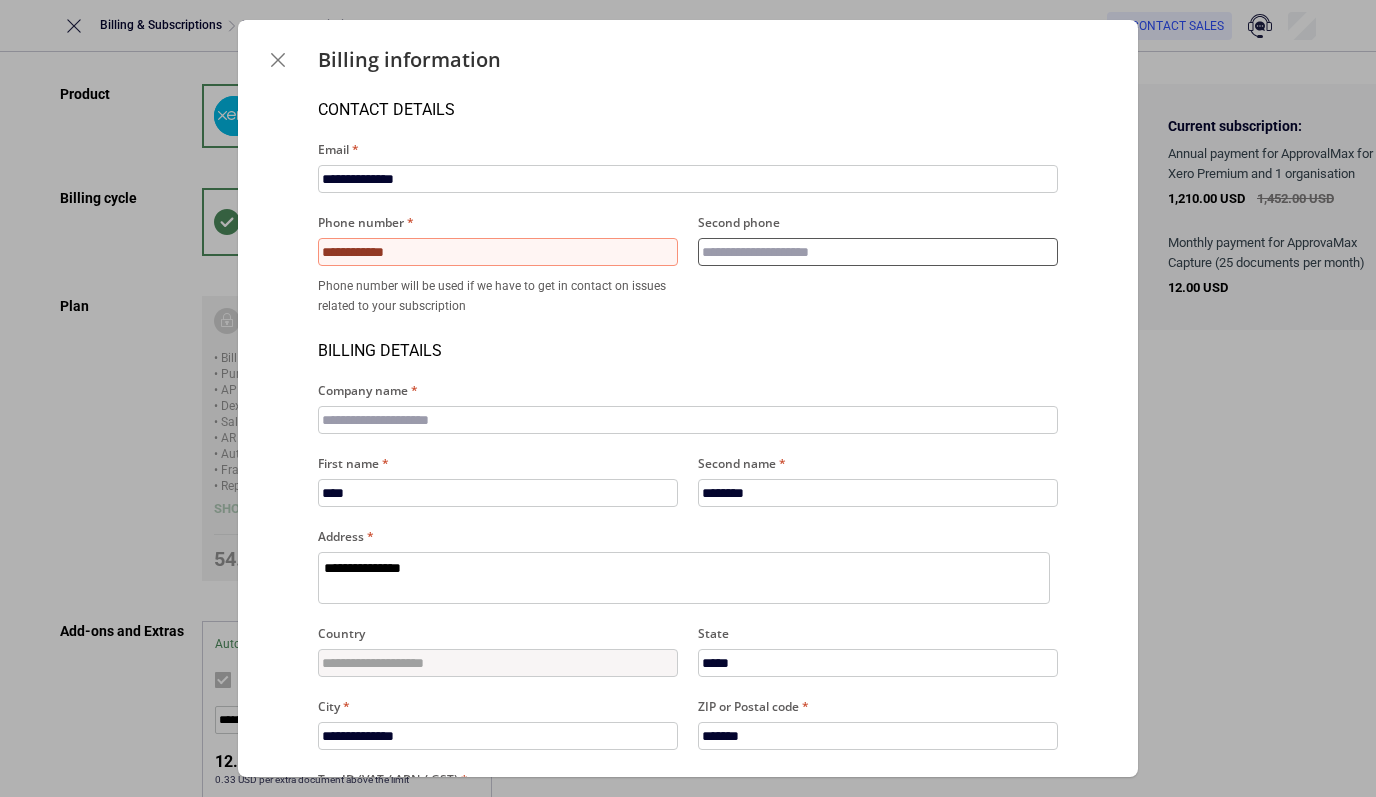type on "*********" 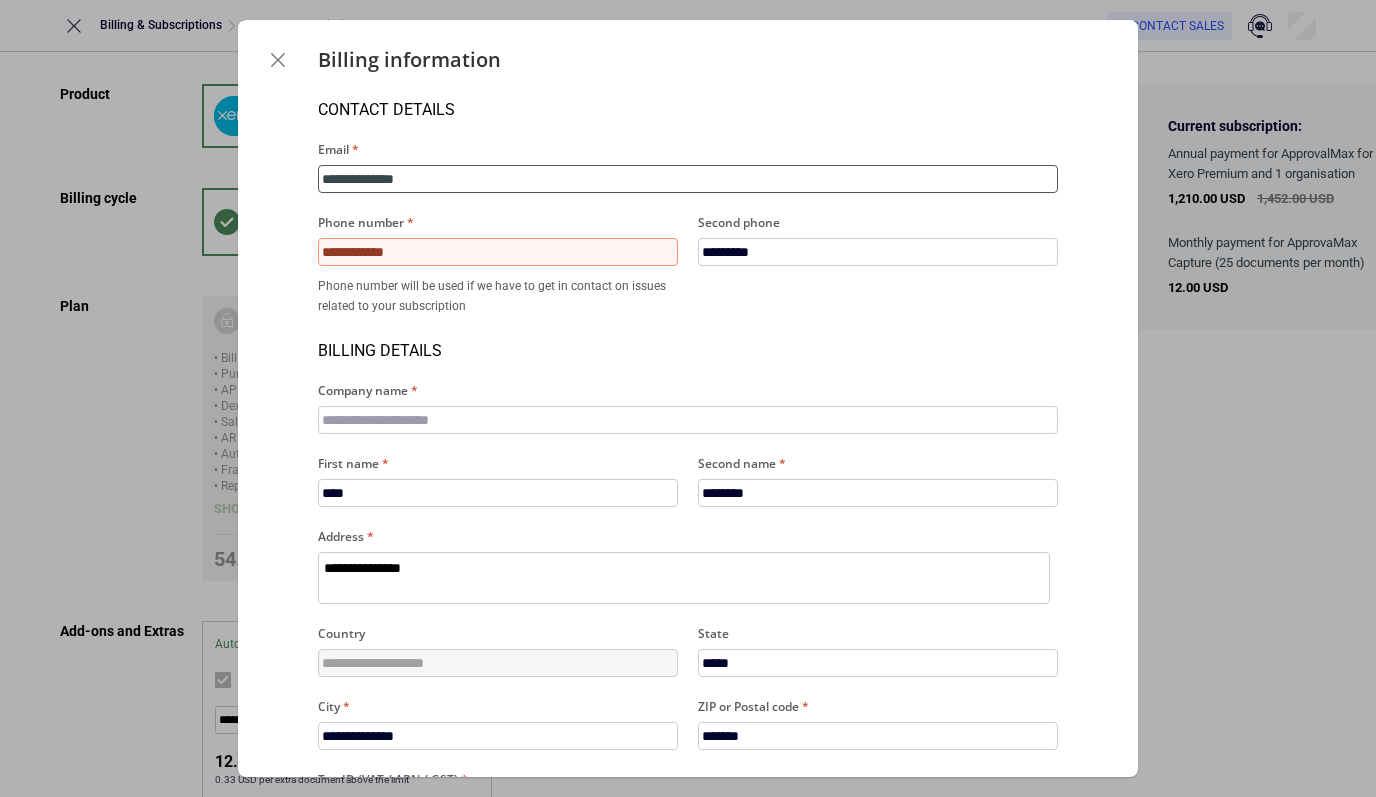 type 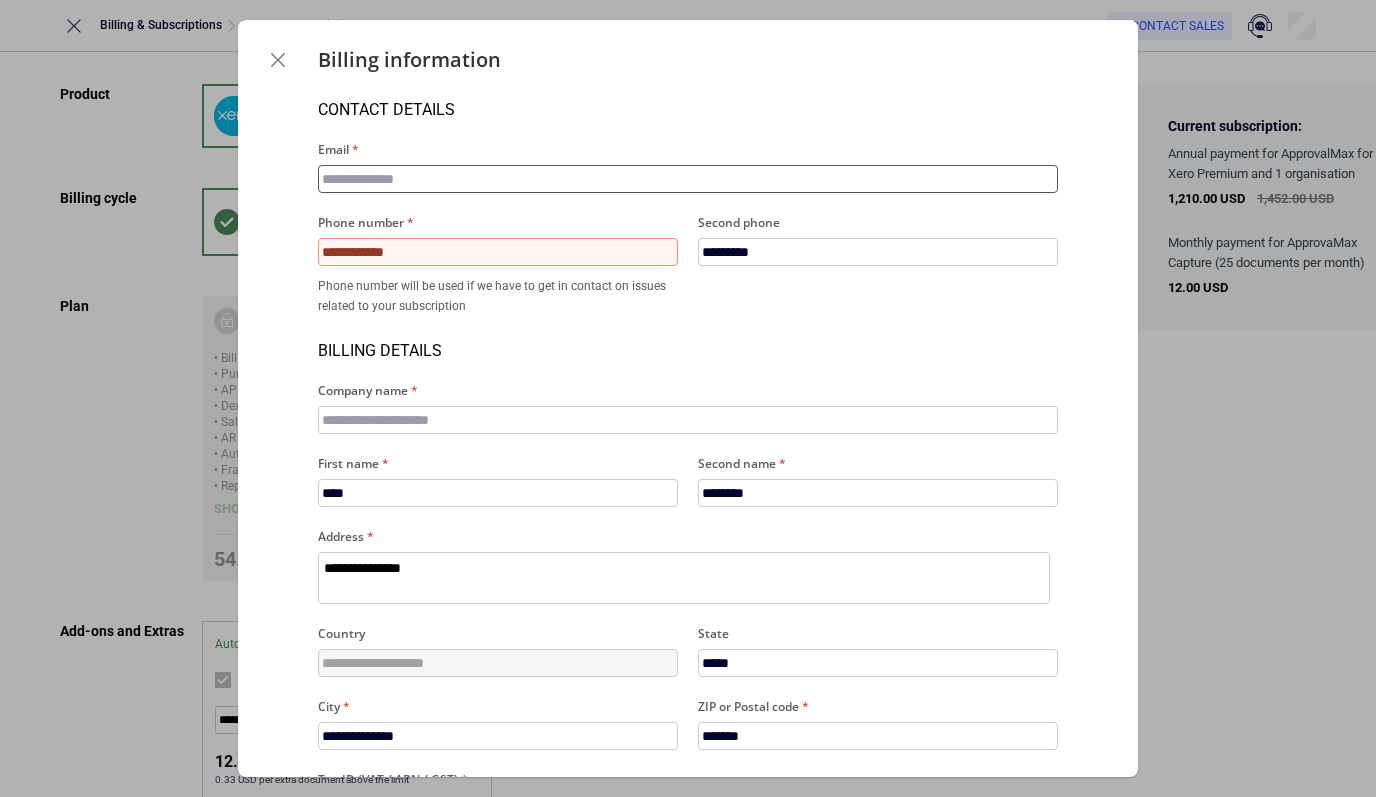 type on "*" 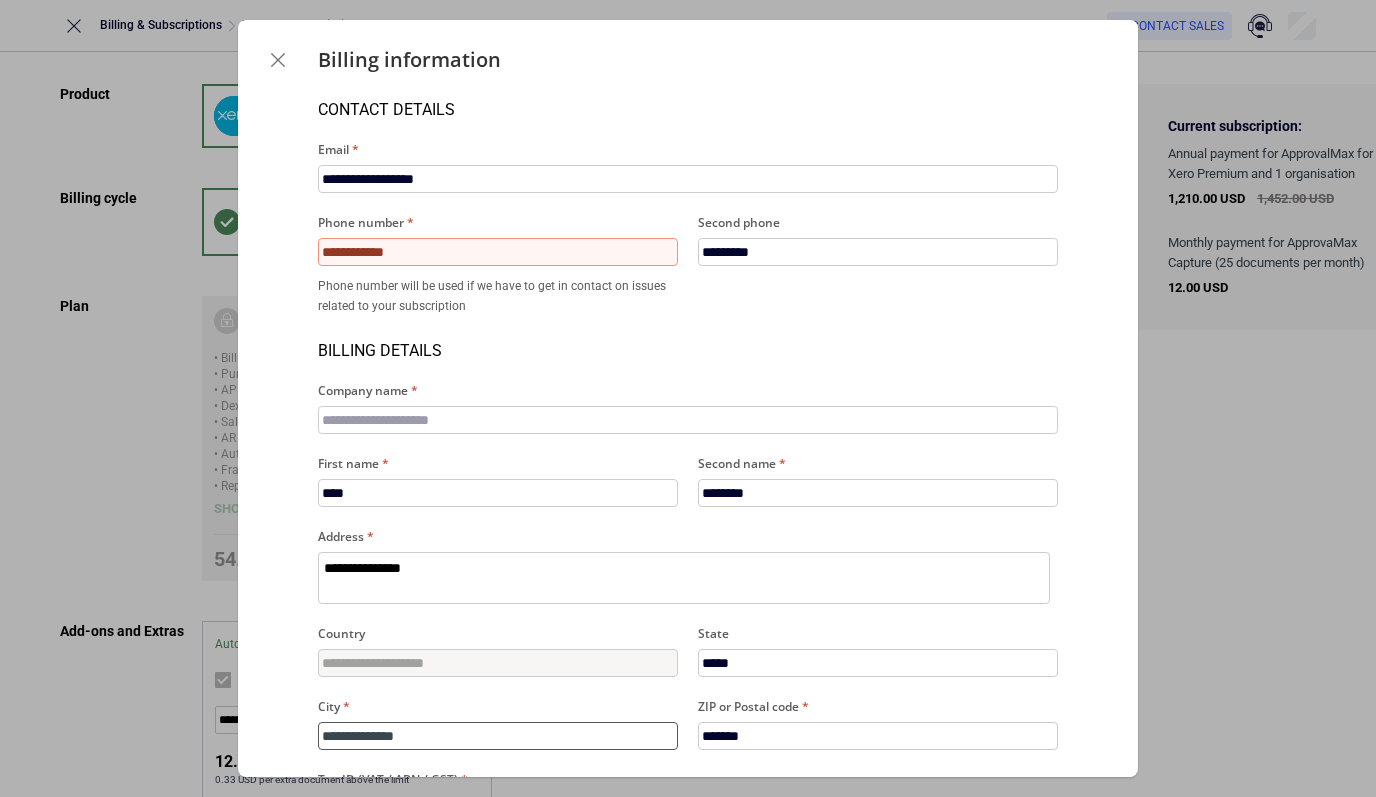 type 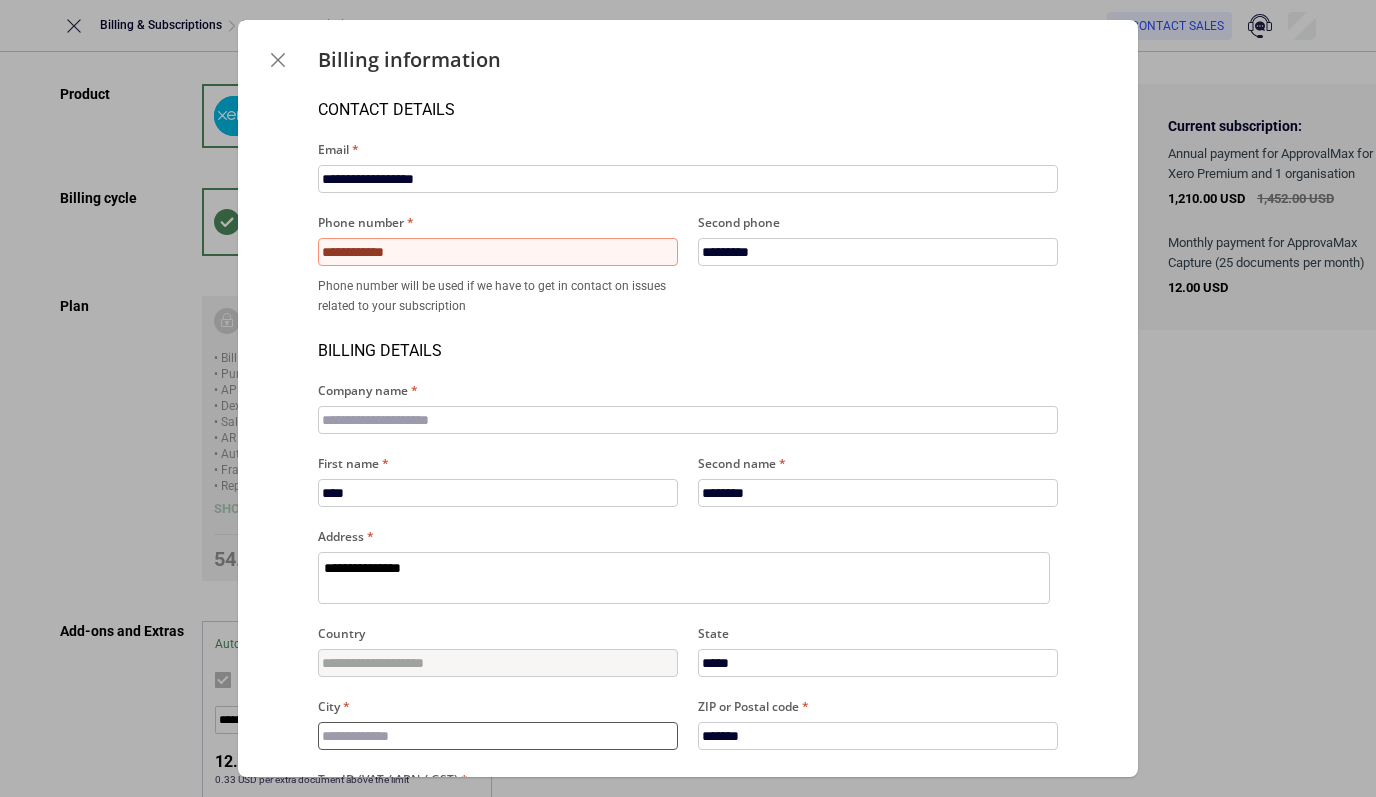 type on "*" 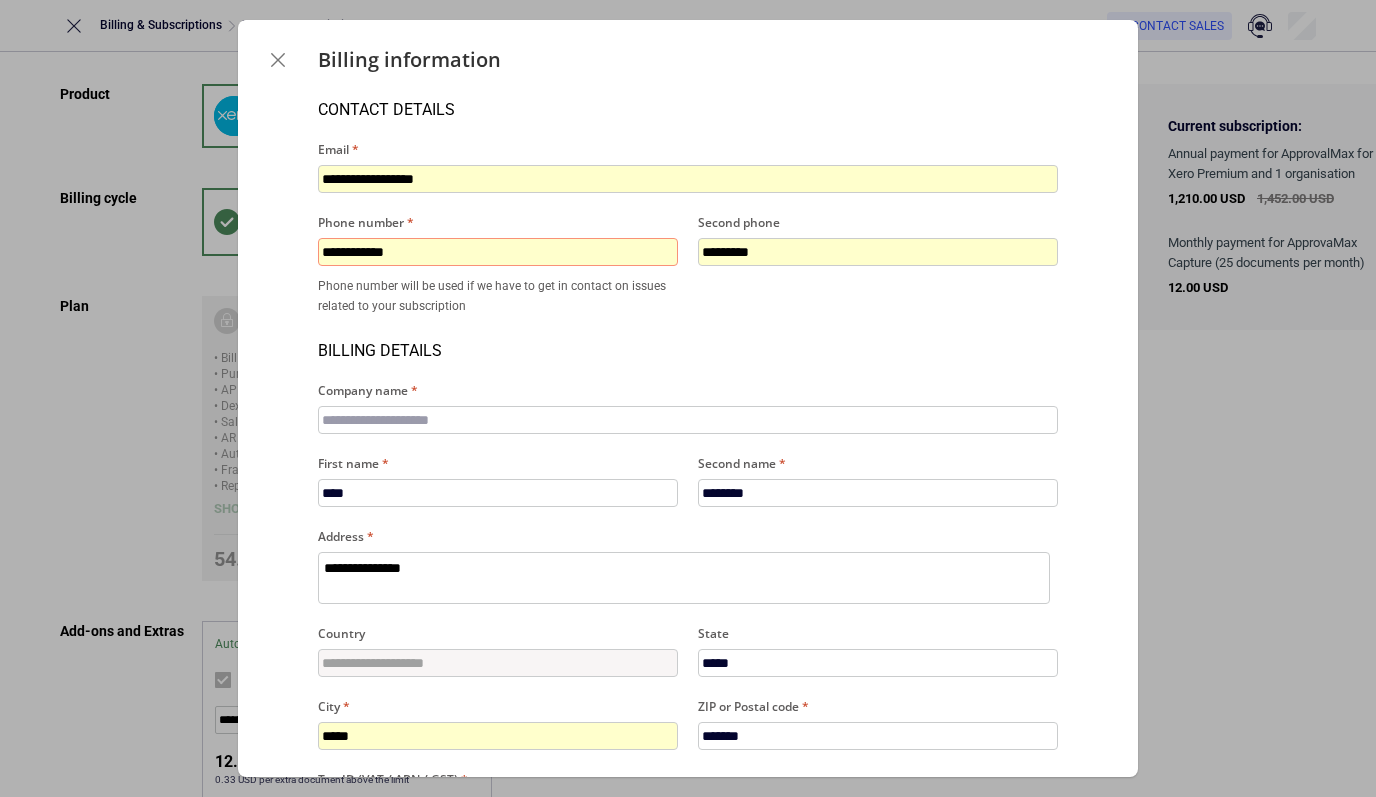 click on "**********" at bounding box center (498, 252) 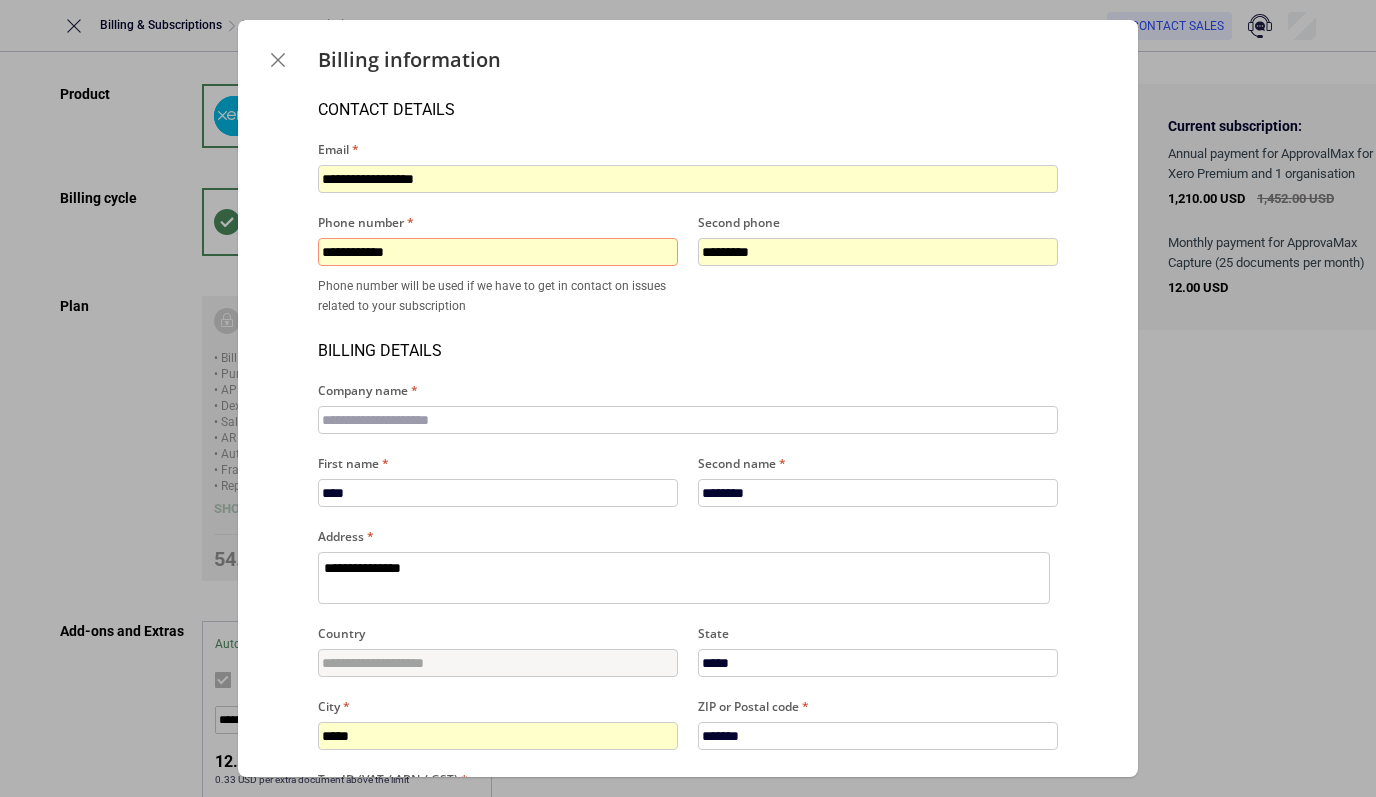 type 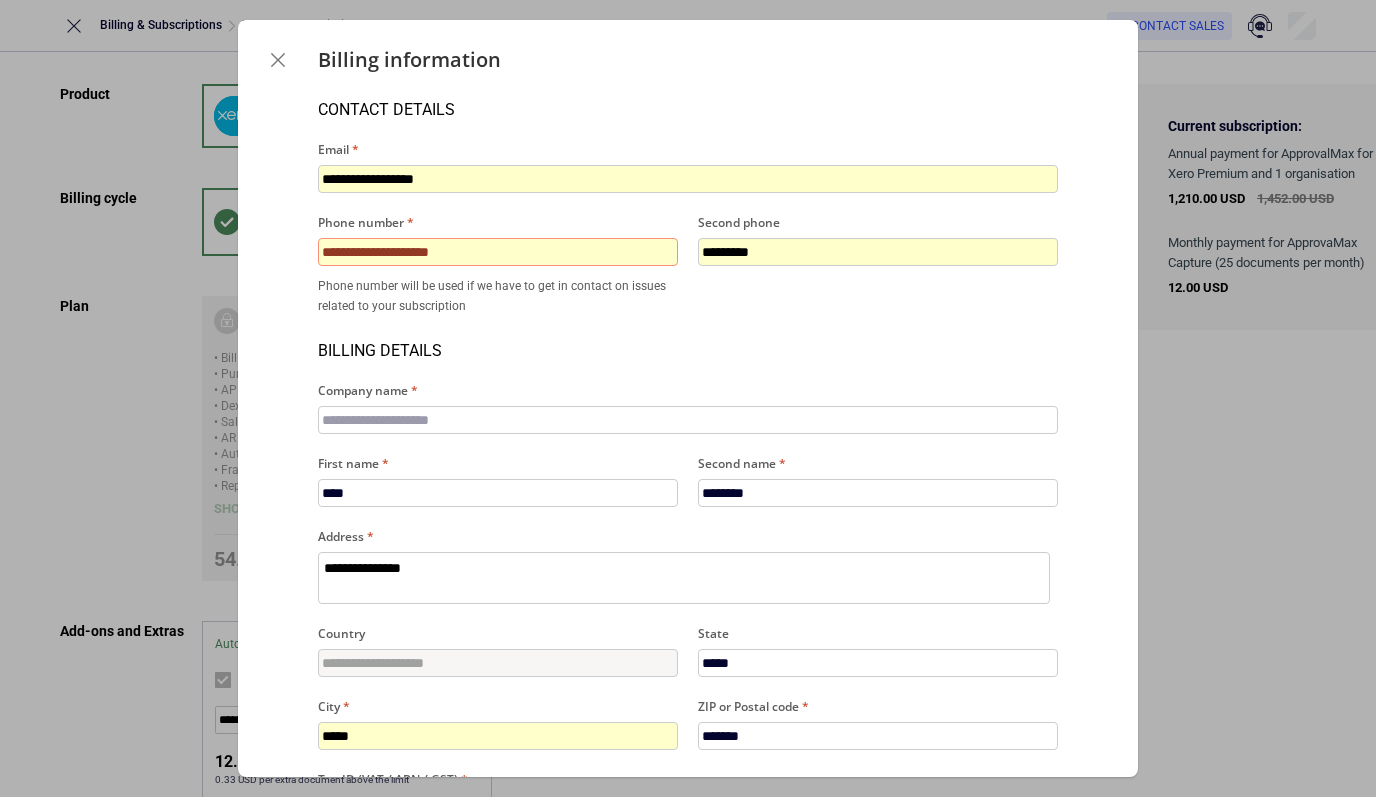 type on "*" 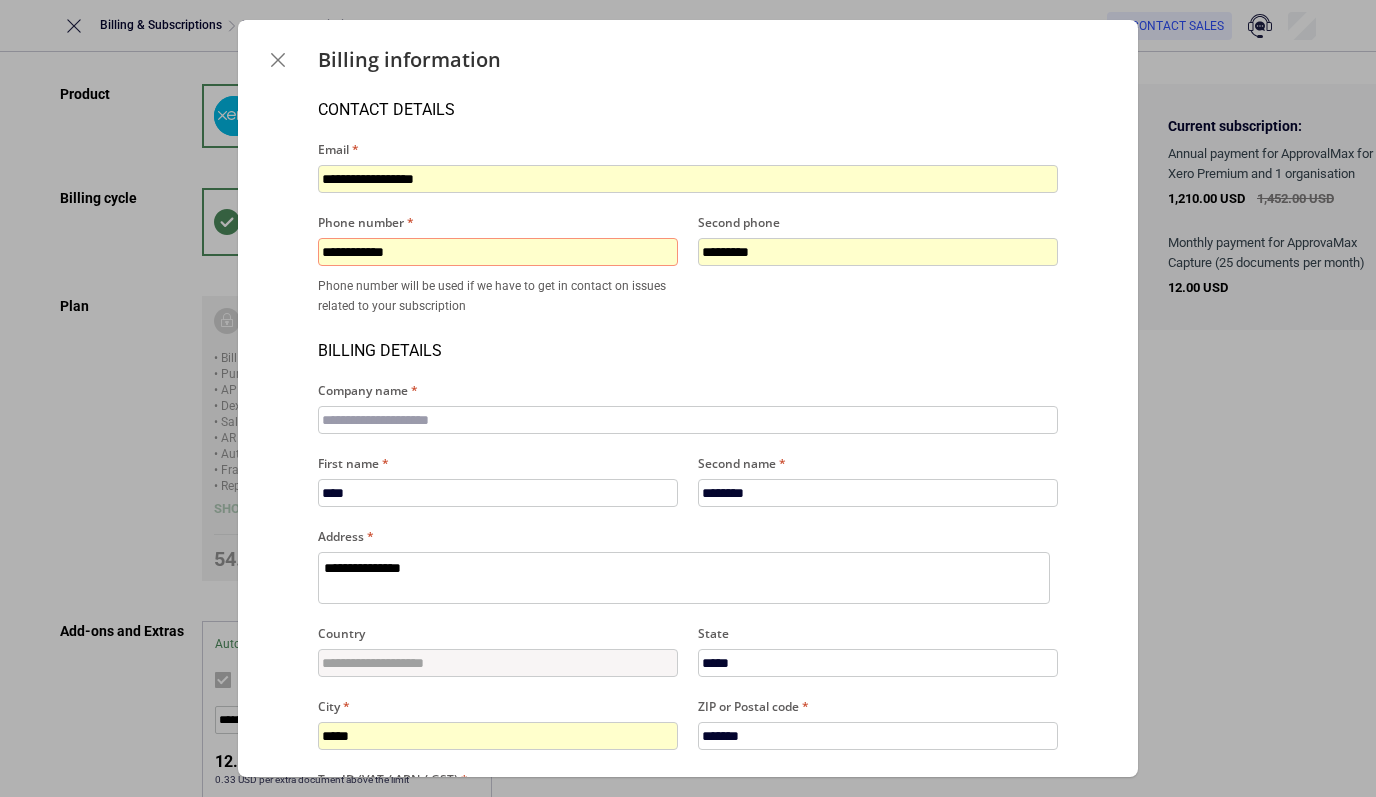 type on "*" 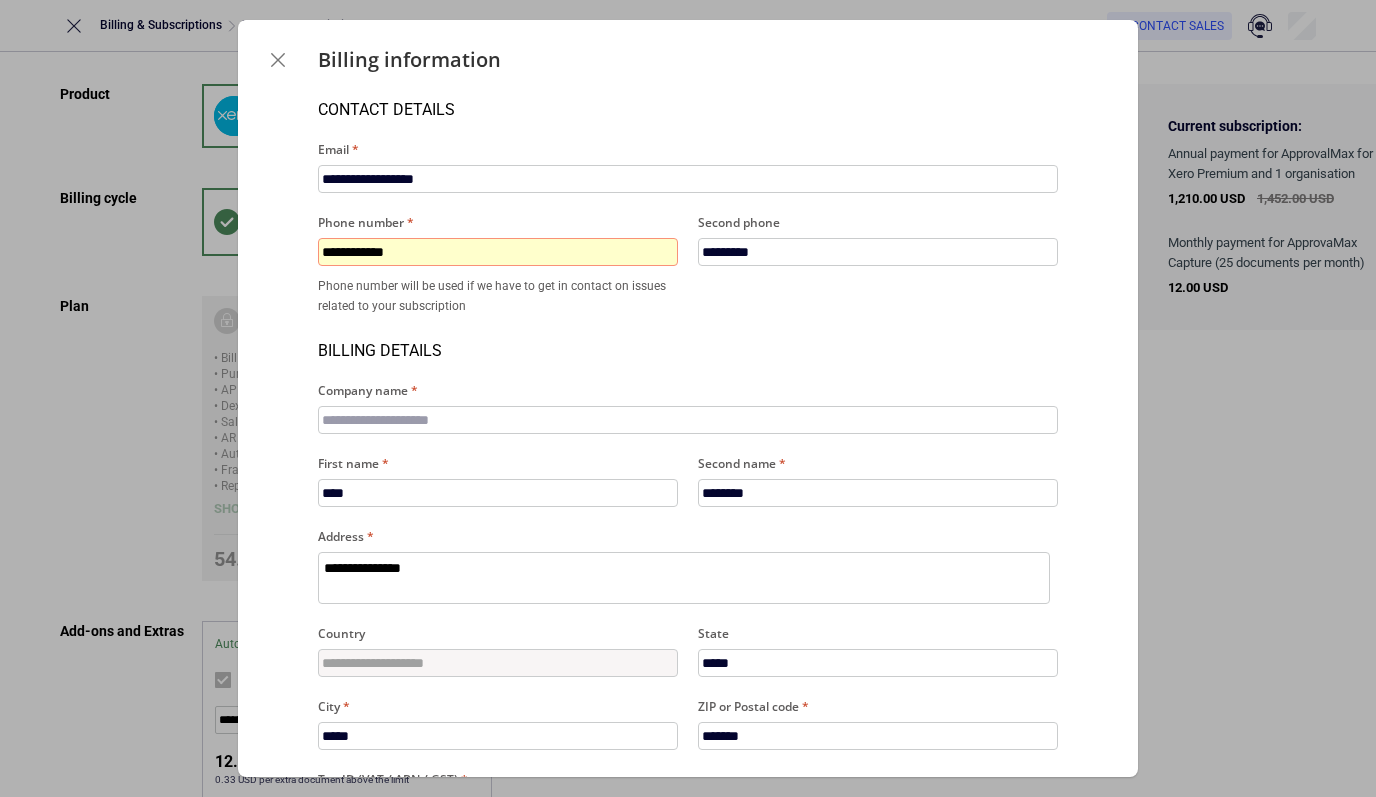 click on "**********" at bounding box center [498, 252] 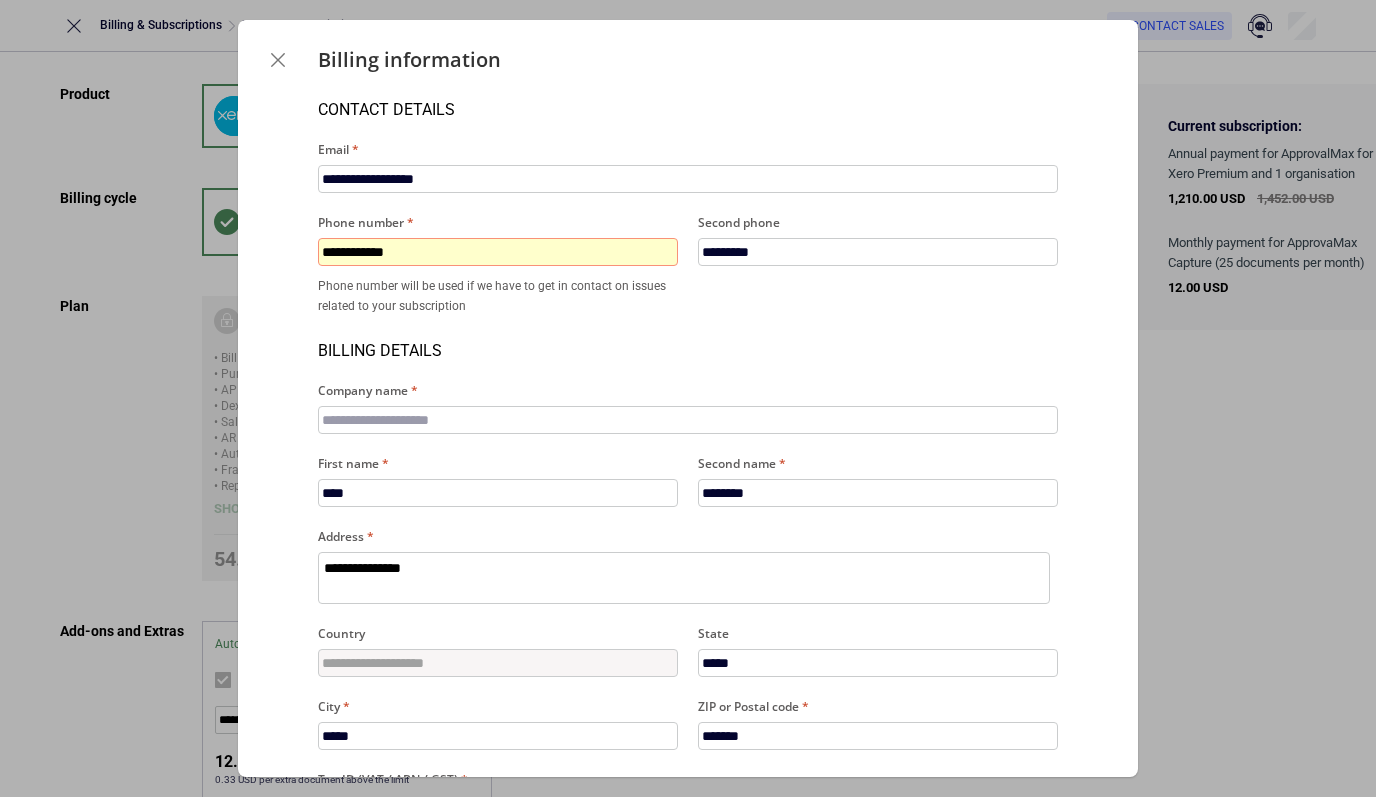 click on "**********" at bounding box center [498, 252] 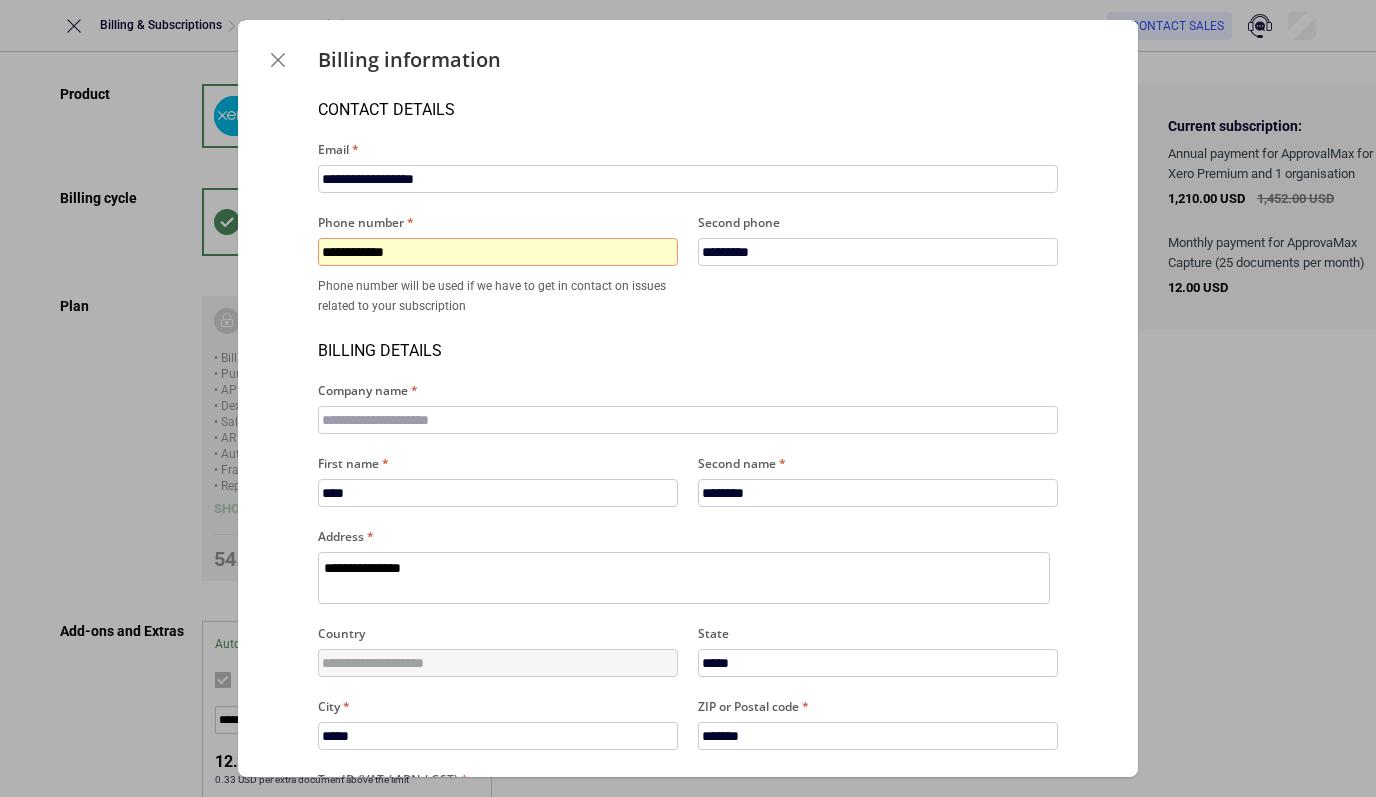 type on "**********" 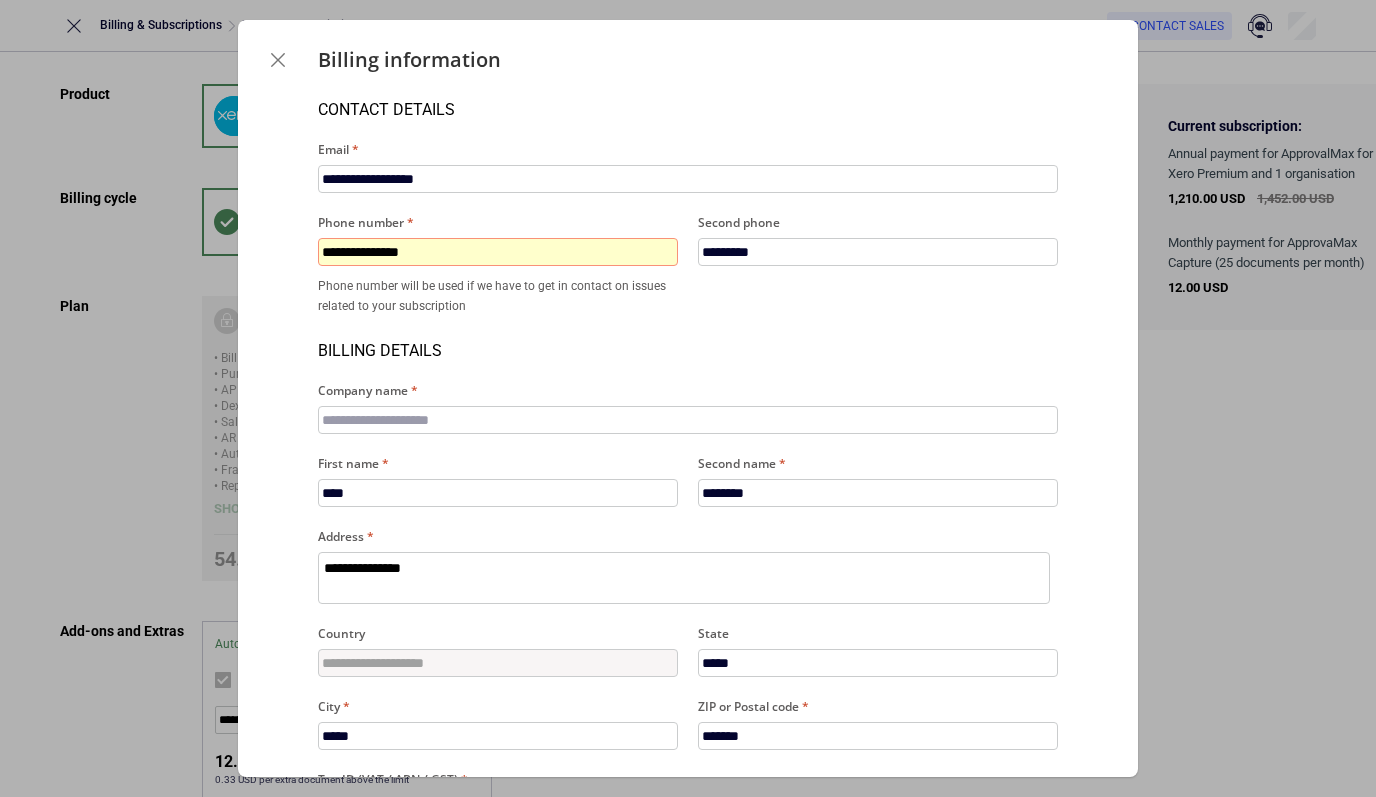 type on "*" 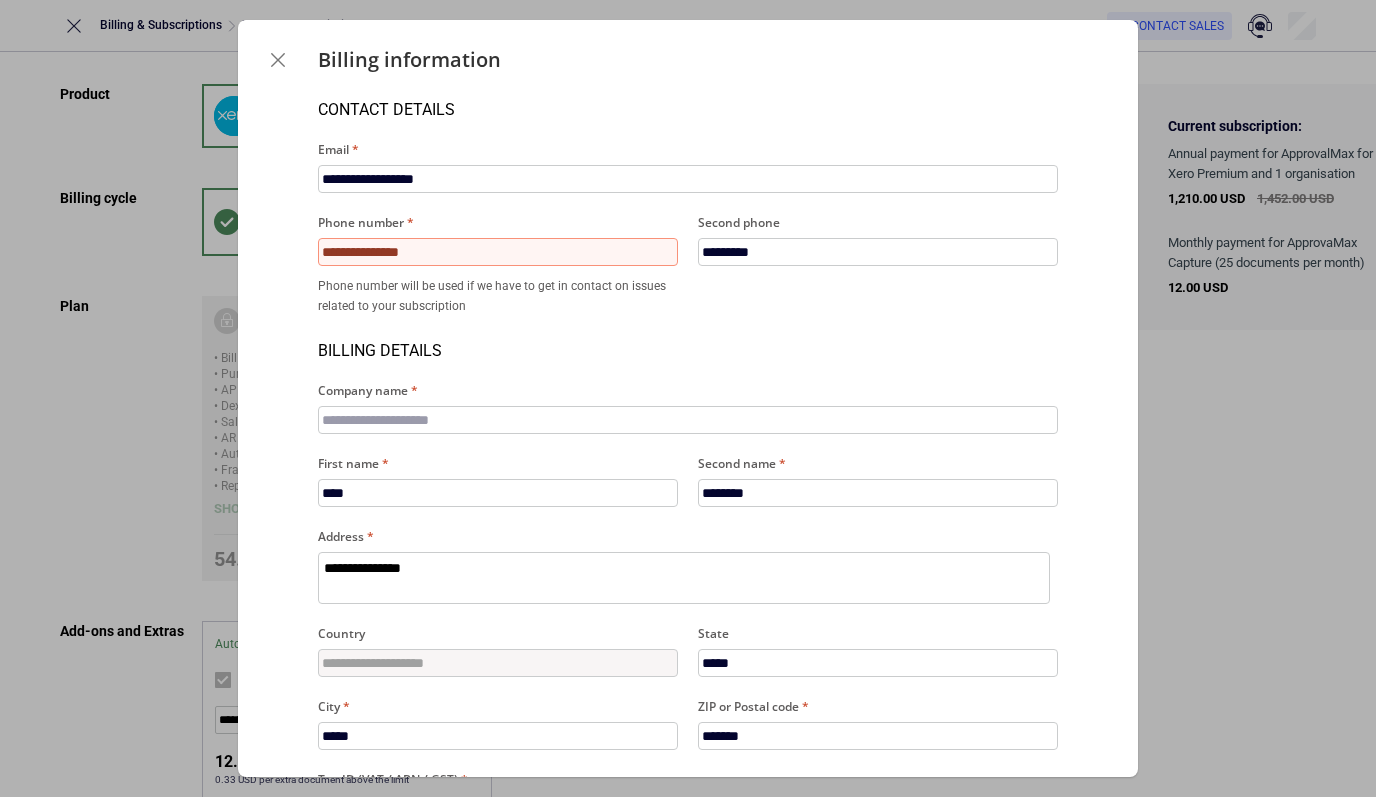 type on "**********" 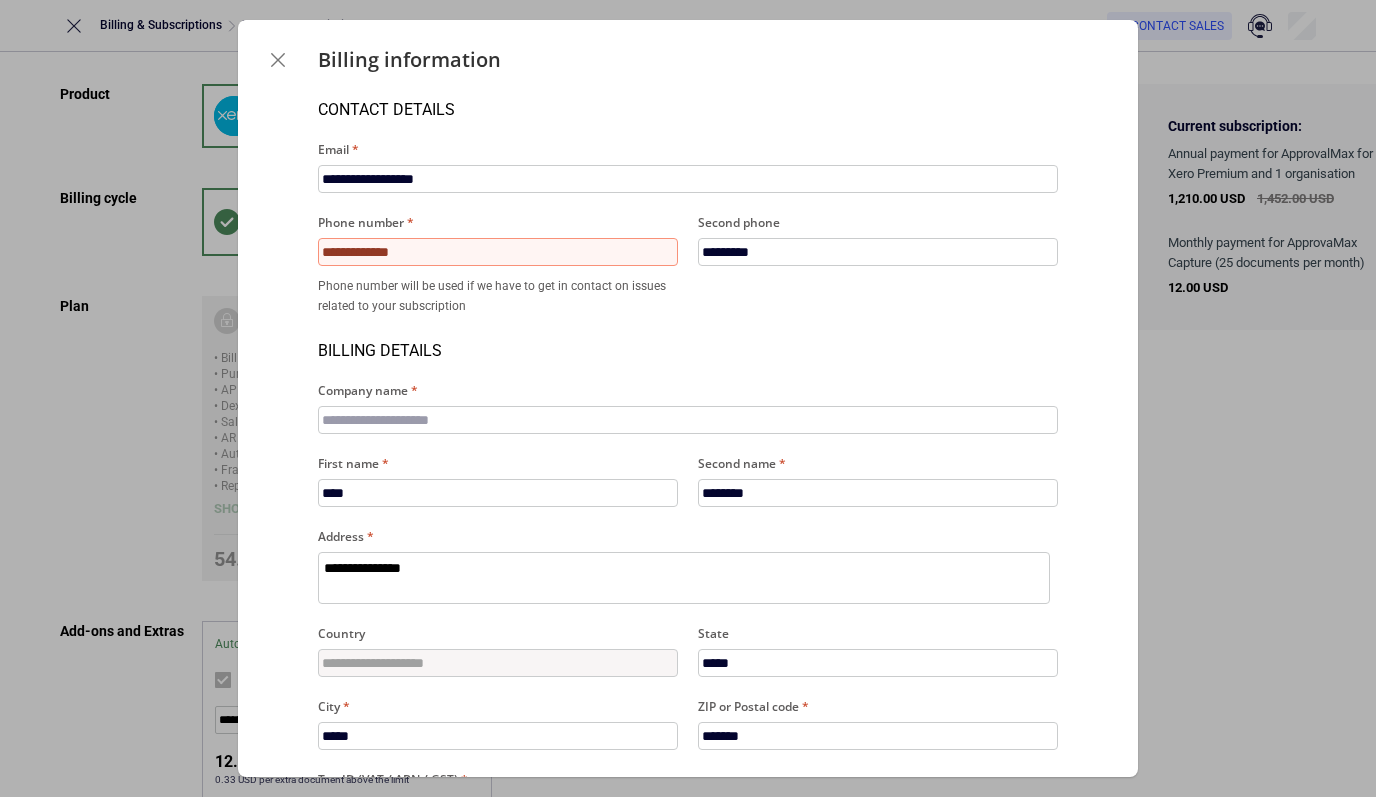 type on "*" 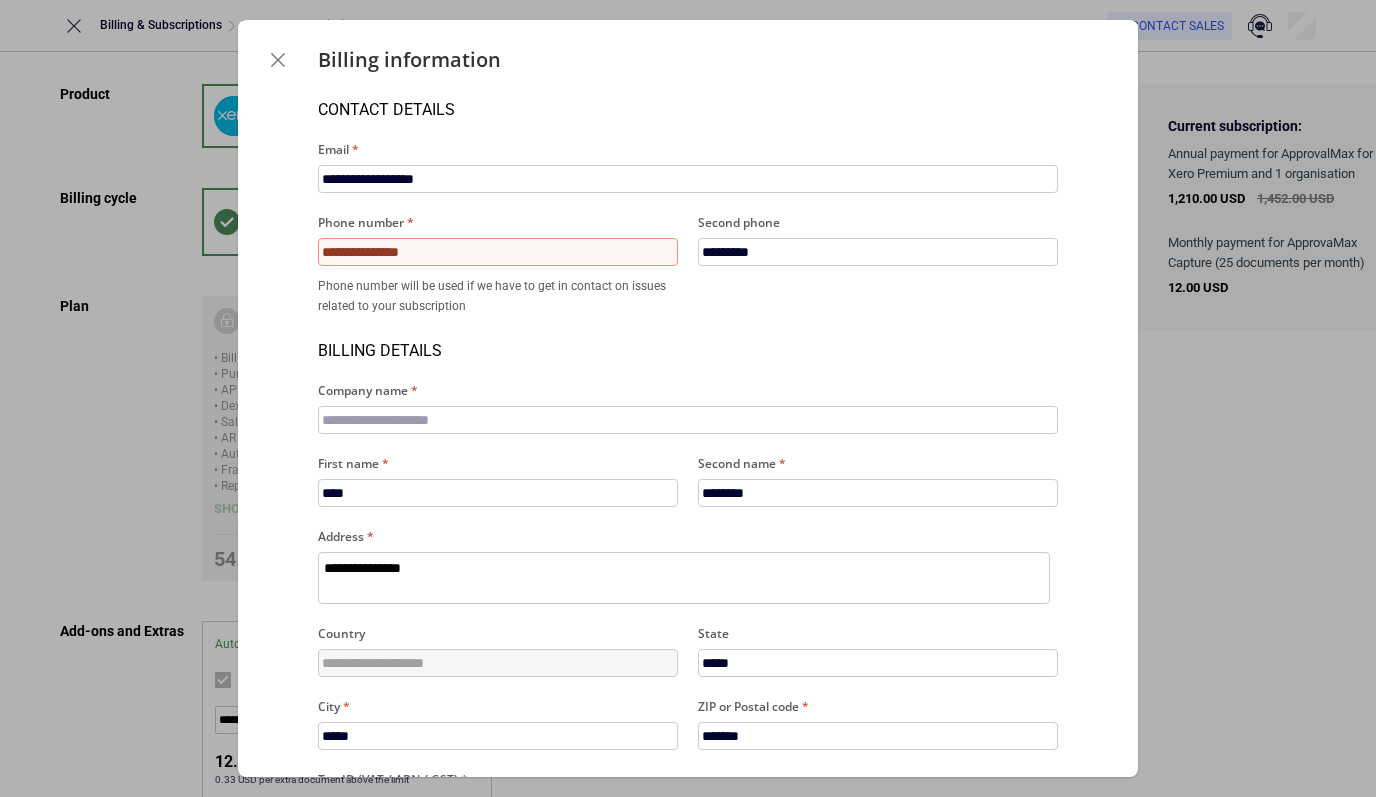 type on "*" 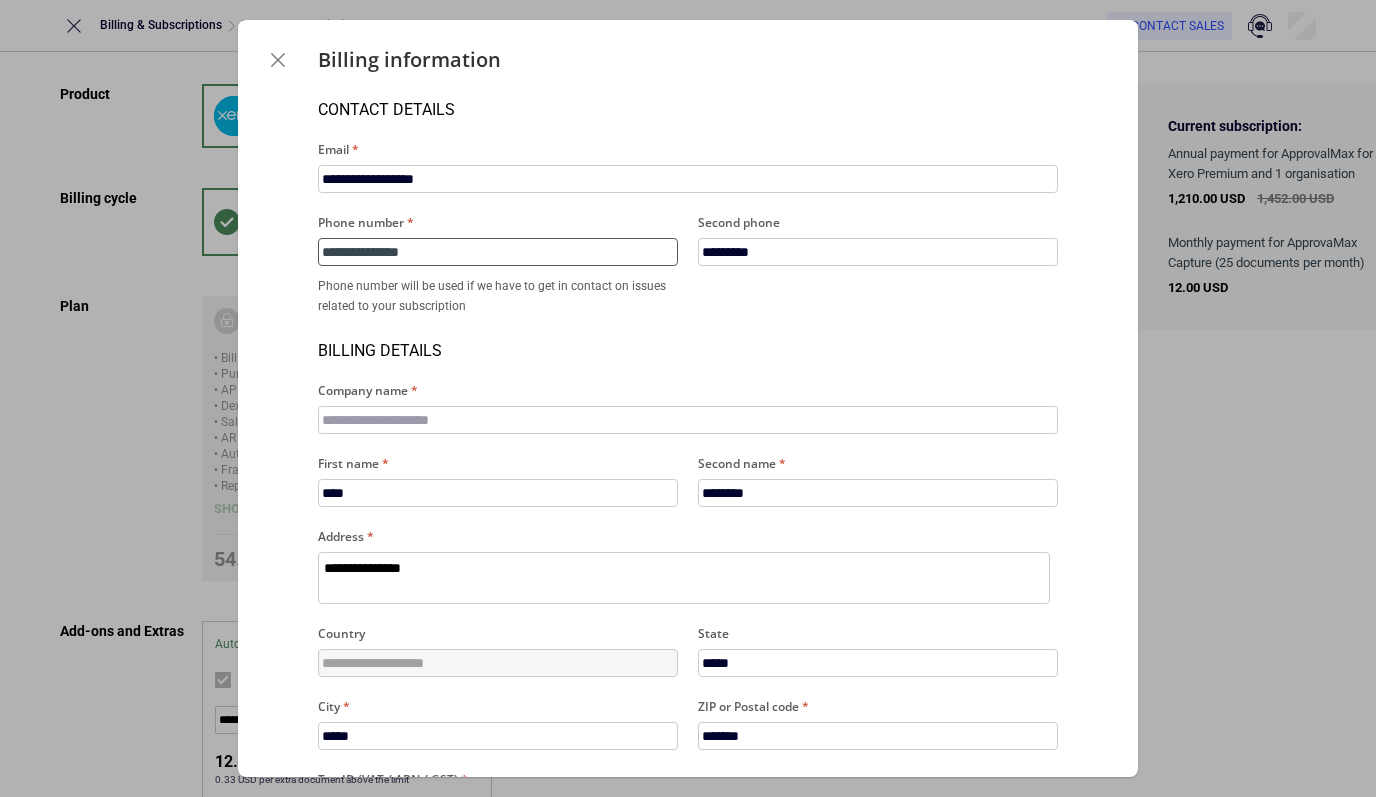 type on "**********" 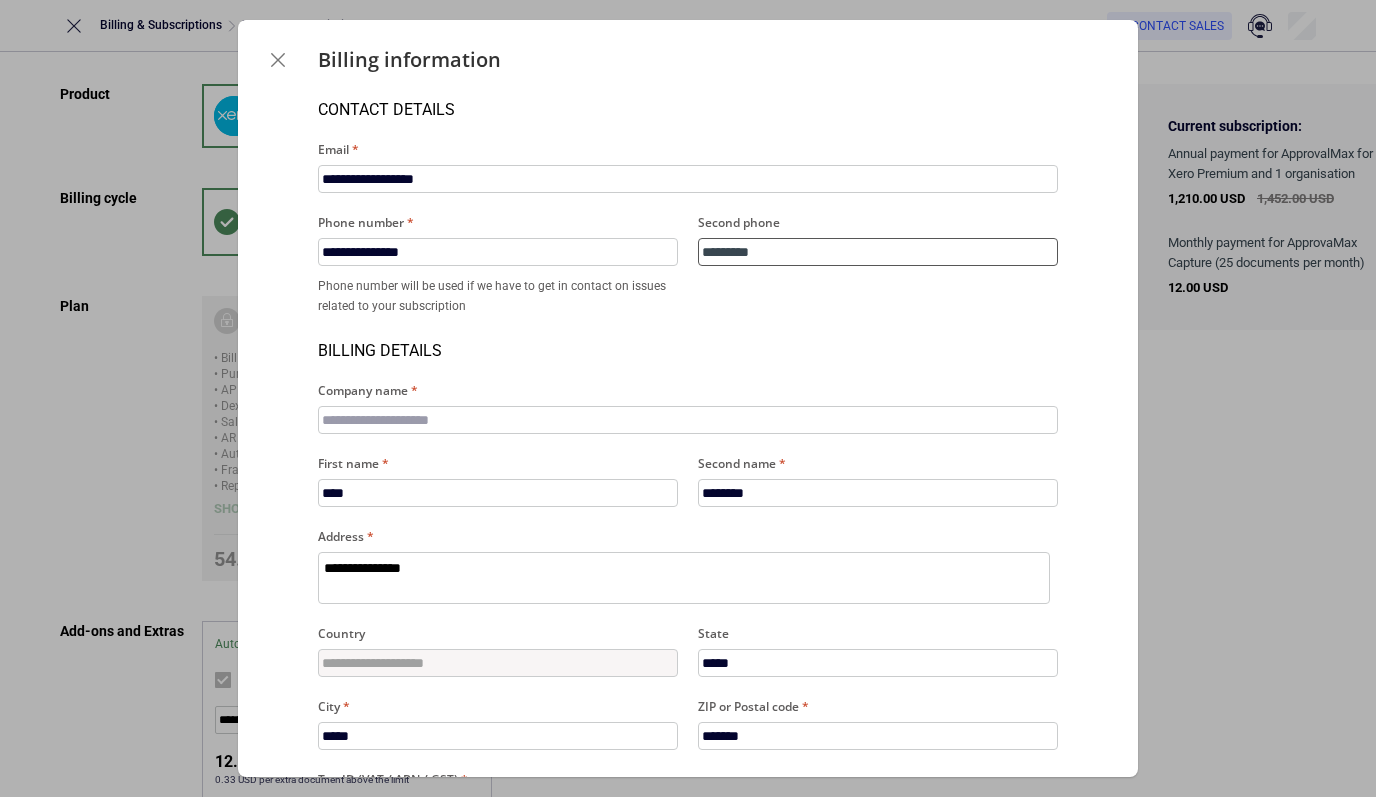 click on "*********" at bounding box center (878, 252) 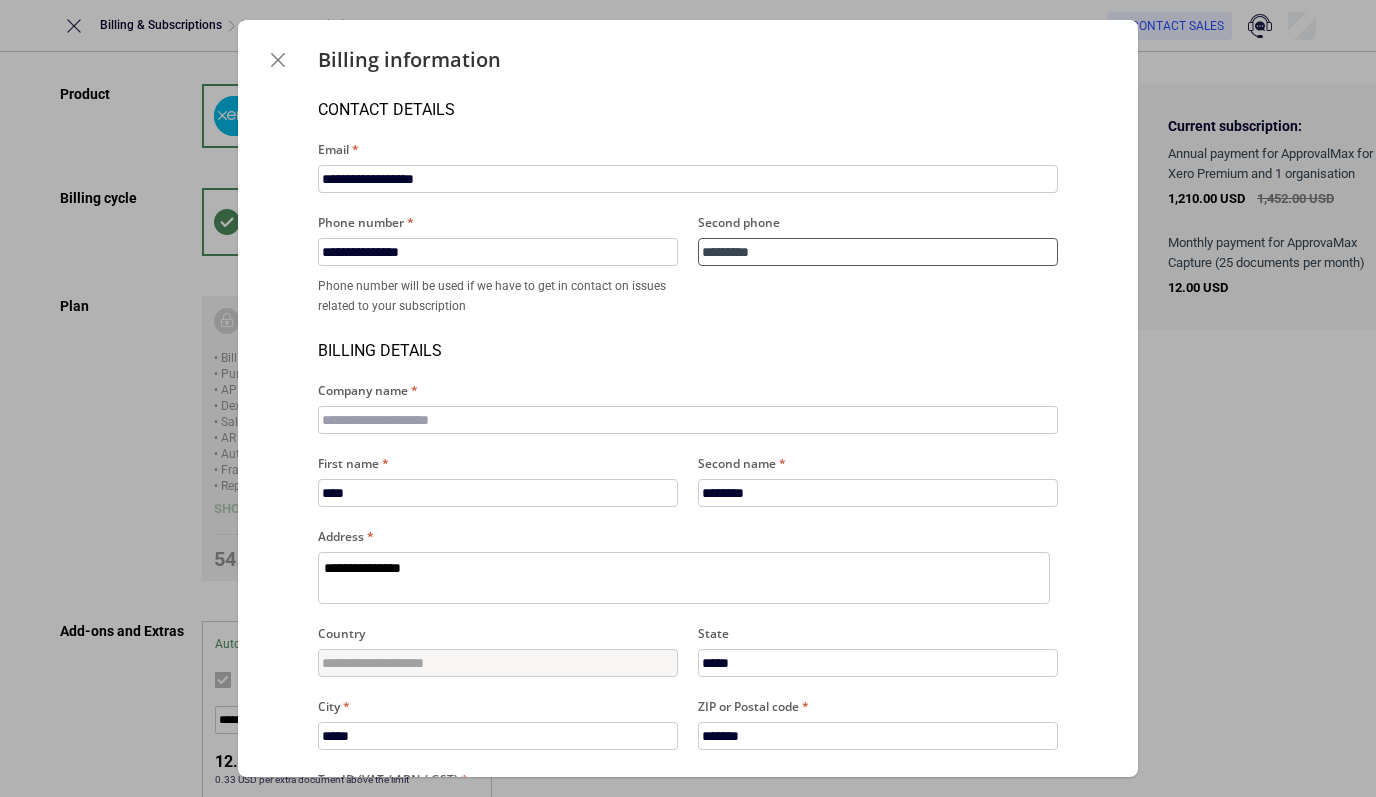type 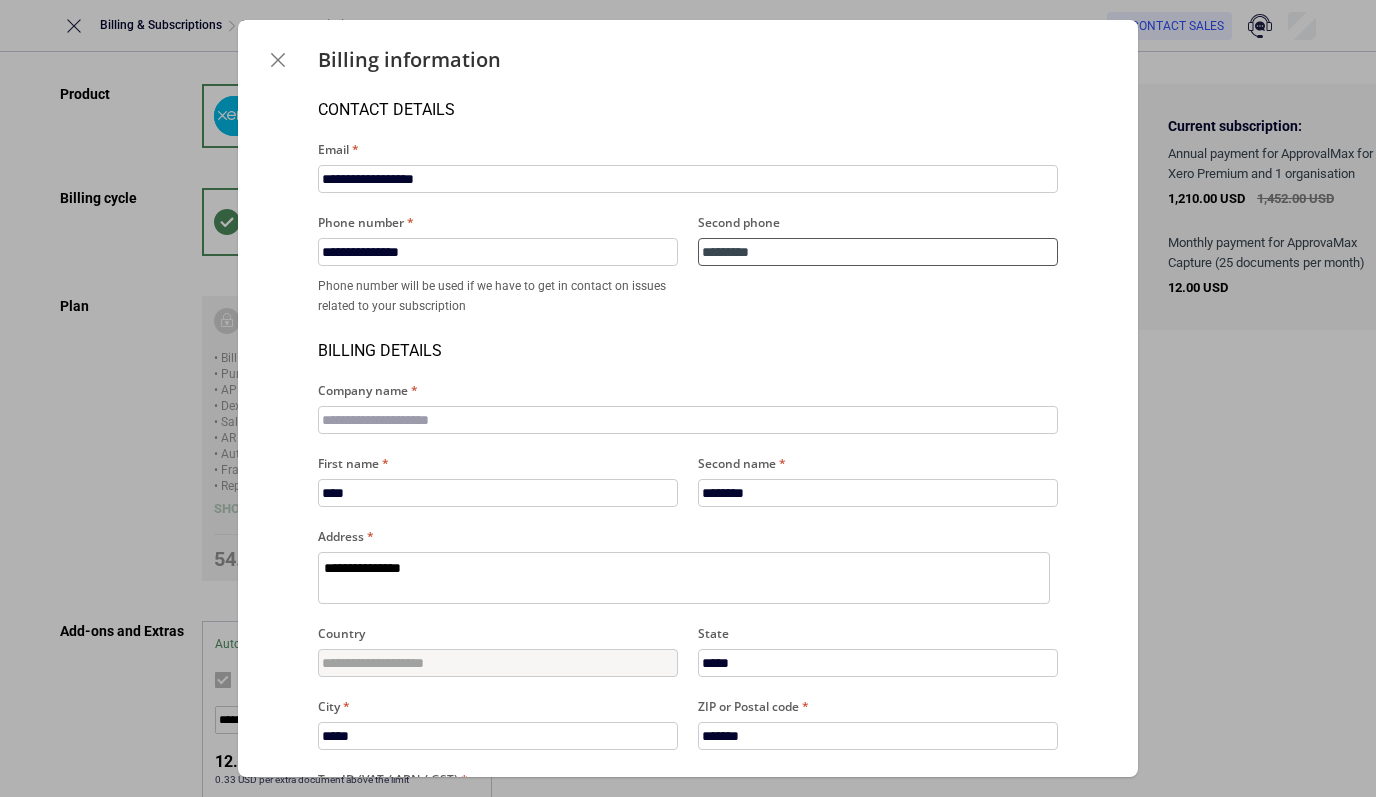 type on "*" 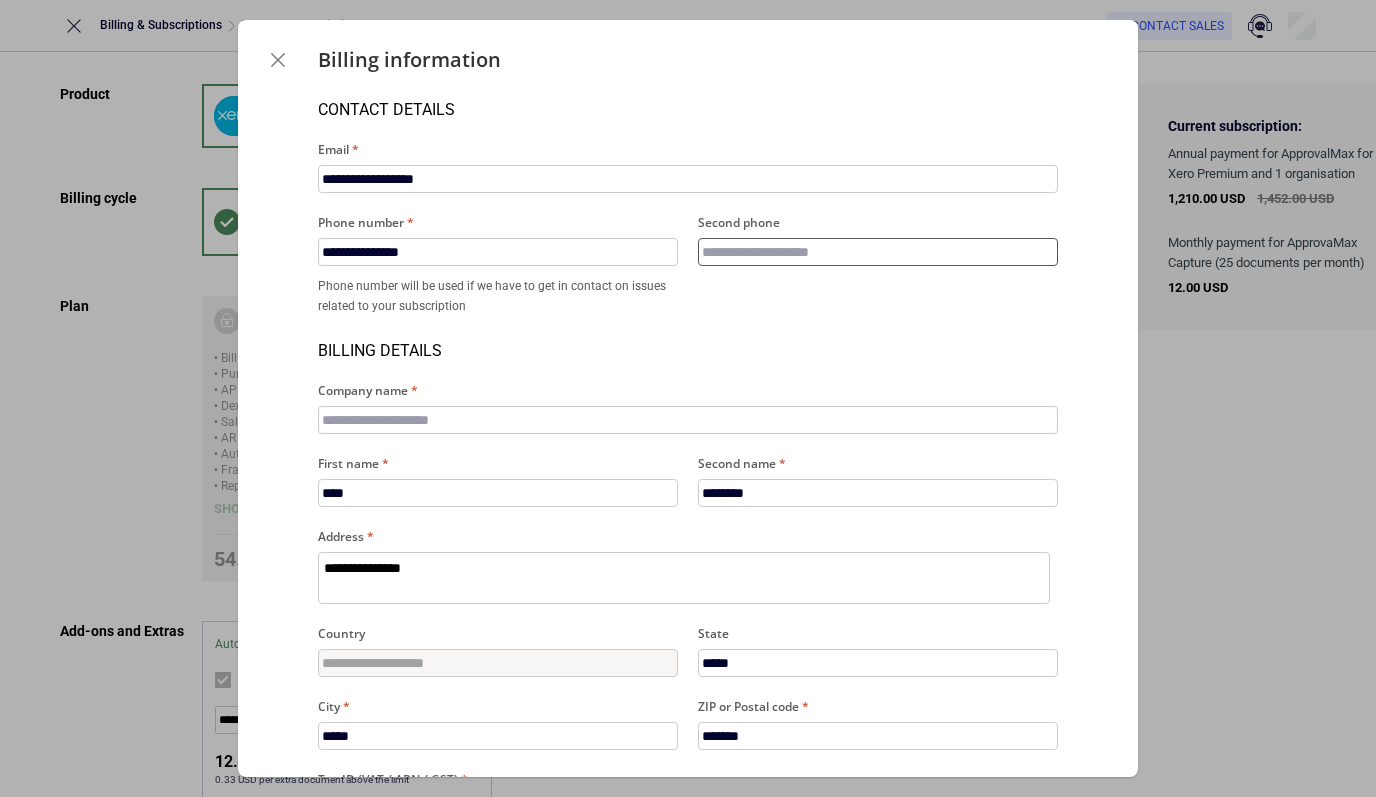 click on "Second phone" at bounding box center [878, 252] 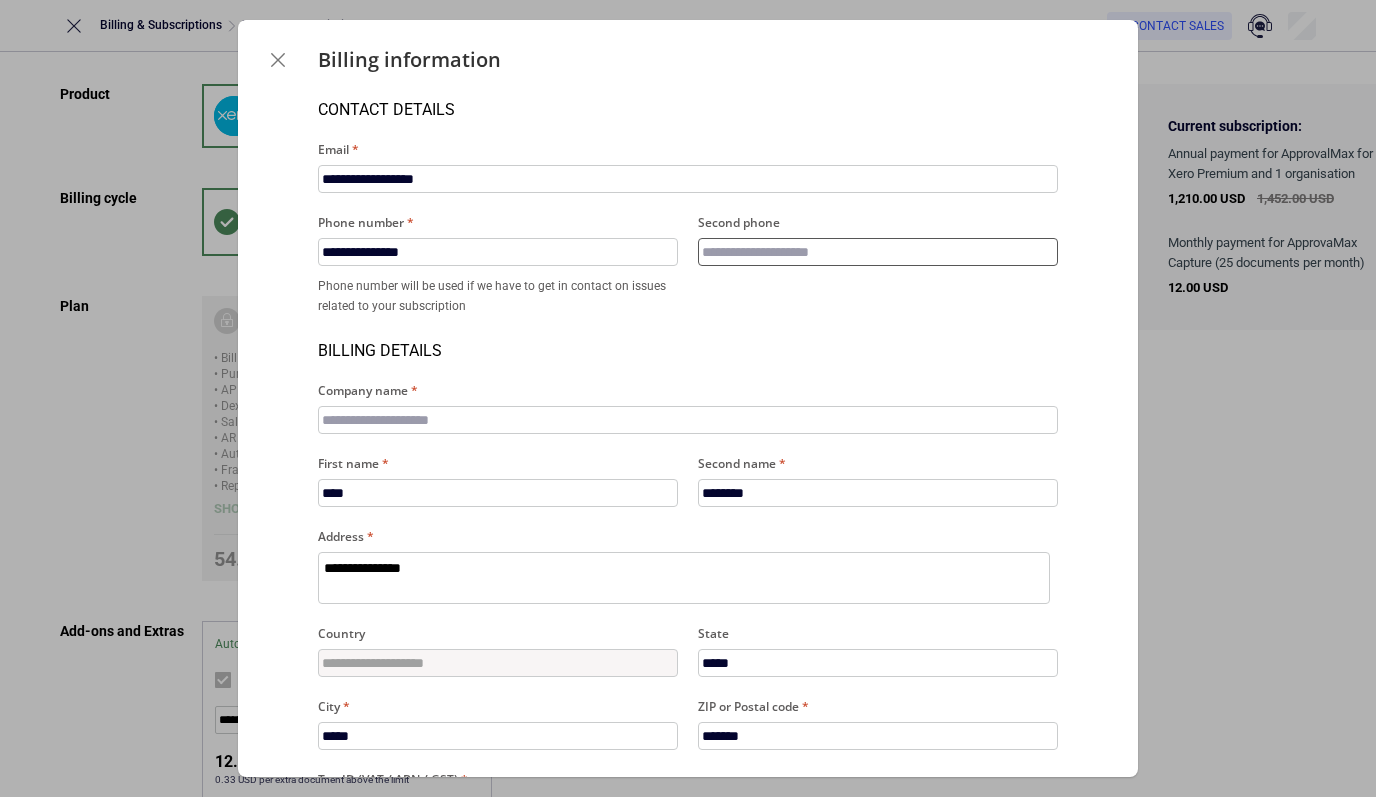 type 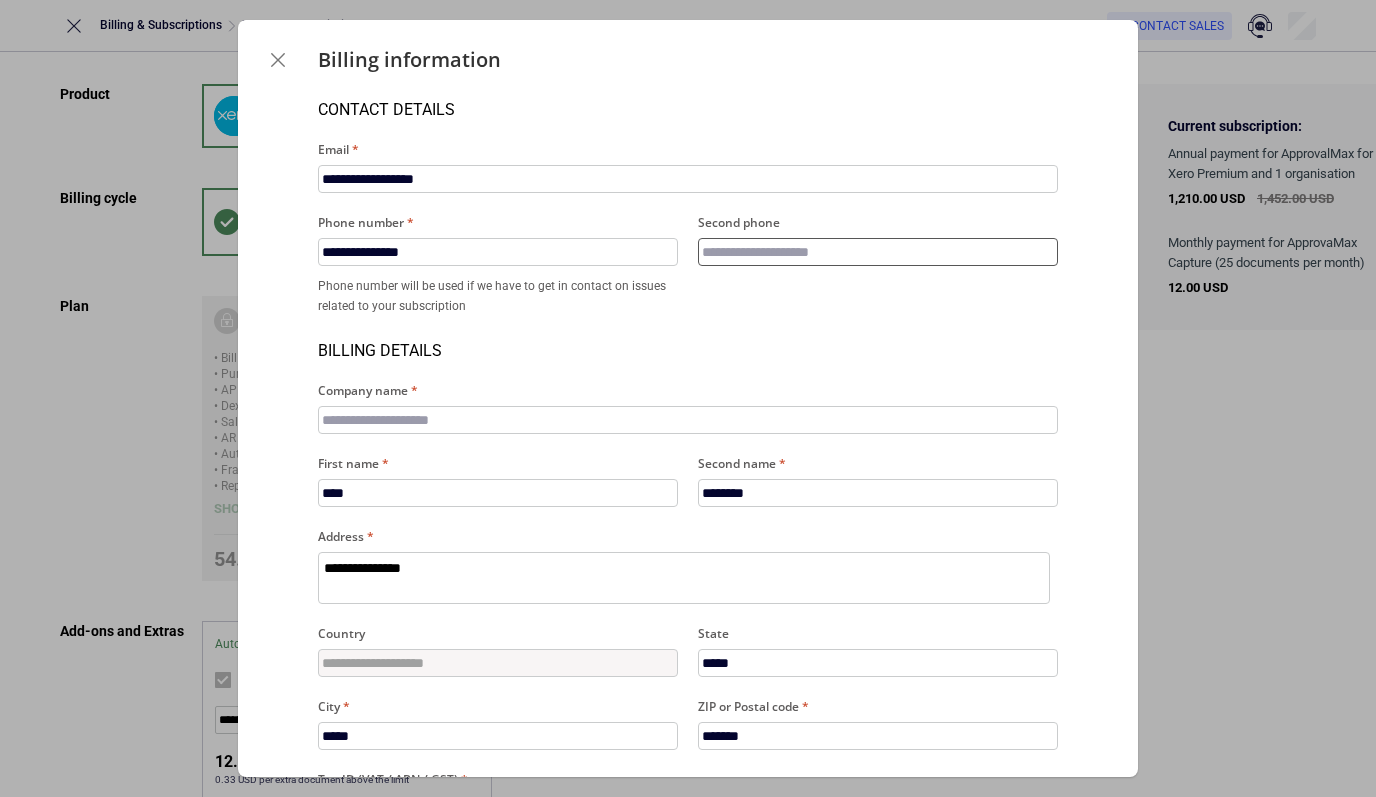 type on "*" 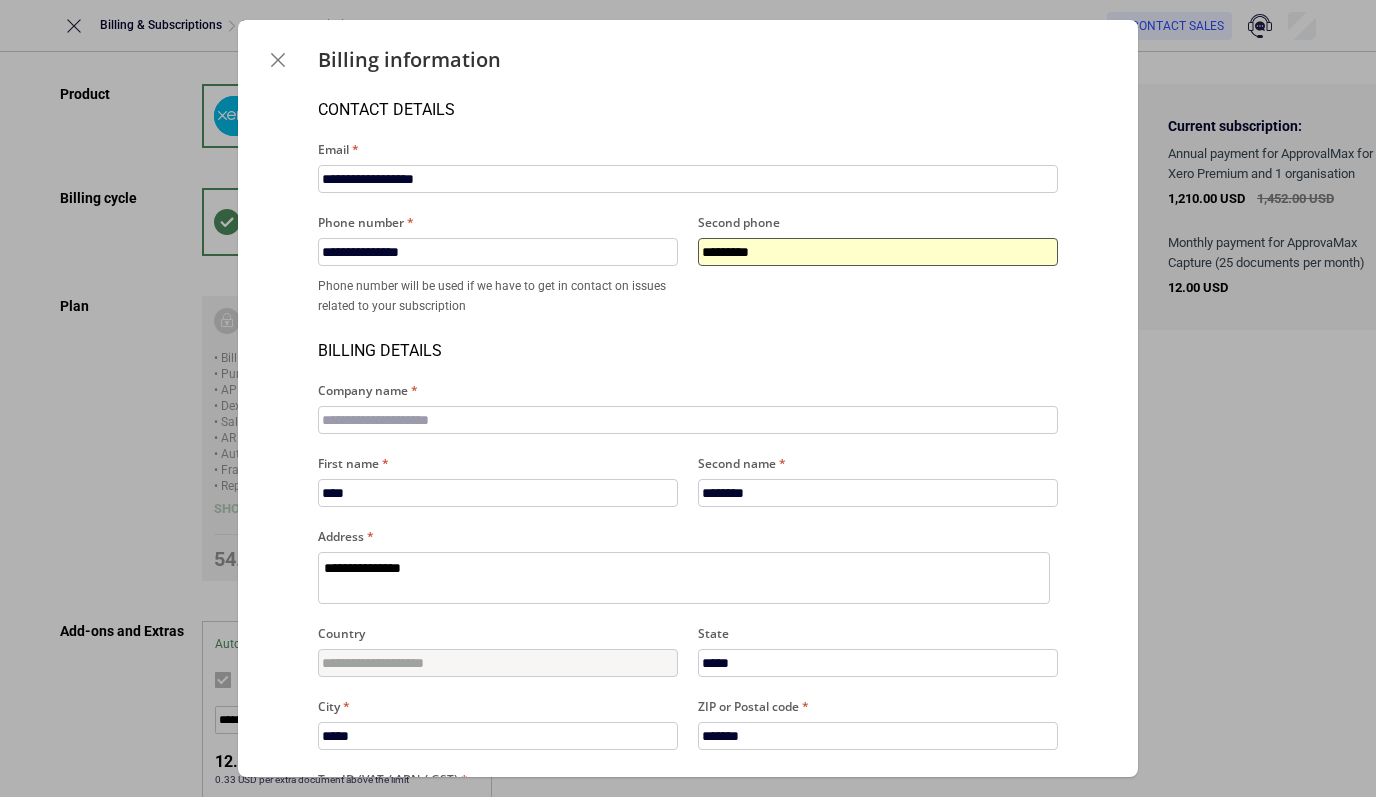 click on "*********" at bounding box center (878, 252) 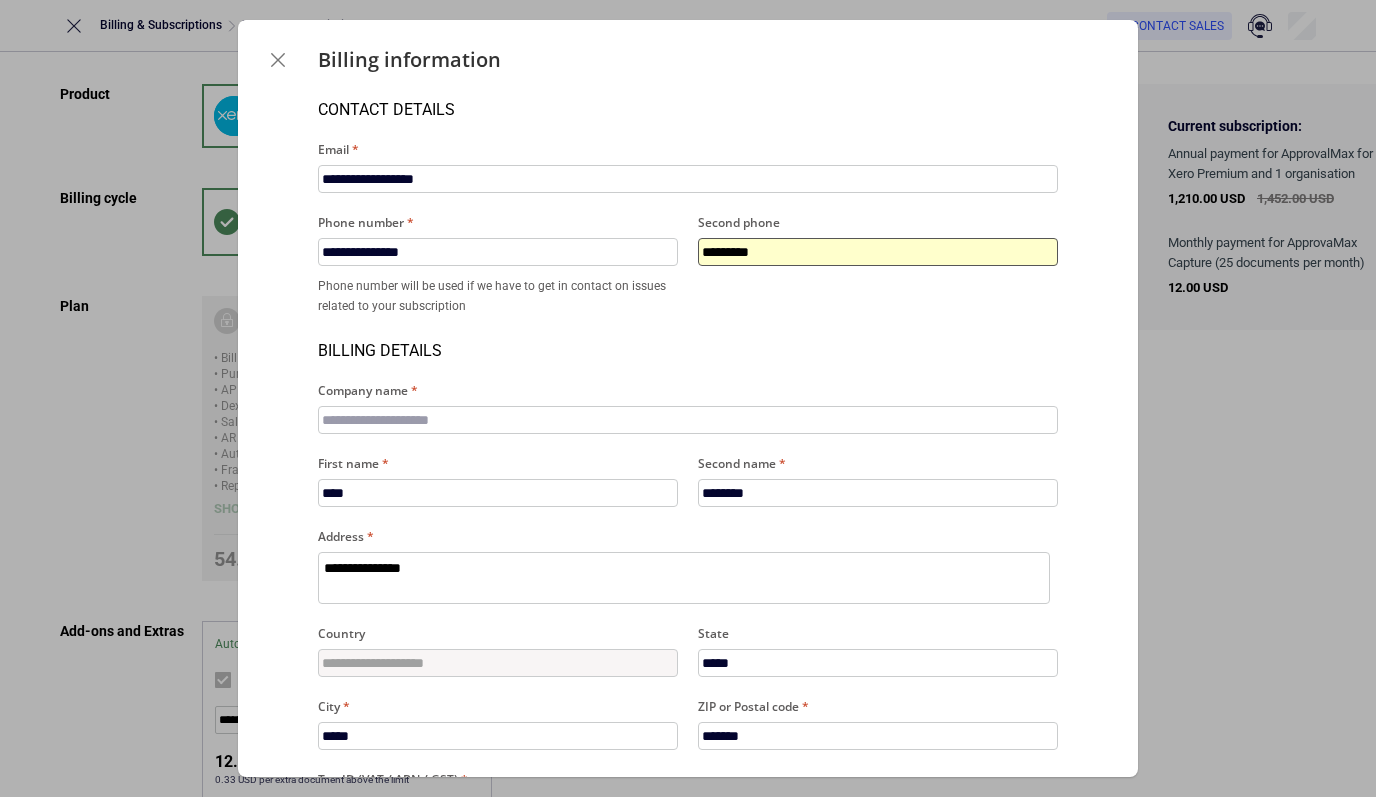 type on "**********" 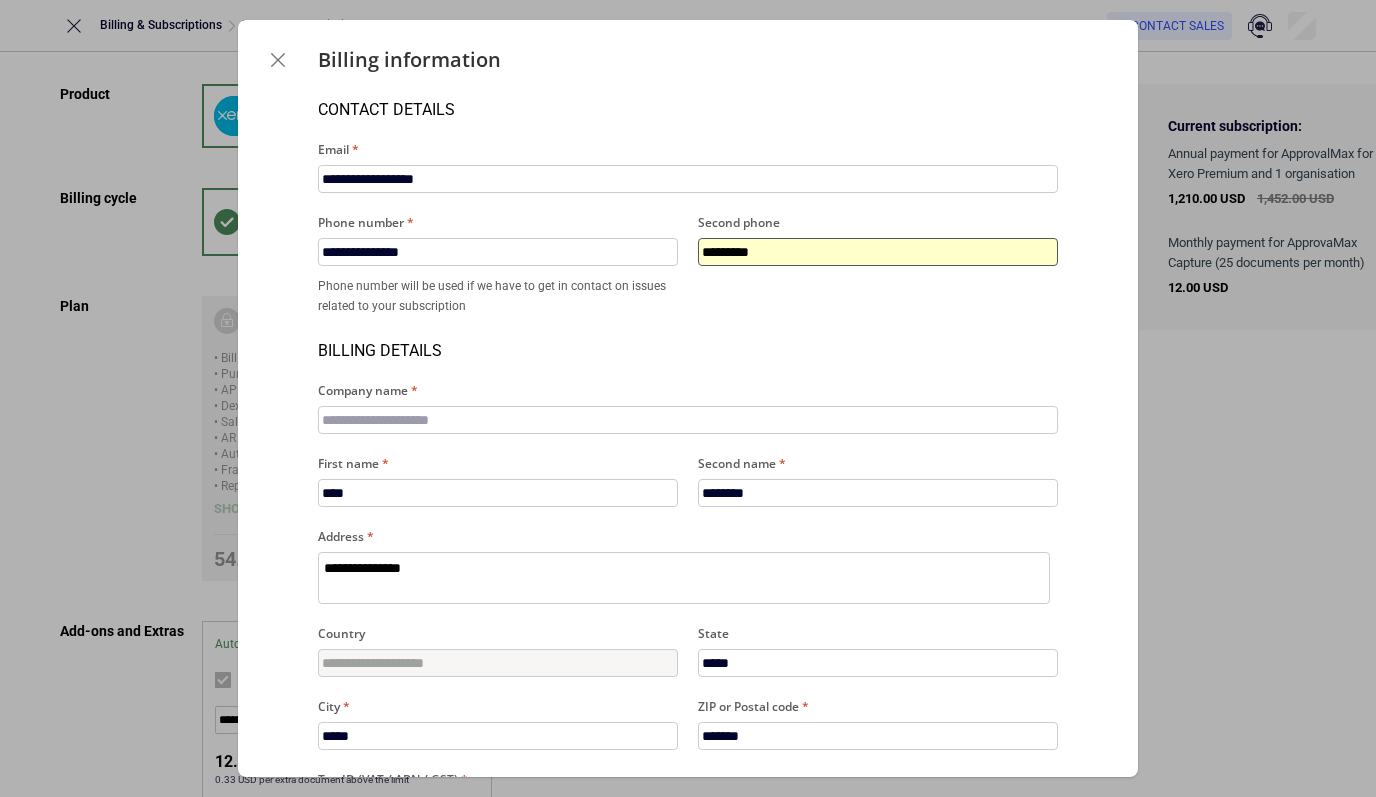 type on "*" 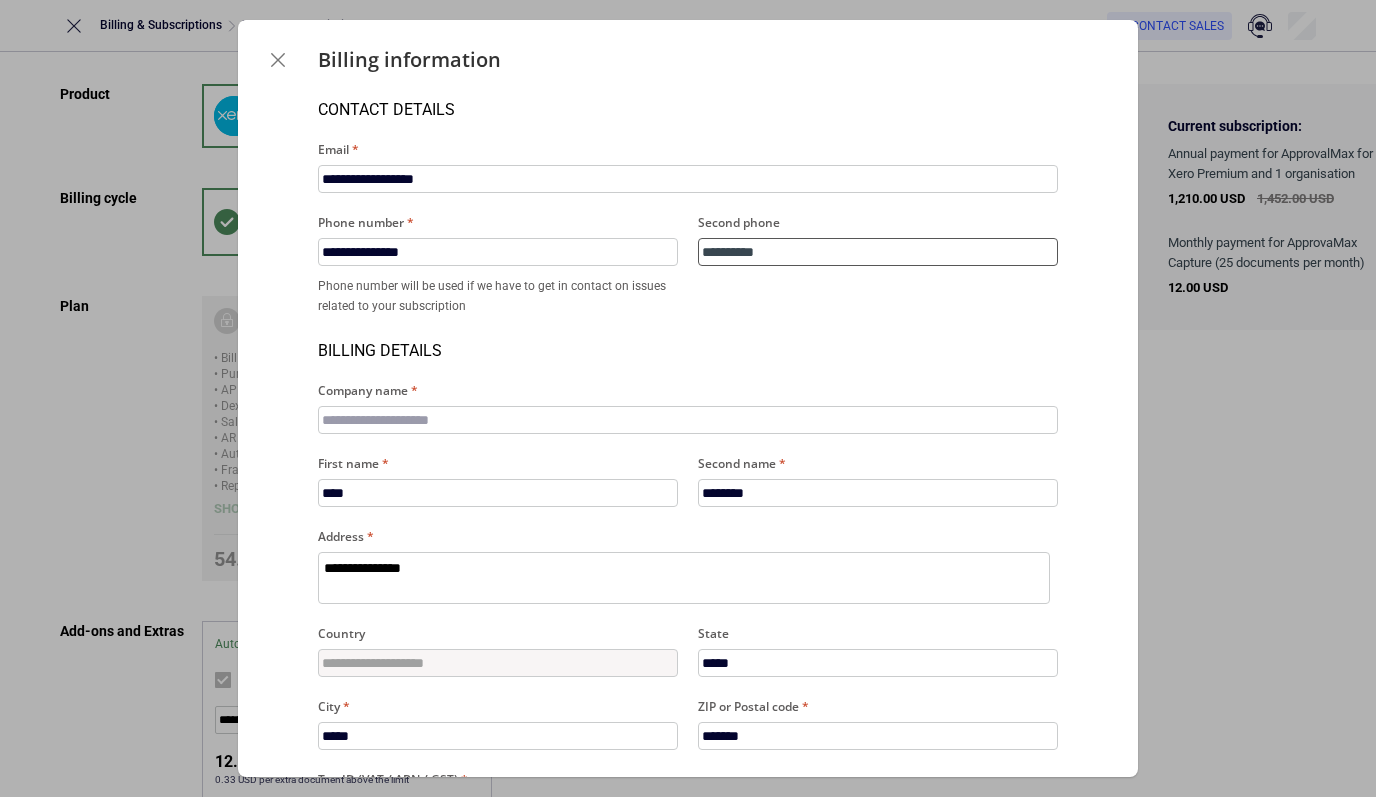 type on "**********" 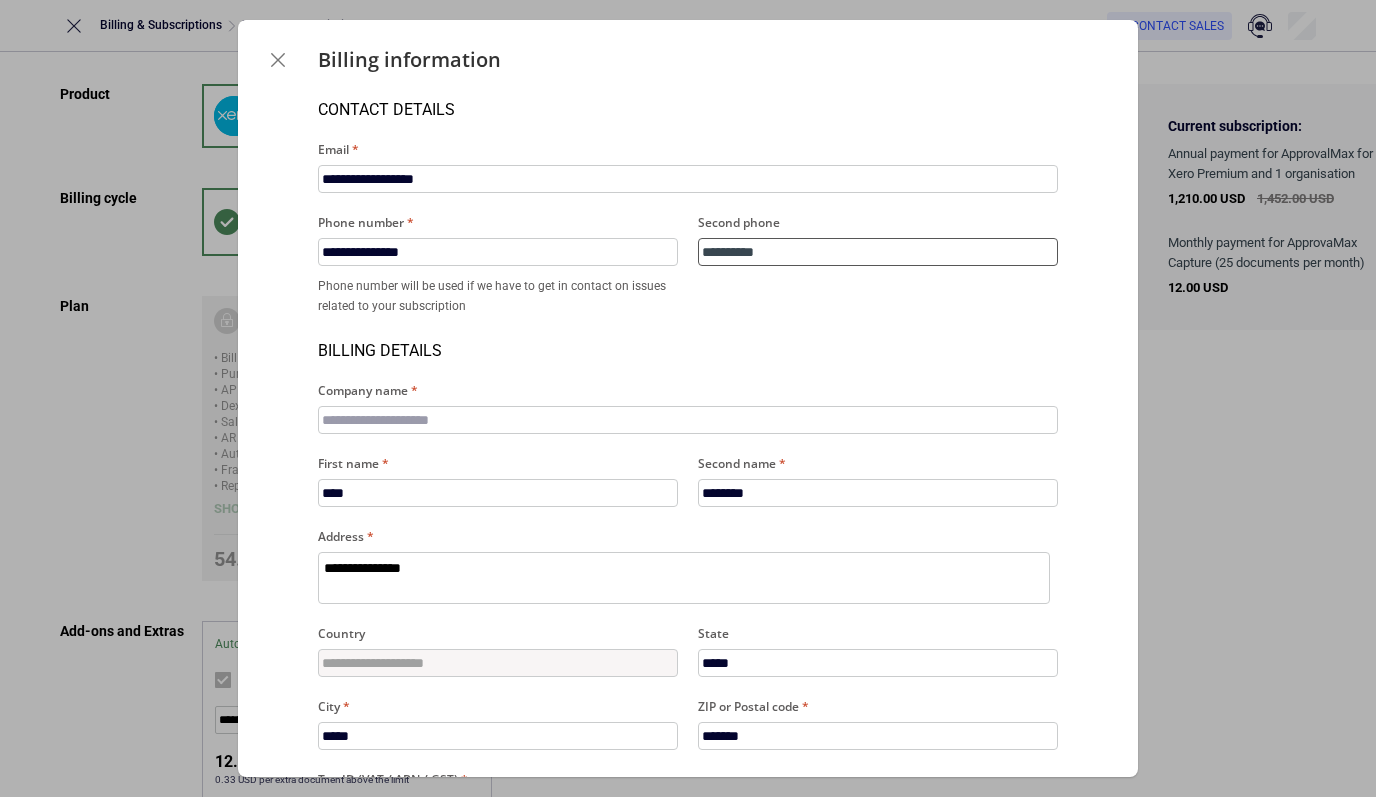 type on "*" 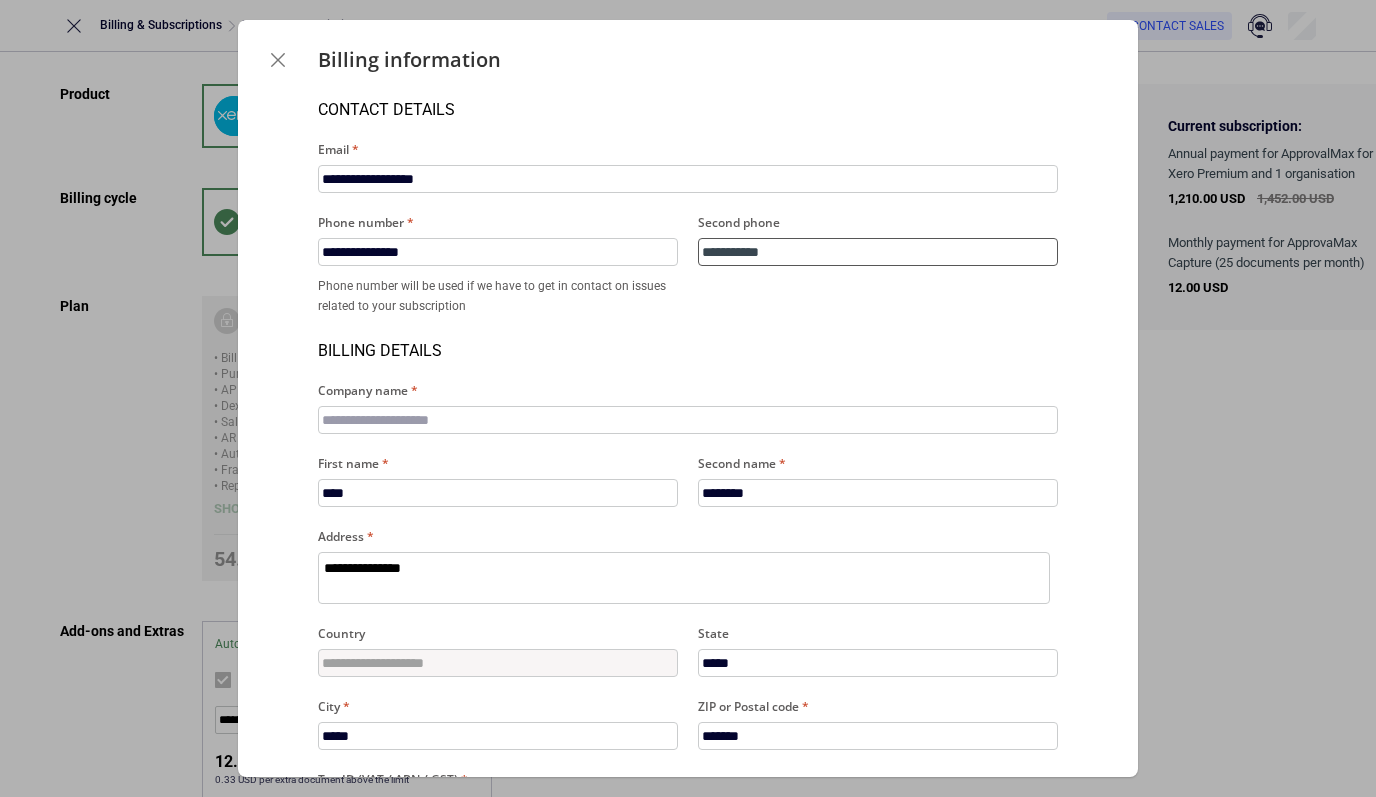 type on "**********" 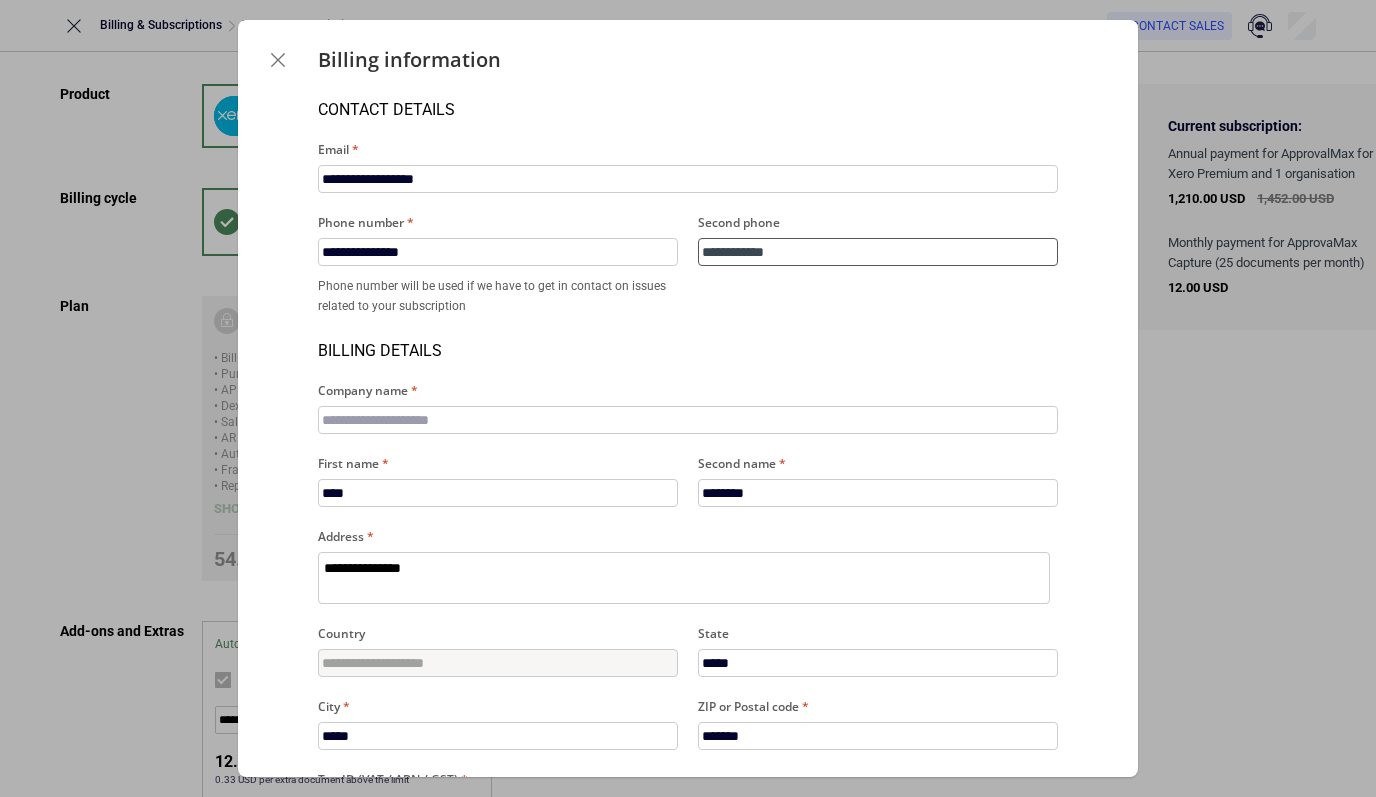 type on "**********" 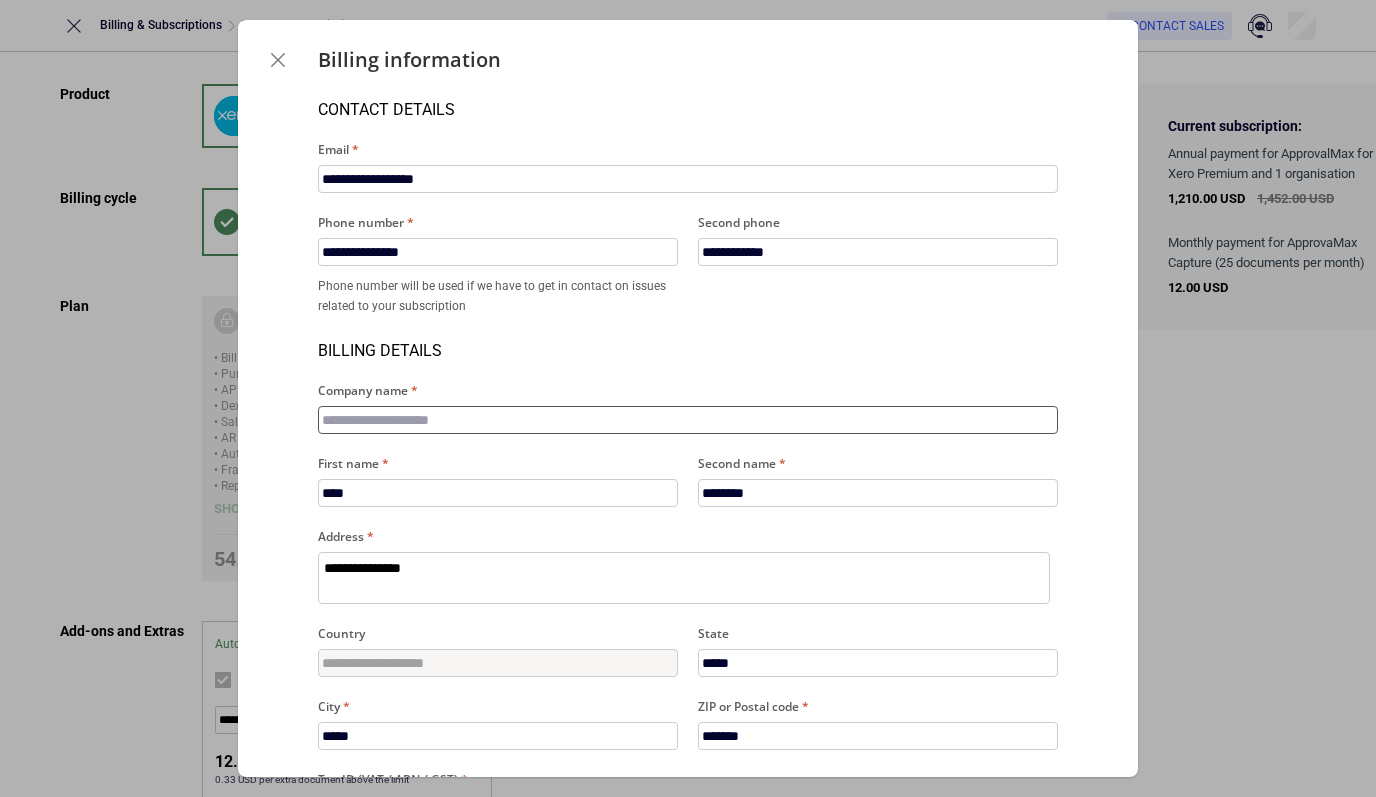 click on "Company name" at bounding box center [688, 420] 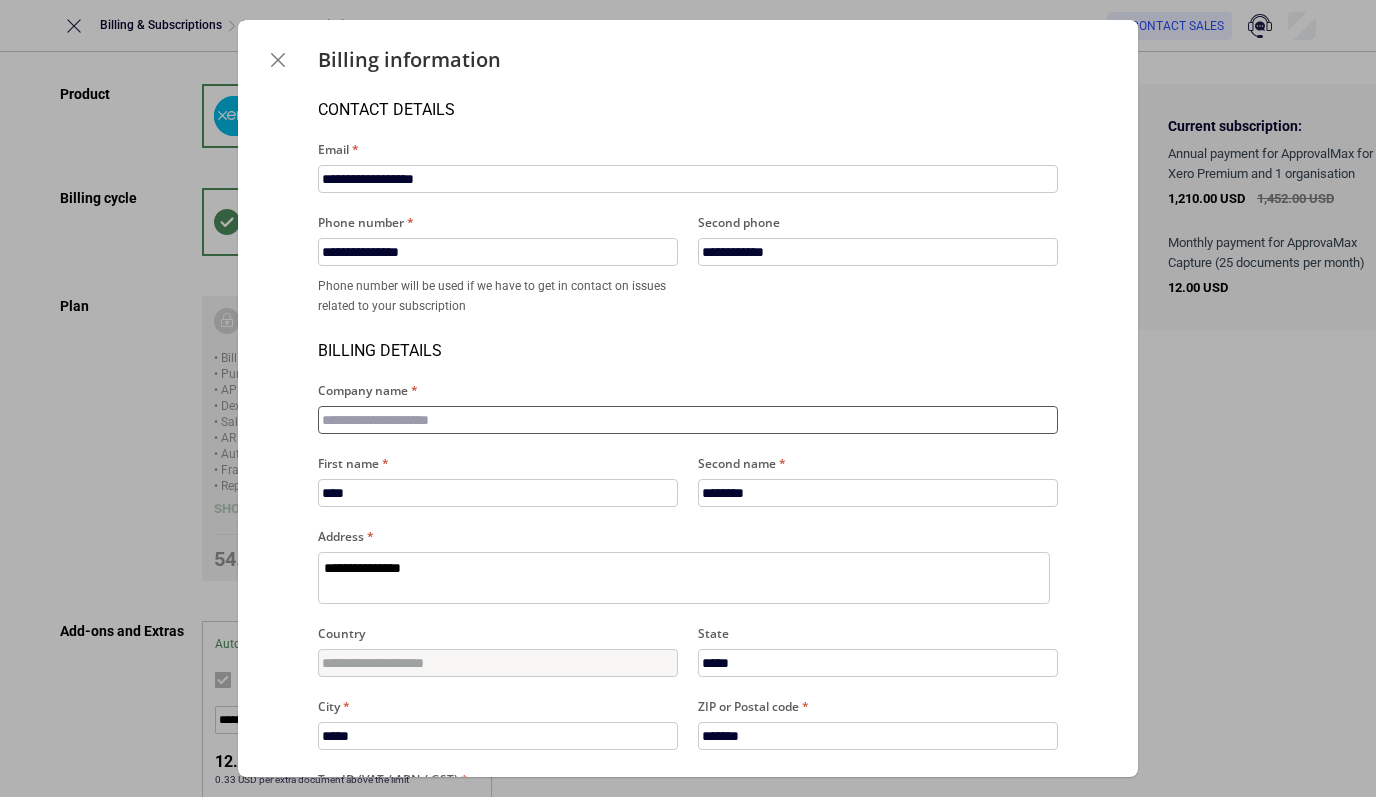 type on "*" 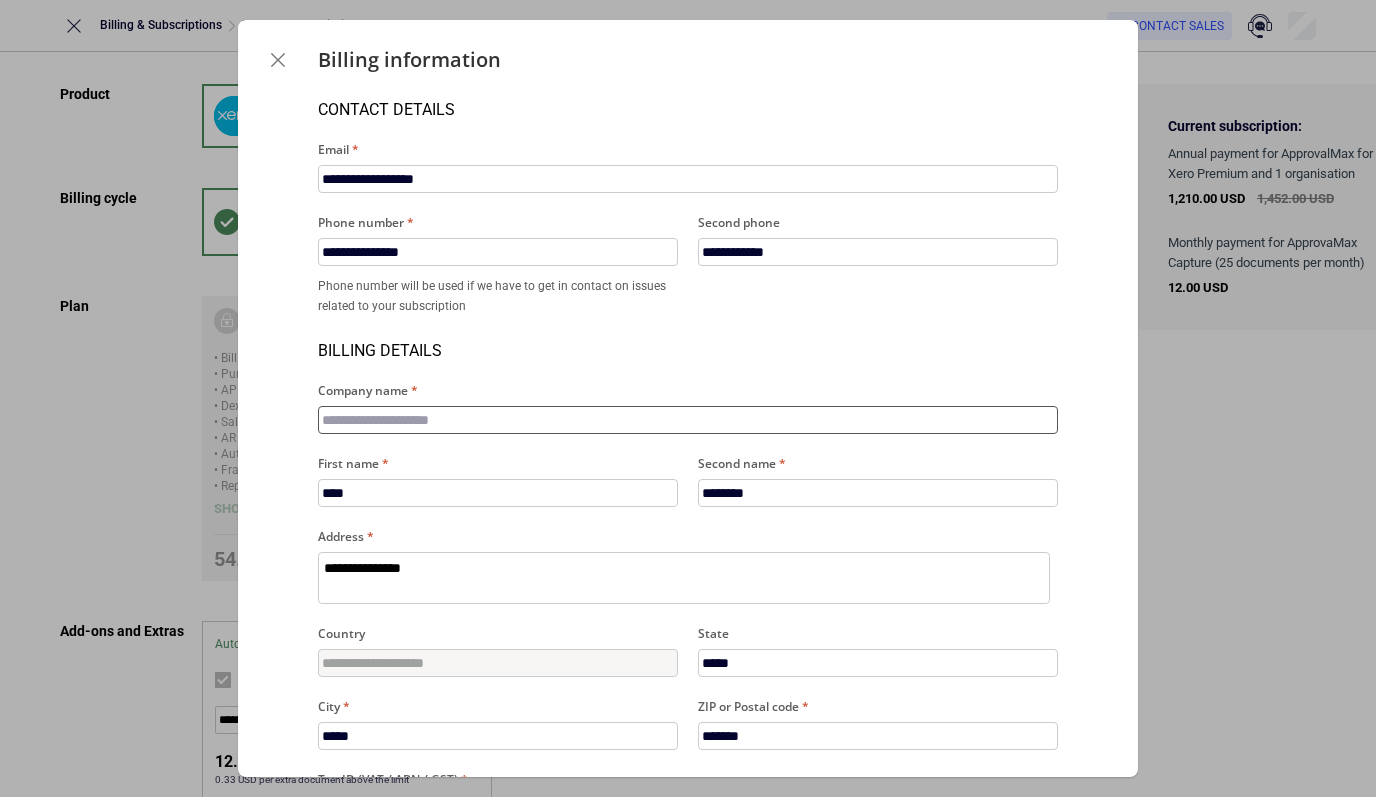 type on "*" 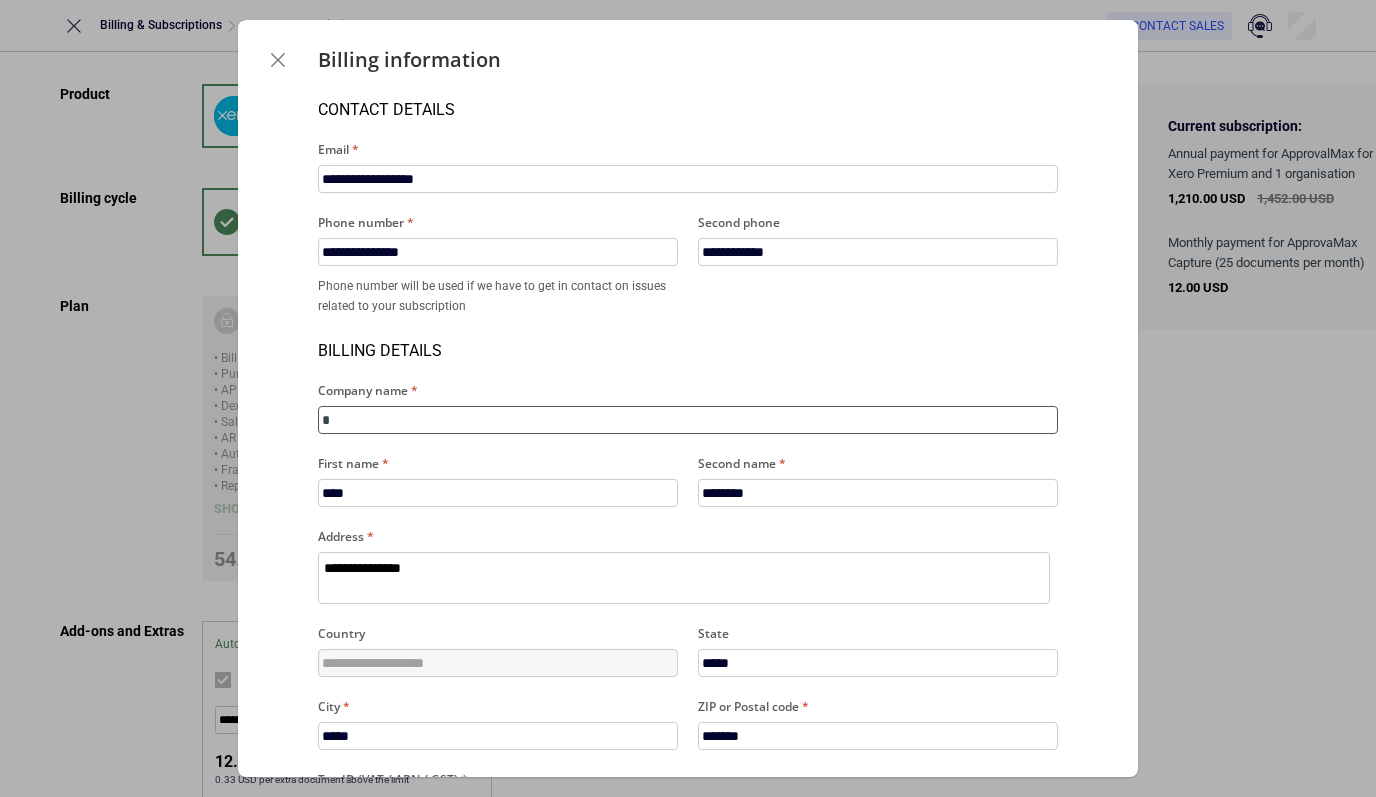 type on "**" 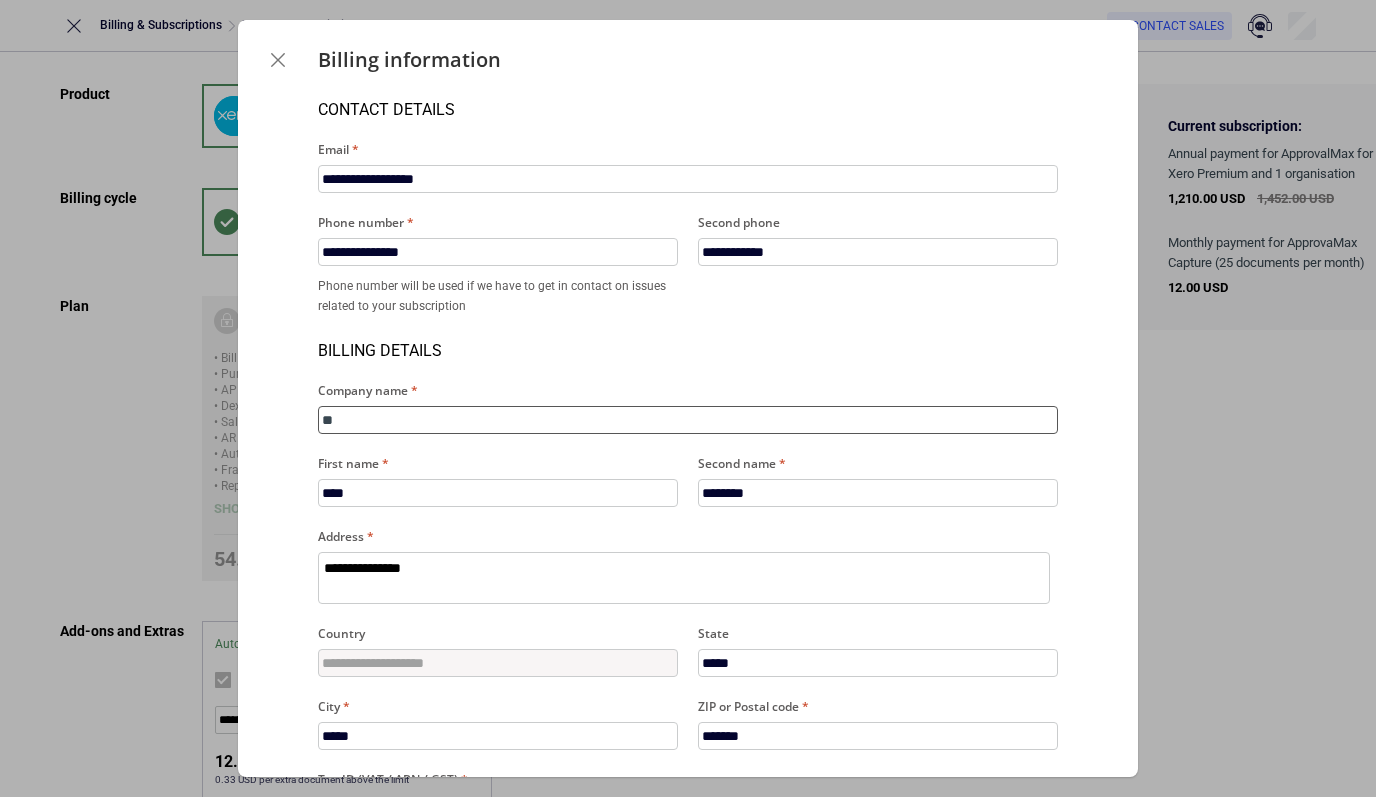 type on "***" 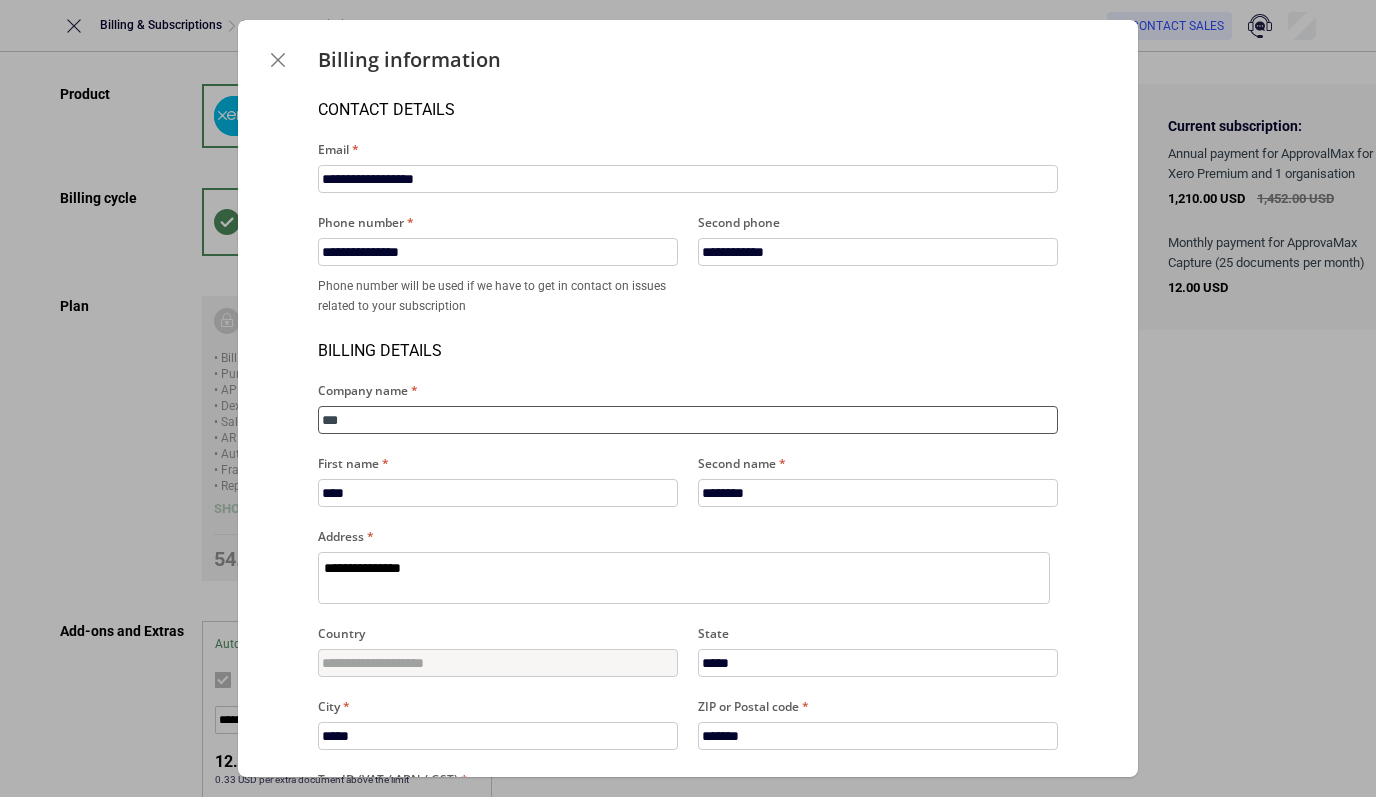 type on "****" 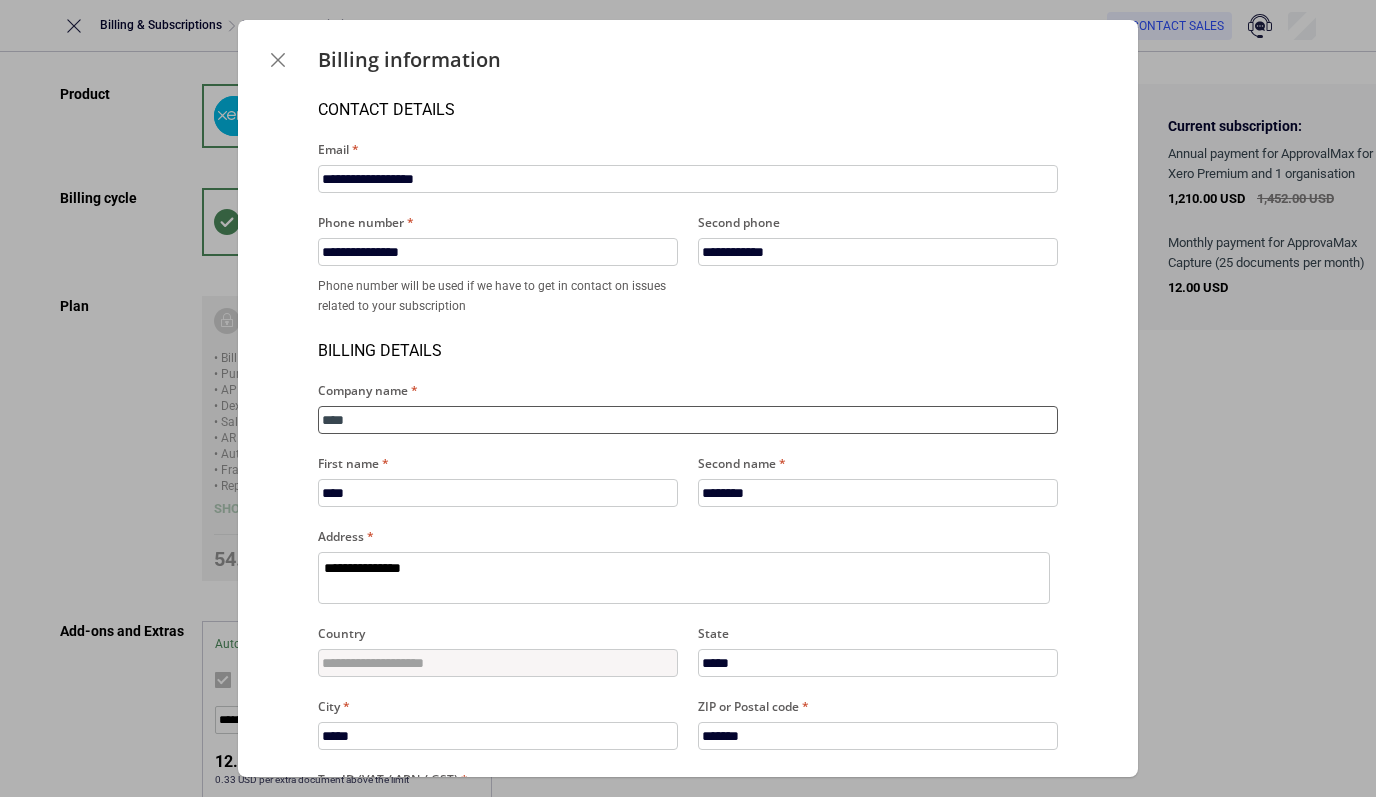 type on "*****" 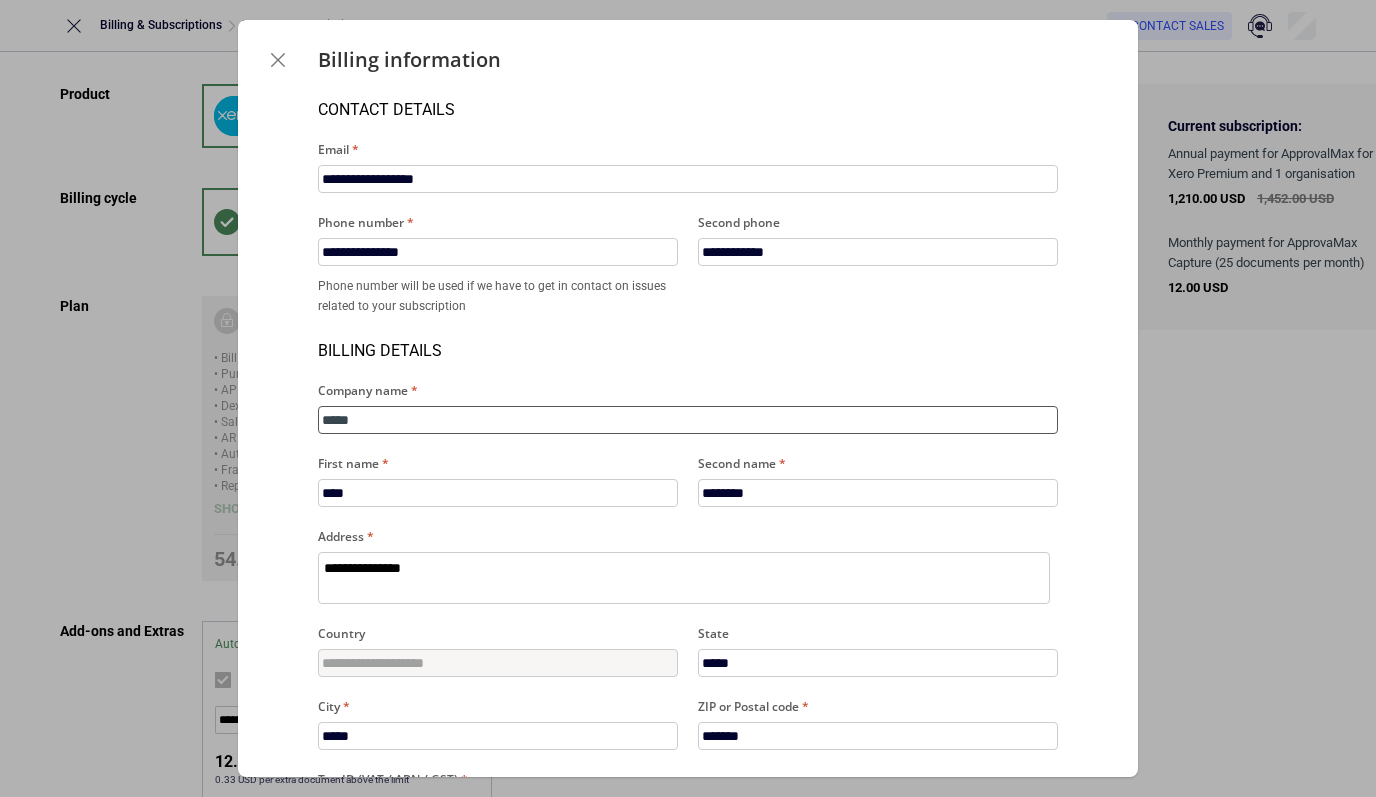 type on "*****" 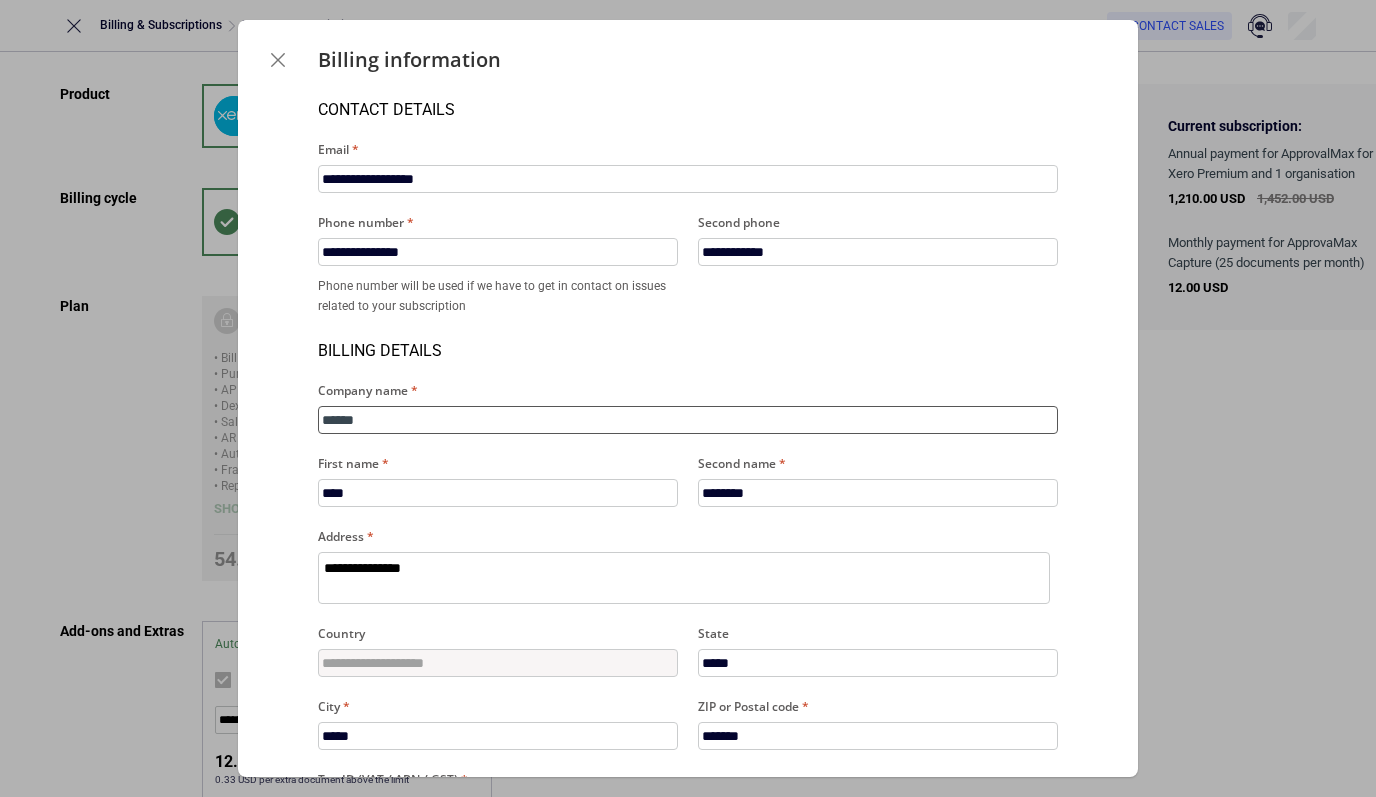 type on "*******" 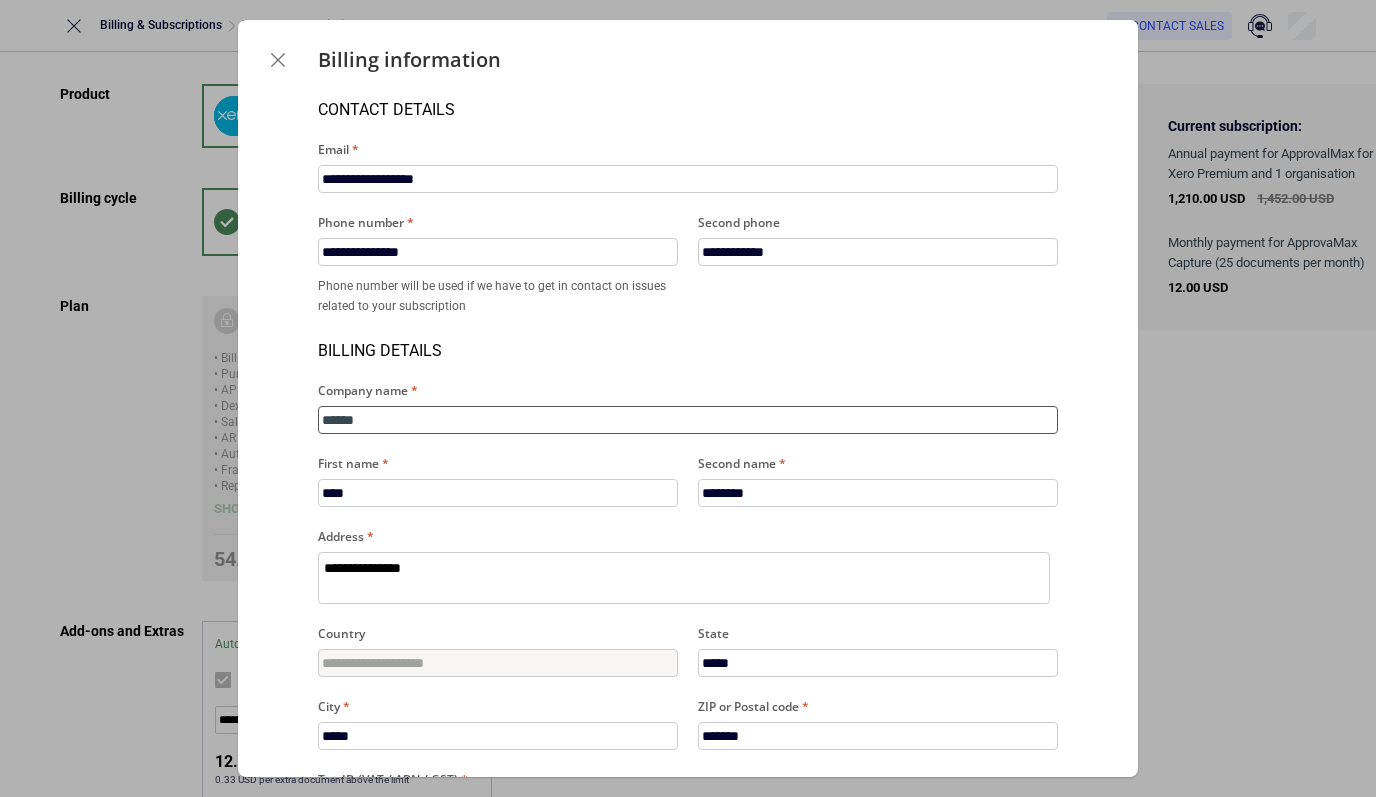 type on "*" 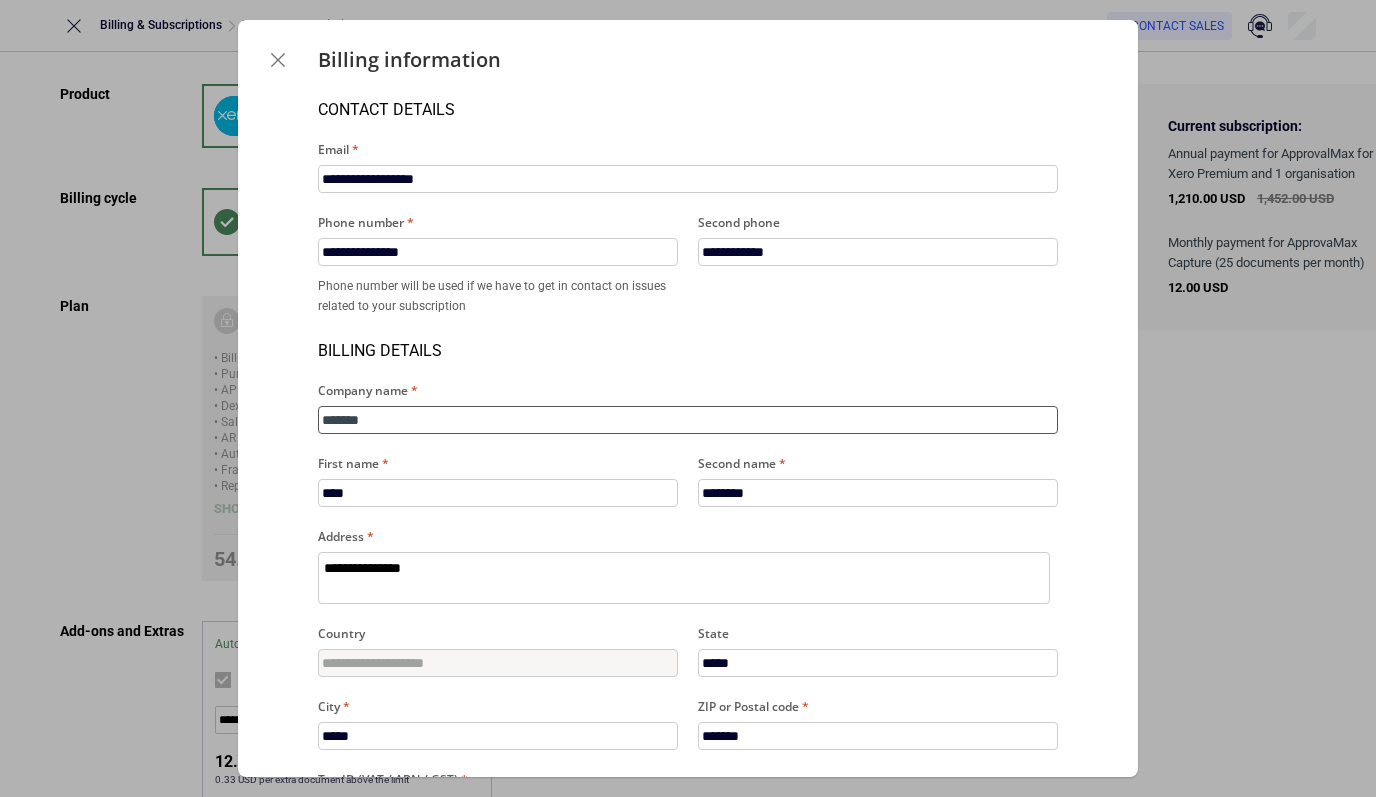 type on "********" 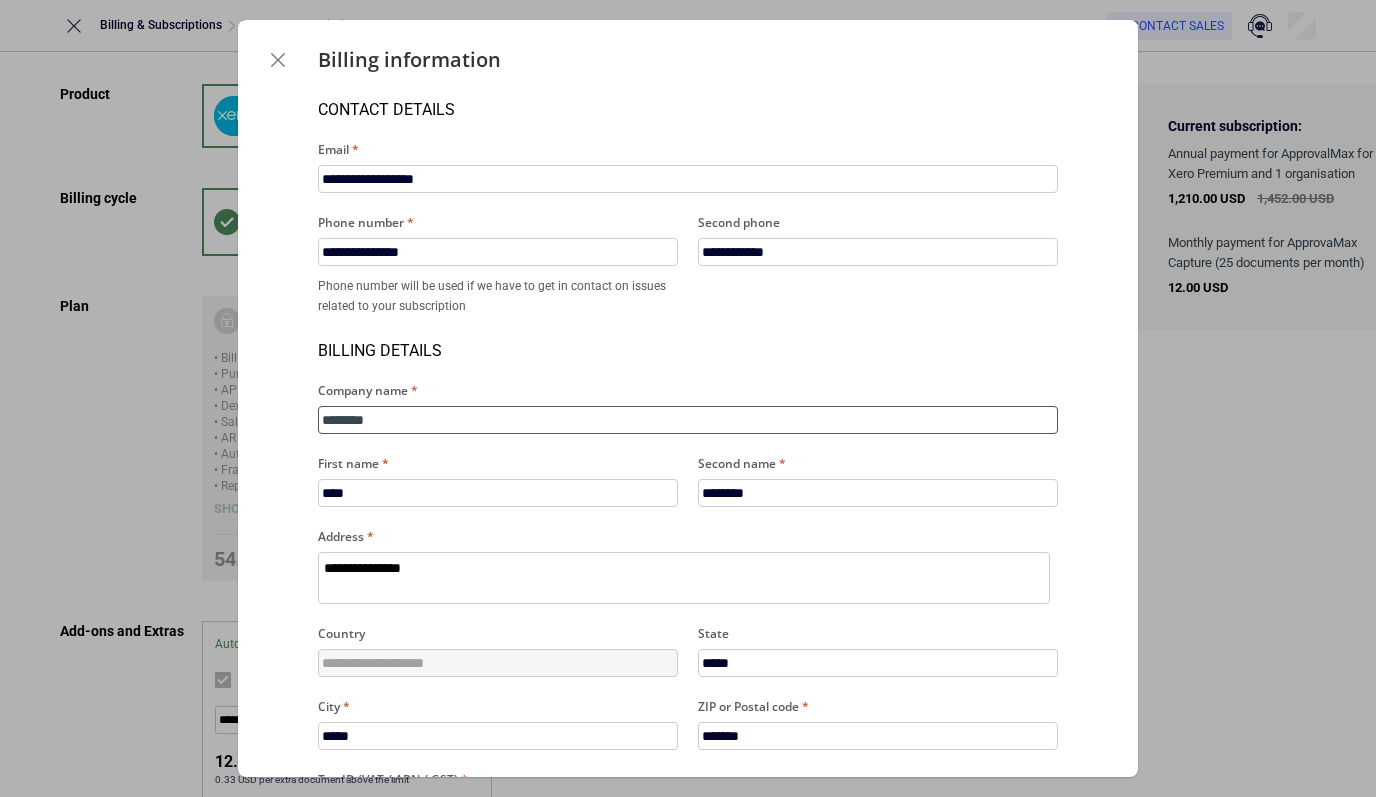 type on "*********" 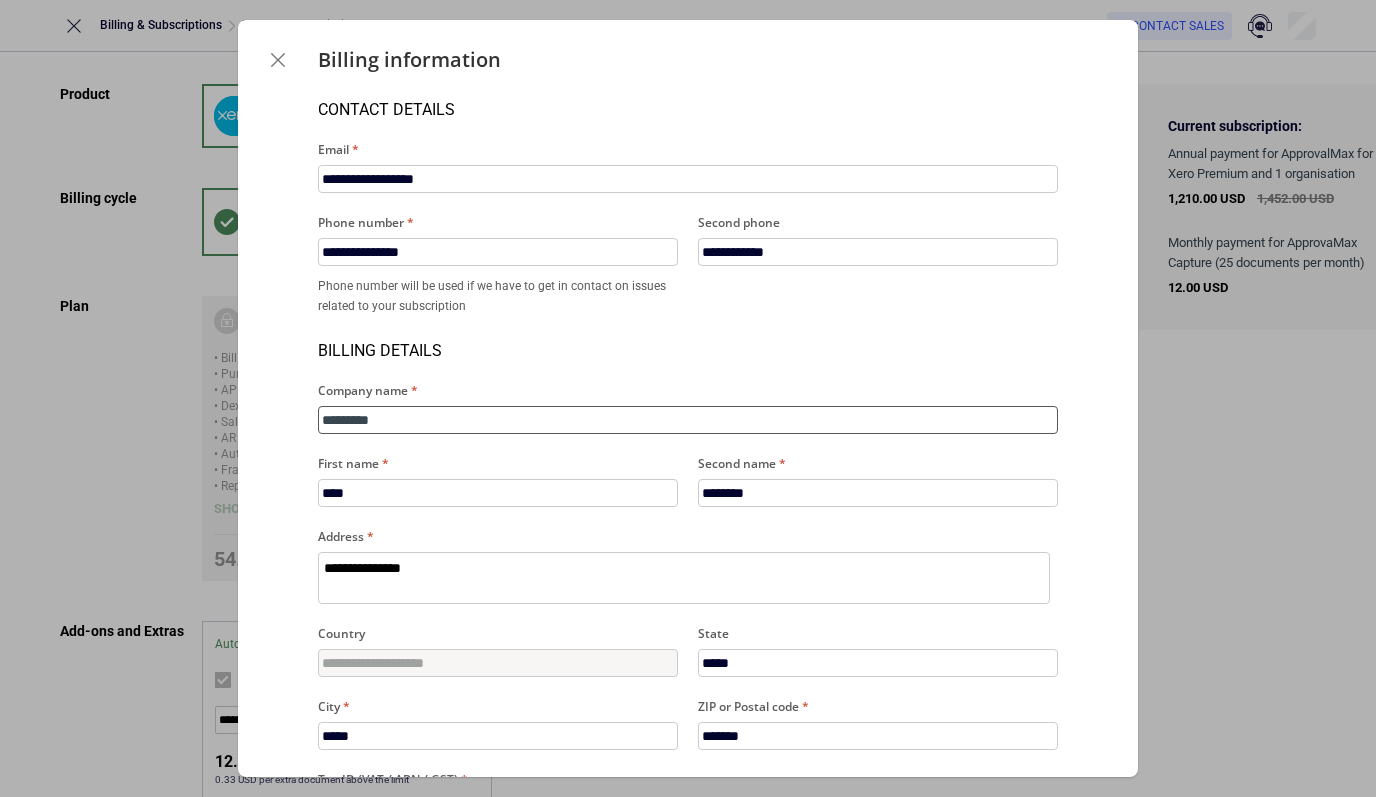 type on "**********" 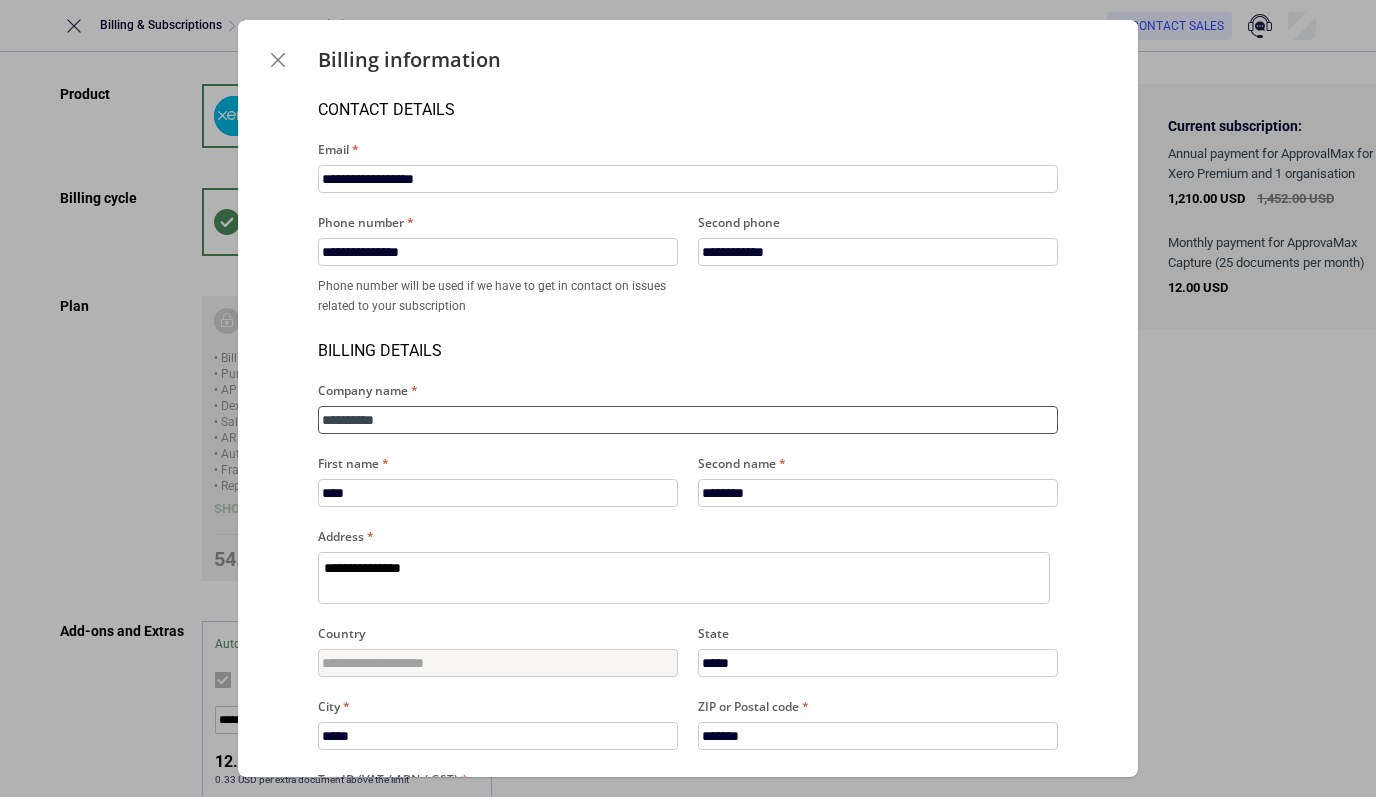 type on "**********" 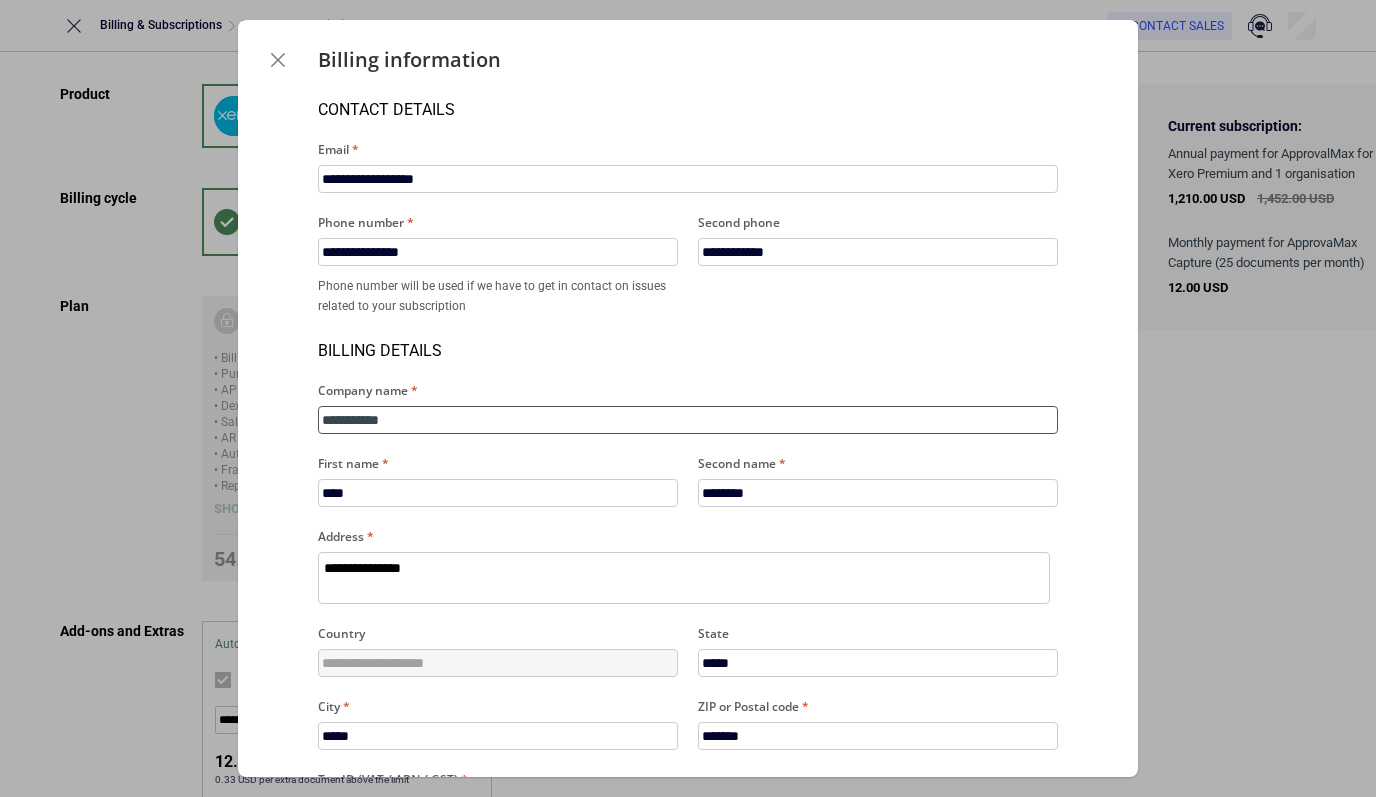 type on "**********" 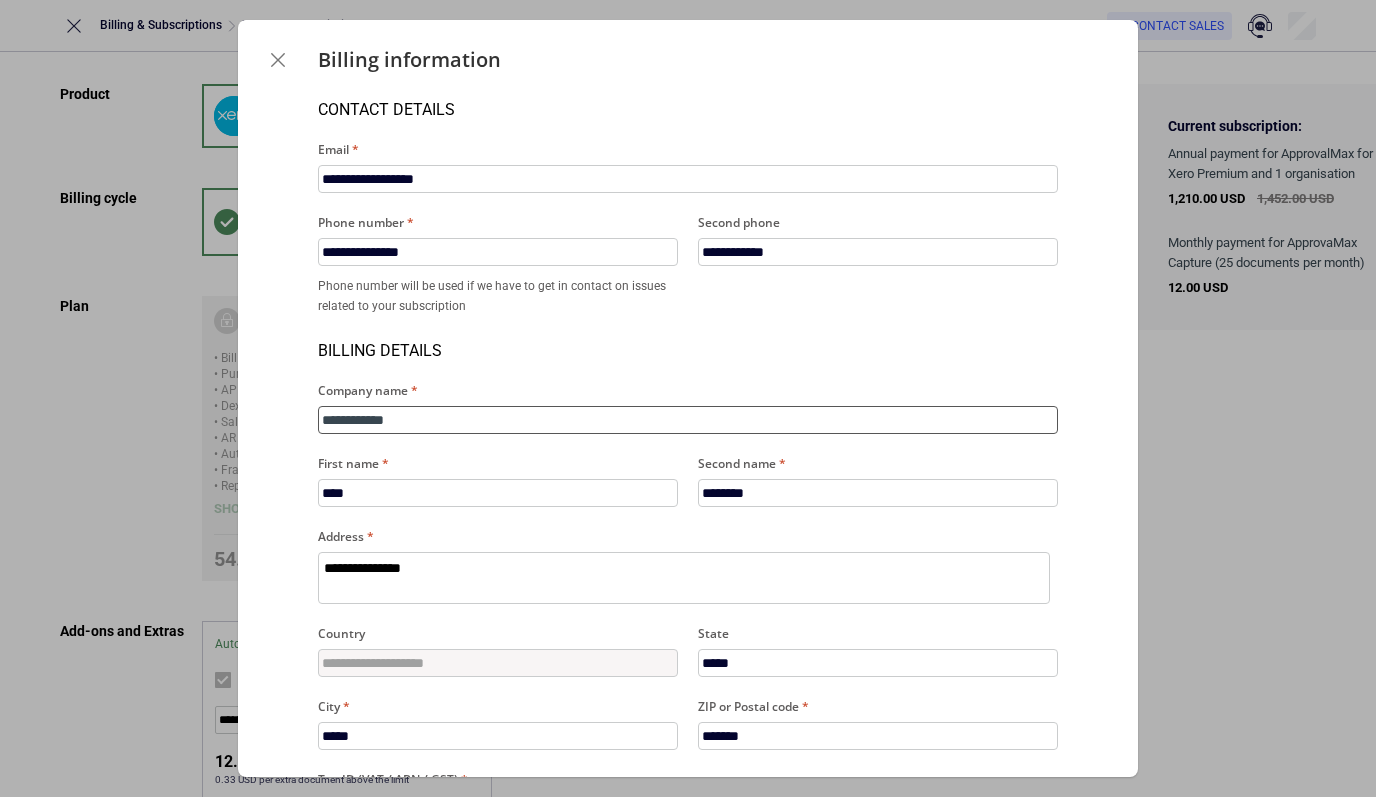 type on "**********" 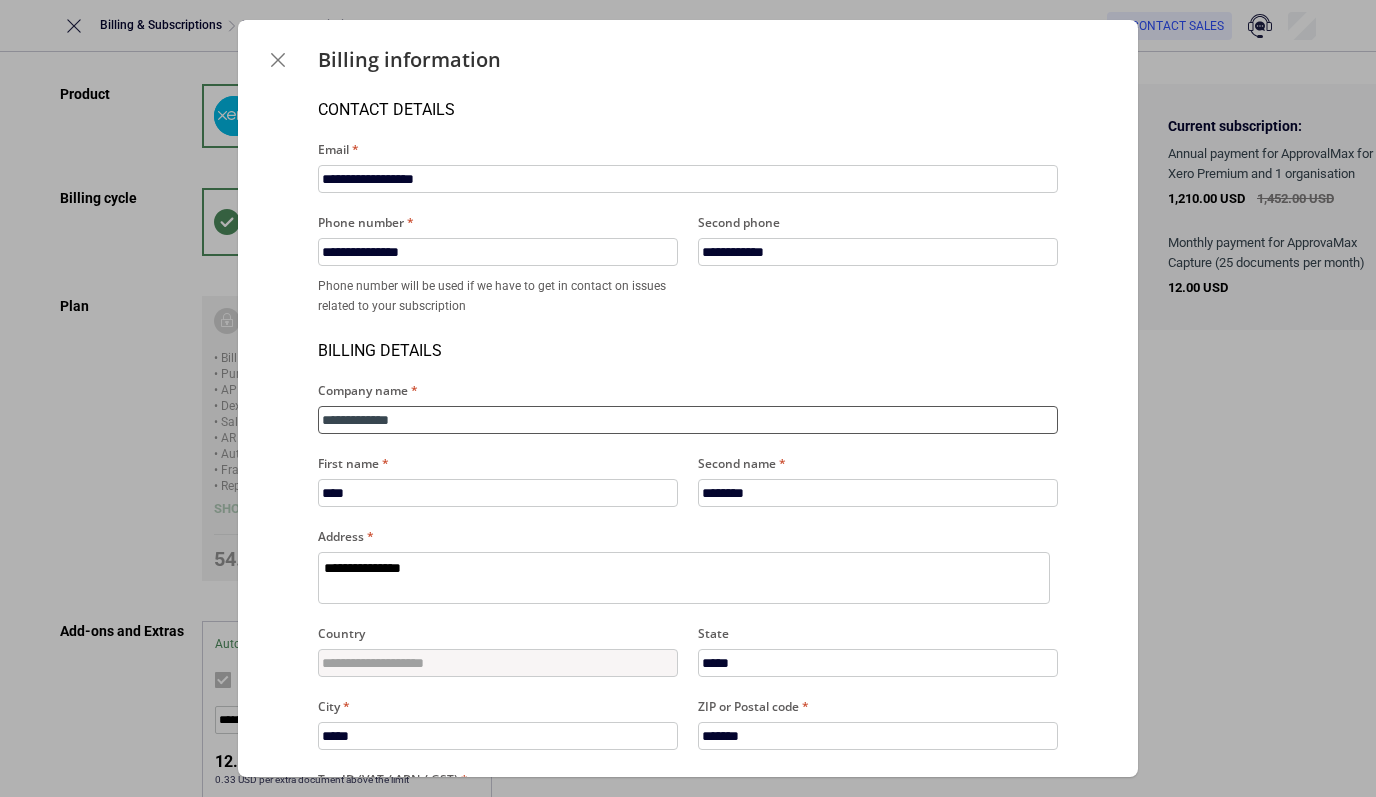 type on "**********" 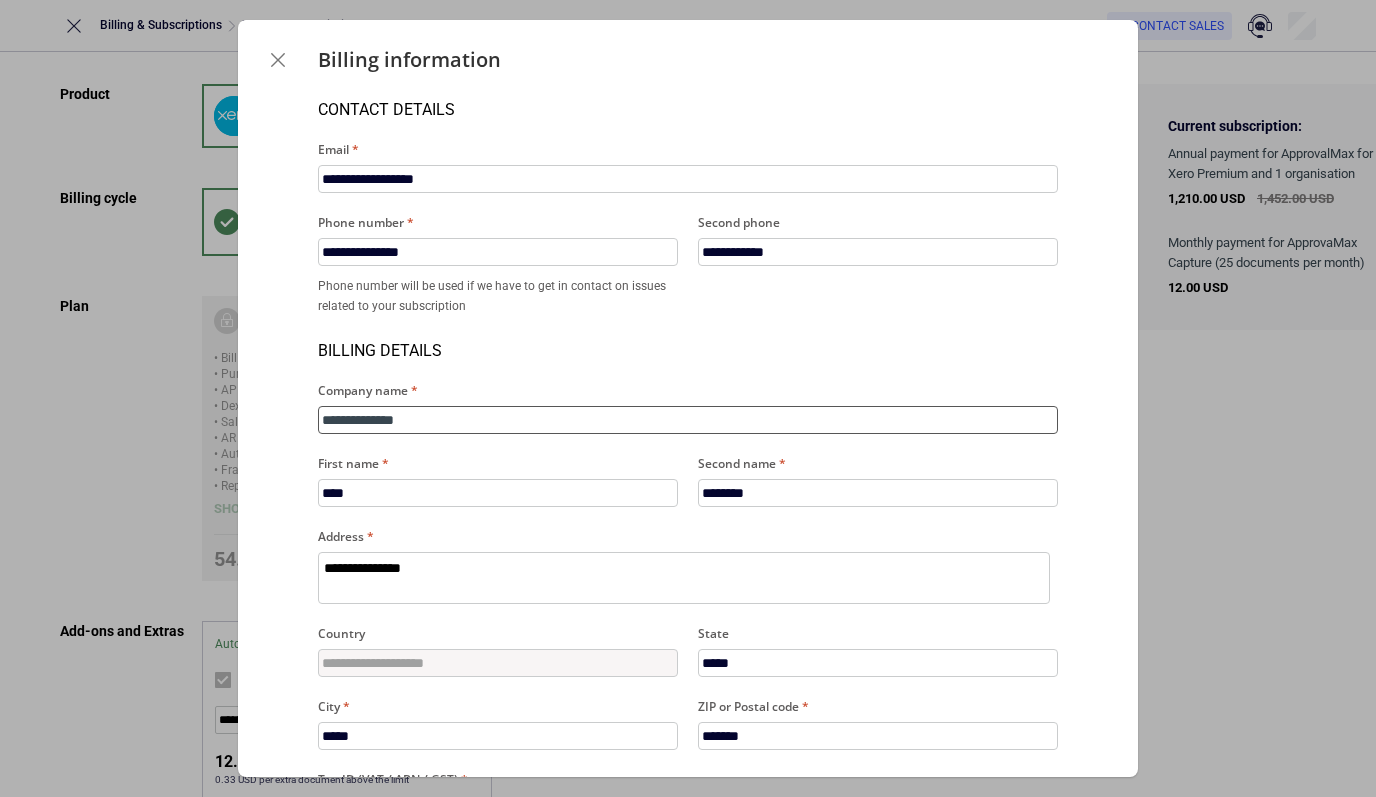 type on "**********" 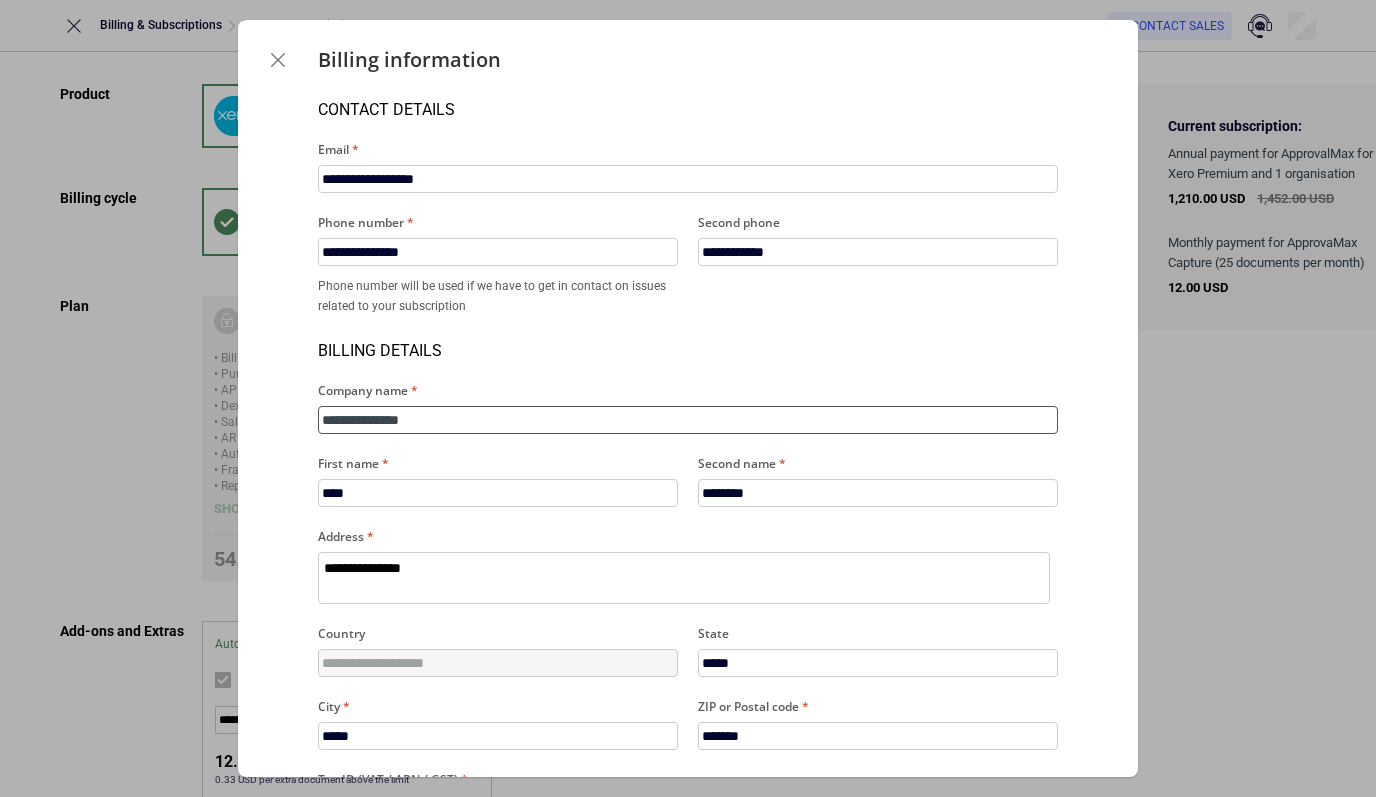 type on "**********" 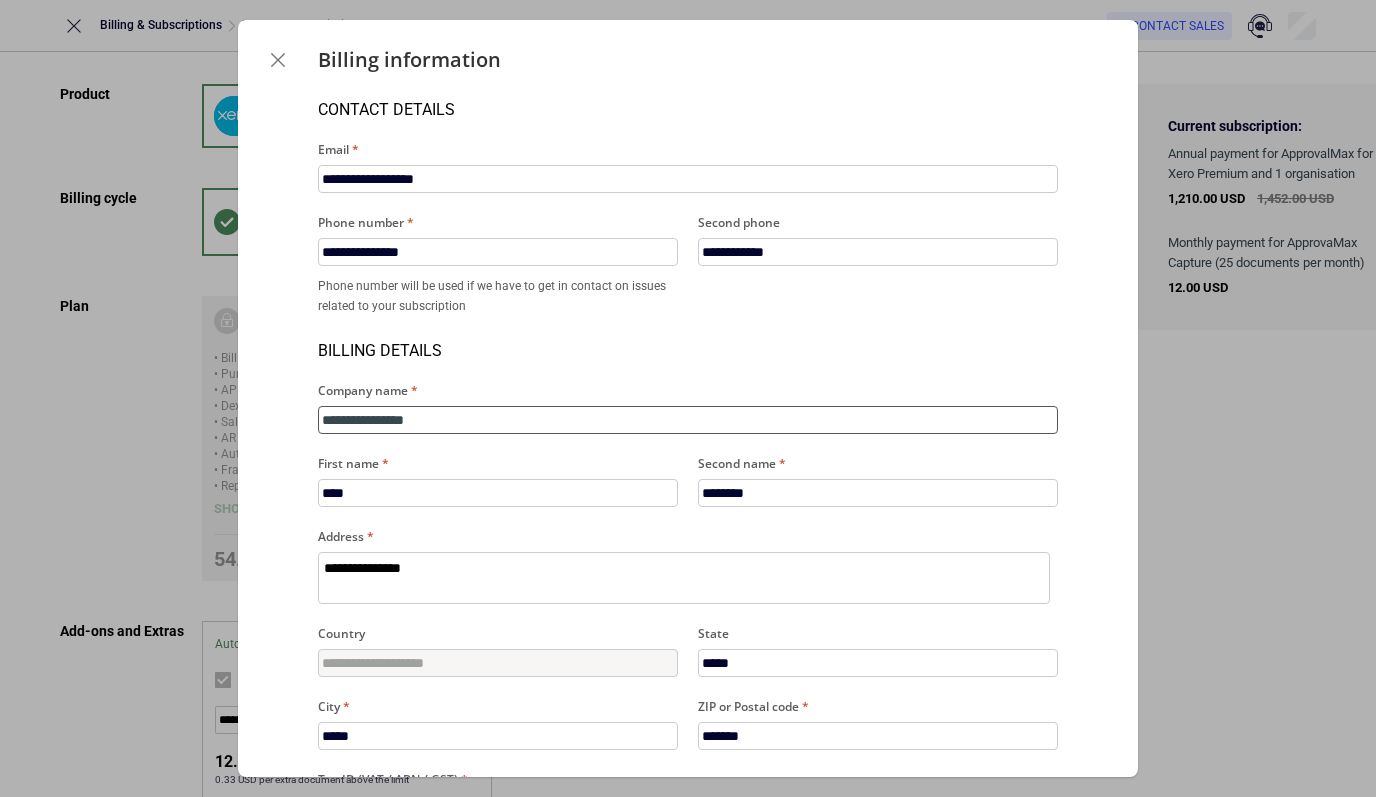 type on "**********" 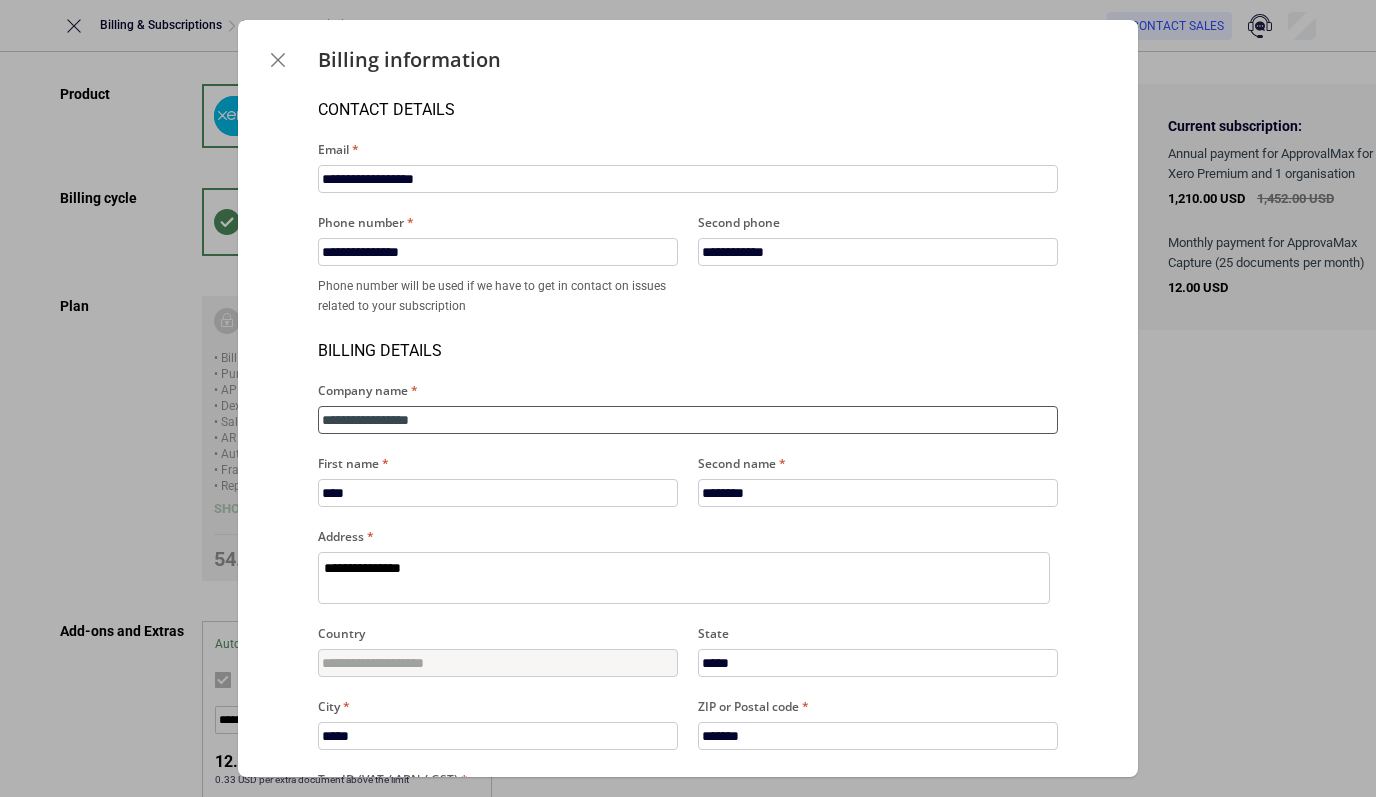 type on "**********" 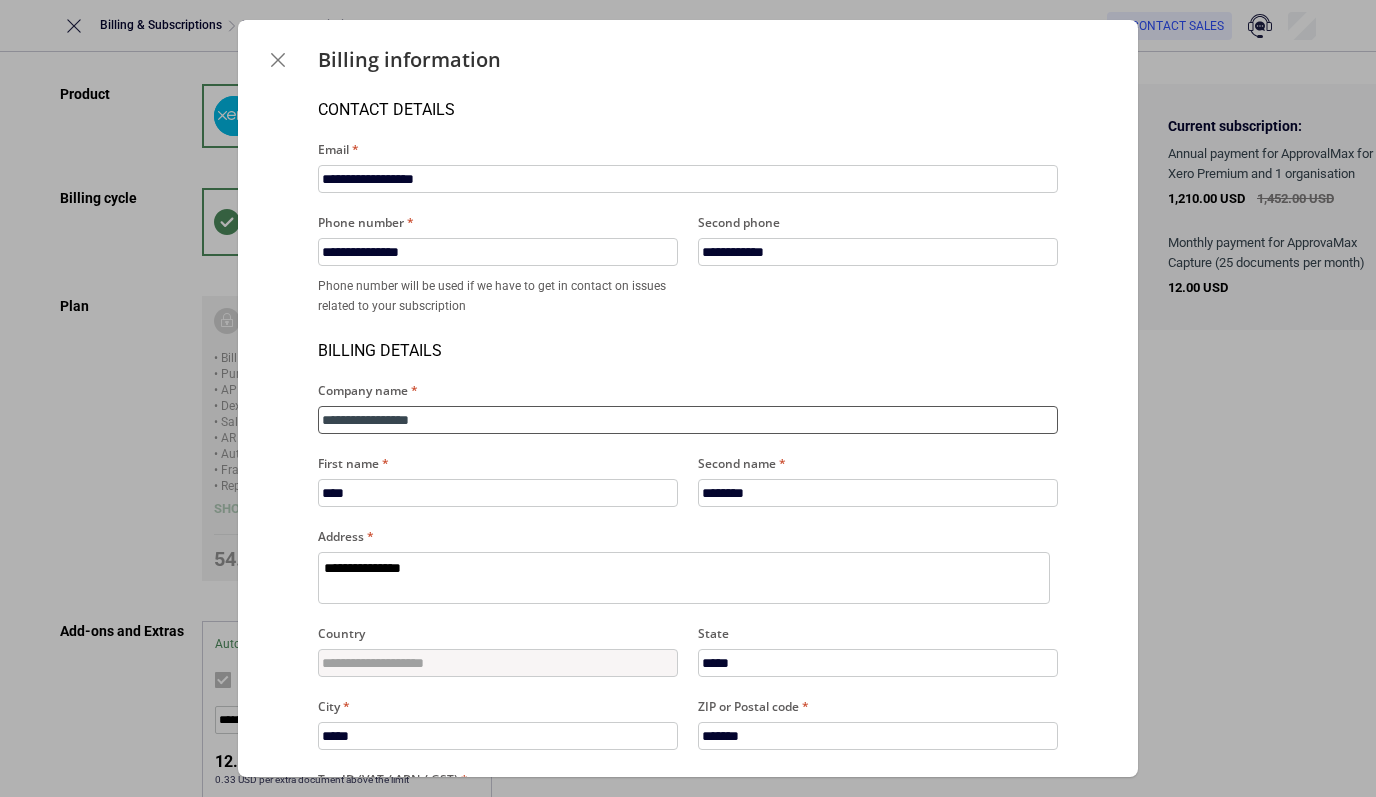 type on "*" 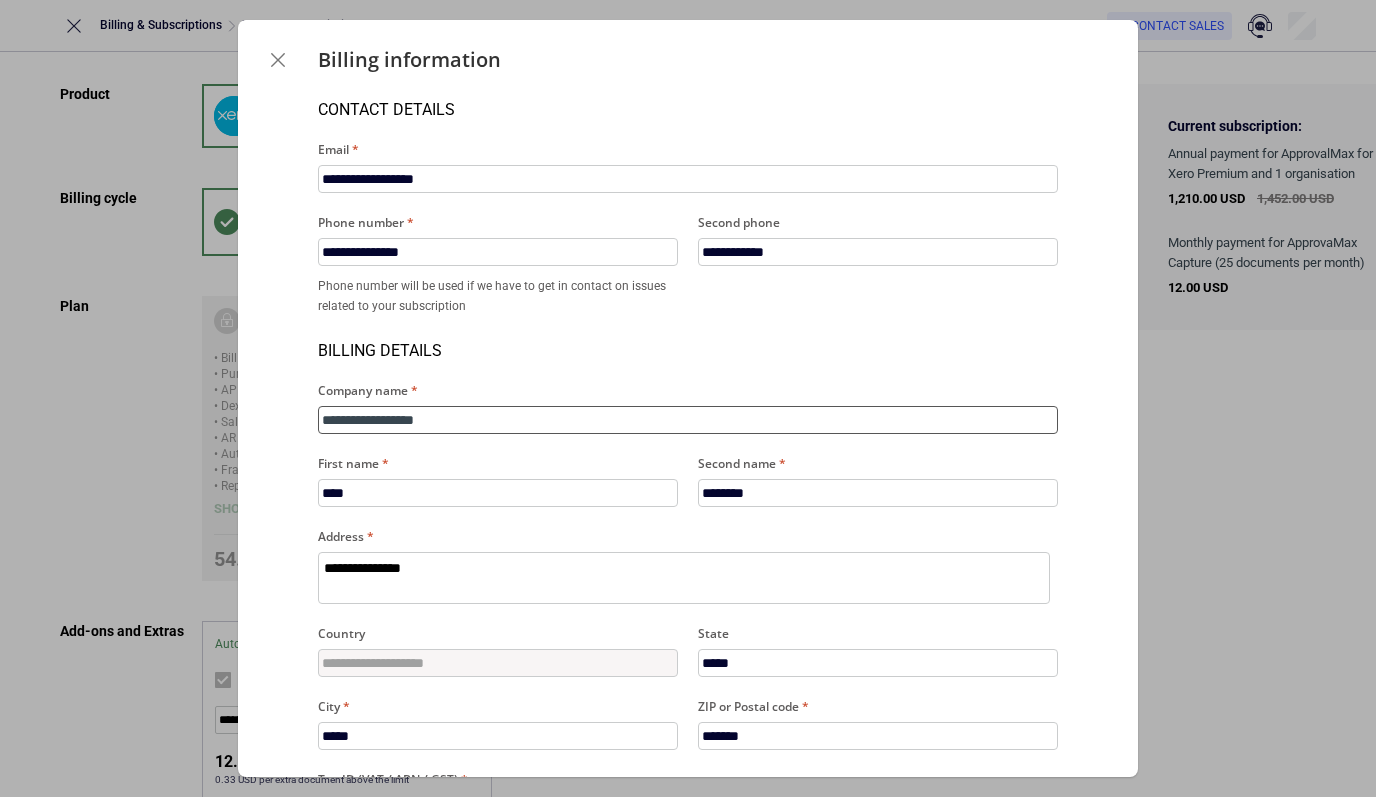 type on "**********" 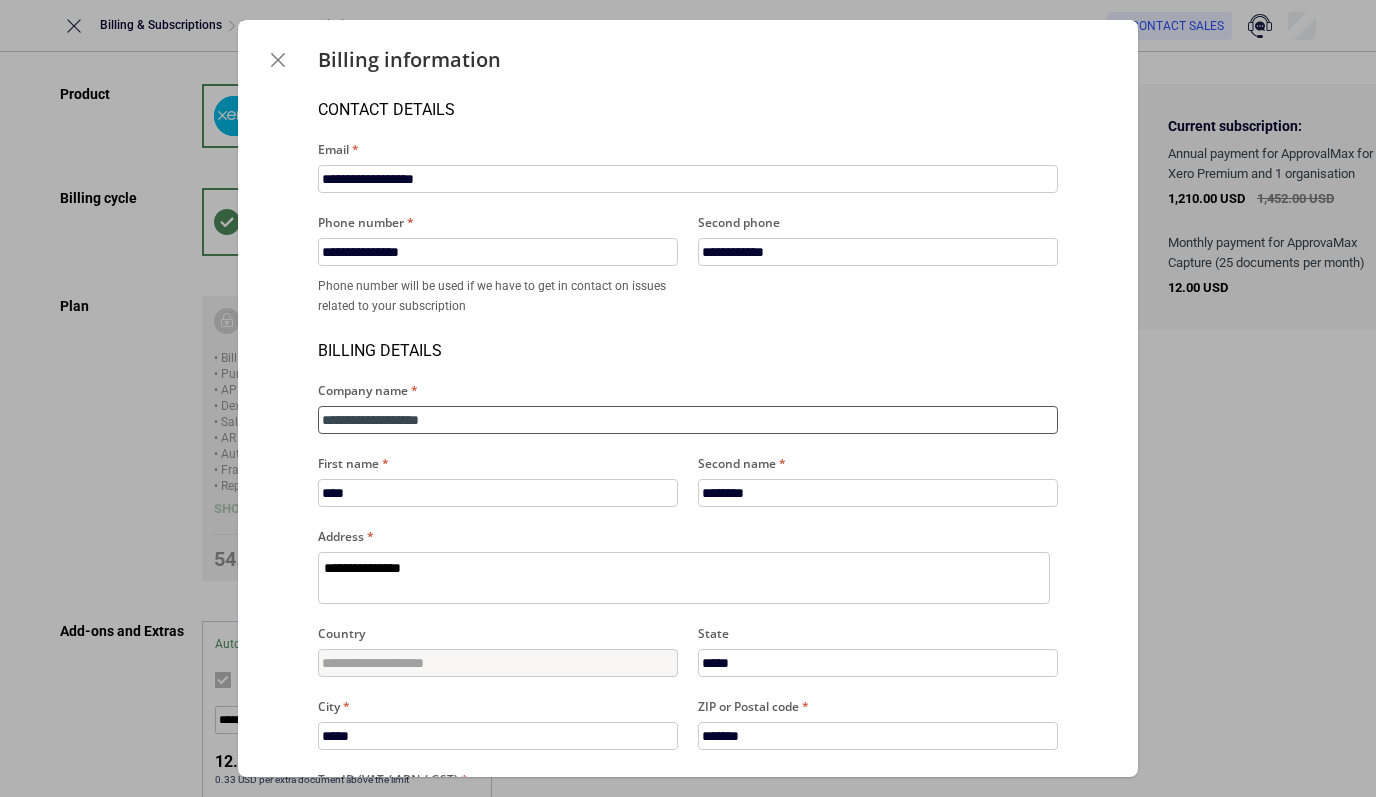 type on "**********" 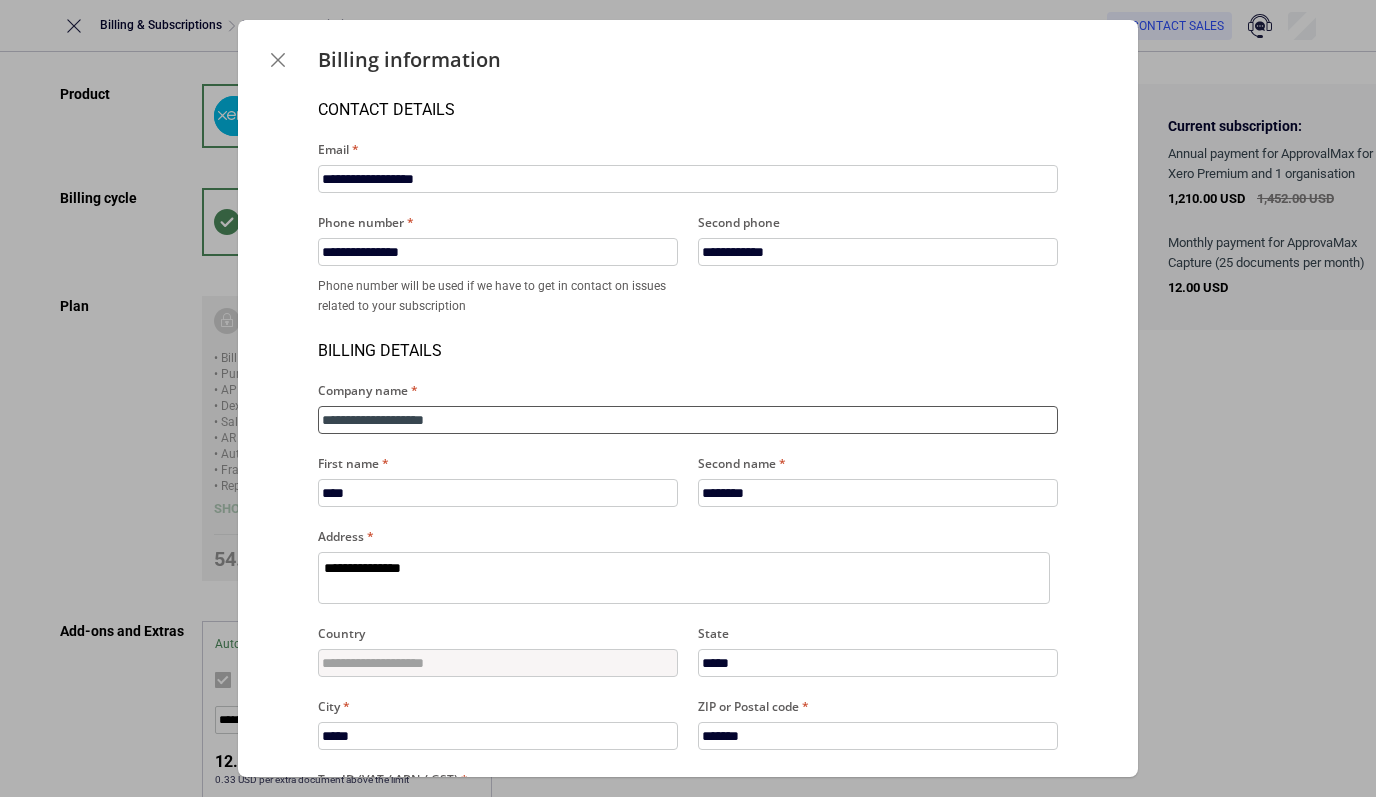 type on "**********" 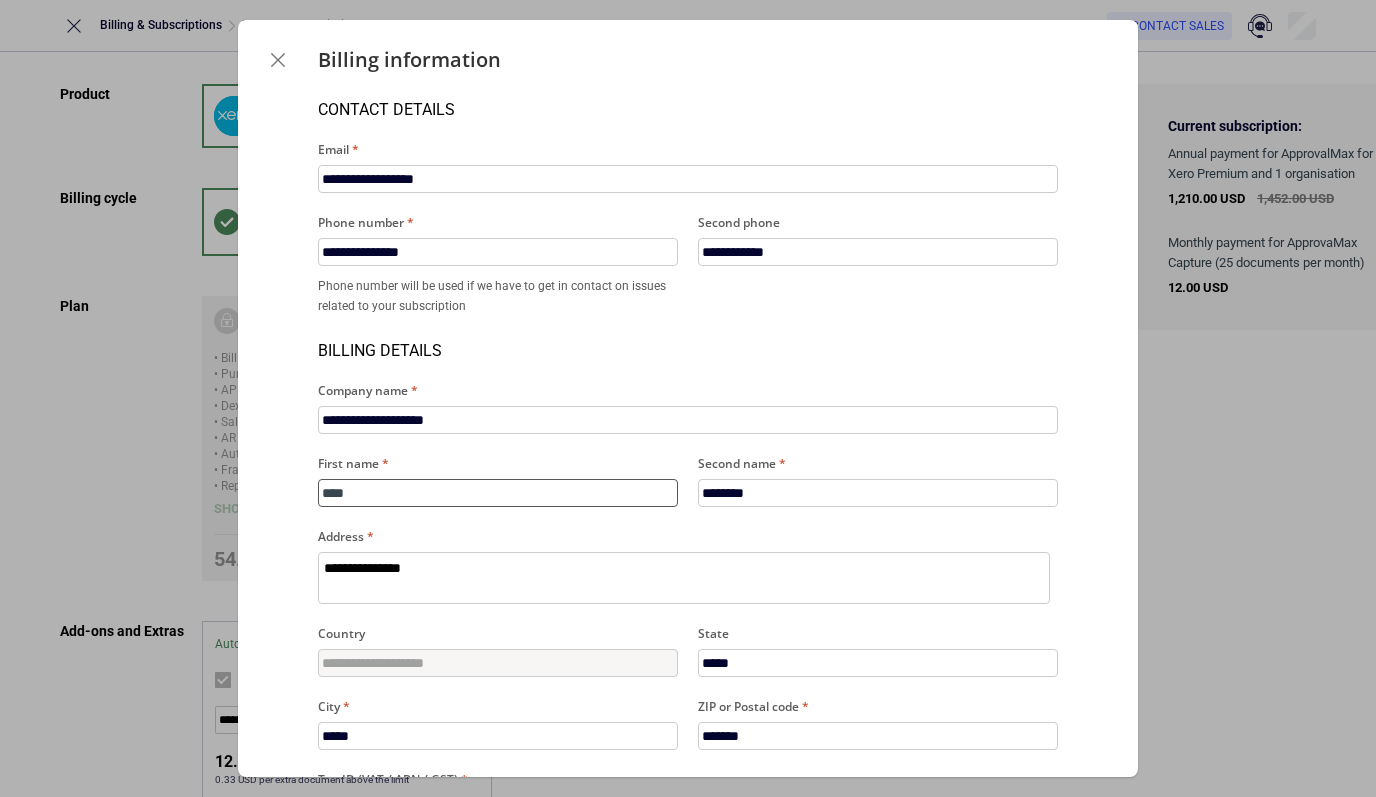 click on "****" at bounding box center [498, 493] 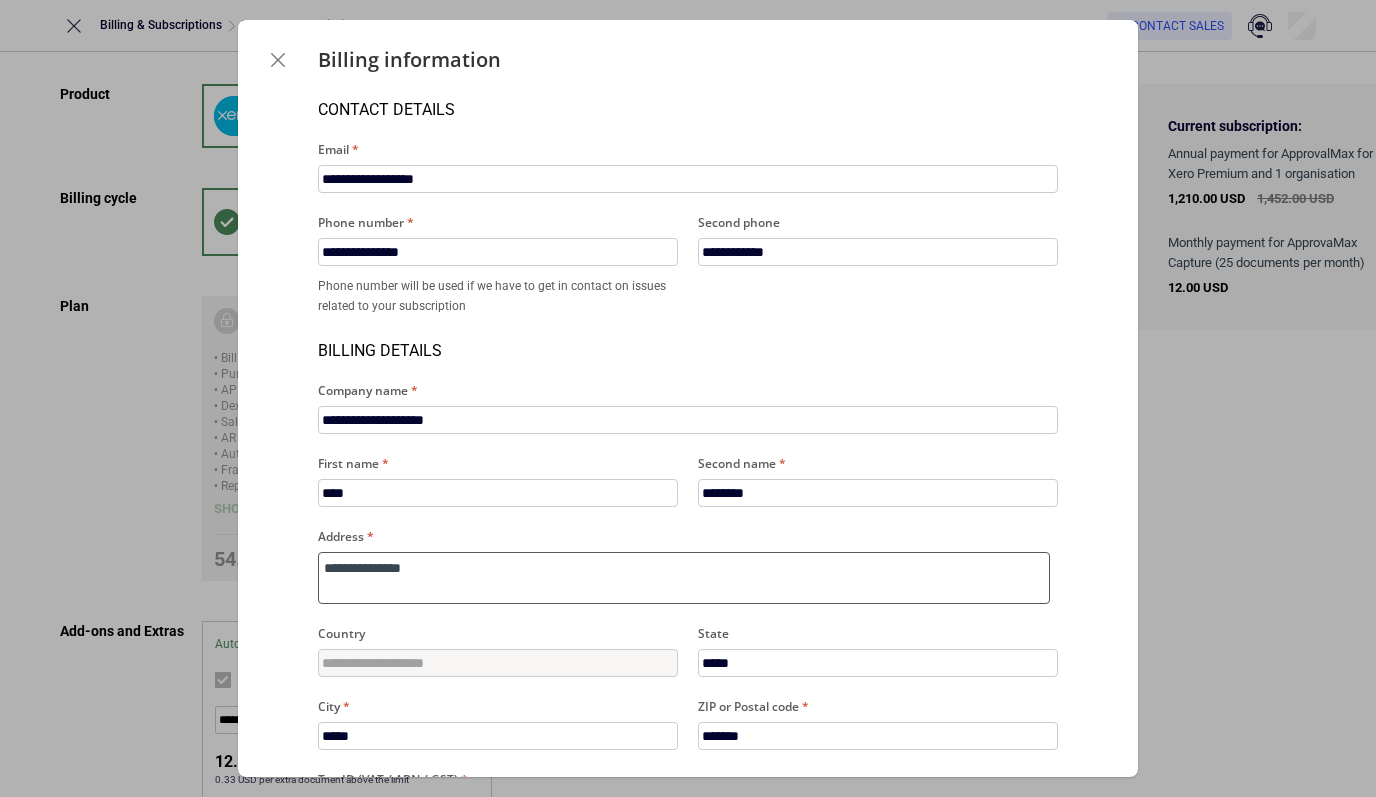 type on "*" 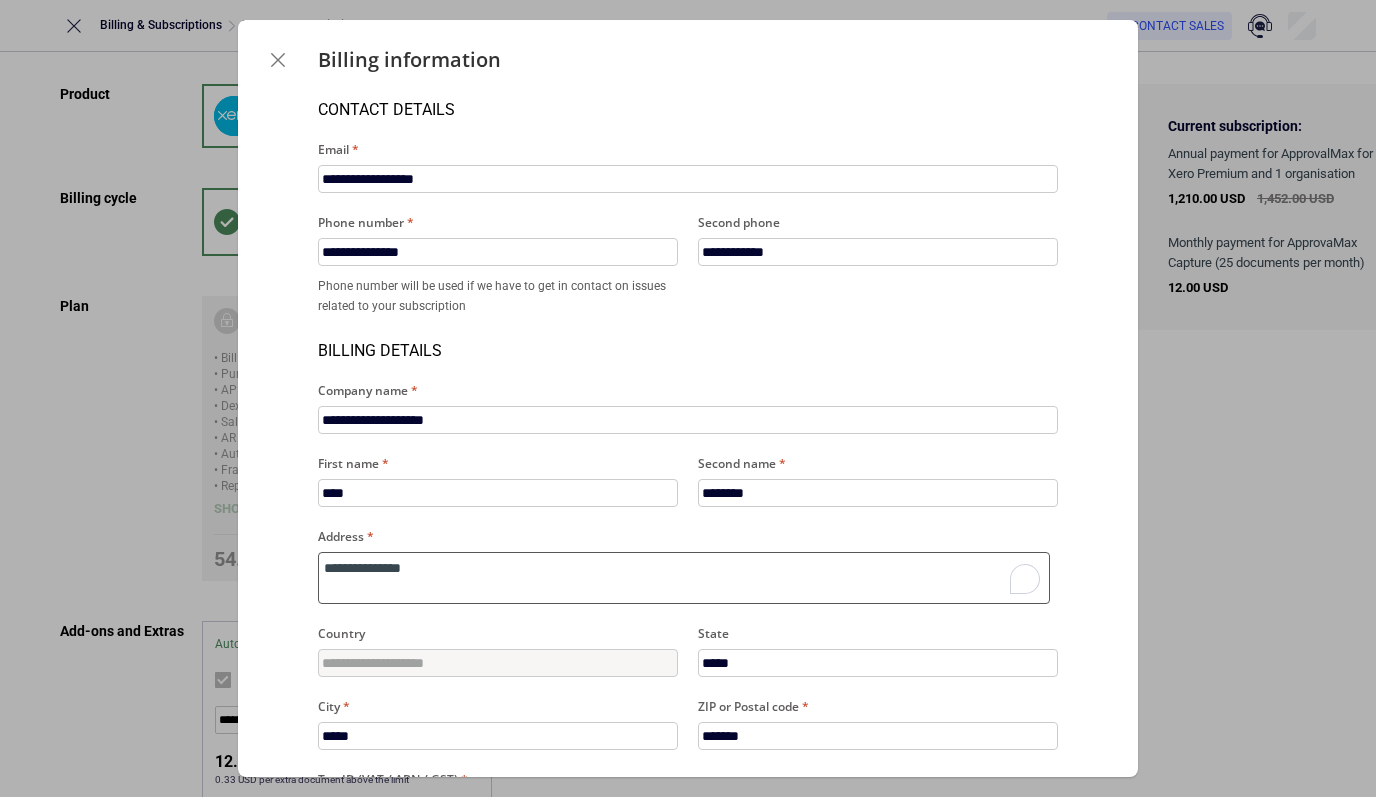 click on "**********" at bounding box center [684, 578] 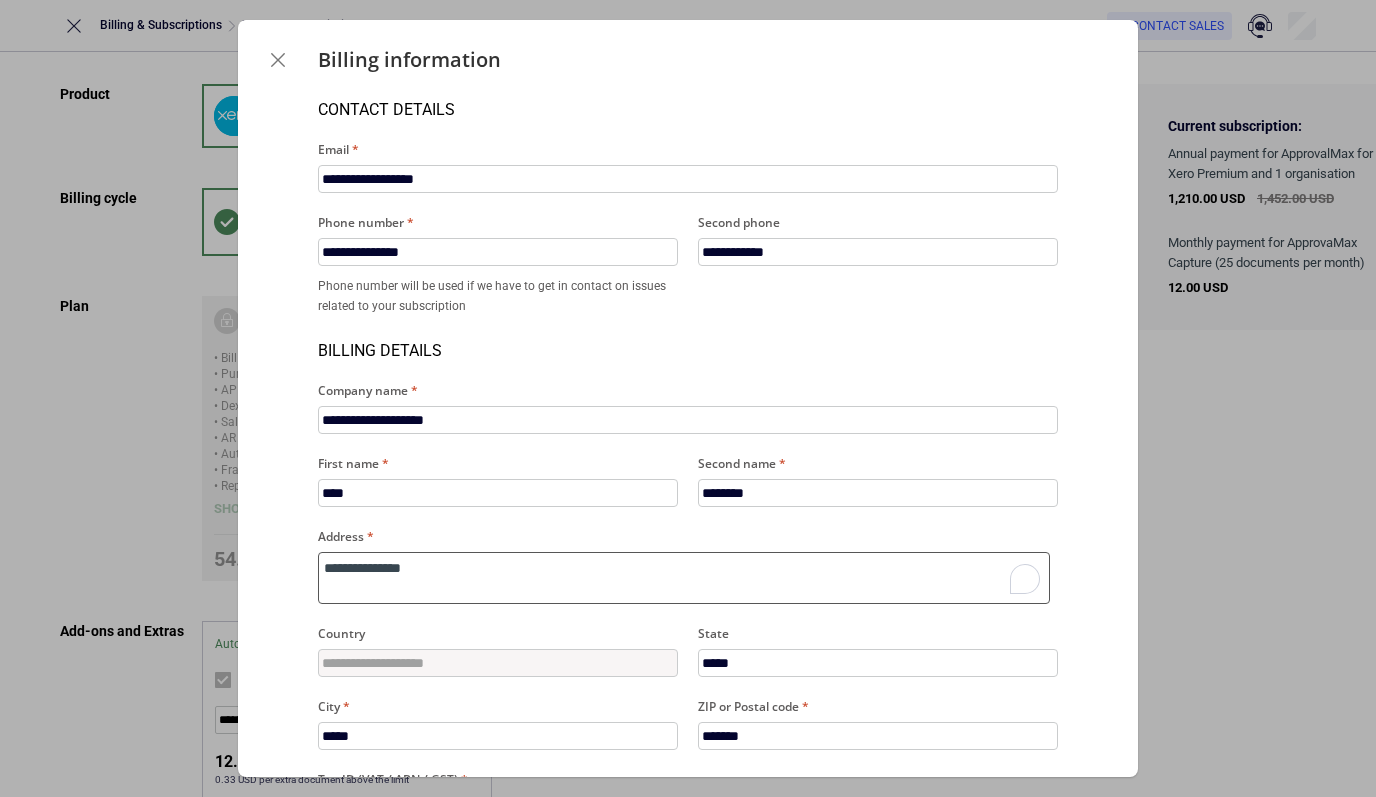click on "**********" at bounding box center (684, 578) 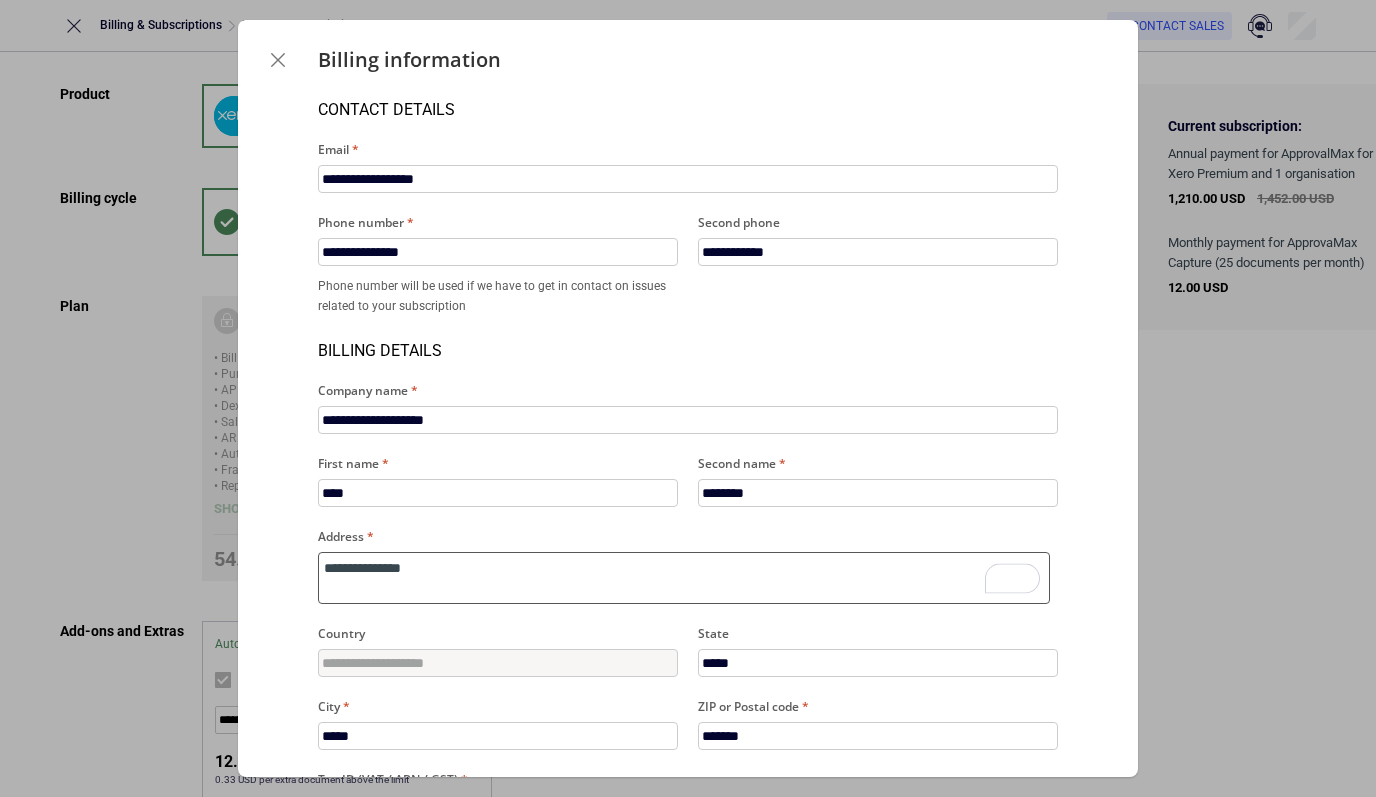 click on "**********" at bounding box center (684, 578) 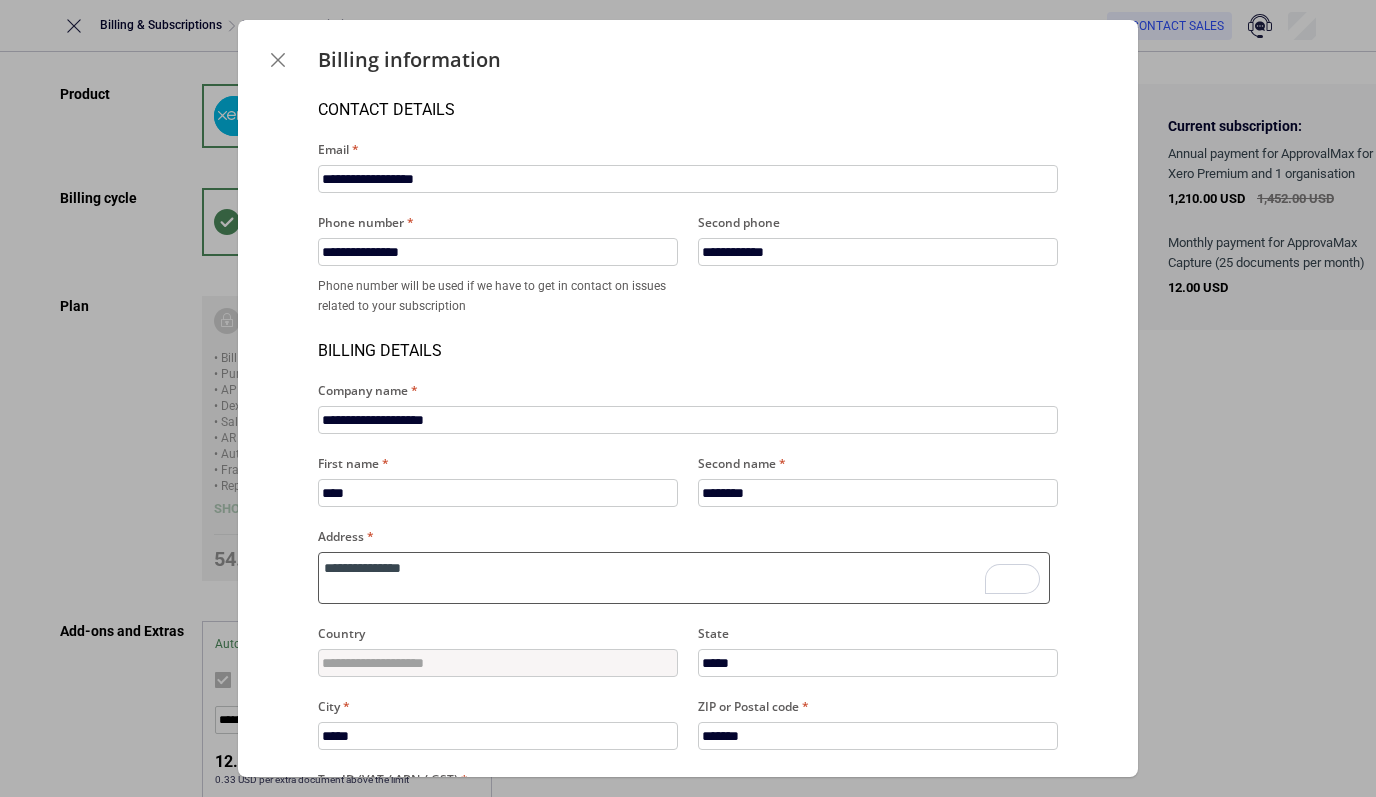 click on "**********" at bounding box center (684, 578) 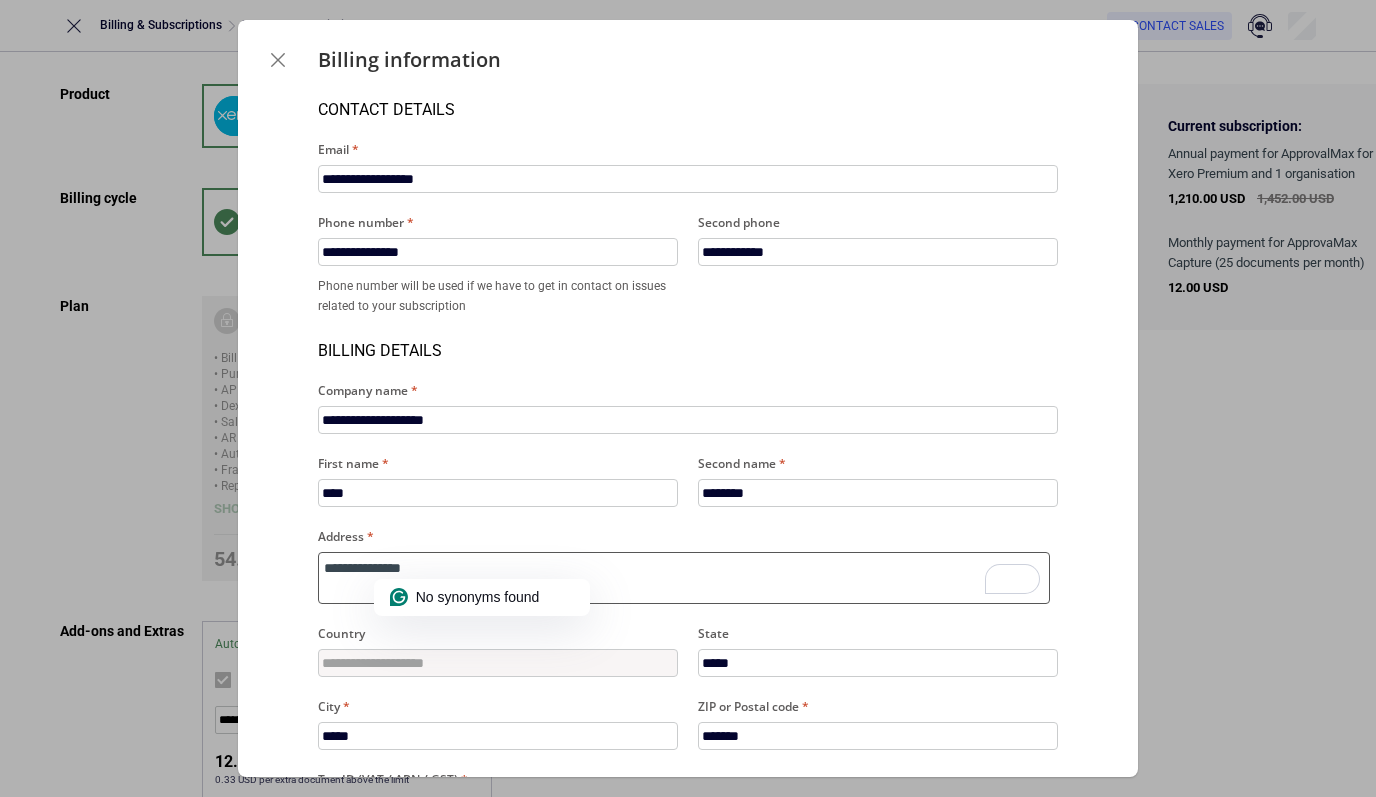 click on "**********" at bounding box center [684, 578] 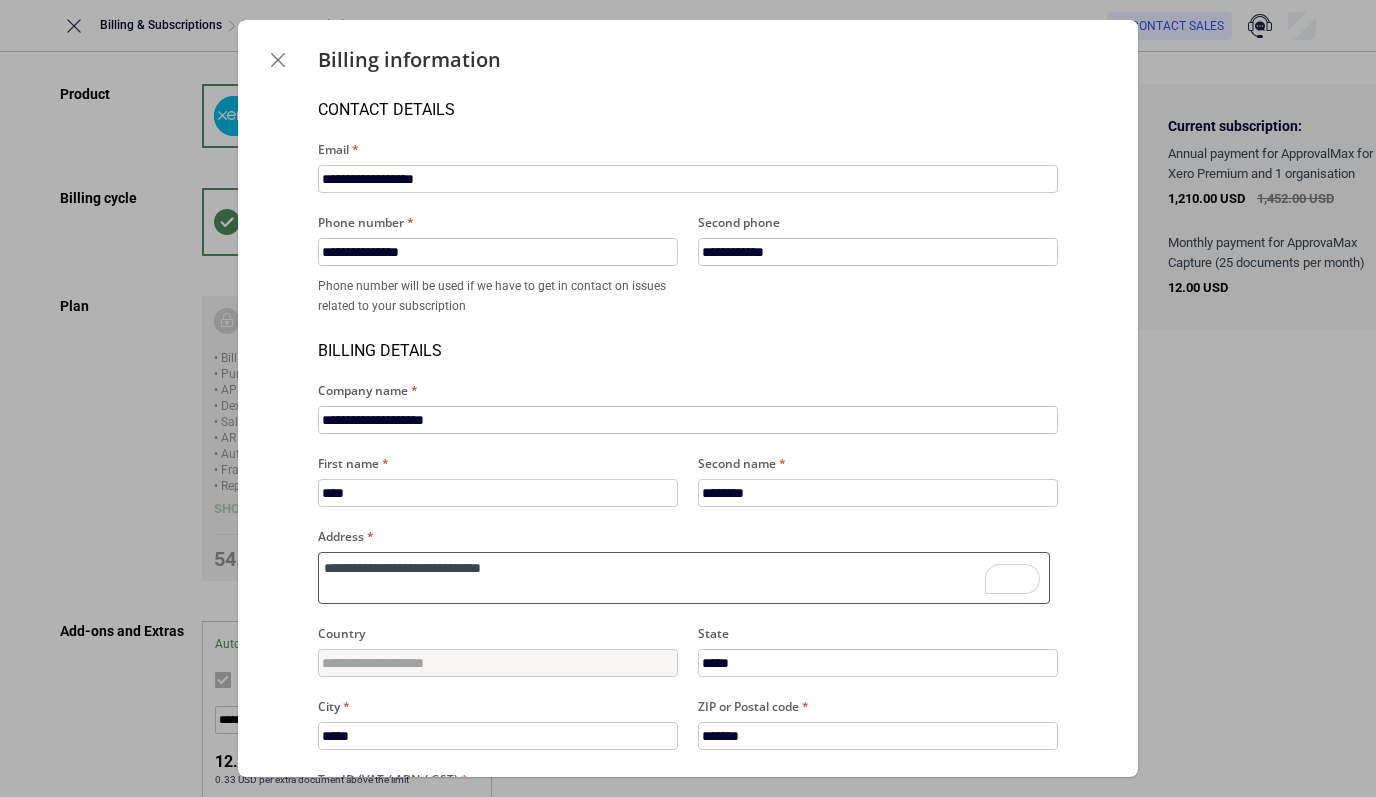 type on "**********" 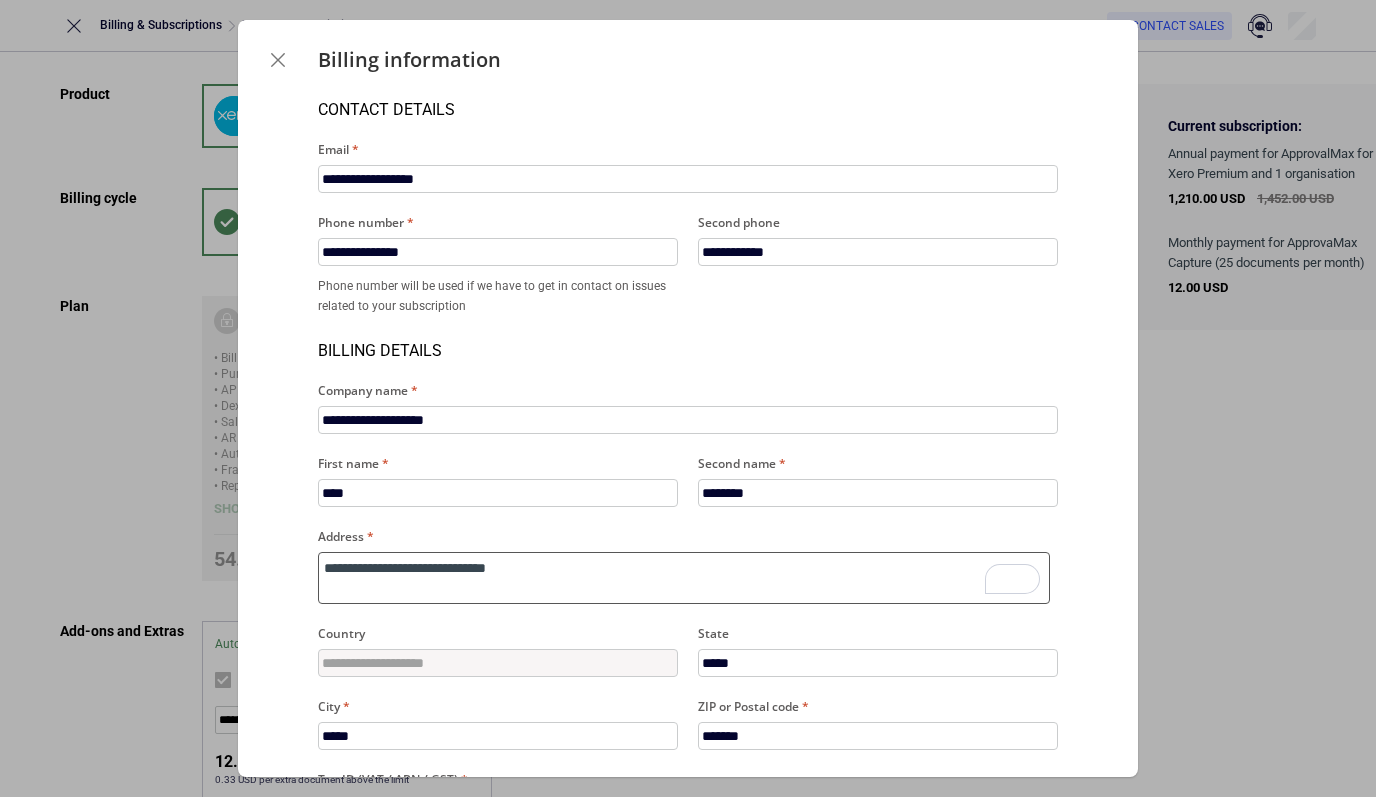 paste on "**********" 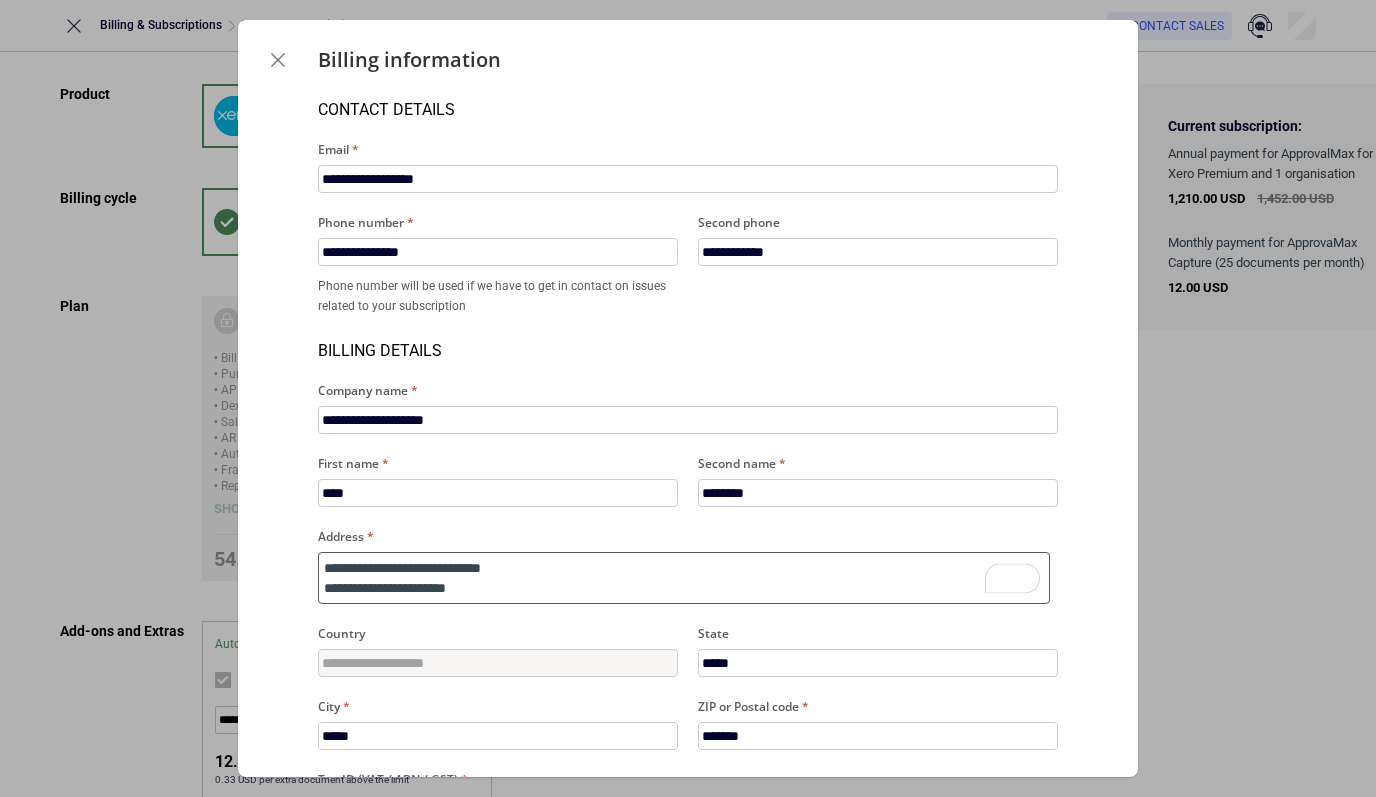type on "**********" 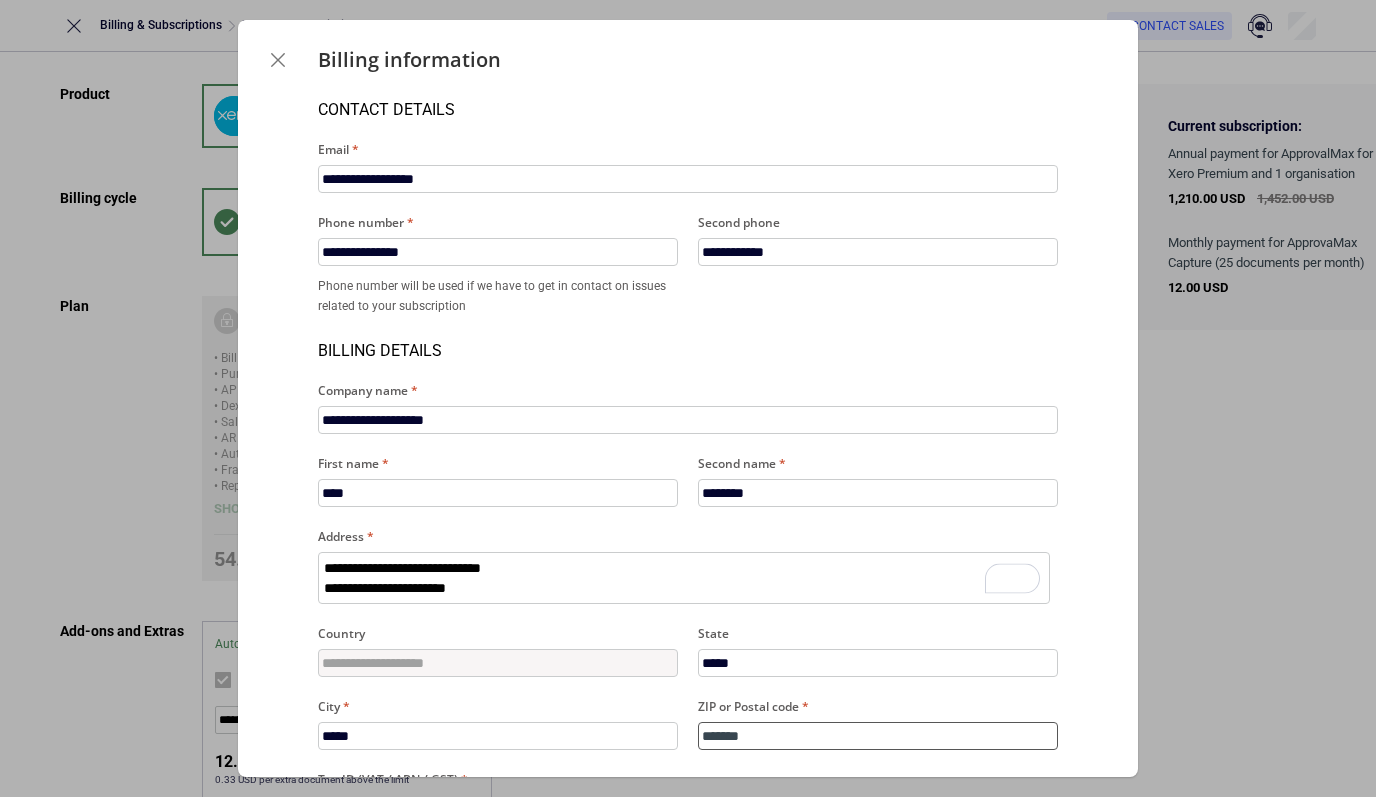 click on "*******" at bounding box center (878, 736) 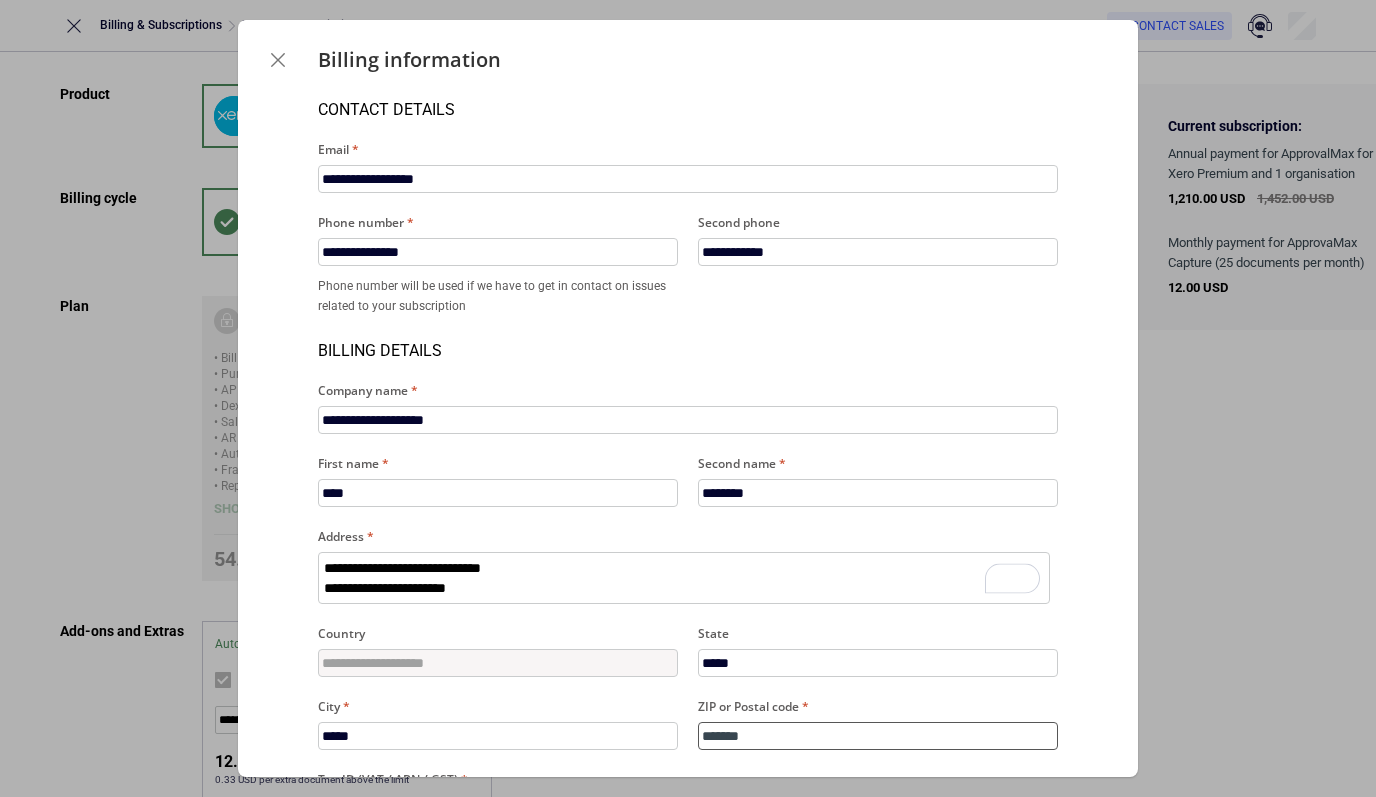 type on "*****" 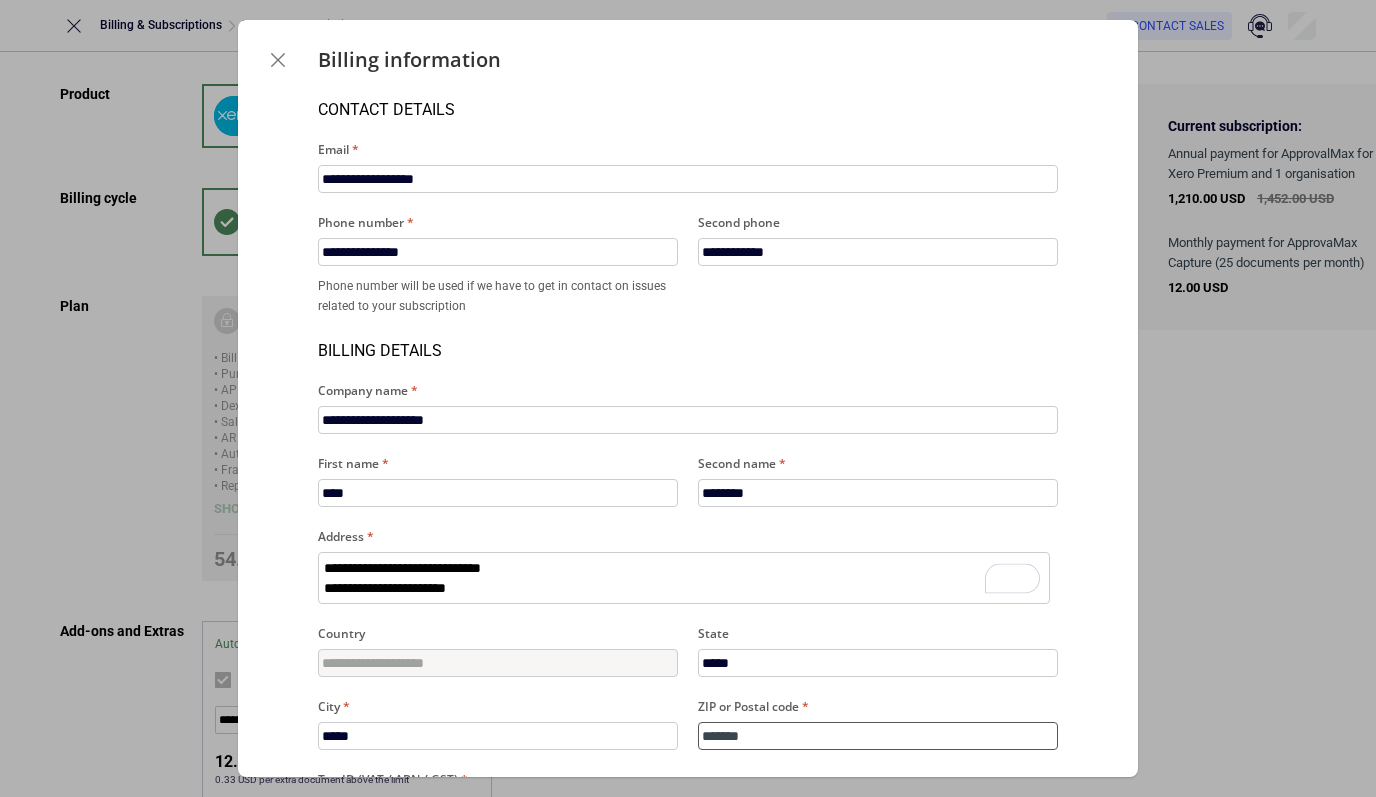 type on "*" 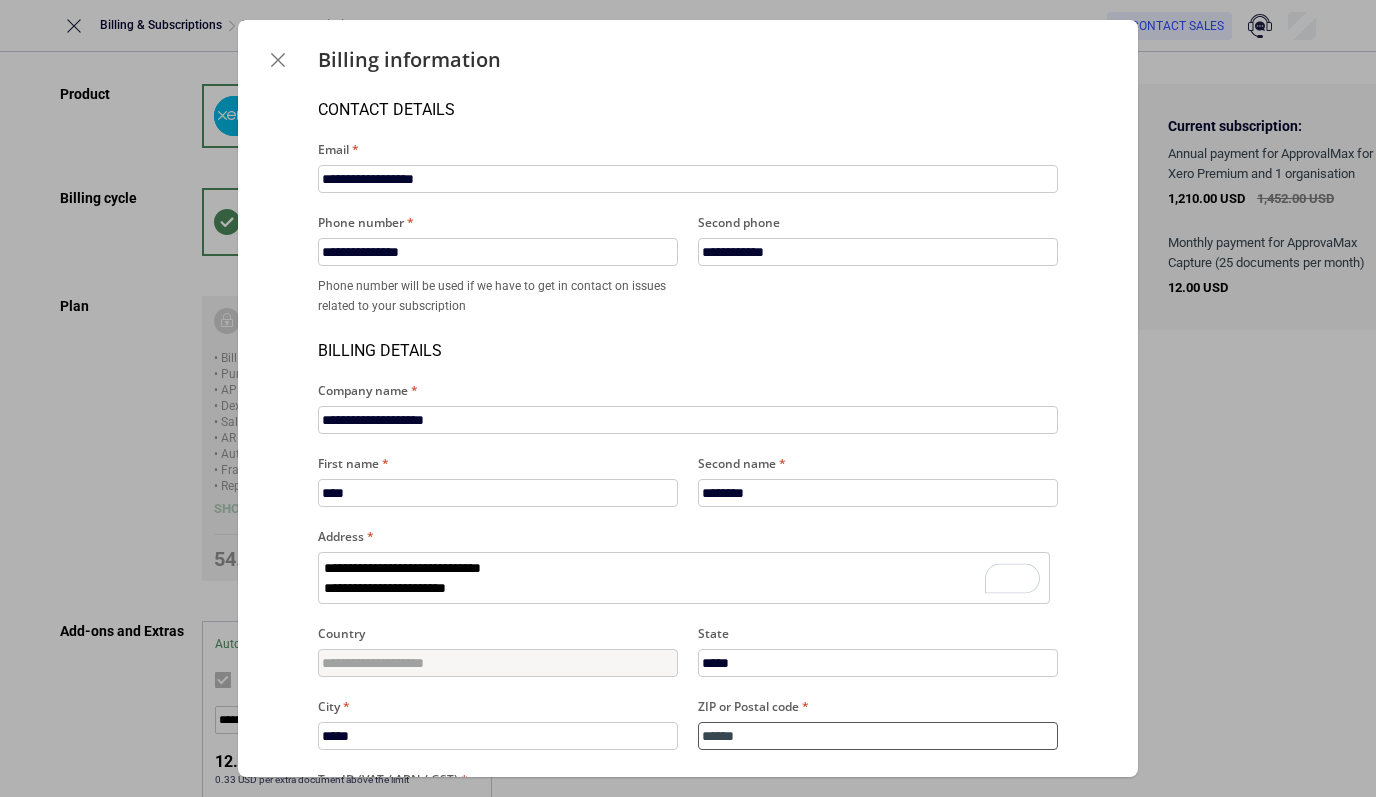 type on "*****" 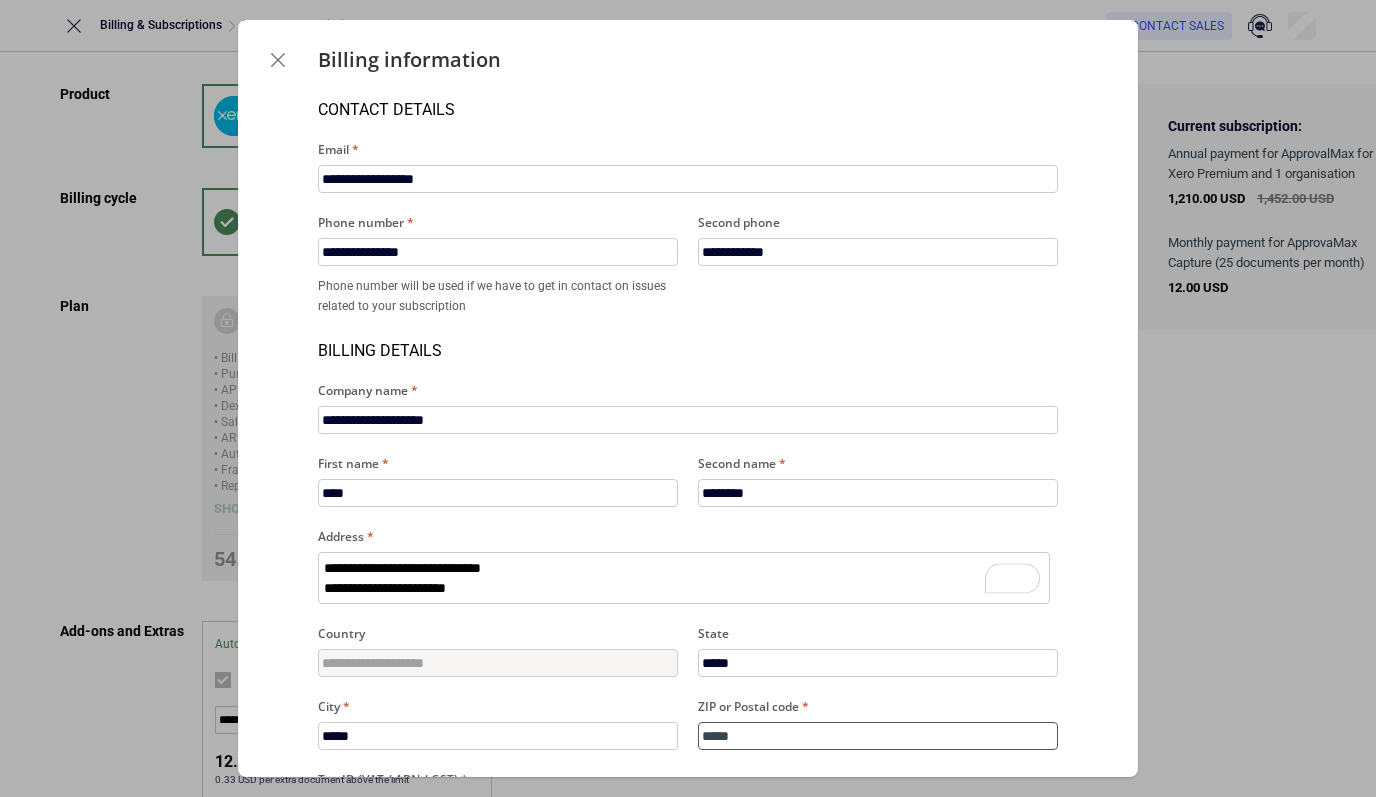 type on "****" 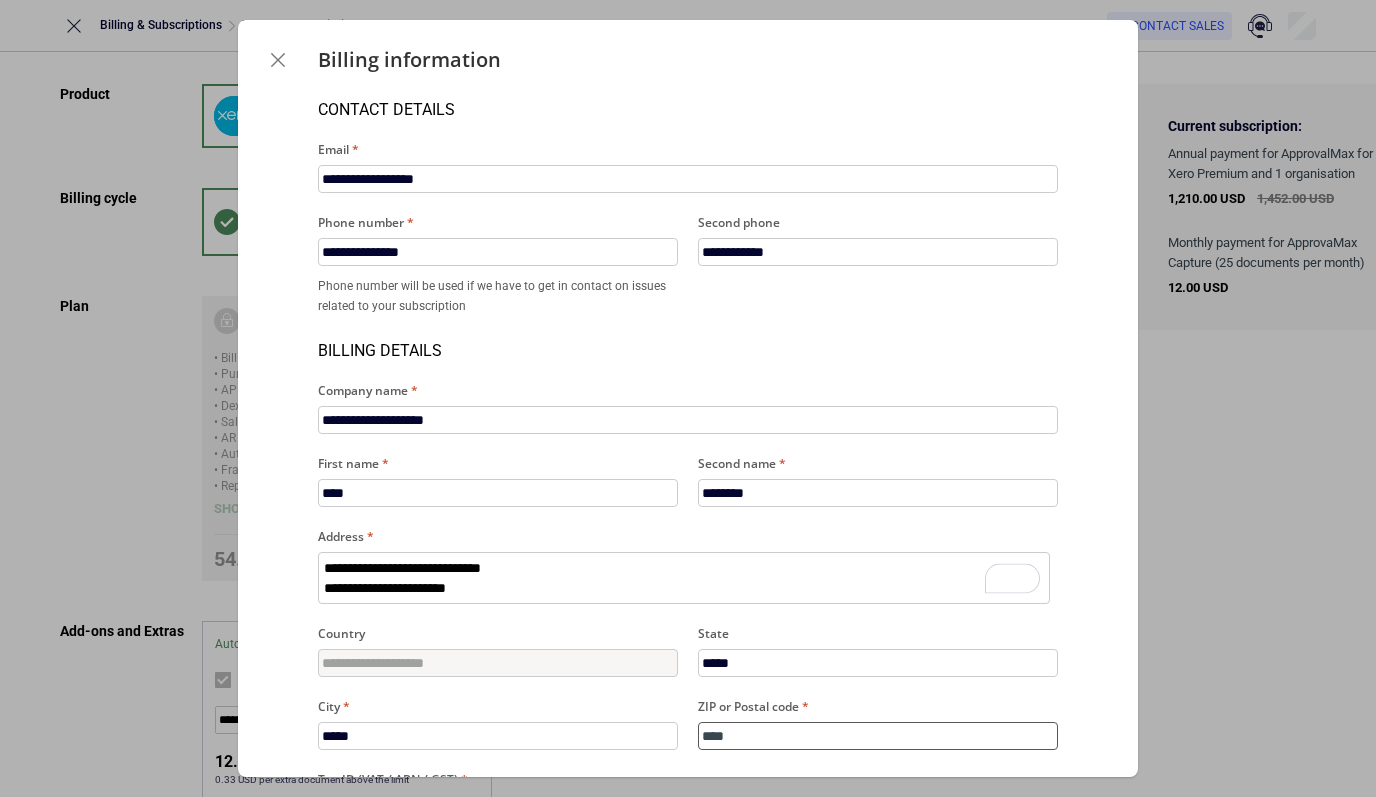 type on "***" 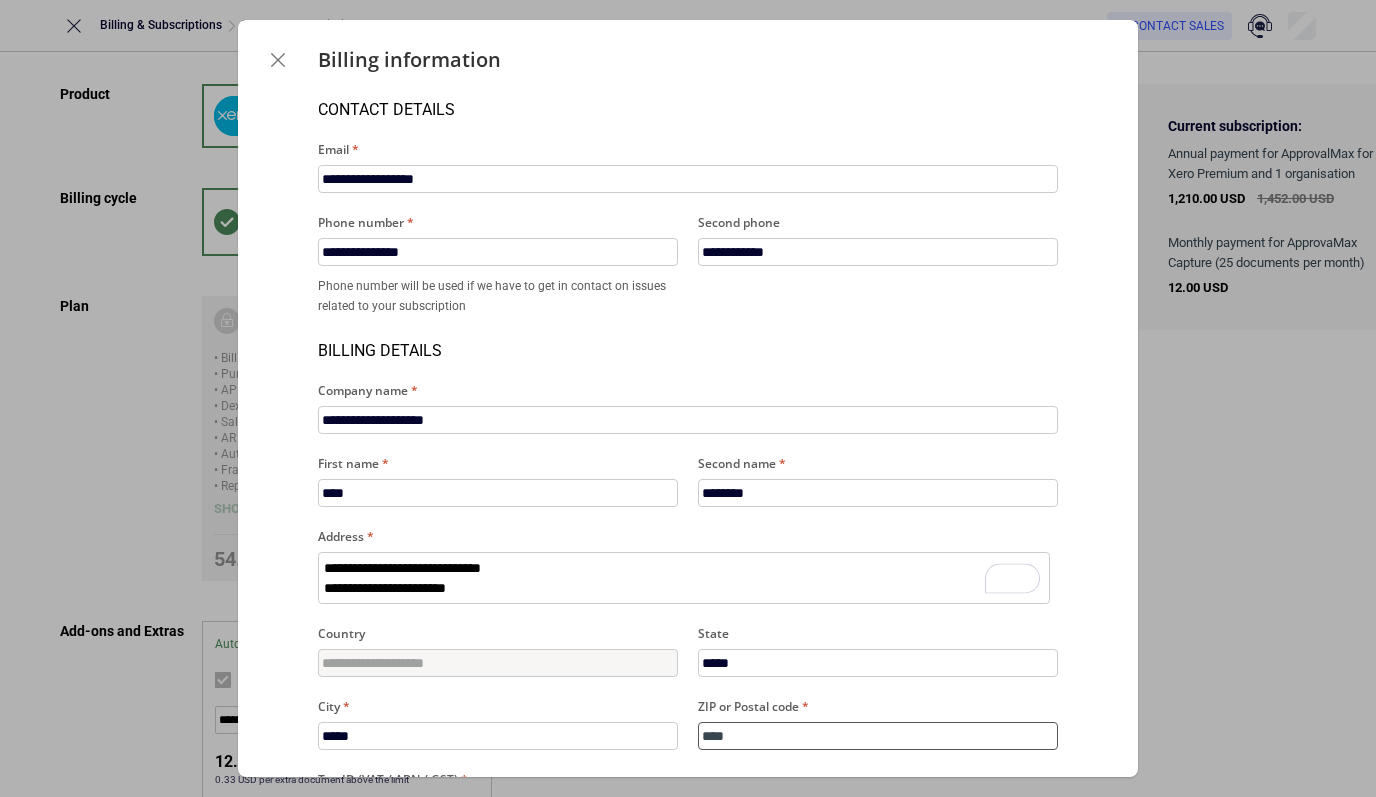 type on "*" 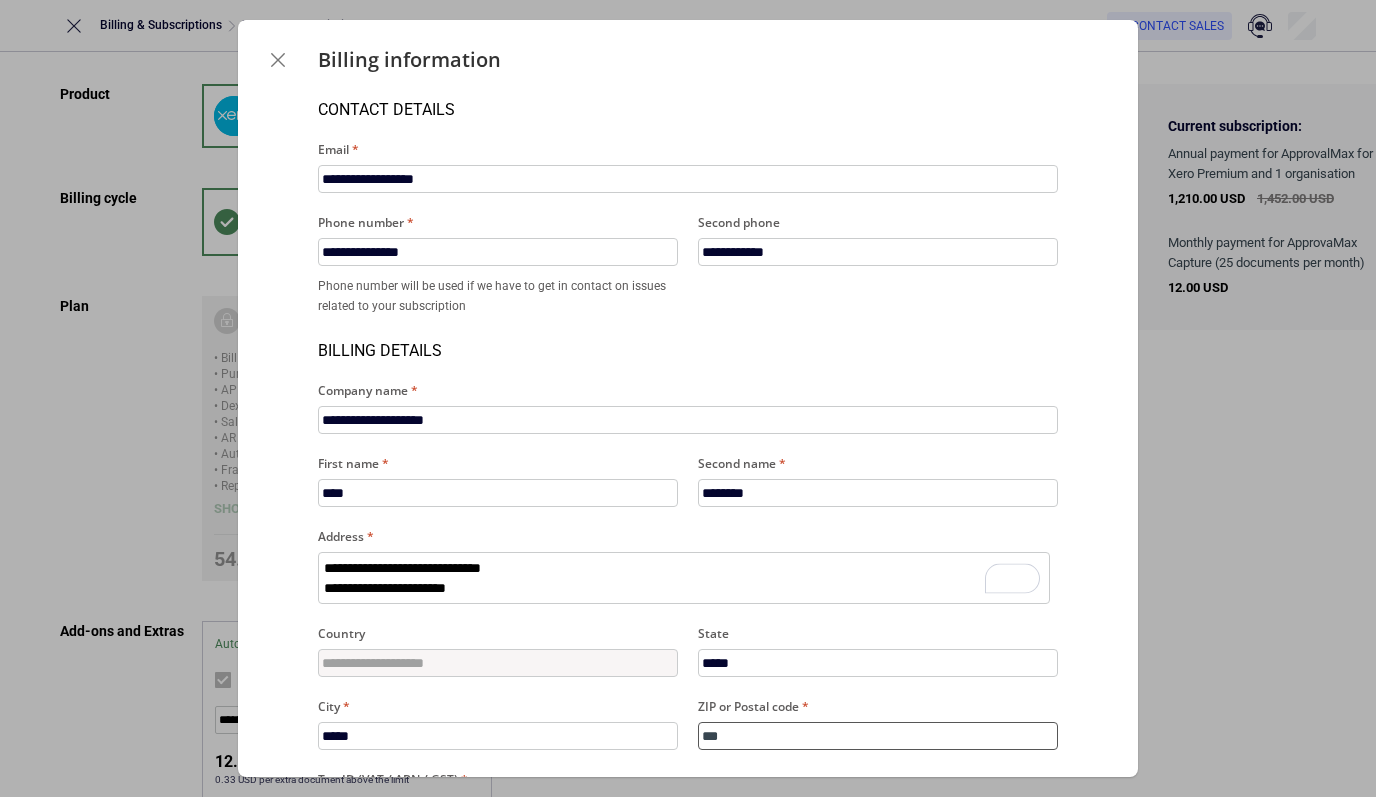 type on "**" 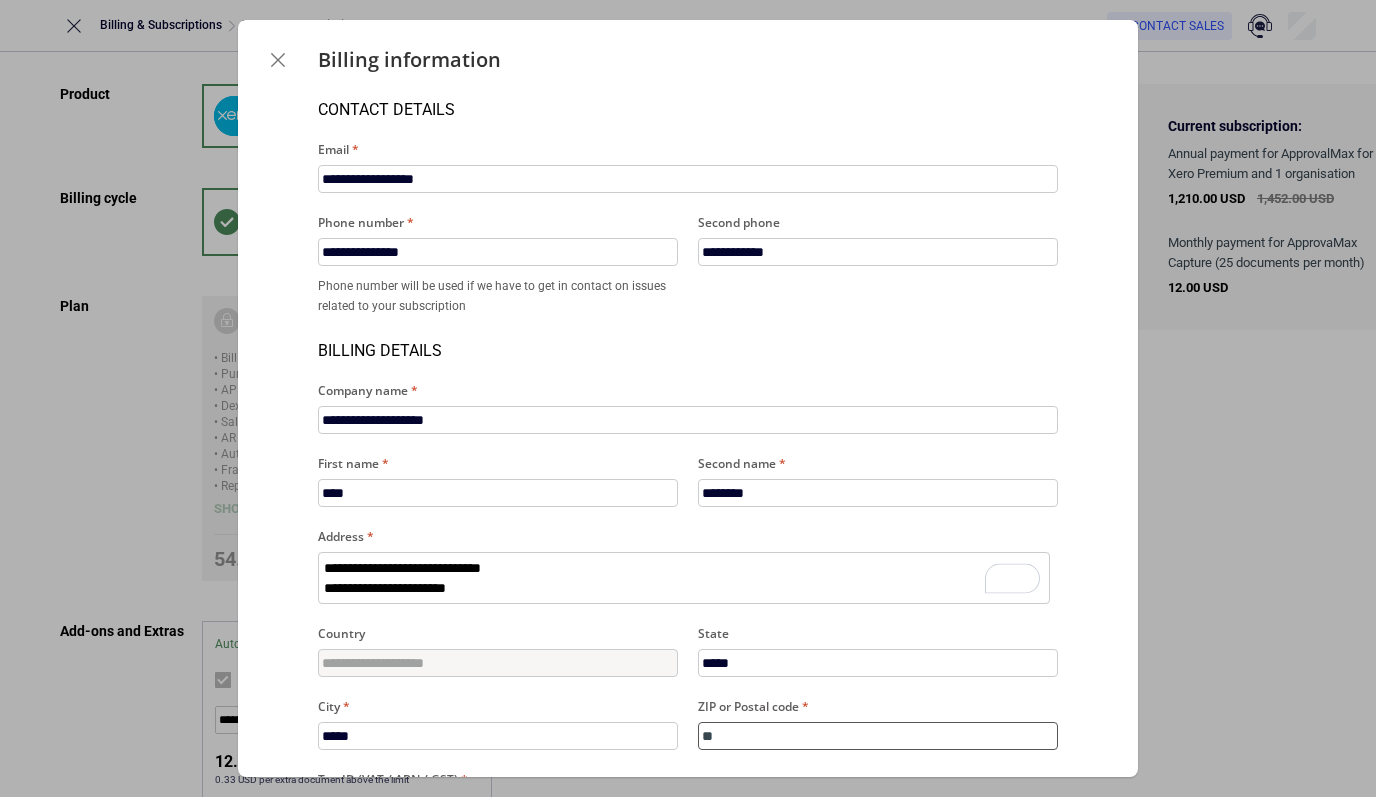 type on "*" 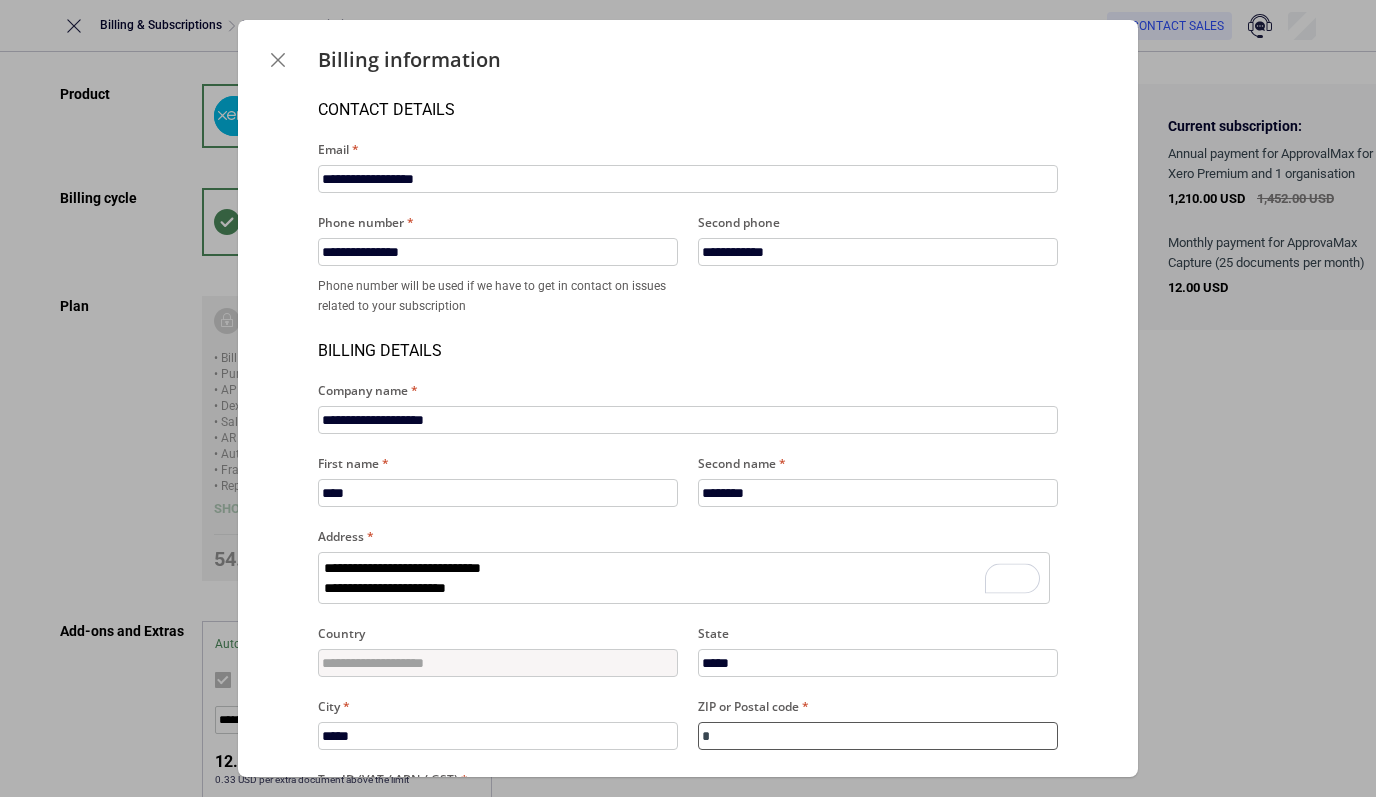 type 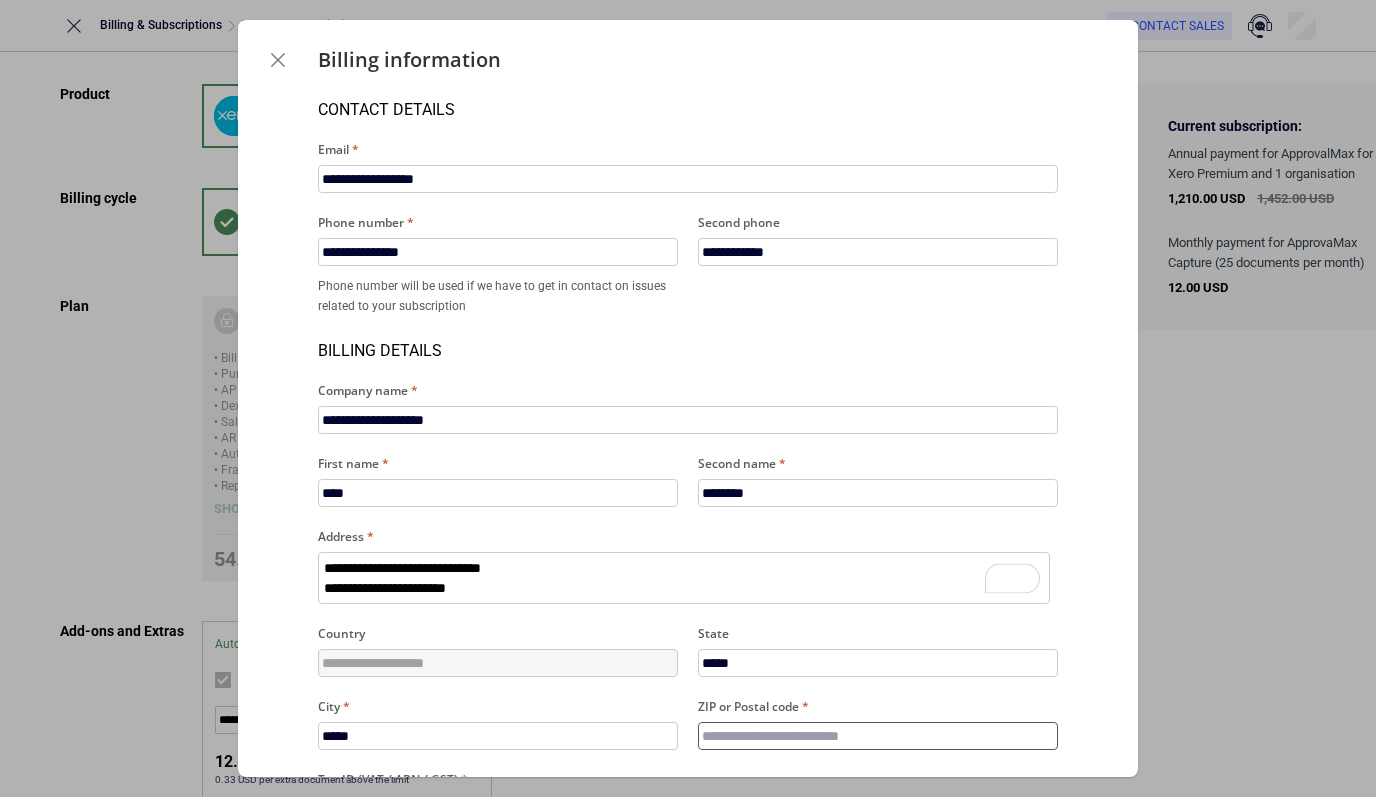 type on "*" 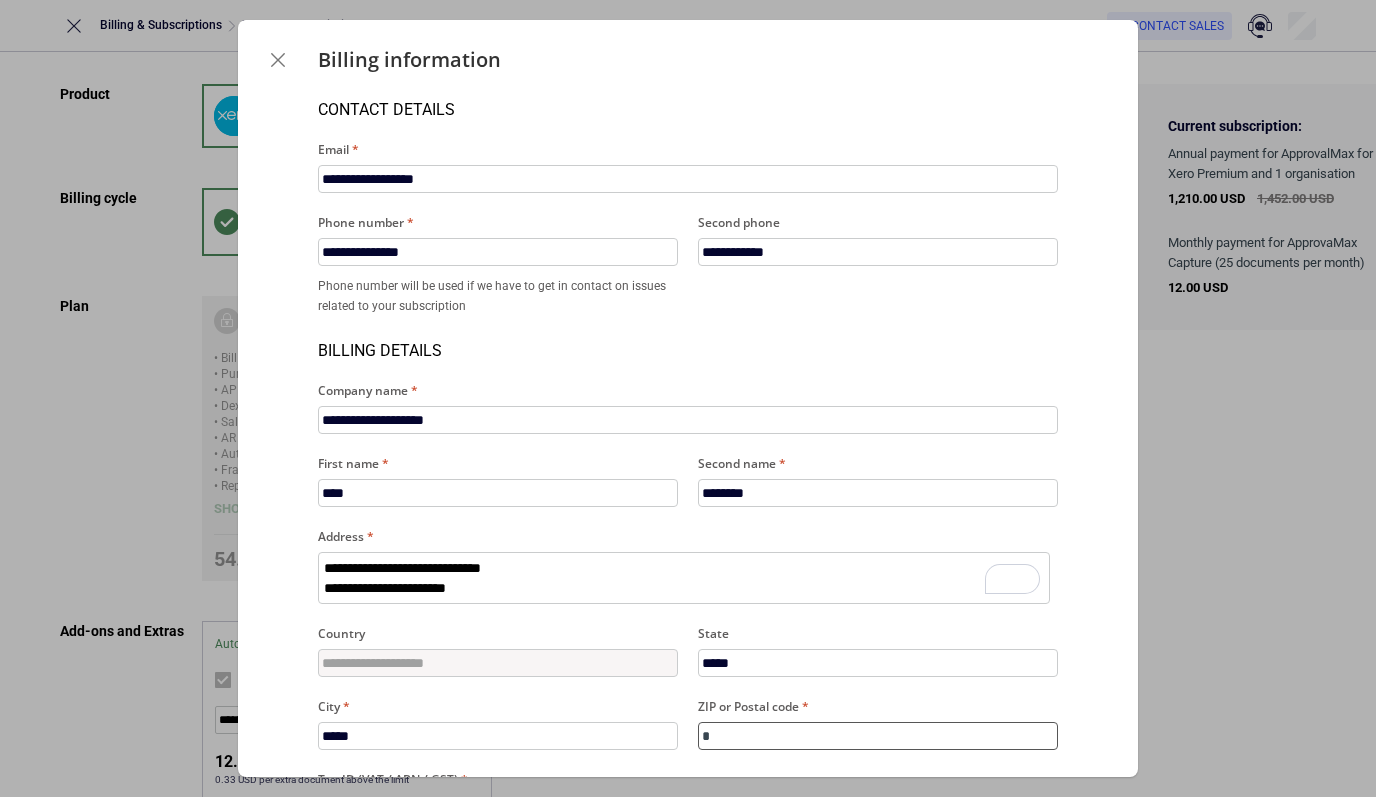 type on "**" 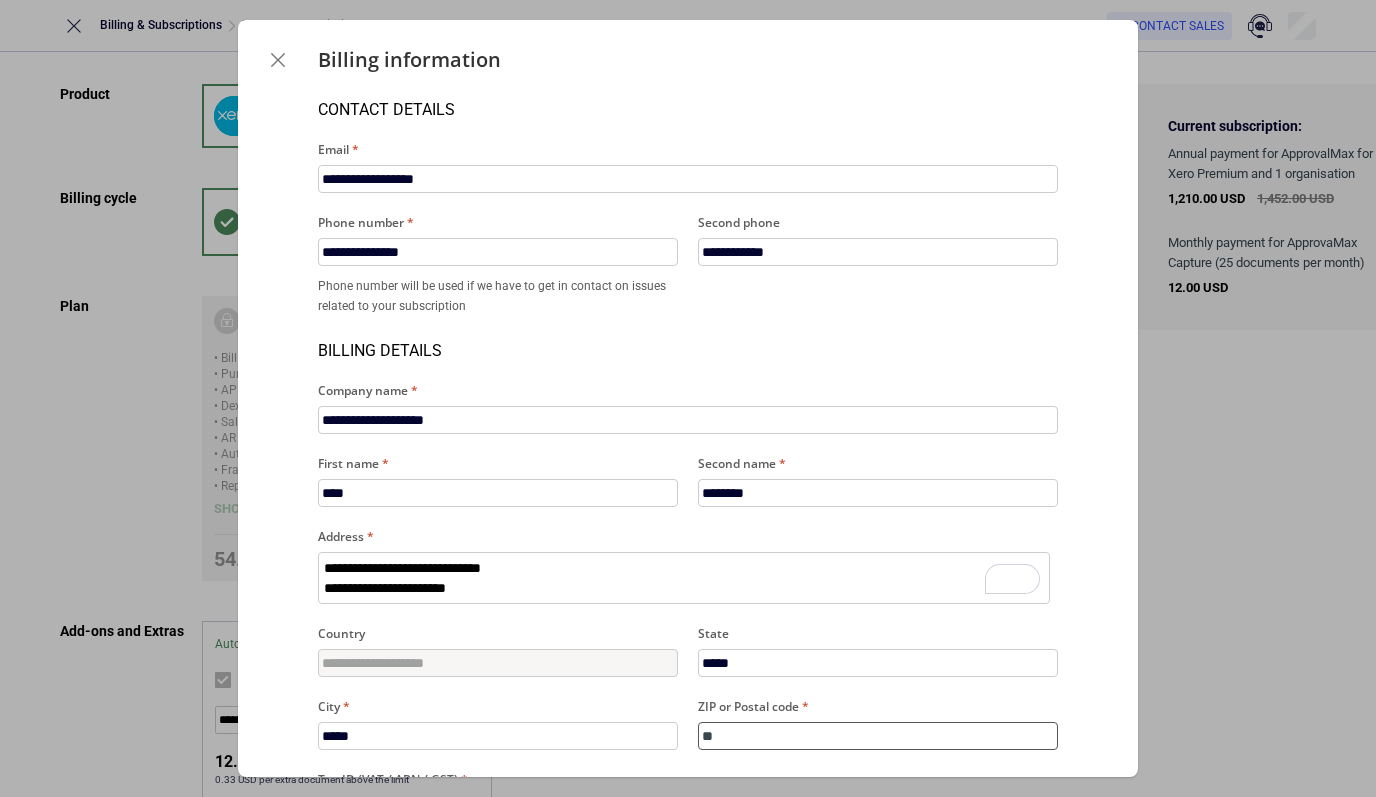 type on "***" 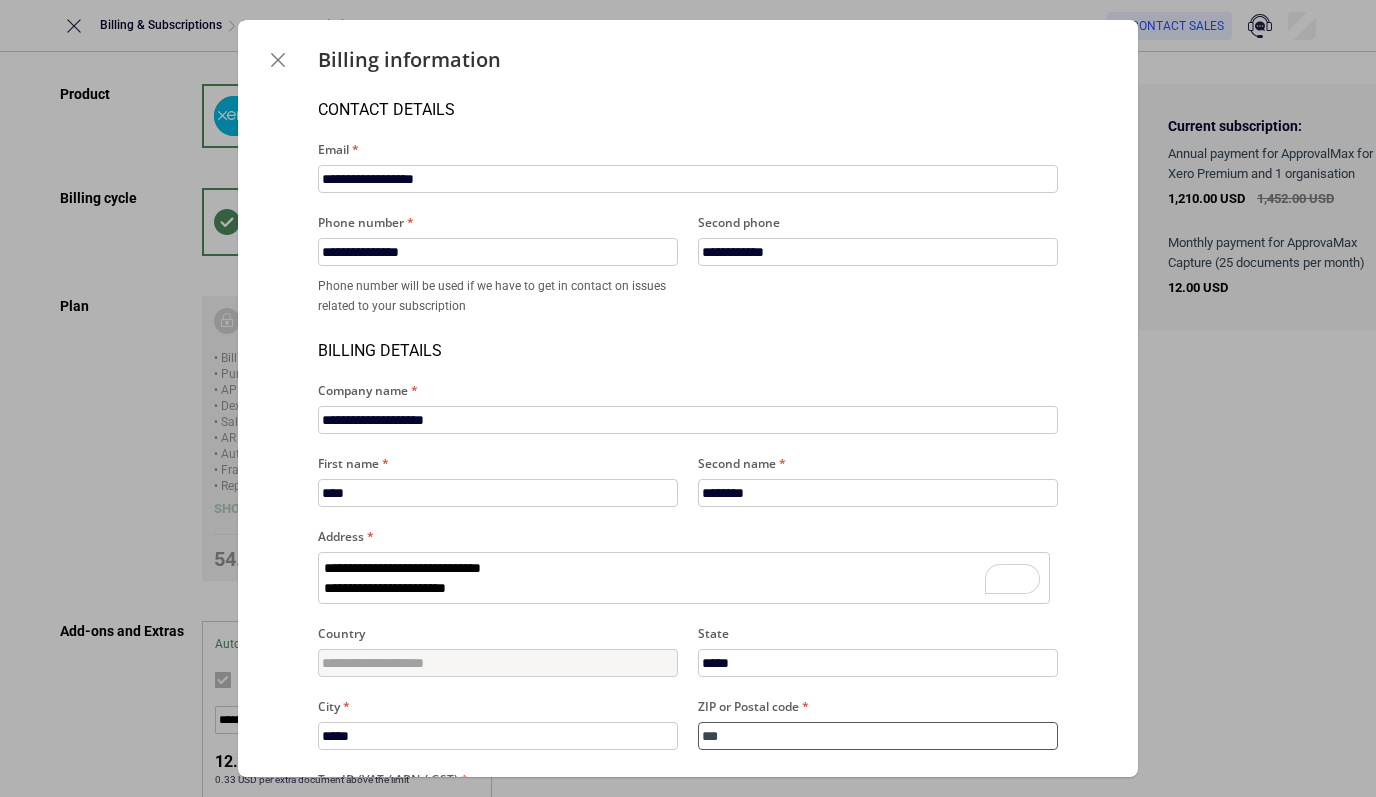 type on "****" 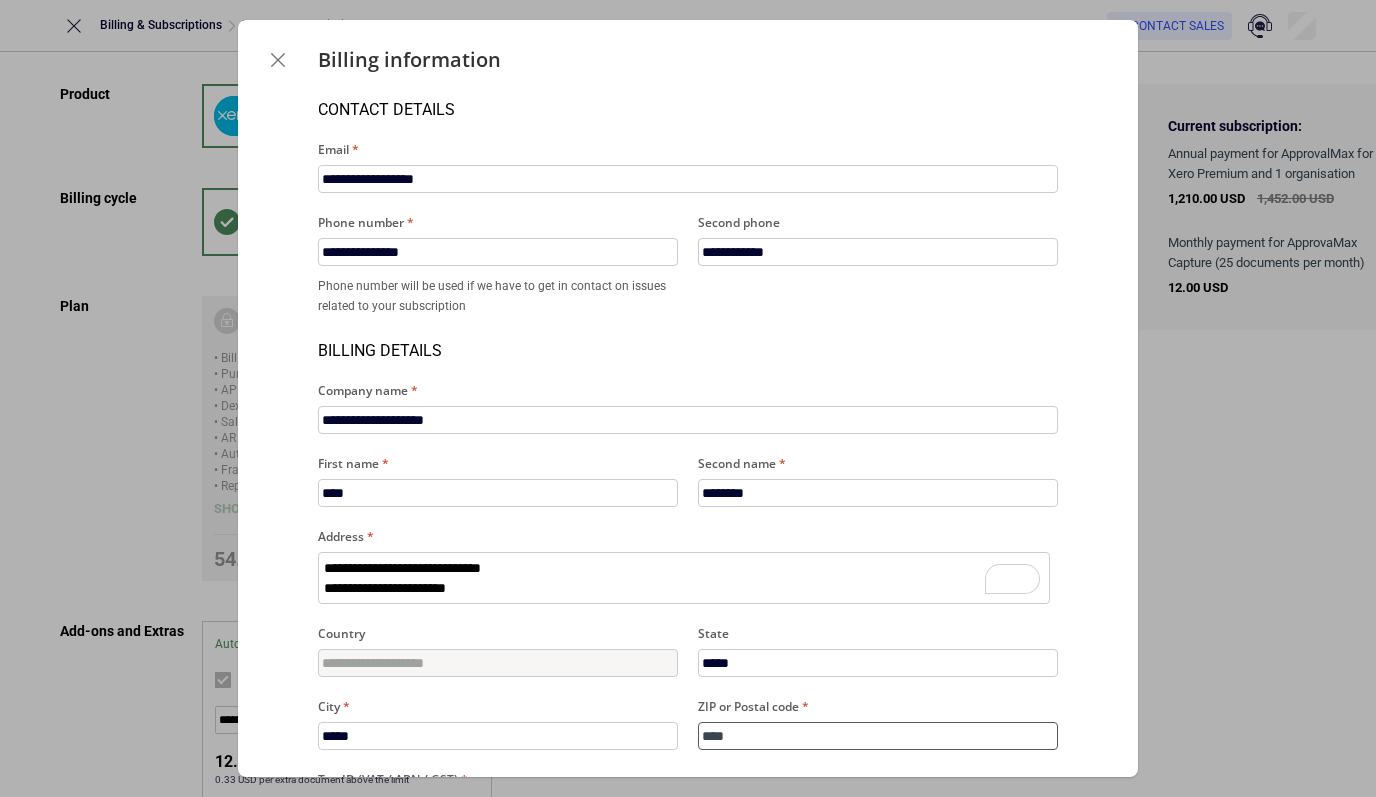type on "*****" 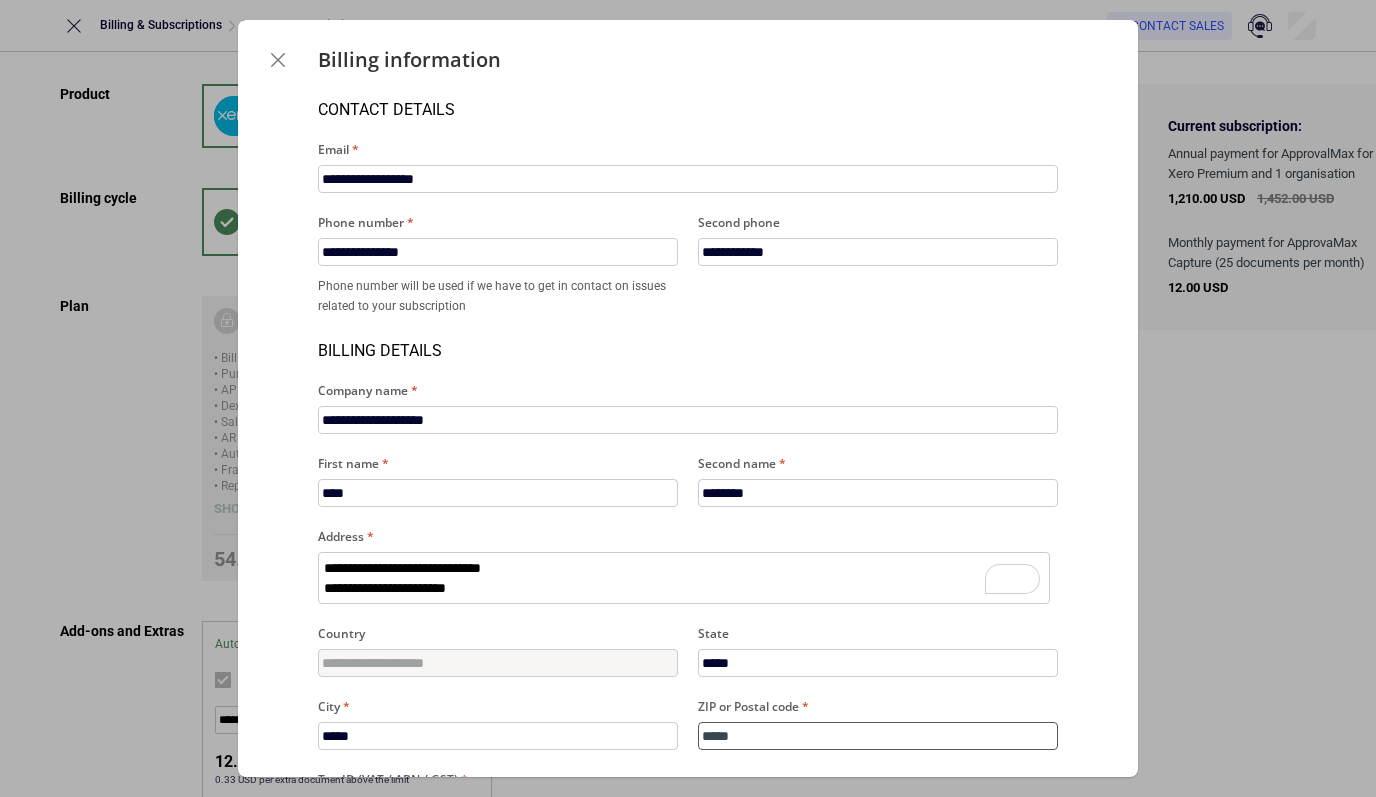 type on "******" 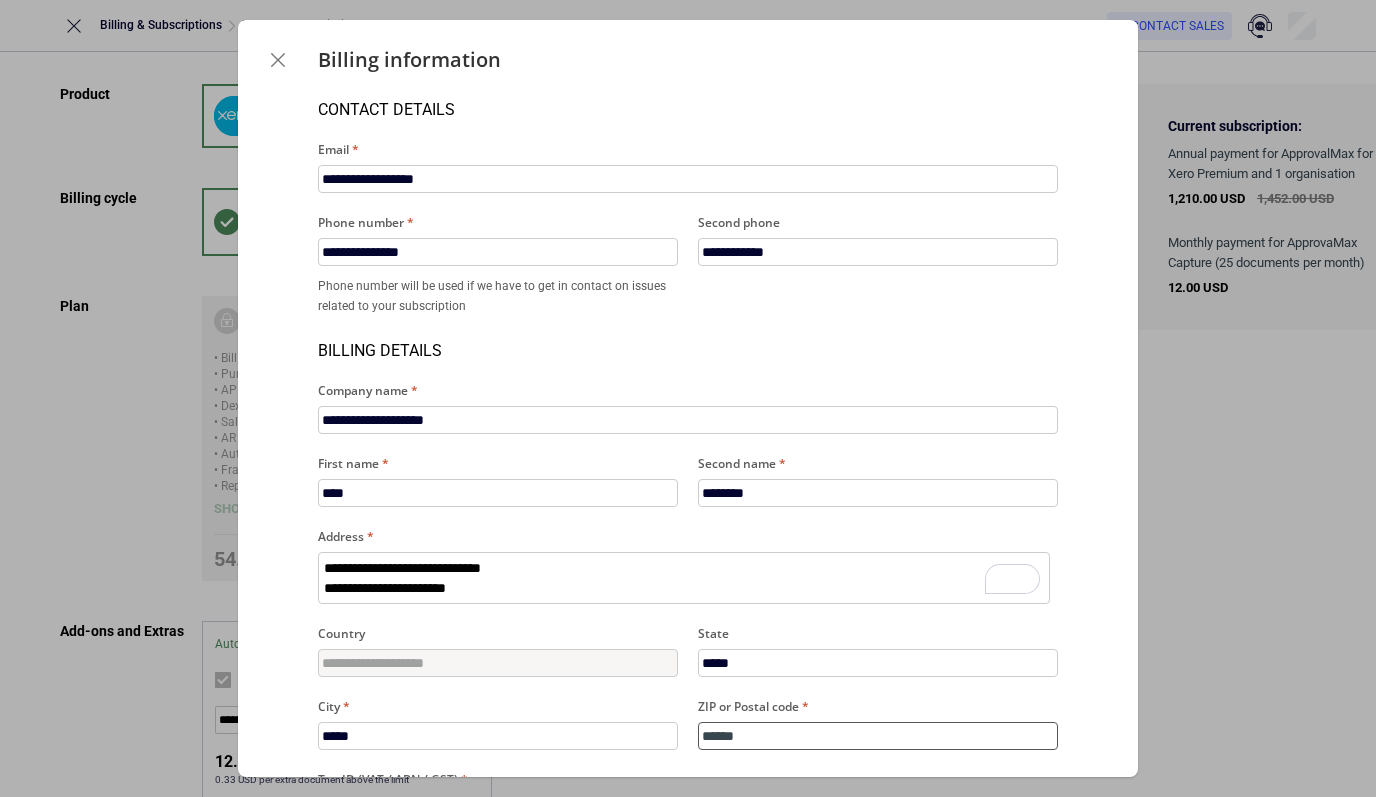 type on "*******" 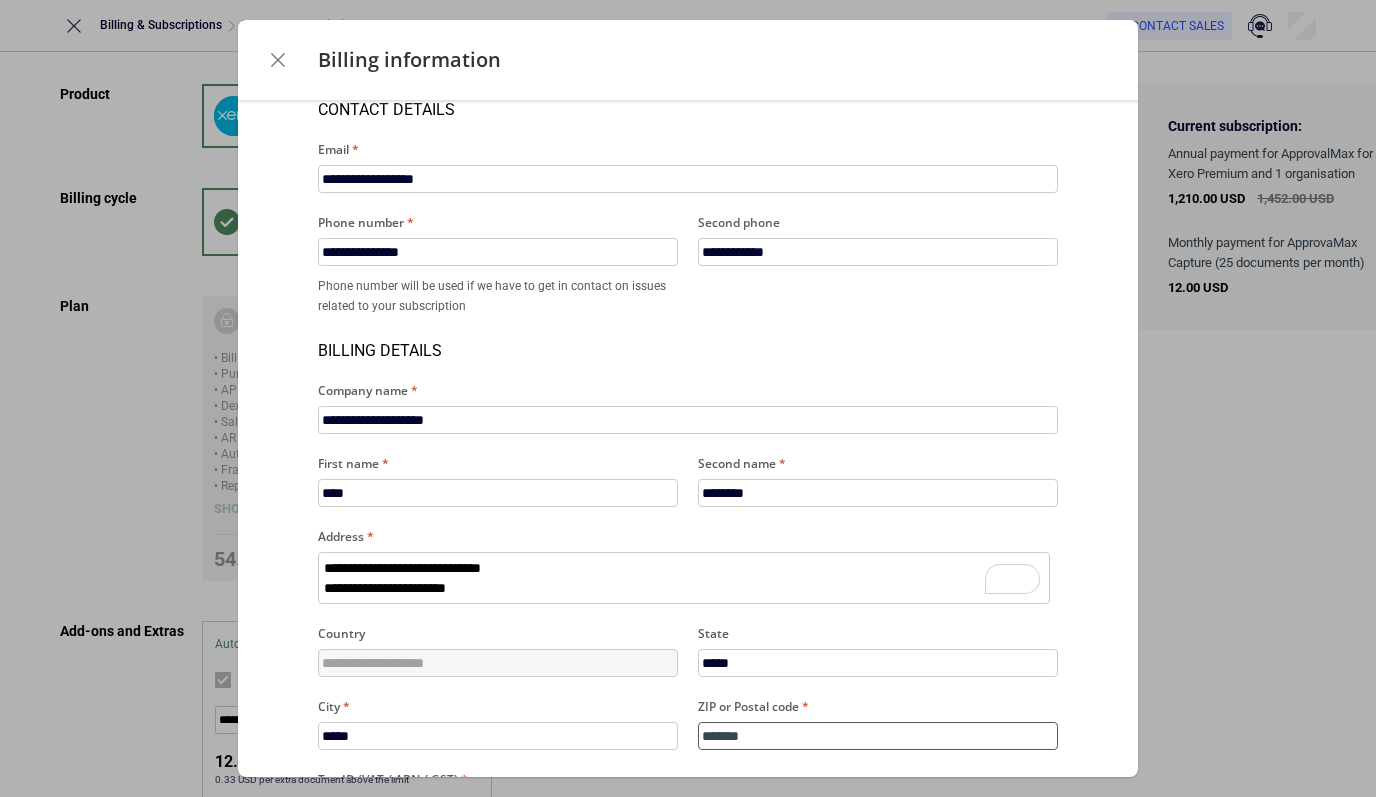scroll, scrollTop: 112, scrollLeft: 0, axis: vertical 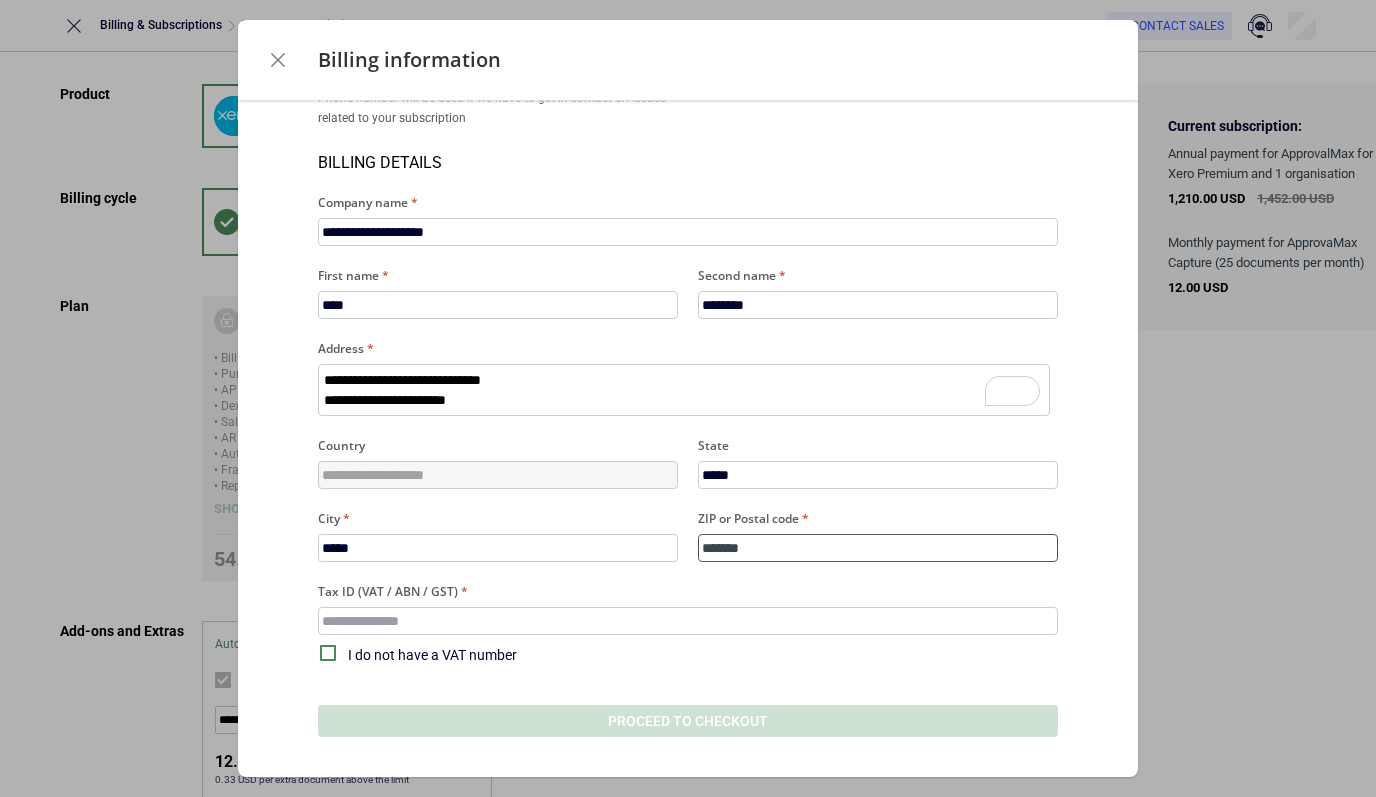 type on "*******" 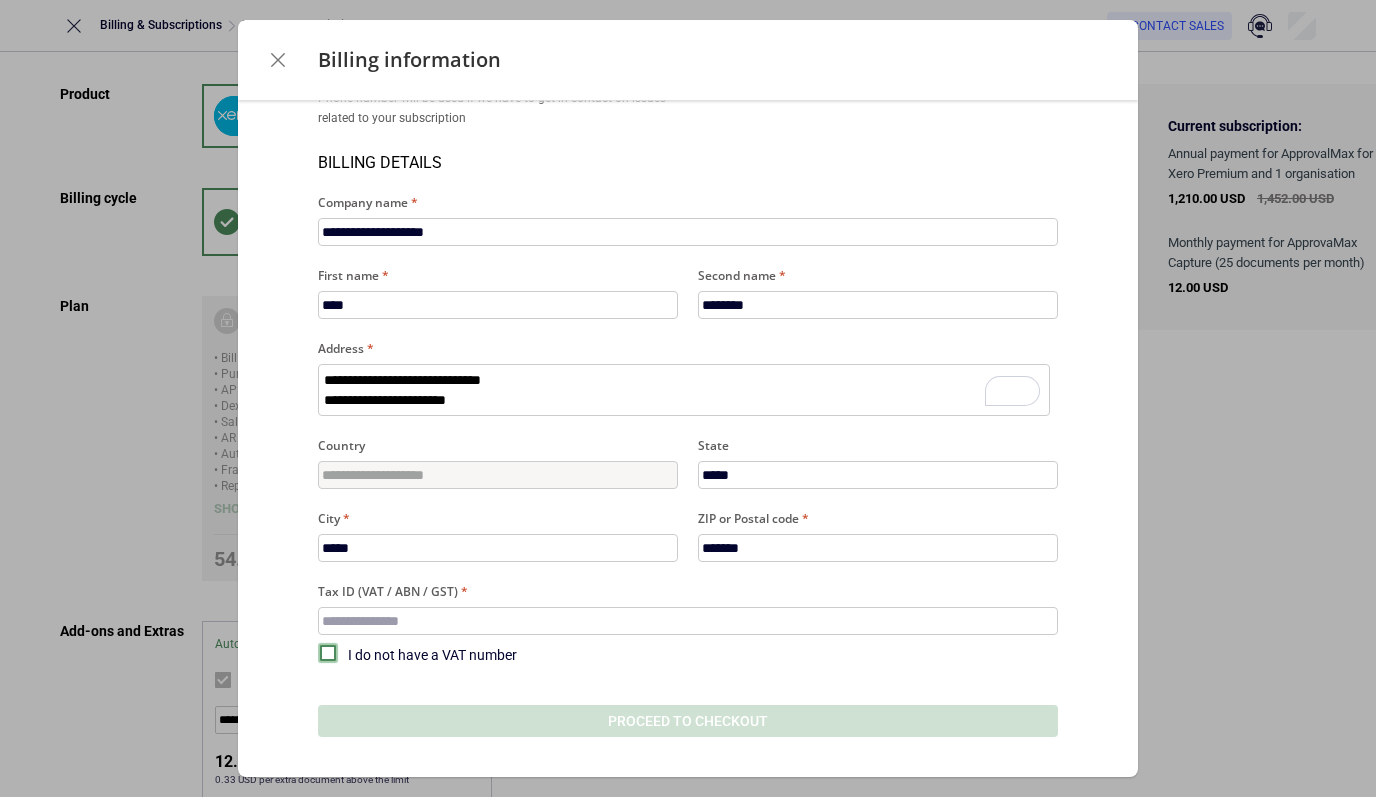 click at bounding box center (328, 653) 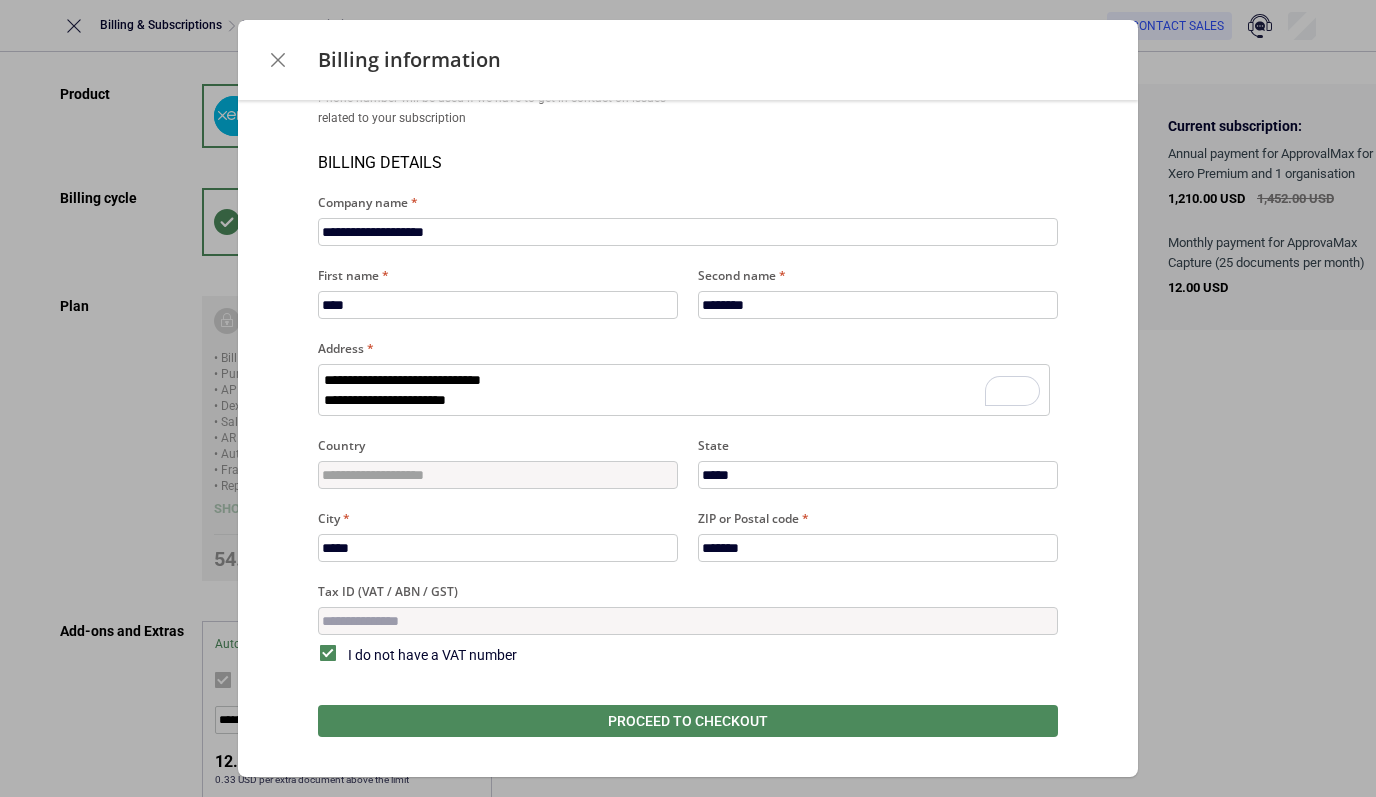 click on "**********" at bounding box center [688, 344] 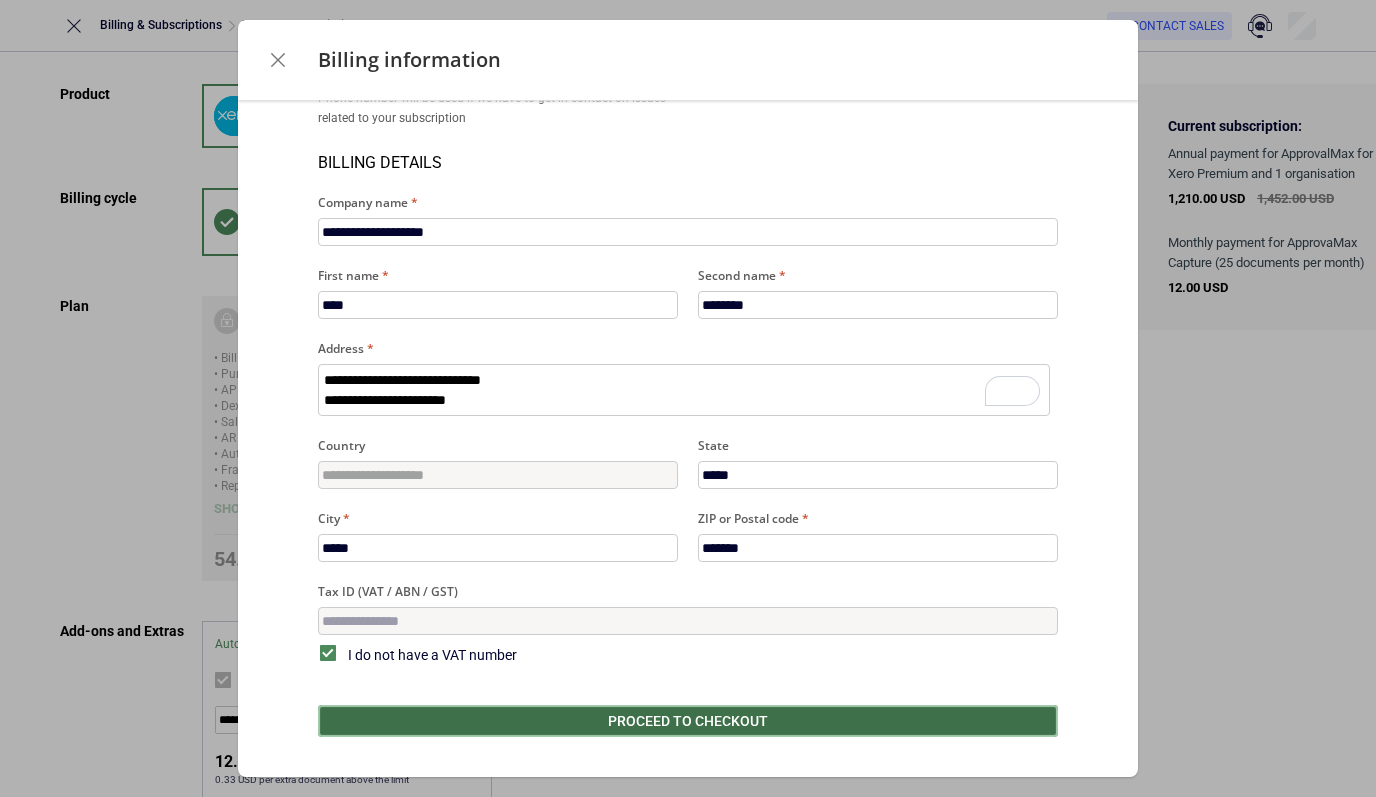 click on "Proceed to checkout" at bounding box center (688, 721) 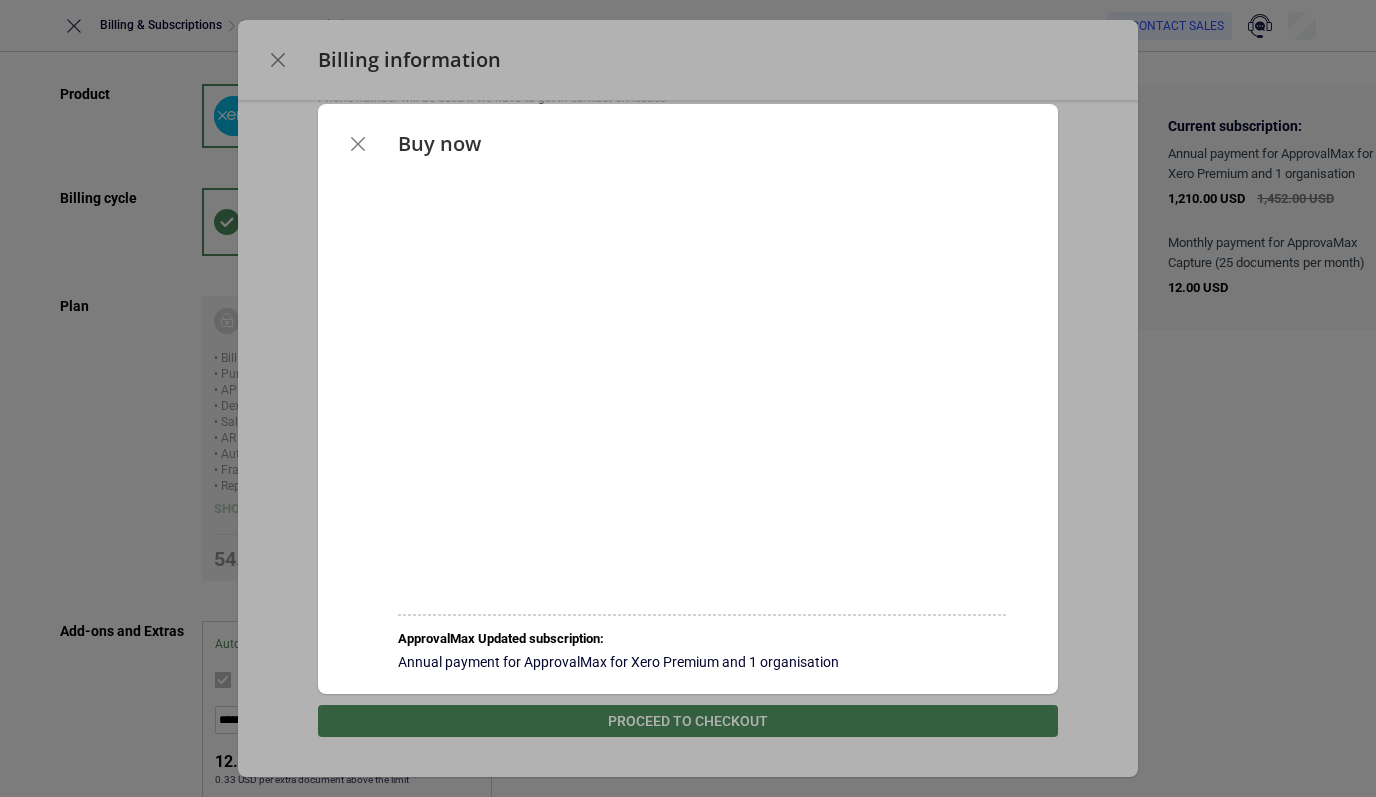 click at bounding box center (358, 144) 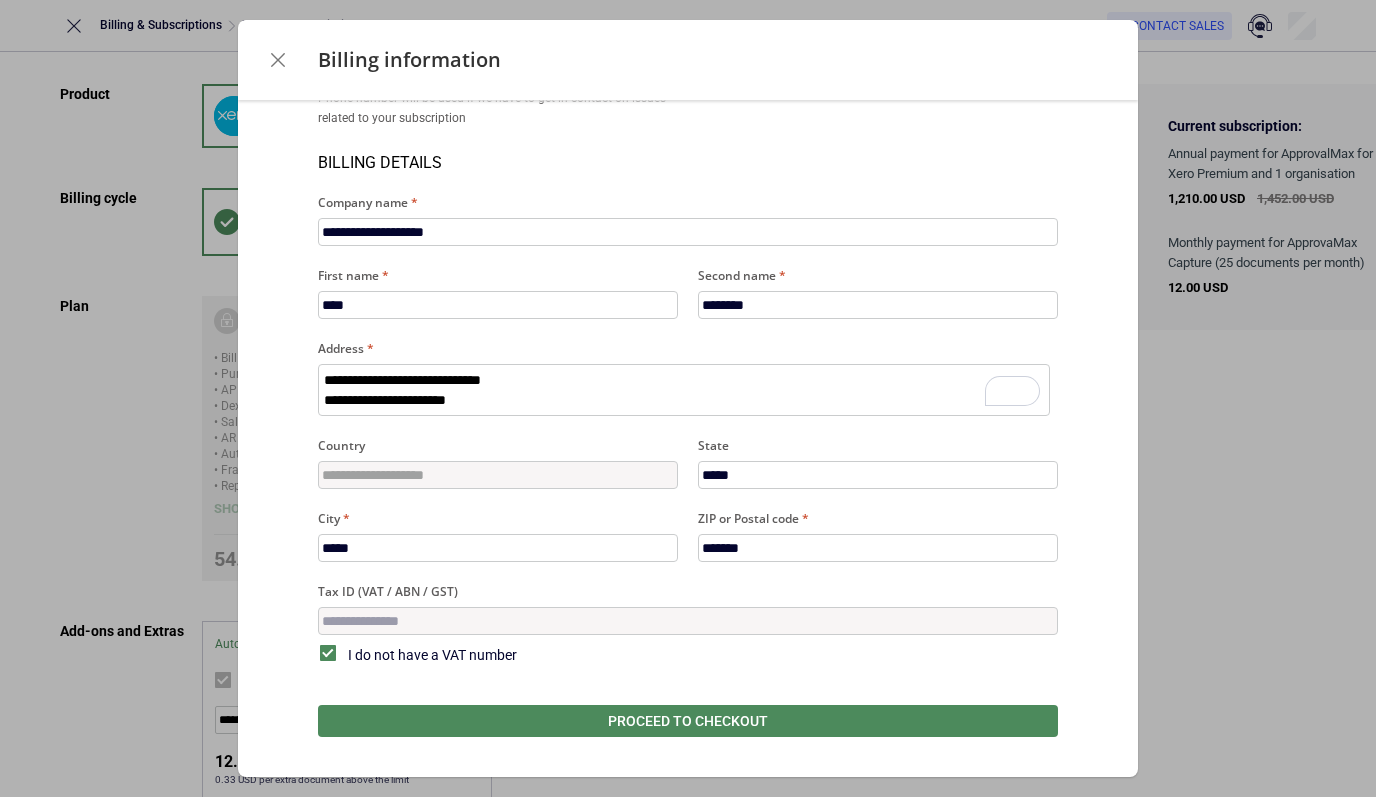 click at bounding box center (278, 60) 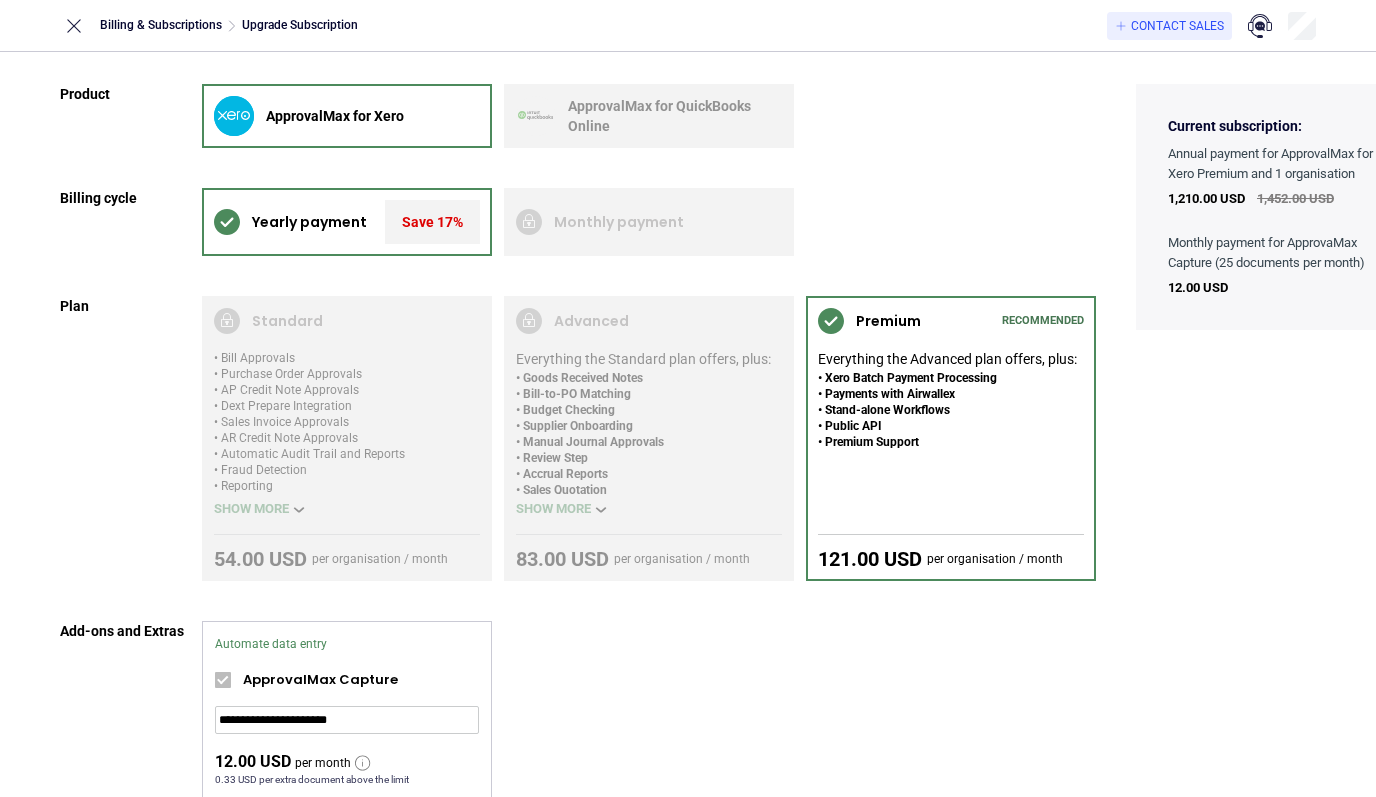 click on "Billing & Subscriptions Upgrade Subscription Contact Sales" at bounding box center [688, 25] 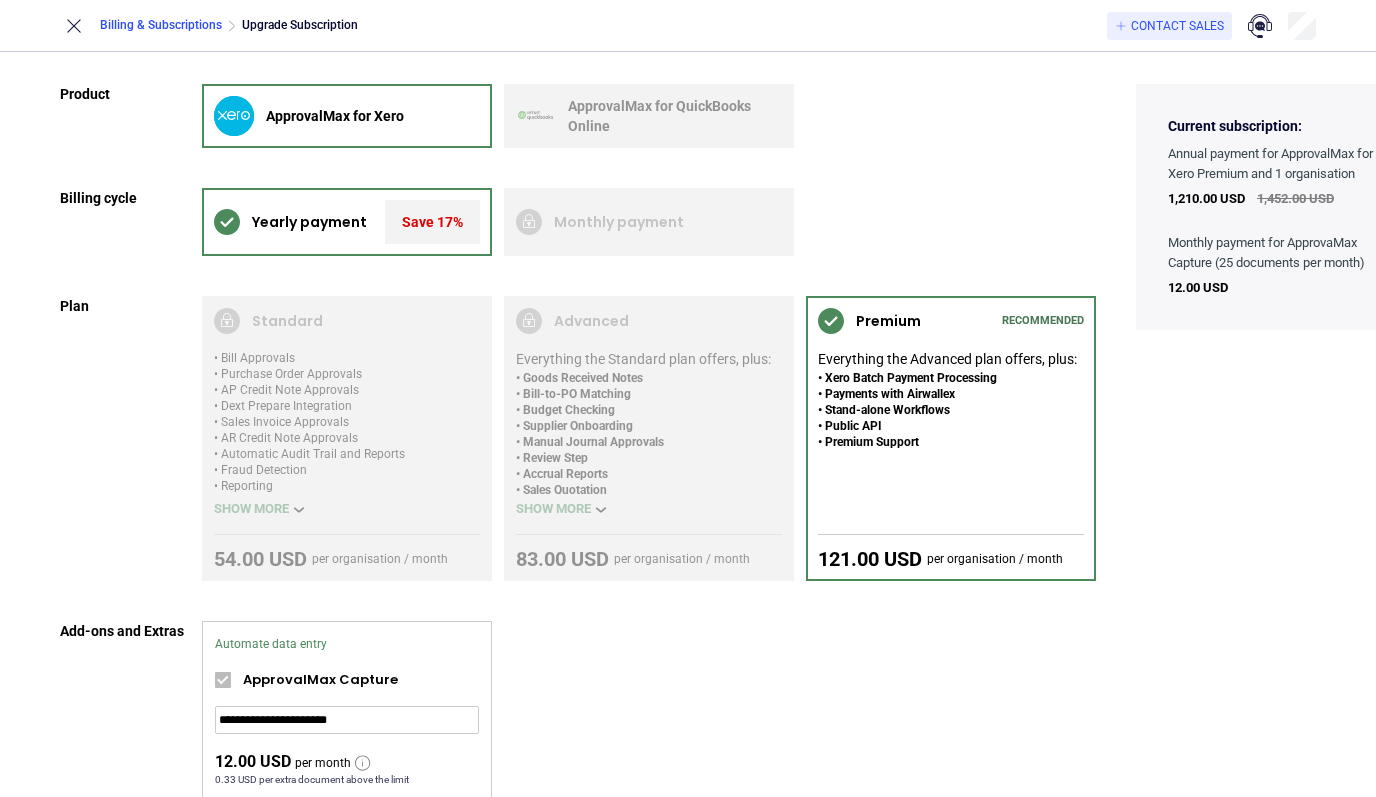 click on "Billing & Subscriptions" at bounding box center (161, 25) 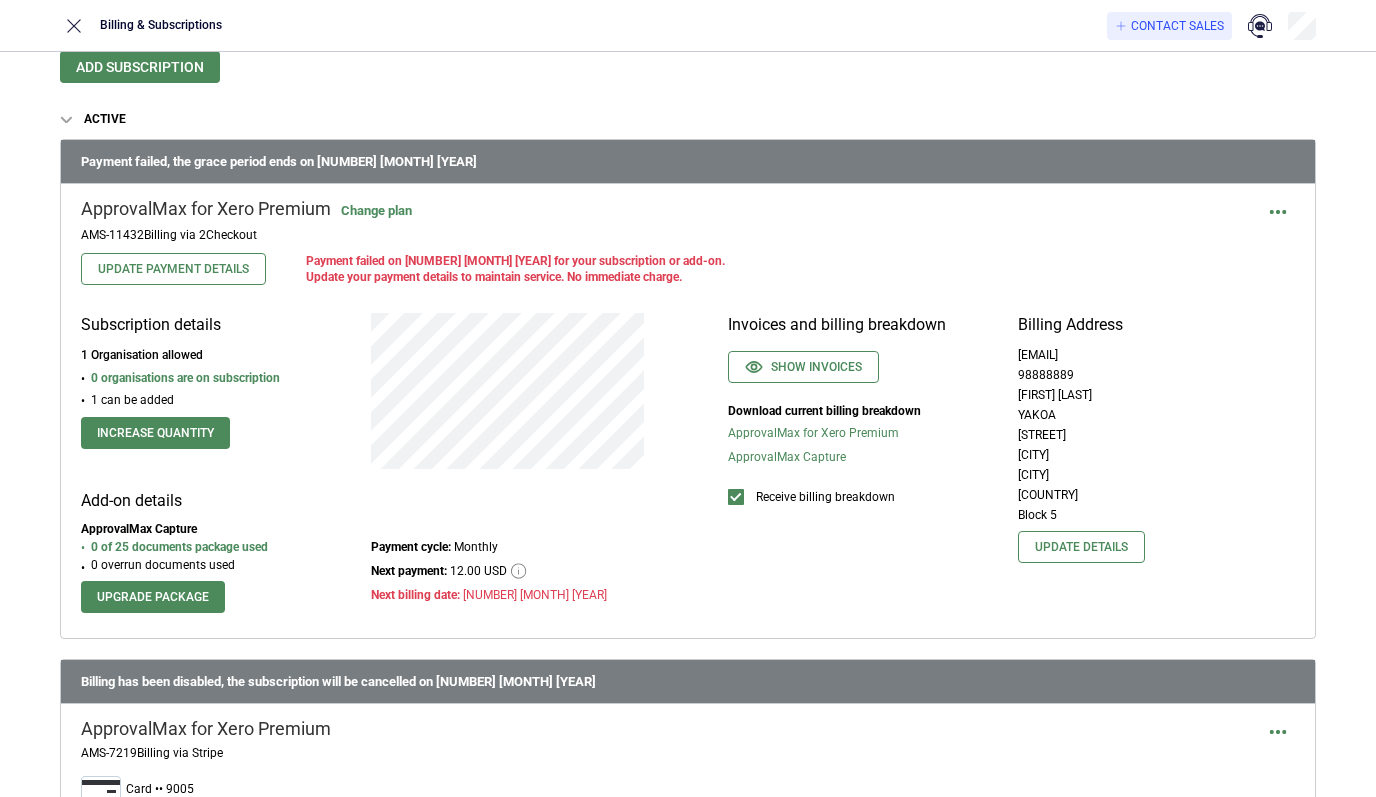 scroll, scrollTop: 0, scrollLeft: 0, axis: both 